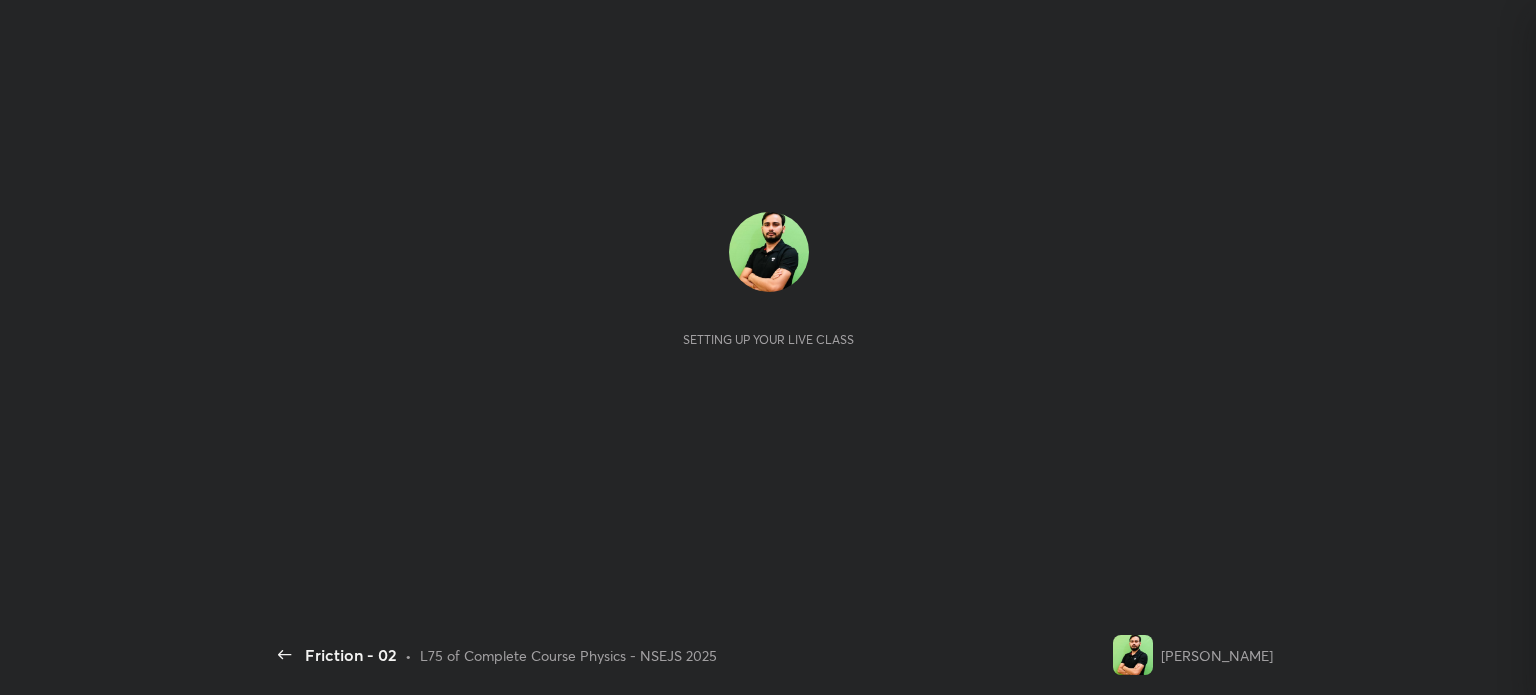 scroll, scrollTop: 0, scrollLeft: 0, axis: both 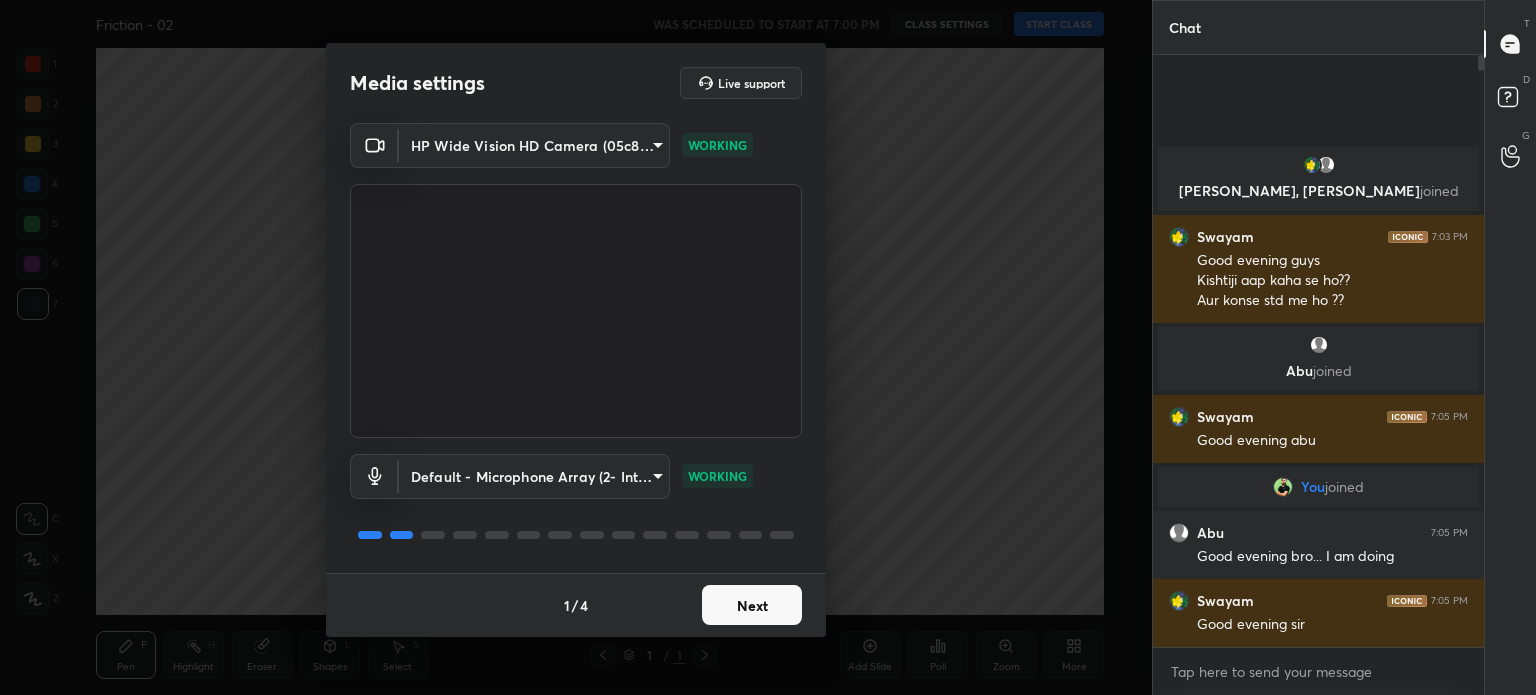 click on "Next" at bounding box center [752, 605] 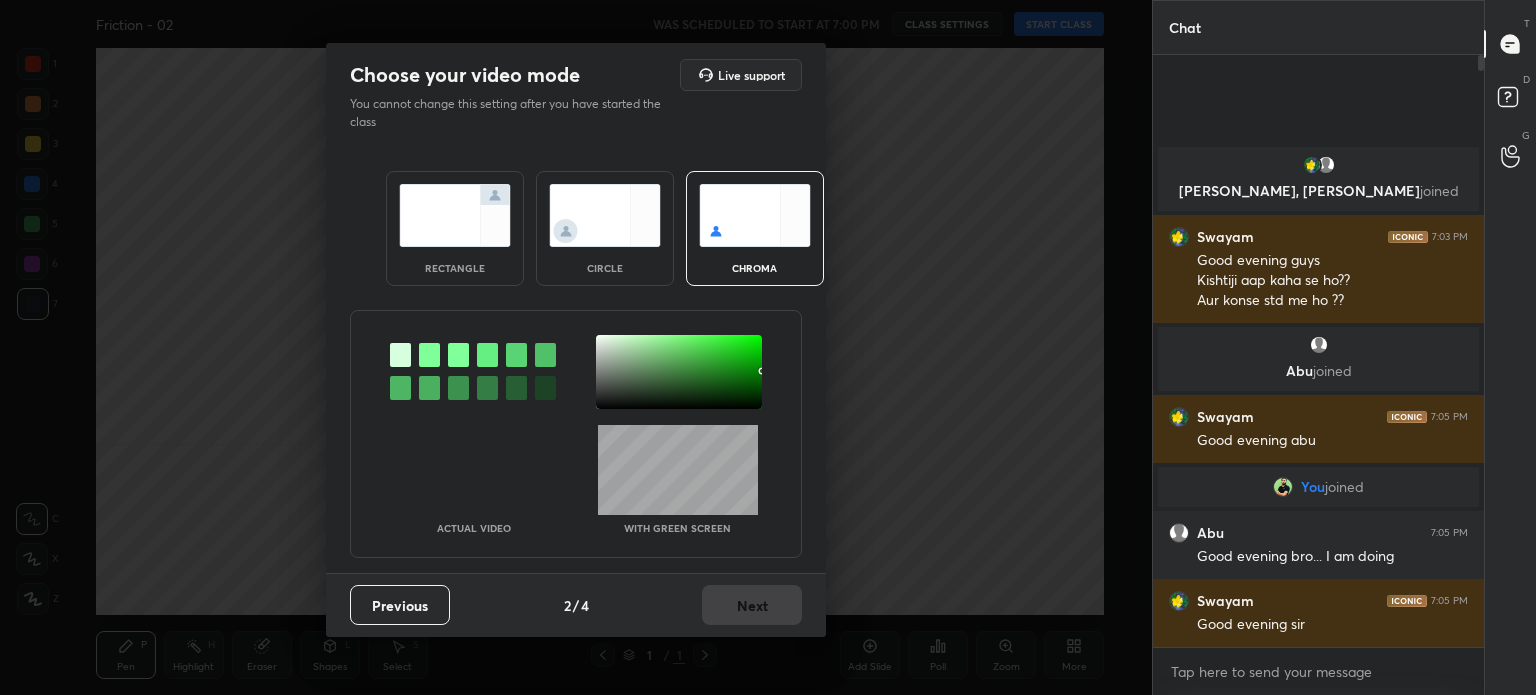 click at bounding box center [455, 215] 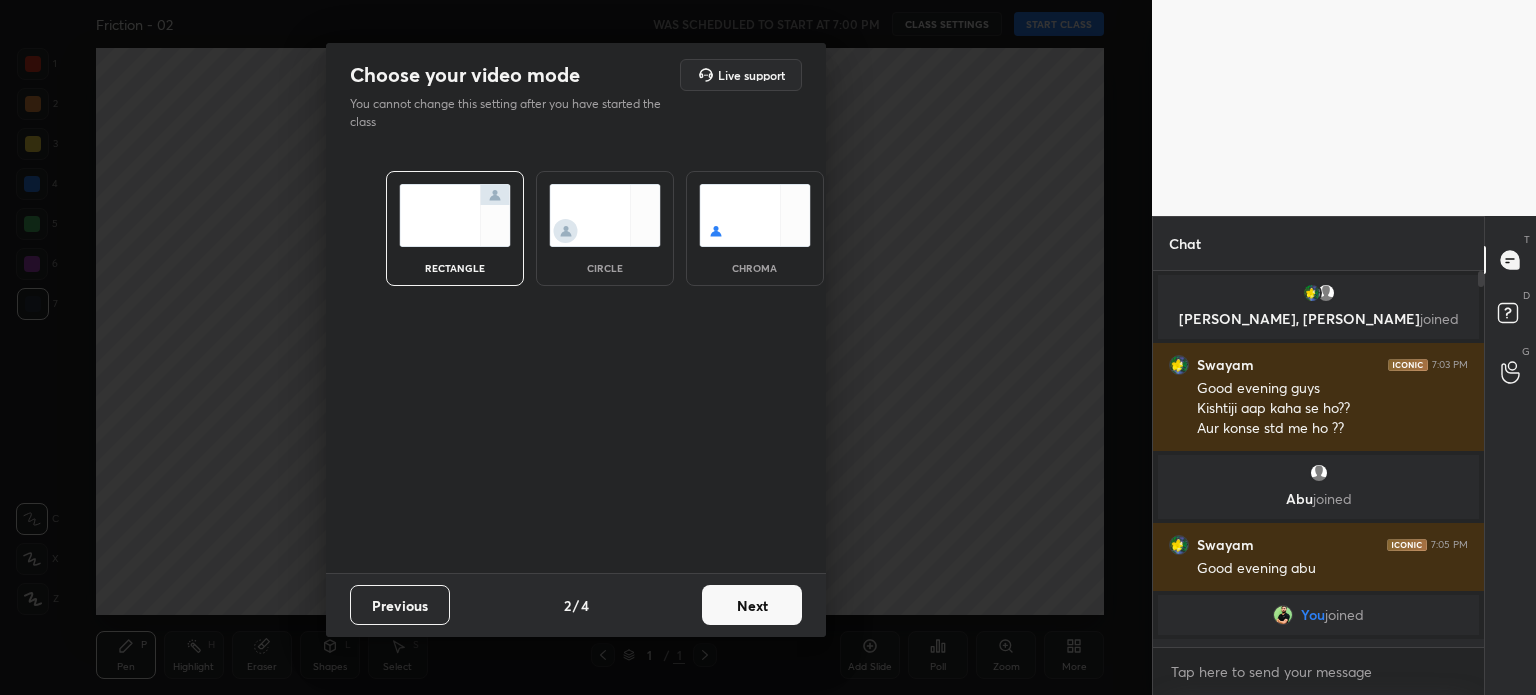 click on "Next" at bounding box center [752, 605] 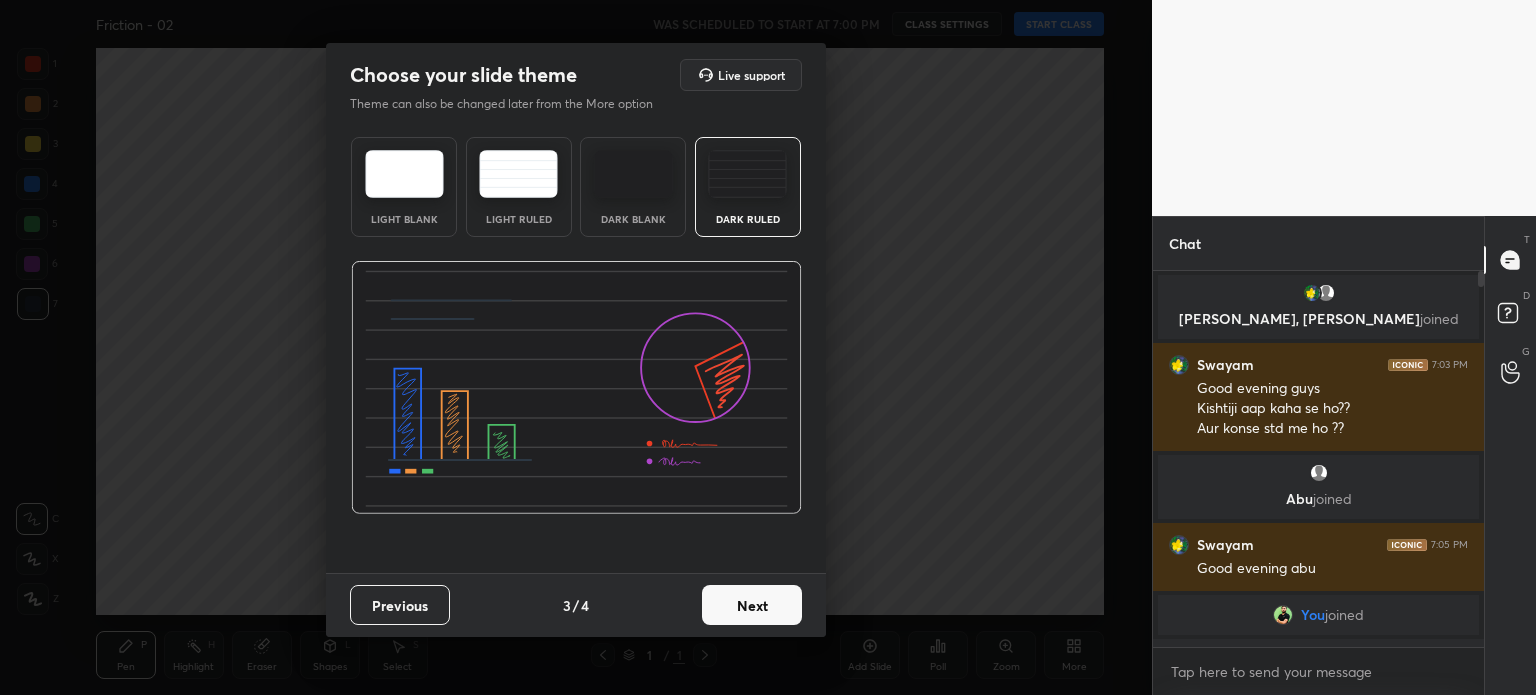 click on "Next" at bounding box center [752, 605] 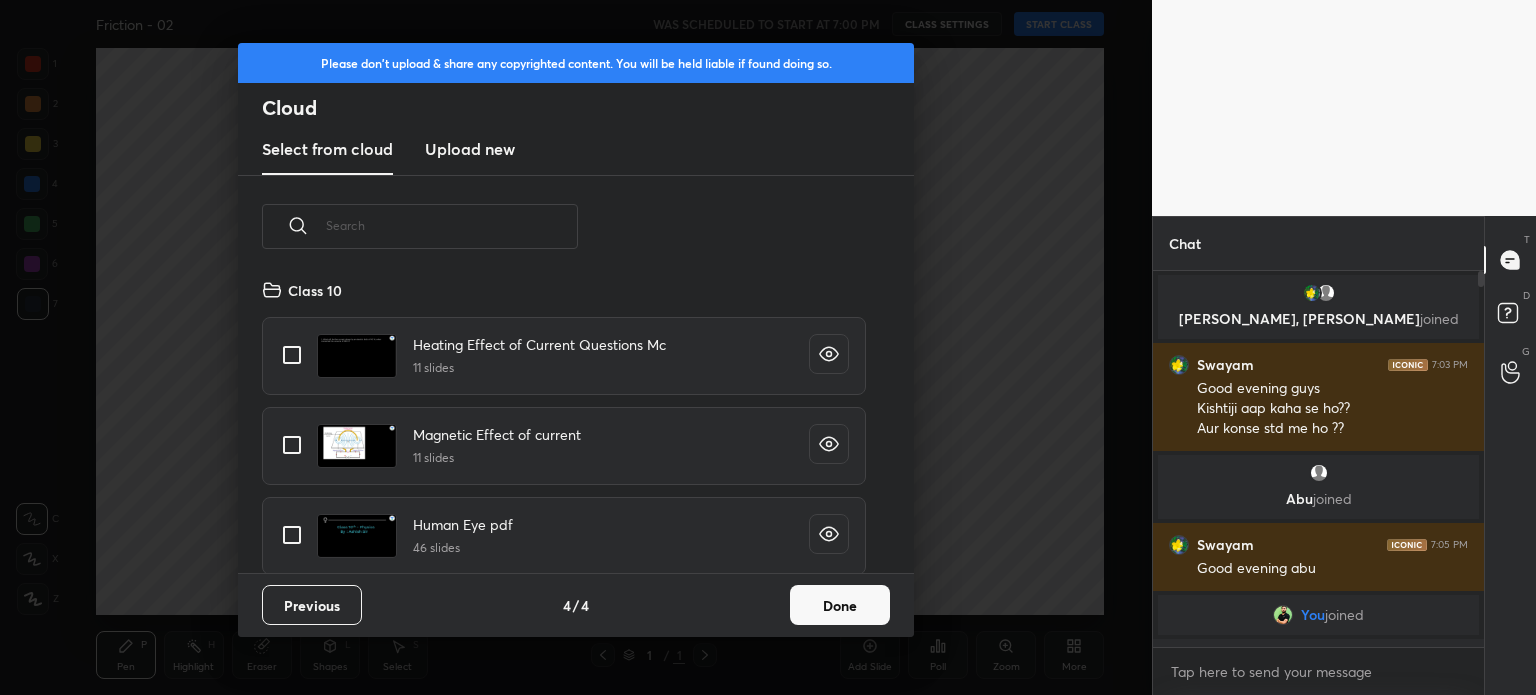 click on "Done" at bounding box center (840, 605) 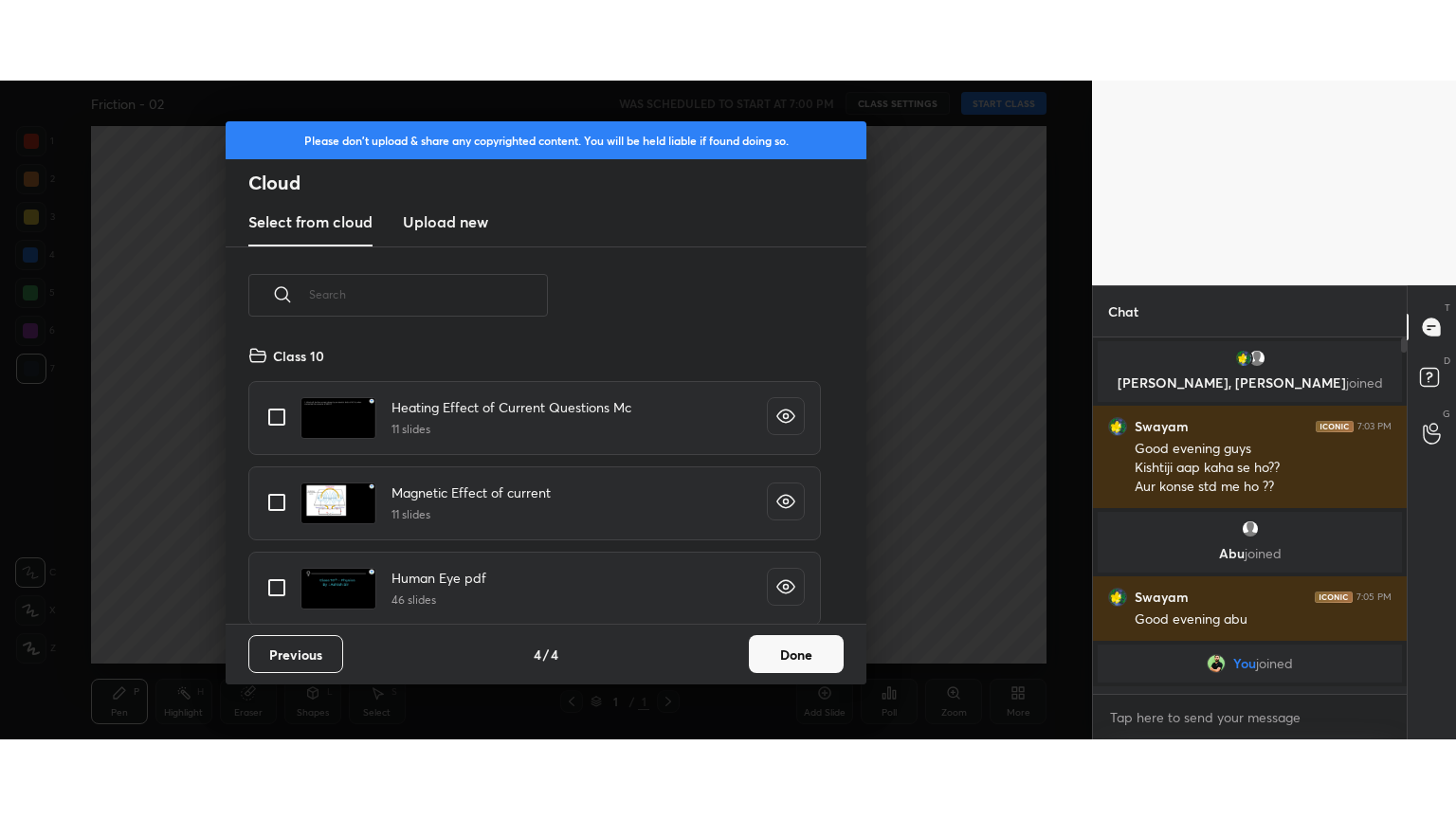 scroll, scrollTop: 281, scrollLeft: 609, axis: both 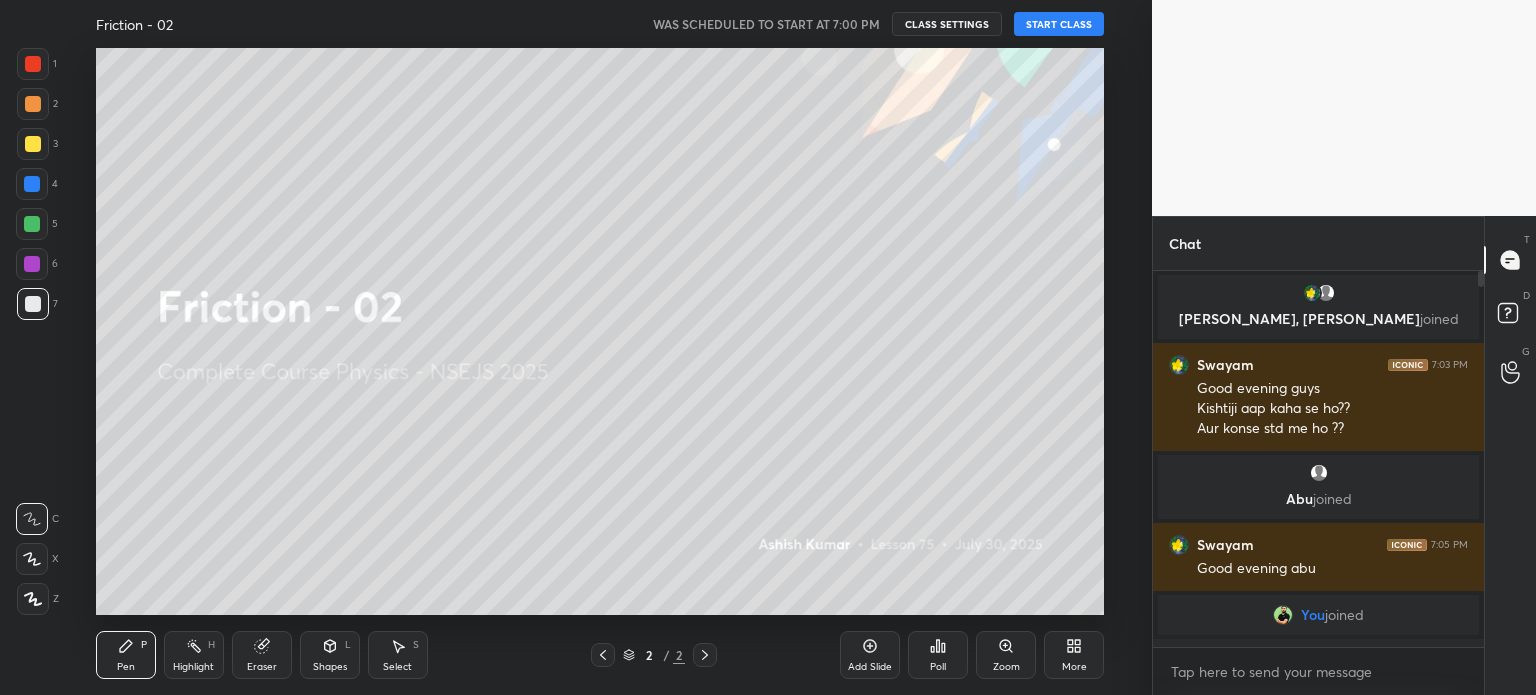 click on "START CLASS" at bounding box center [1059, 24] 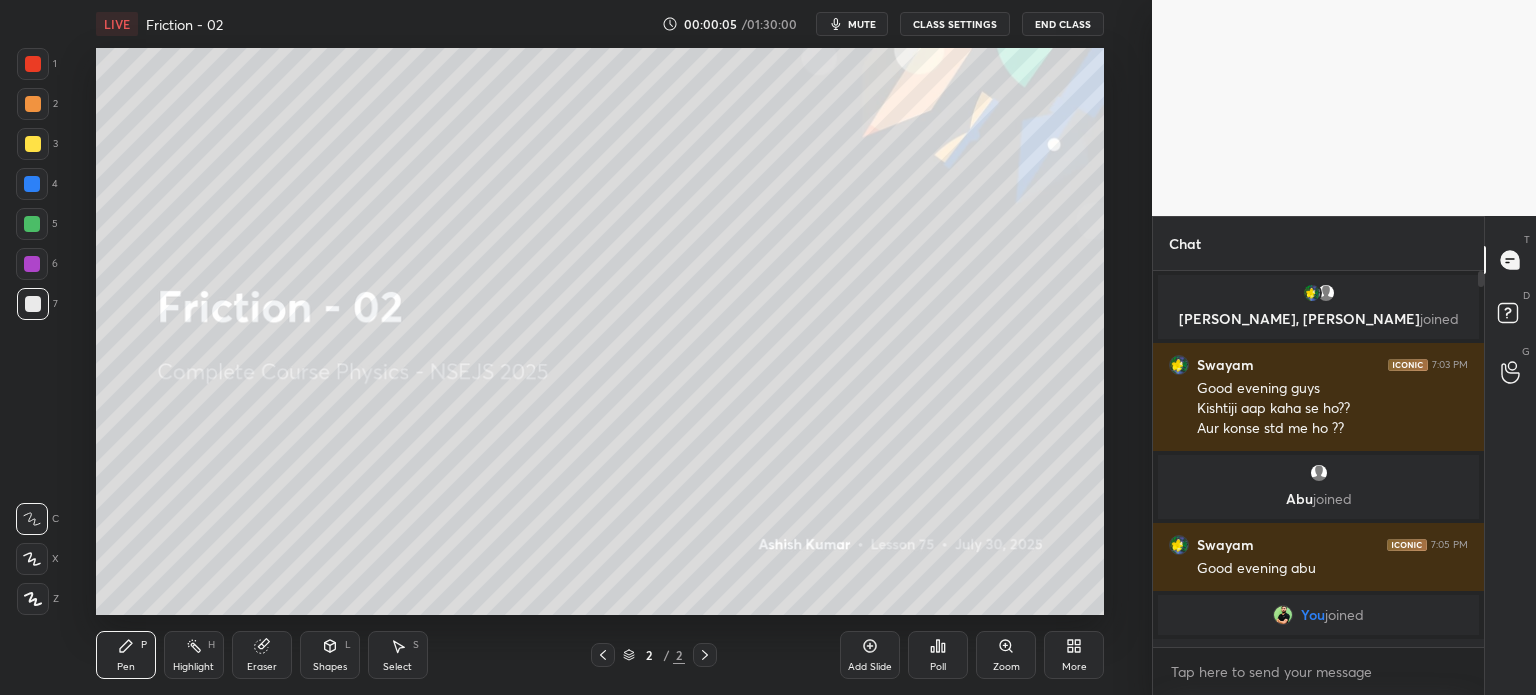 click on "More" at bounding box center [1074, 667] 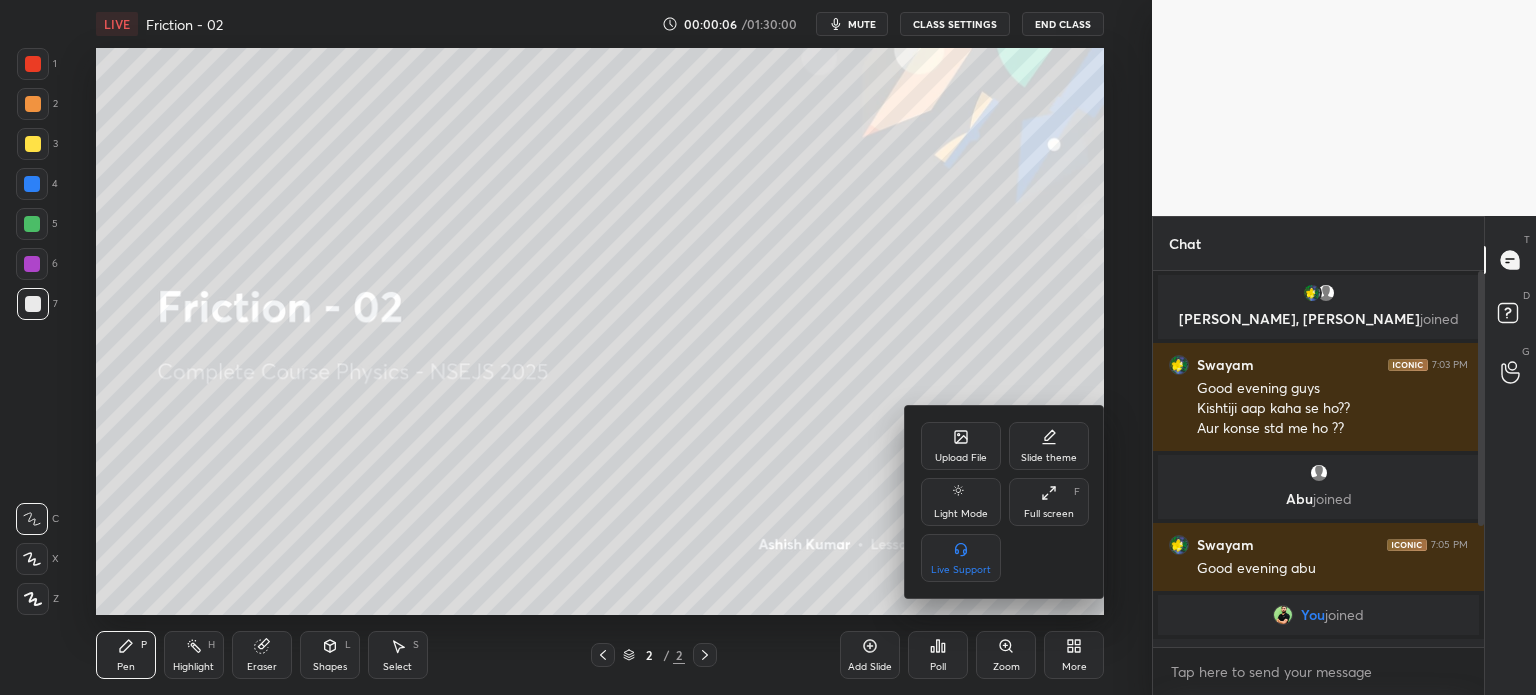 click on "Slide theme" at bounding box center [1049, 446] 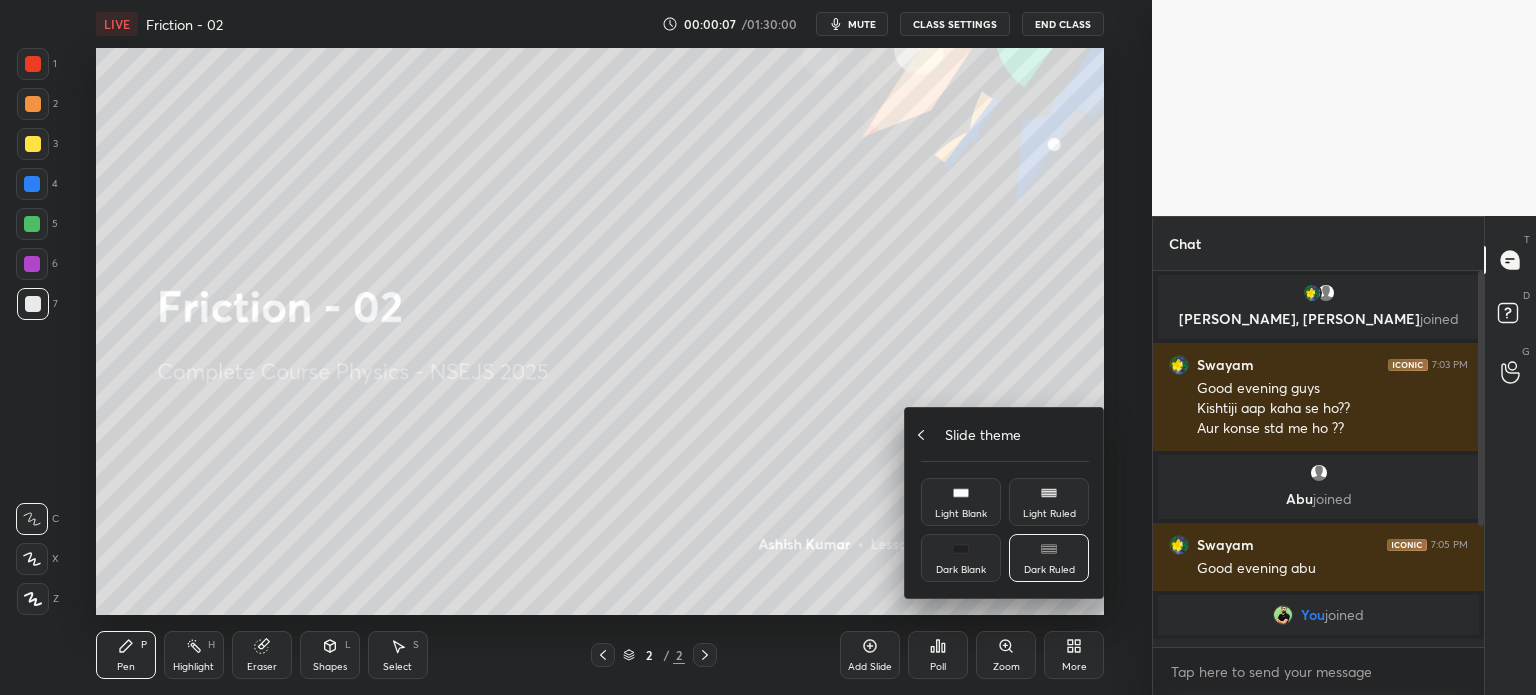click 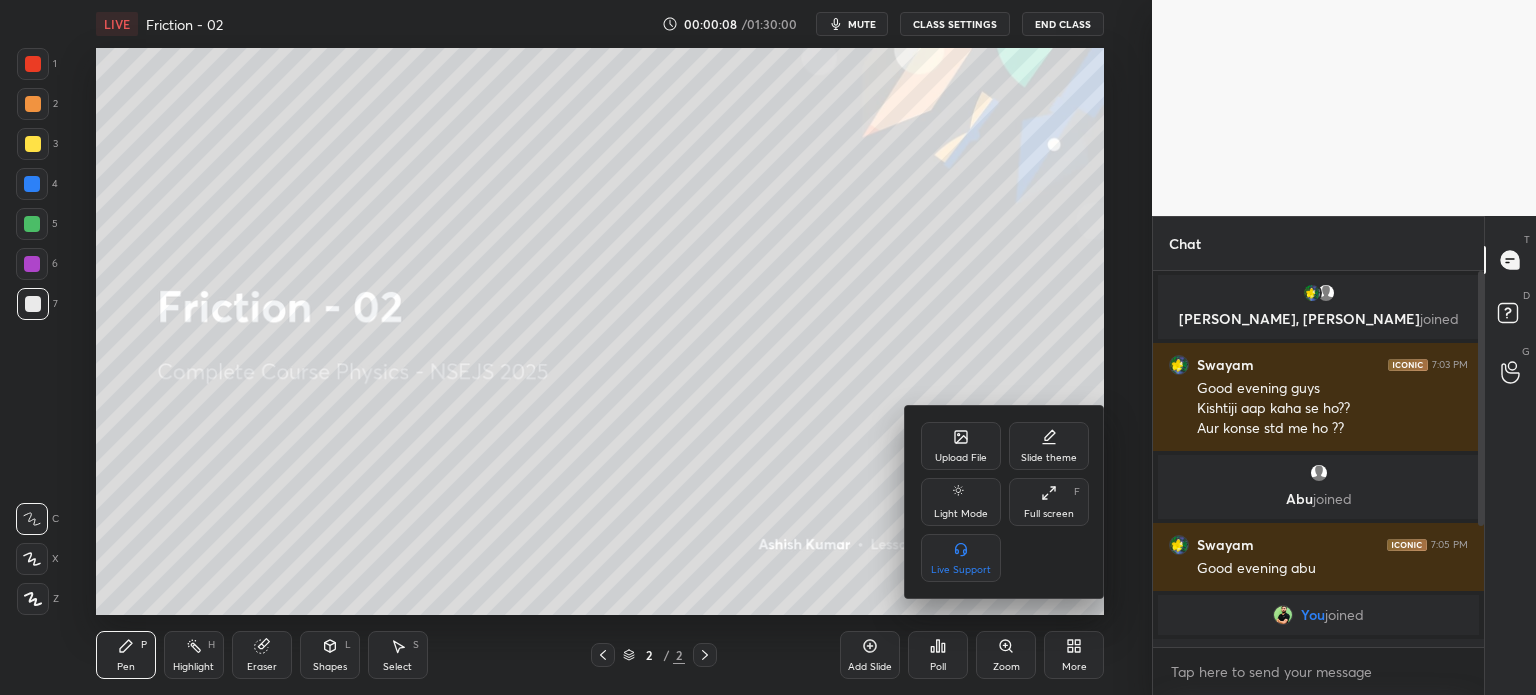click on "Full screen F" at bounding box center (1049, 502) 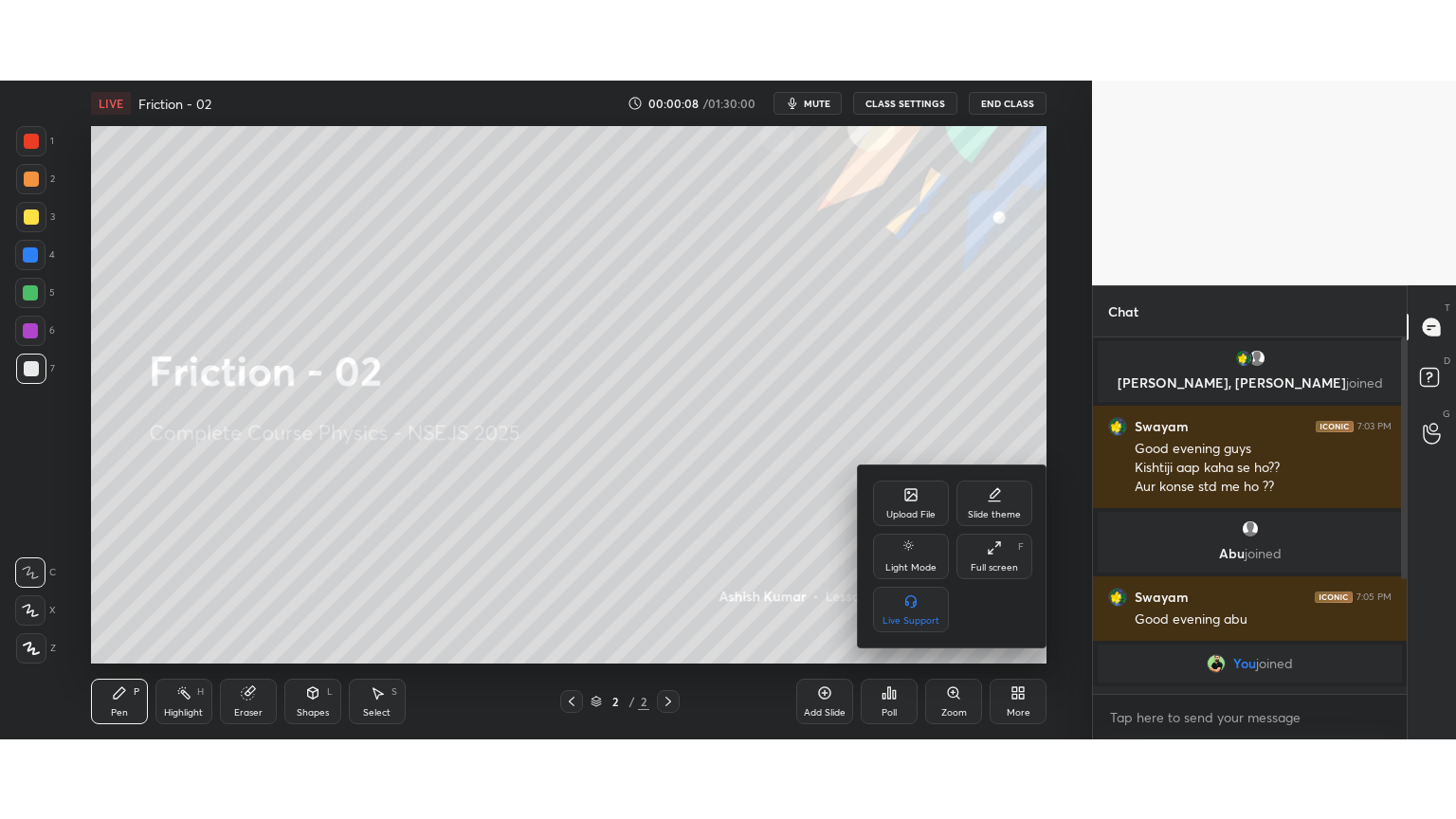 scroll, scrollTop: 94094, scrollLeft: 93776, axis: both 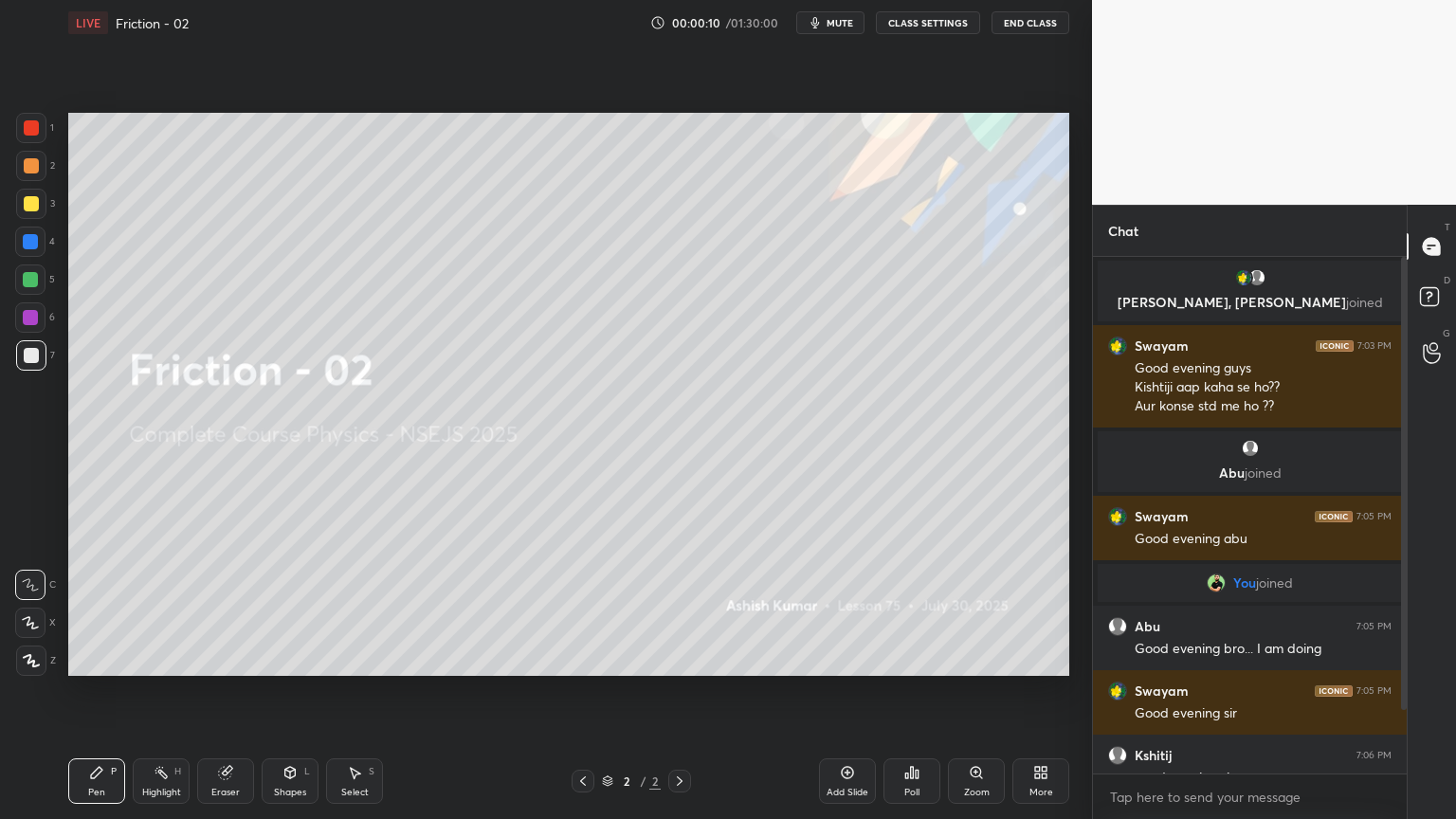 click 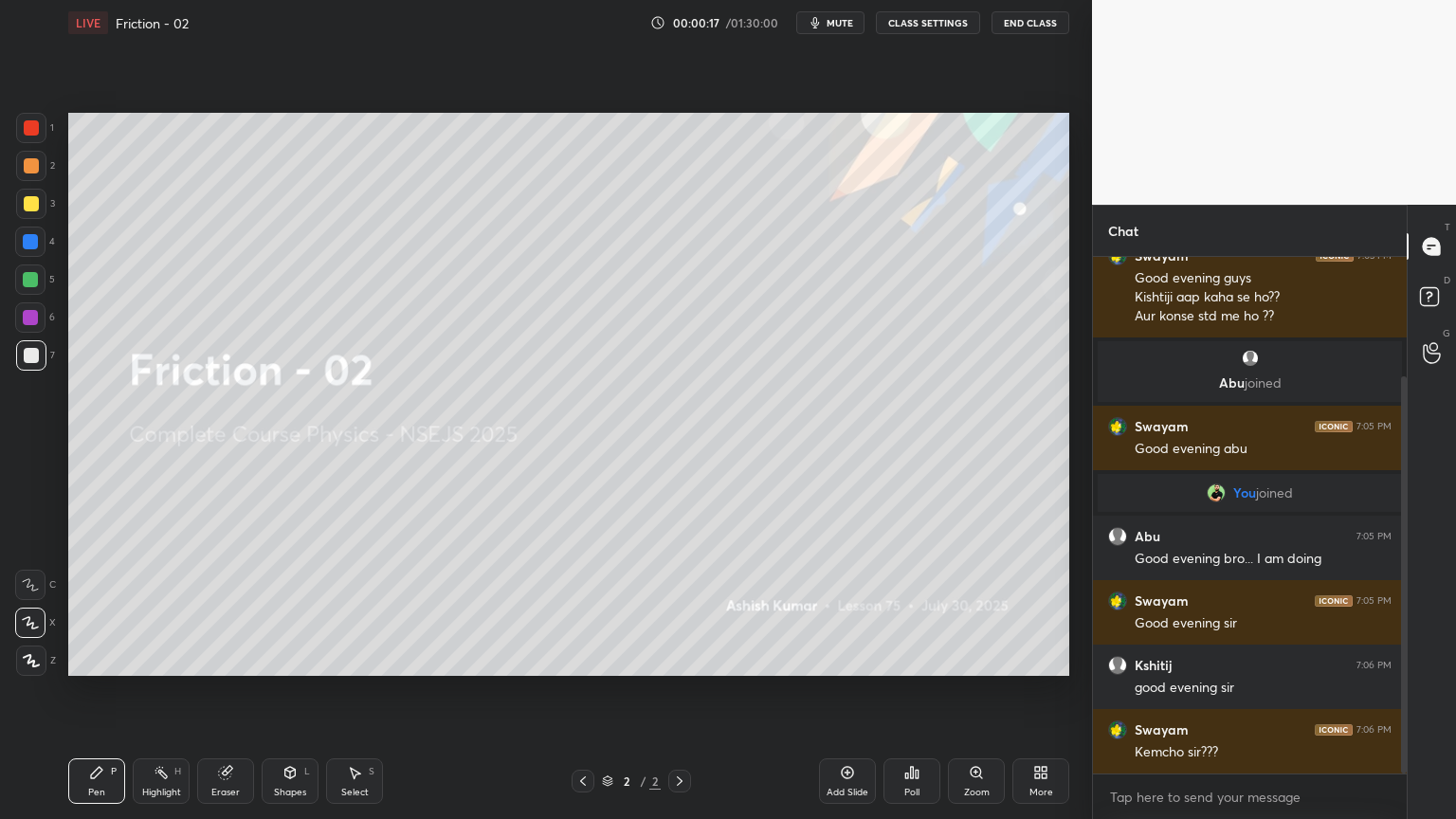 scroll, scrollTop: 155, scrollLeft: 0, axis: vertical 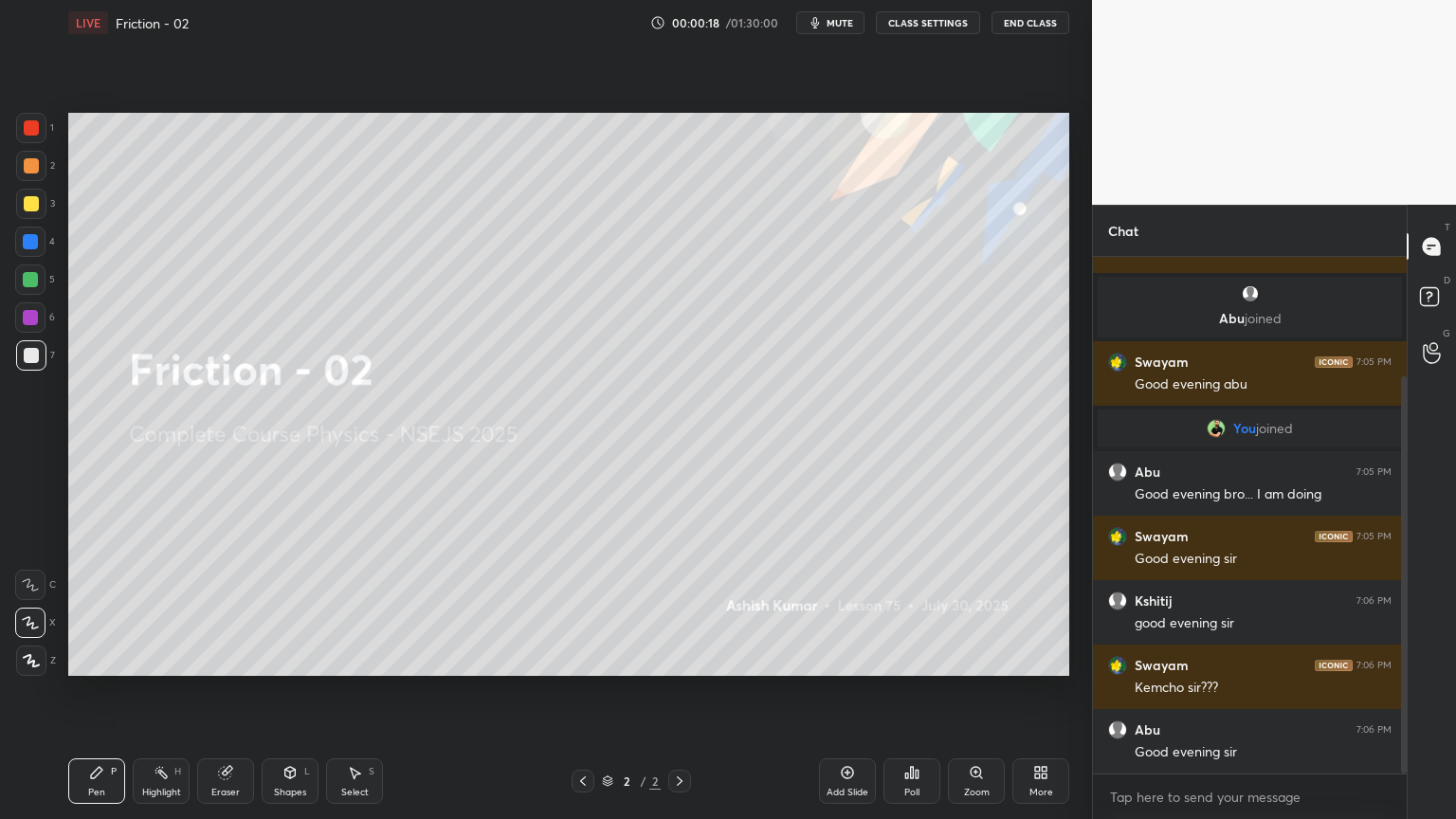 click on "Poll" at bounding box center [912, 781] 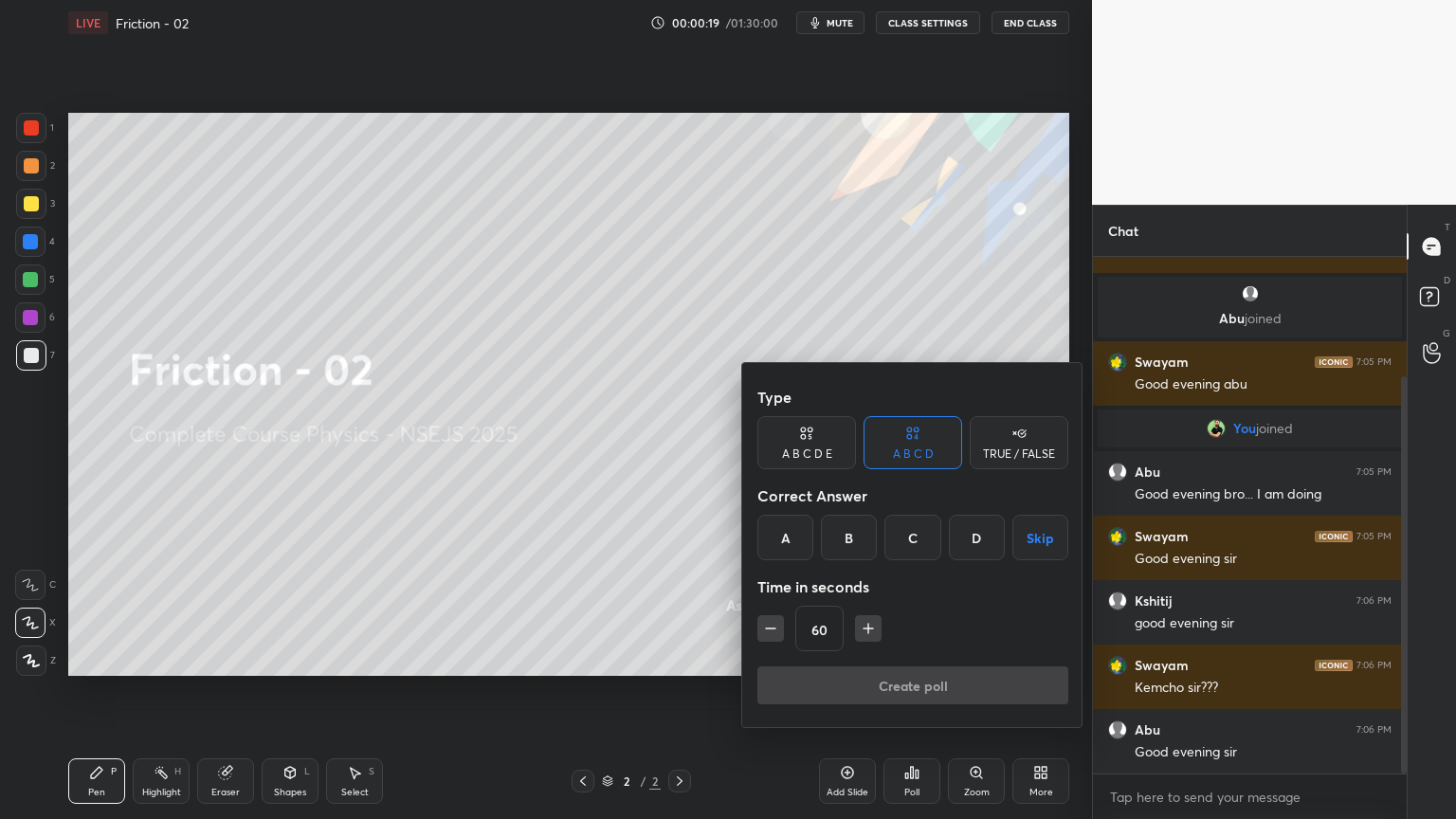click on "A" at bounding box center [785, 537] 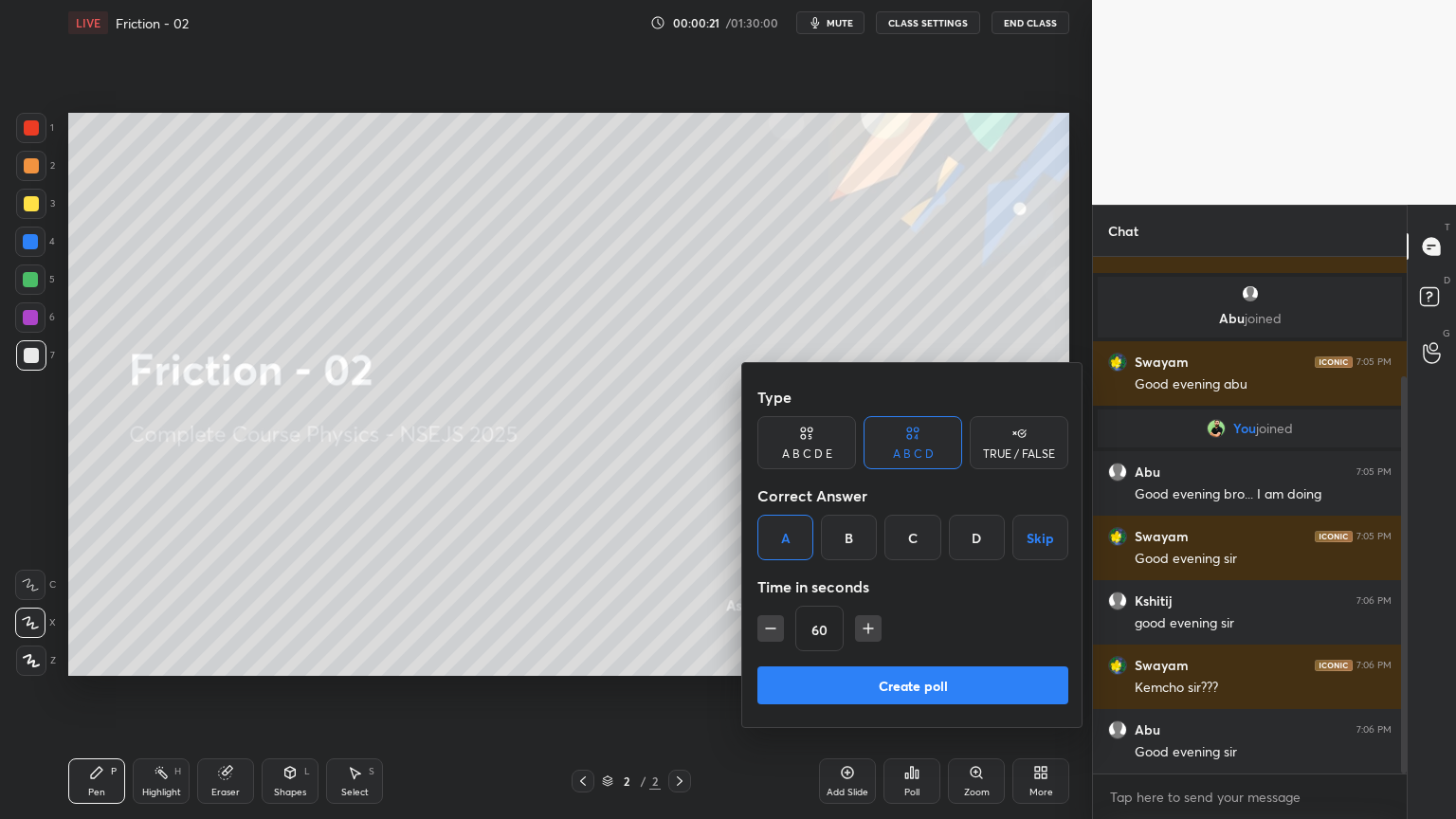 click on "Create poll" at bounding box center (913, 685) 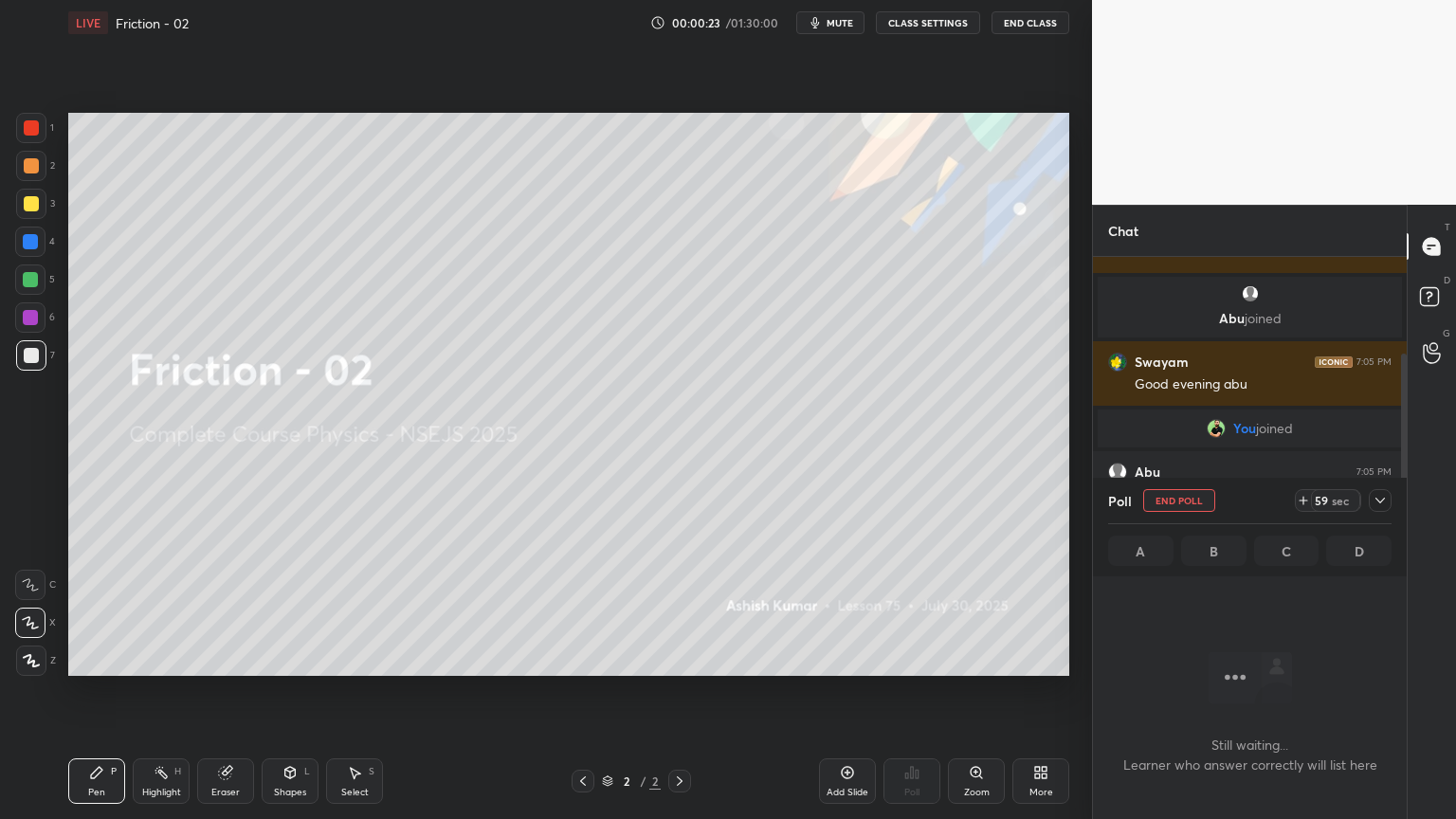 click 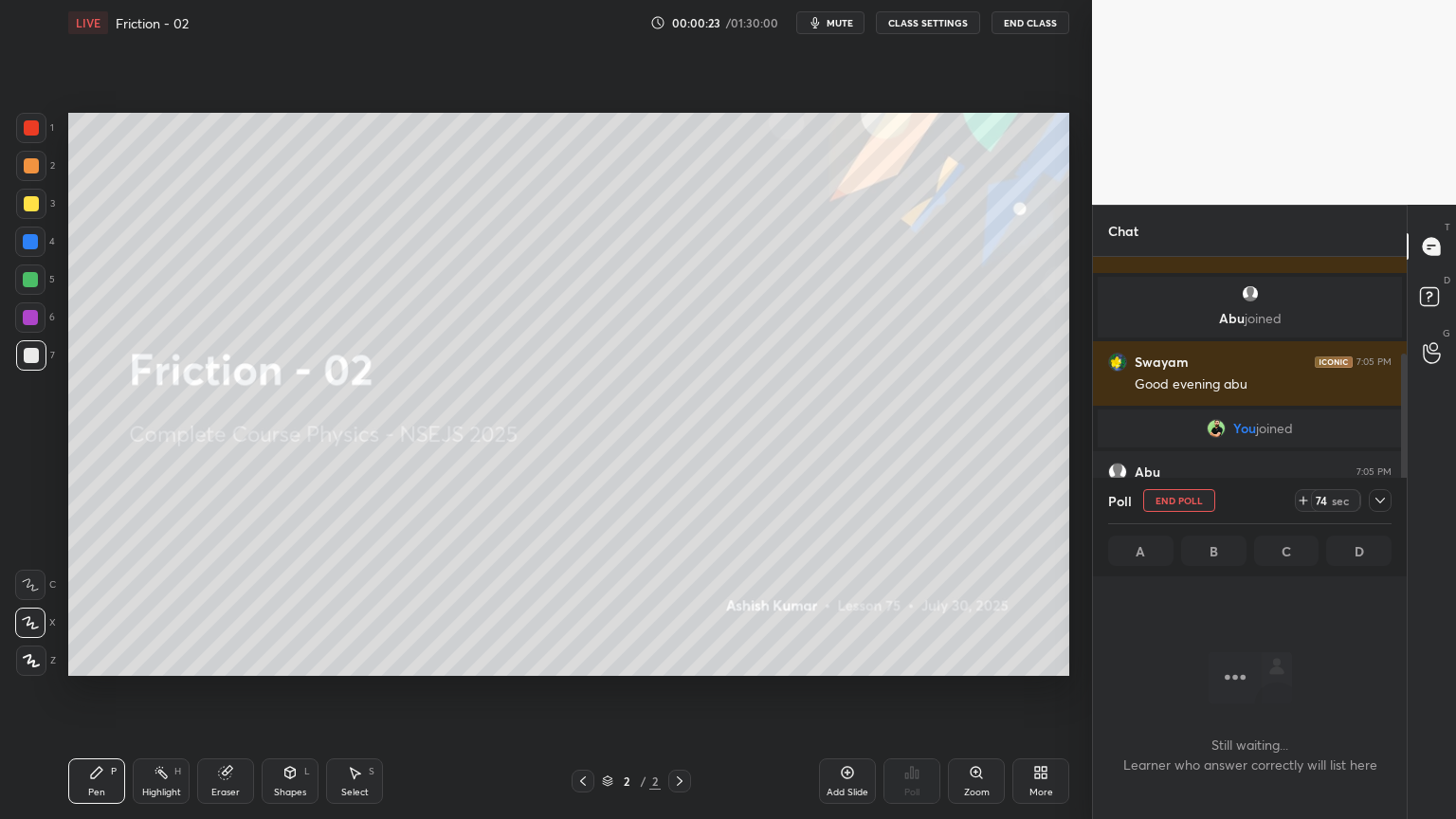 click 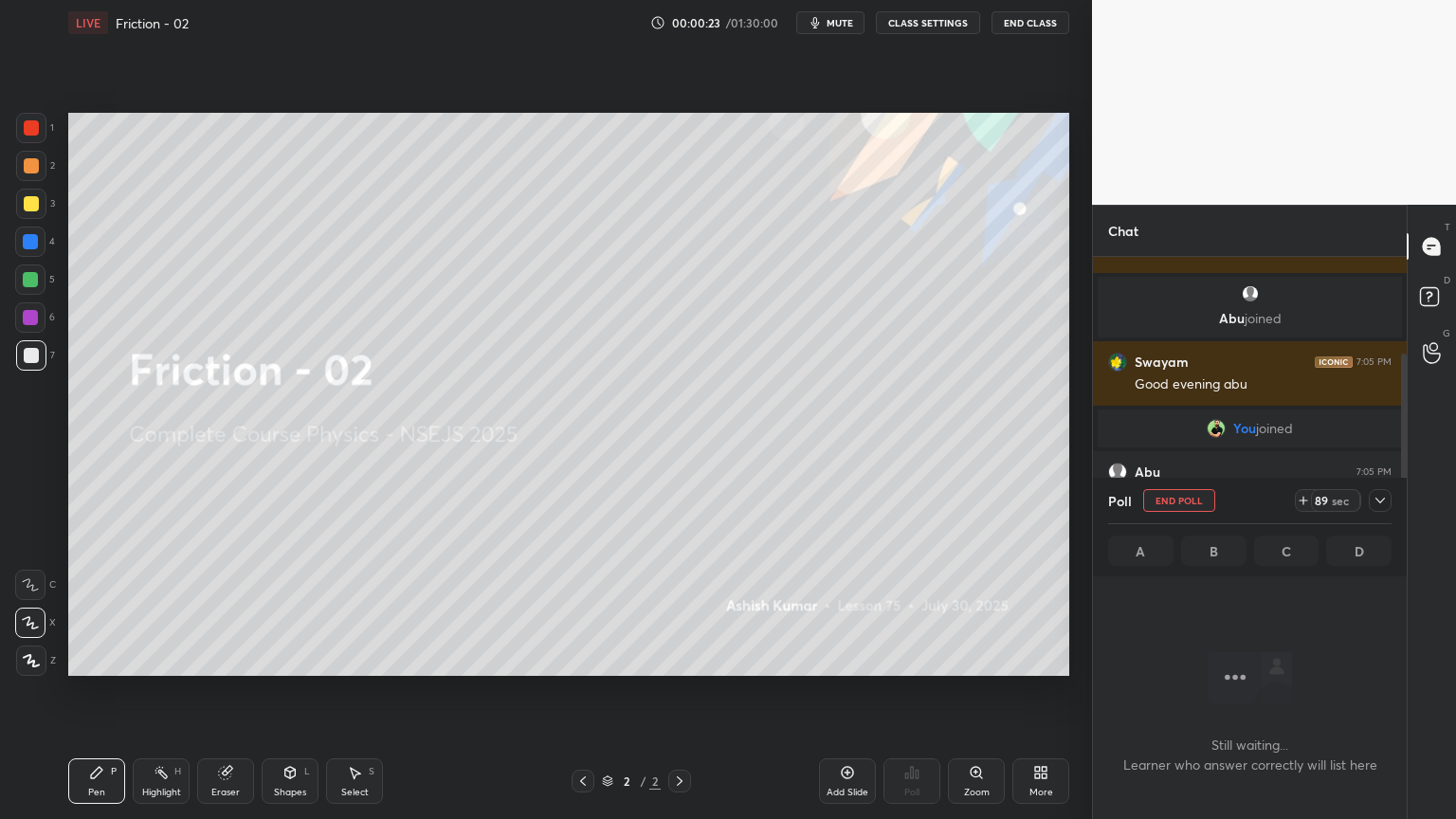click on "89  sec" at bounding box center [1336, 500] 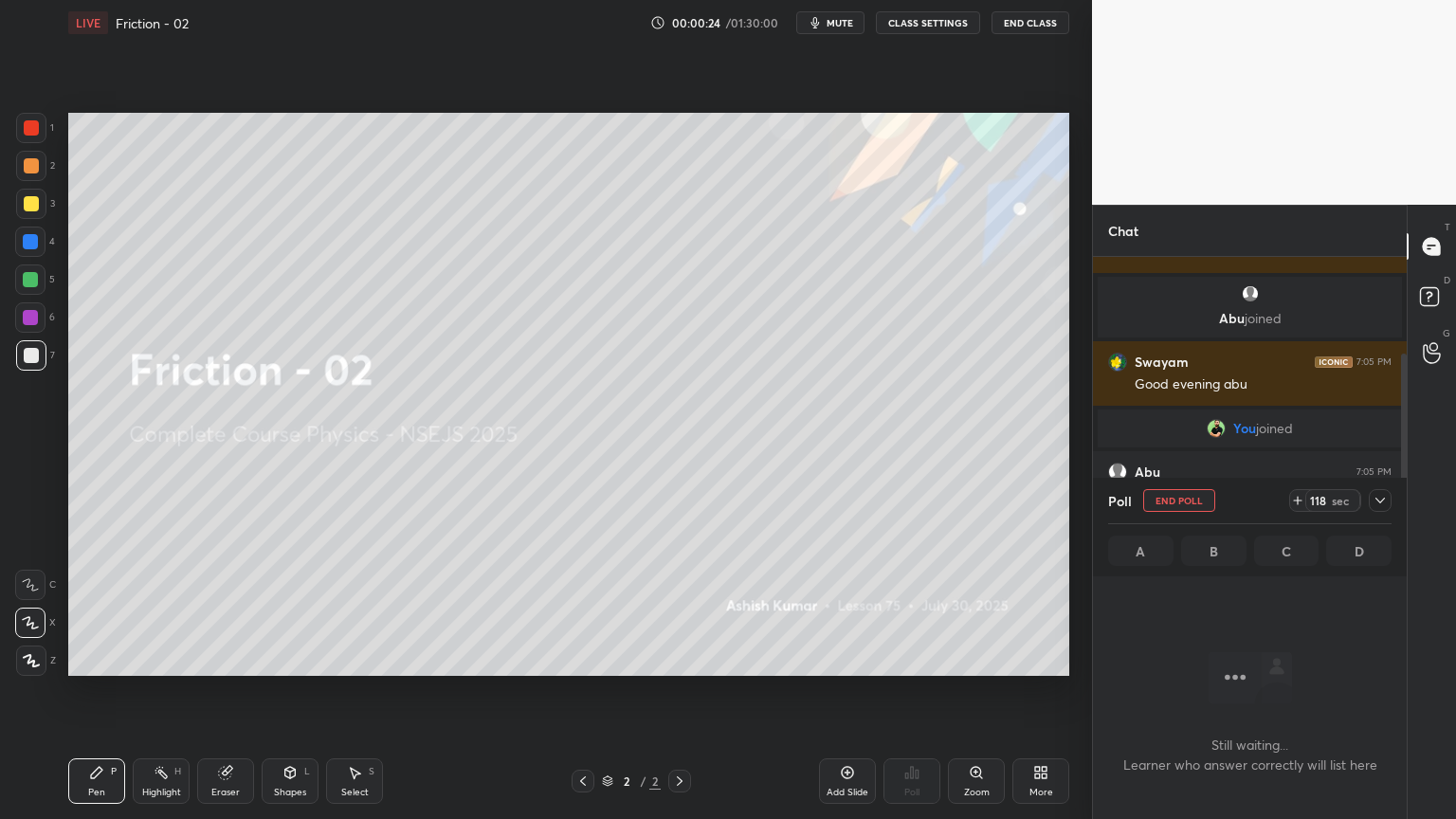 click on "sec" at bounding box center [1340, 500] 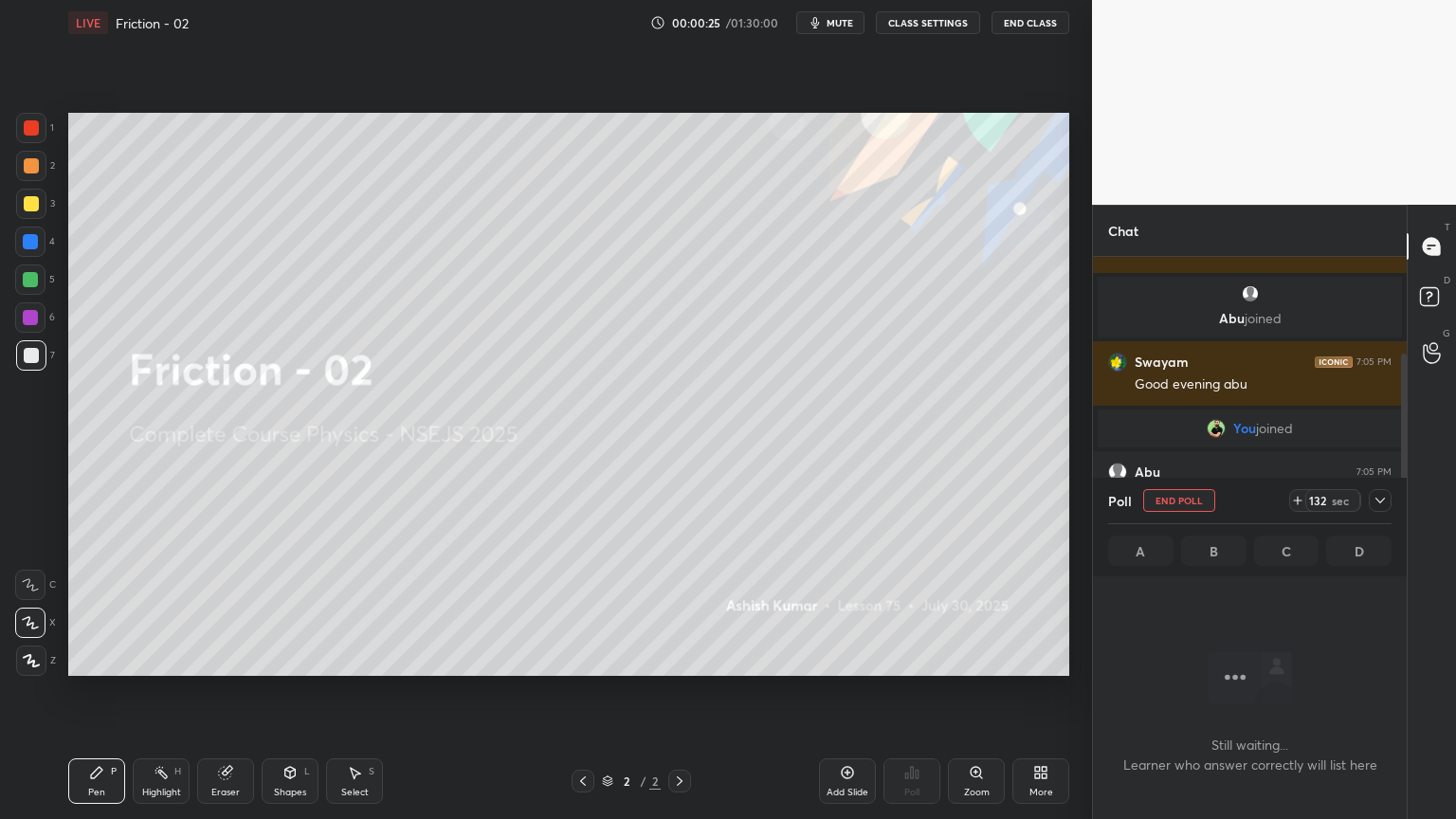 click on "132" at bounding box center [1318, 500] 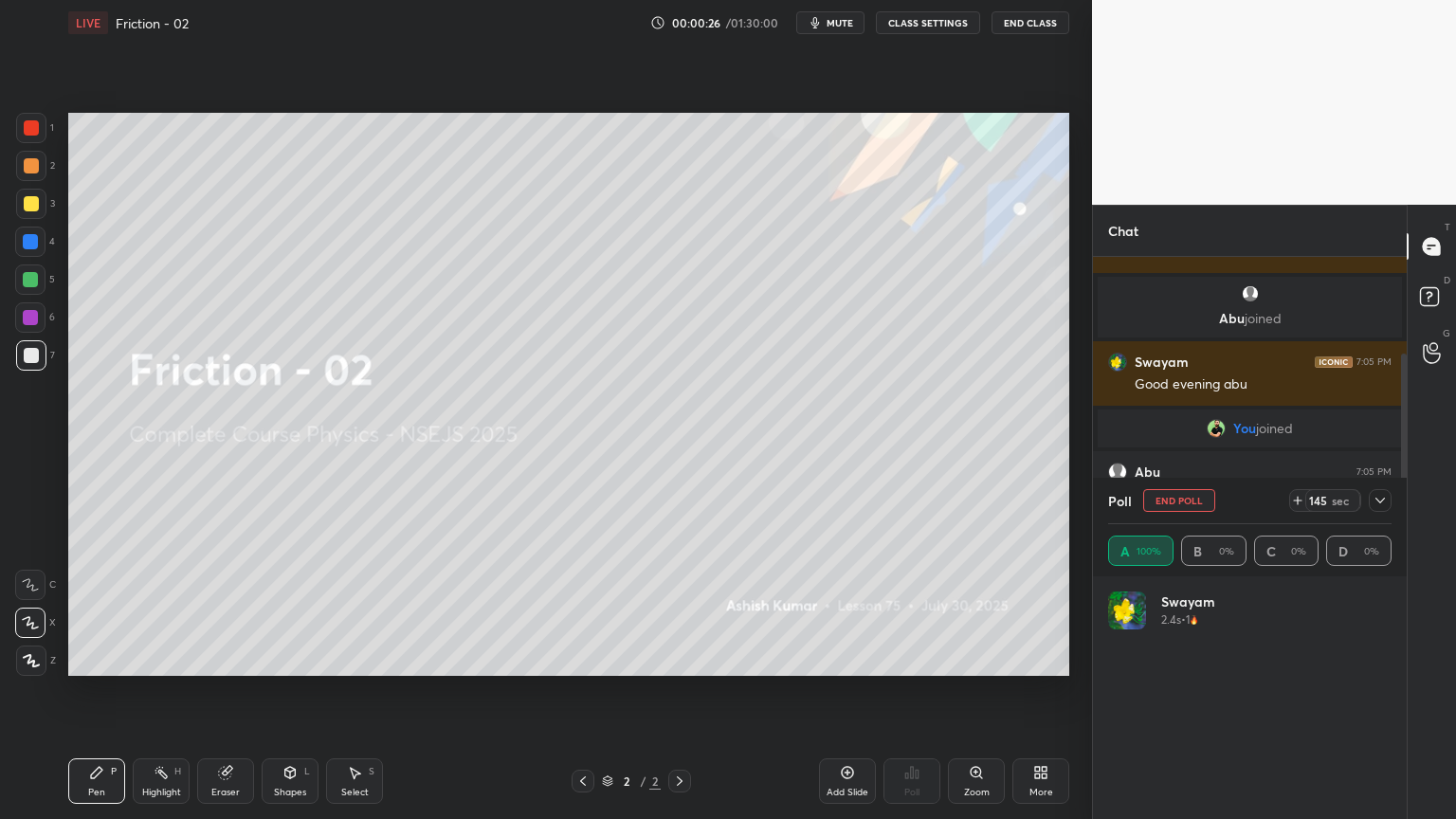 click on "mute" at bounding box center [840, 23] 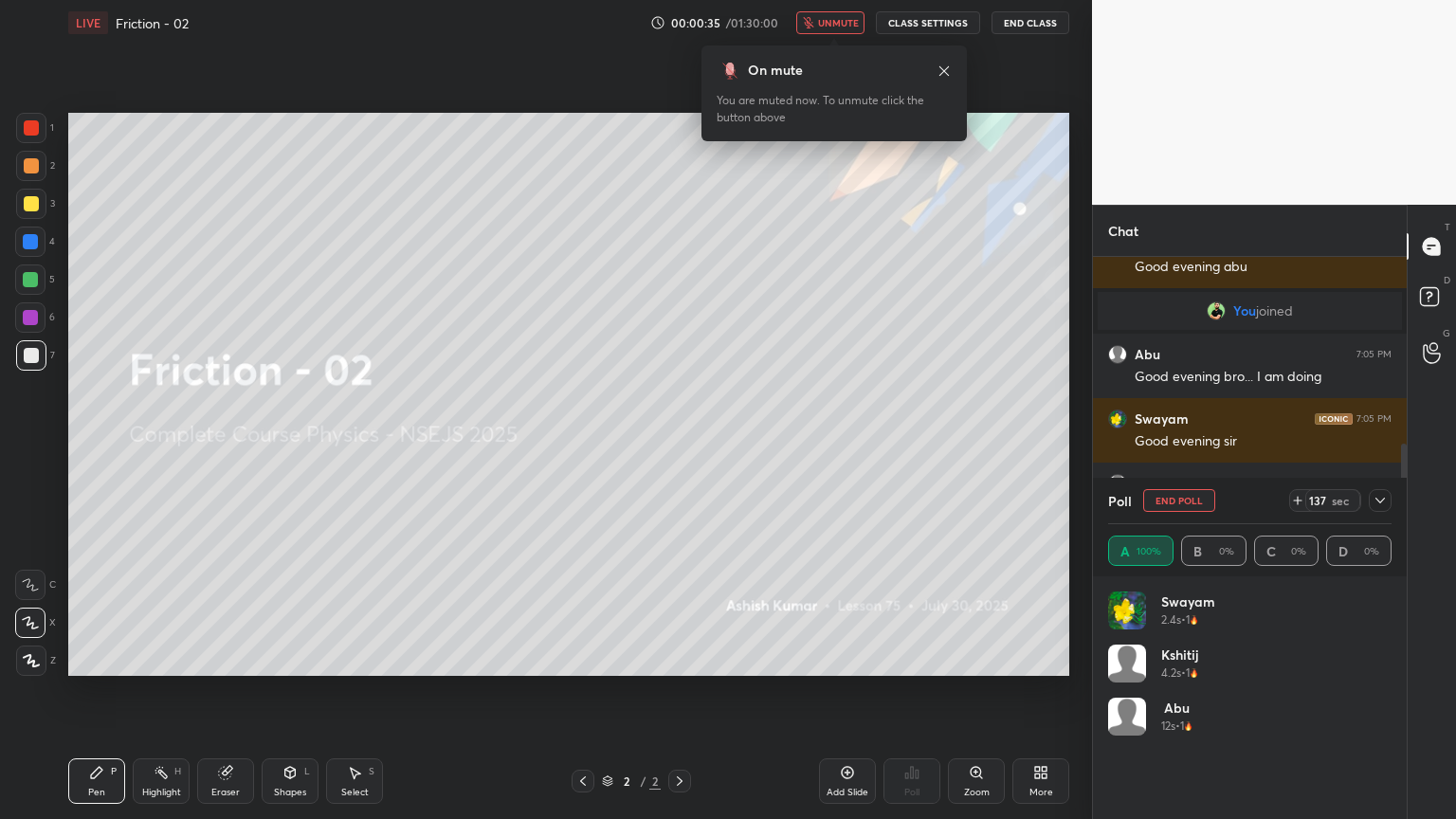scroll, scrollTop: 337, scrollLeft: 0, axis: vertical 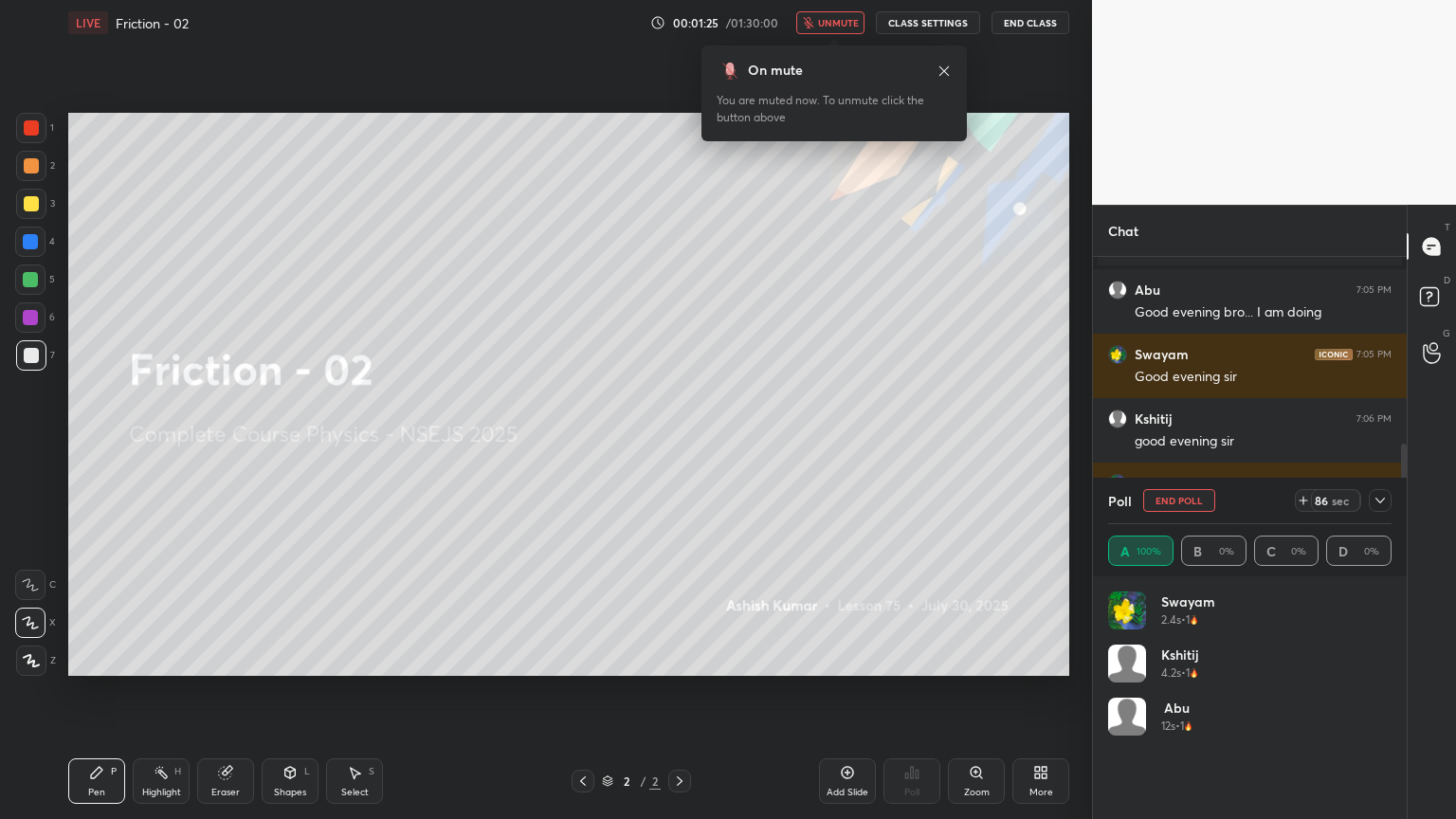 click 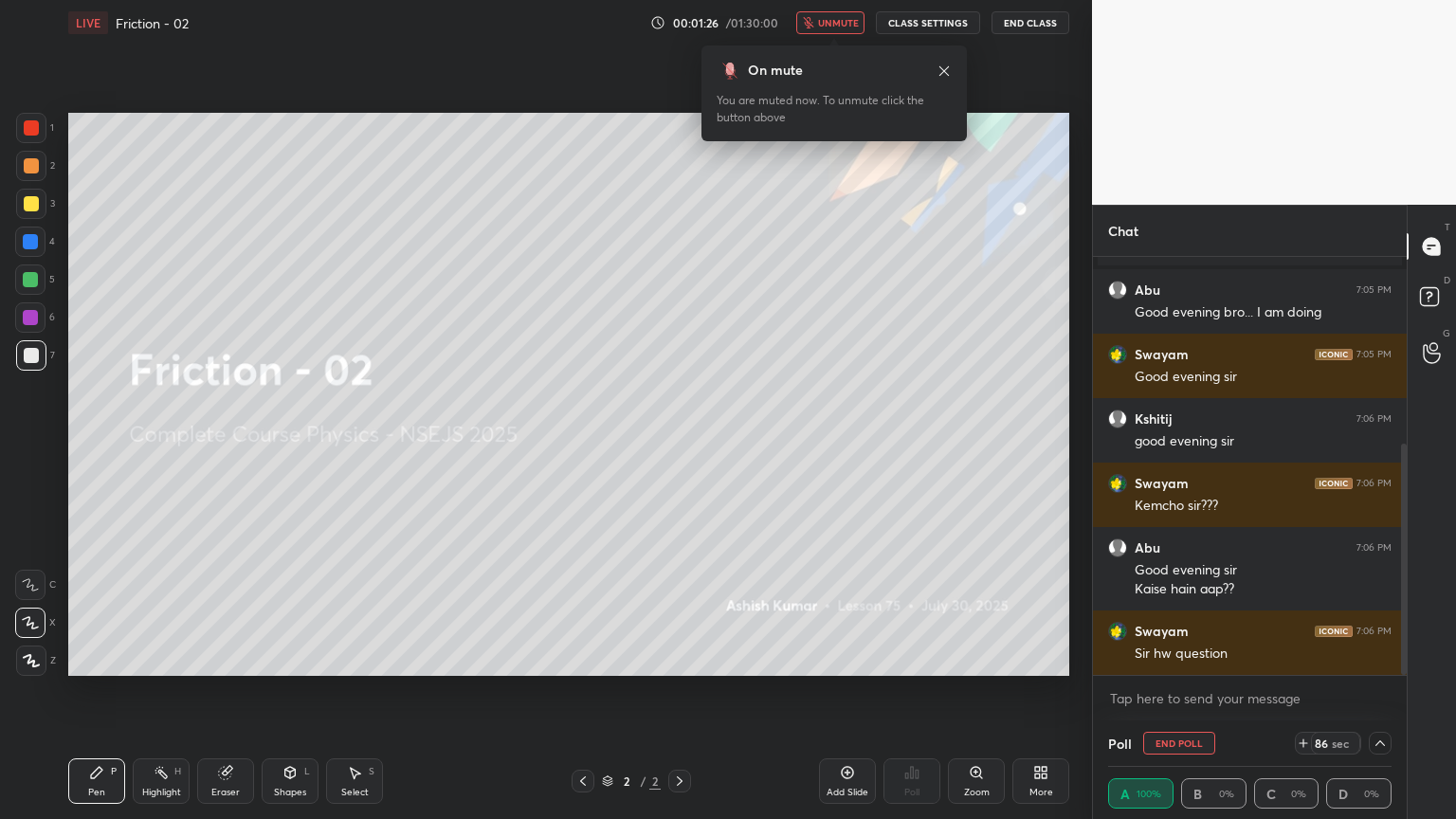 scroll, scrollTop: 0, scrollLeft: 0, axis: both 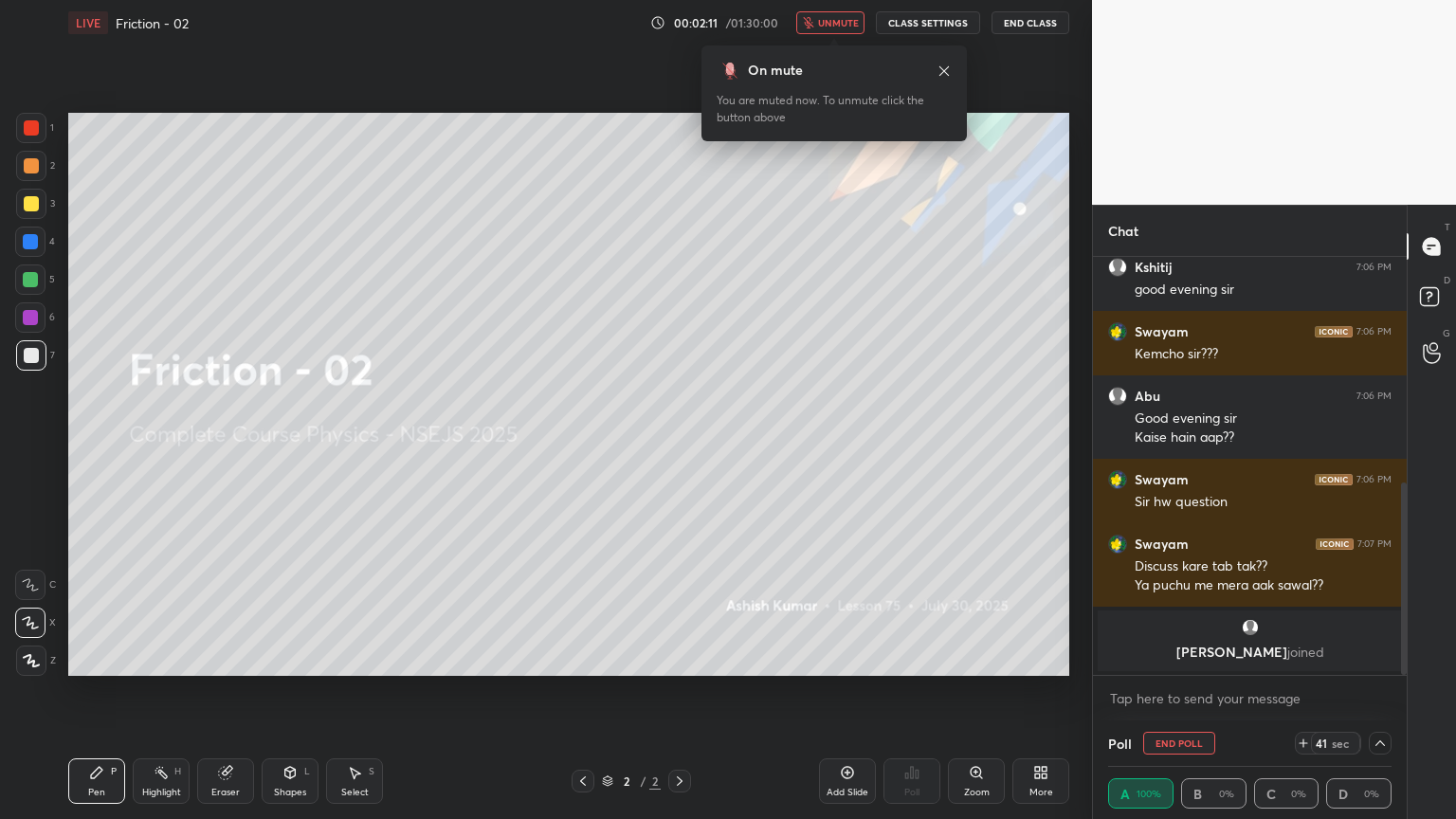 click on "unmute" at bounding box center (838, 23) 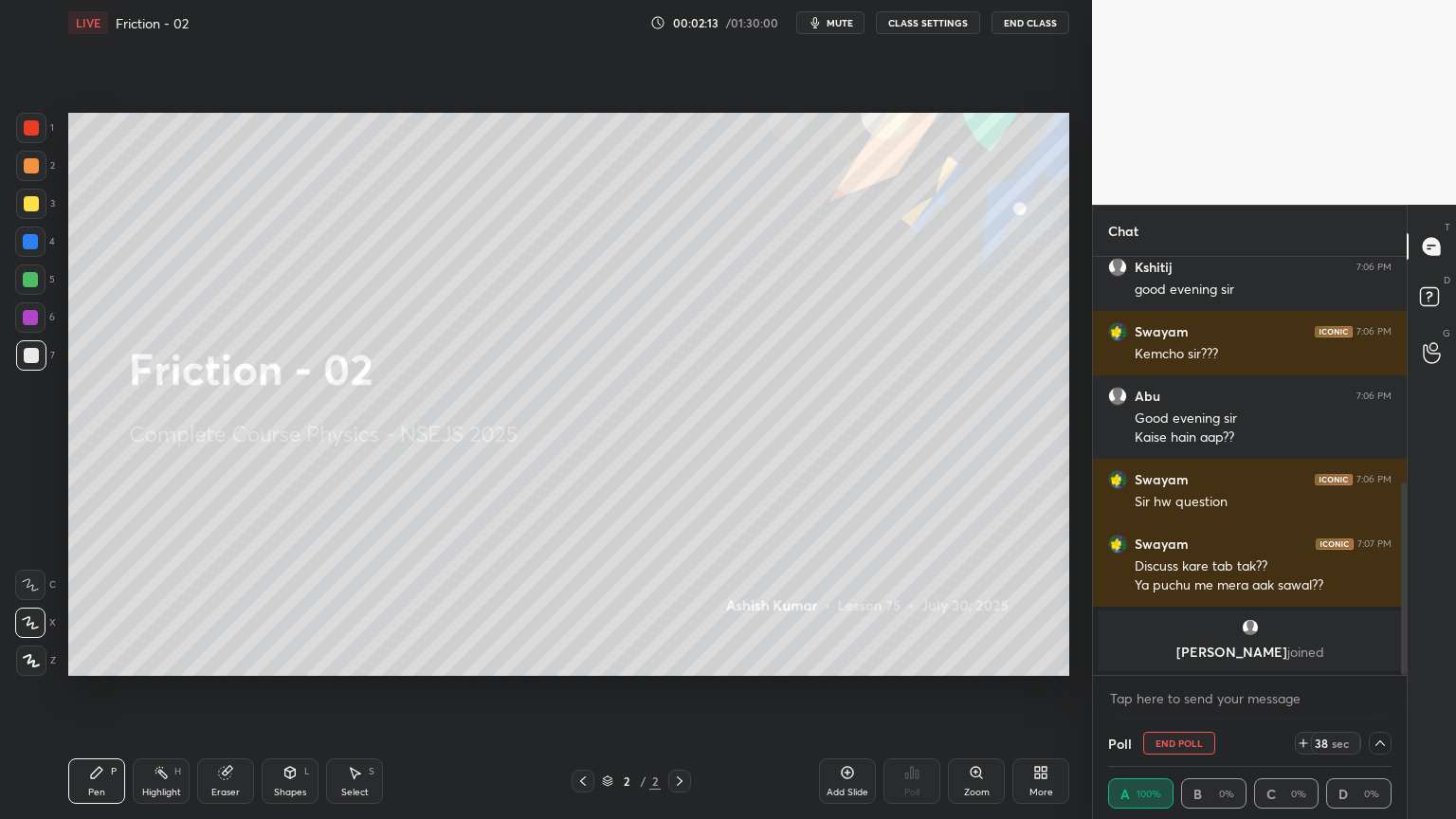 click 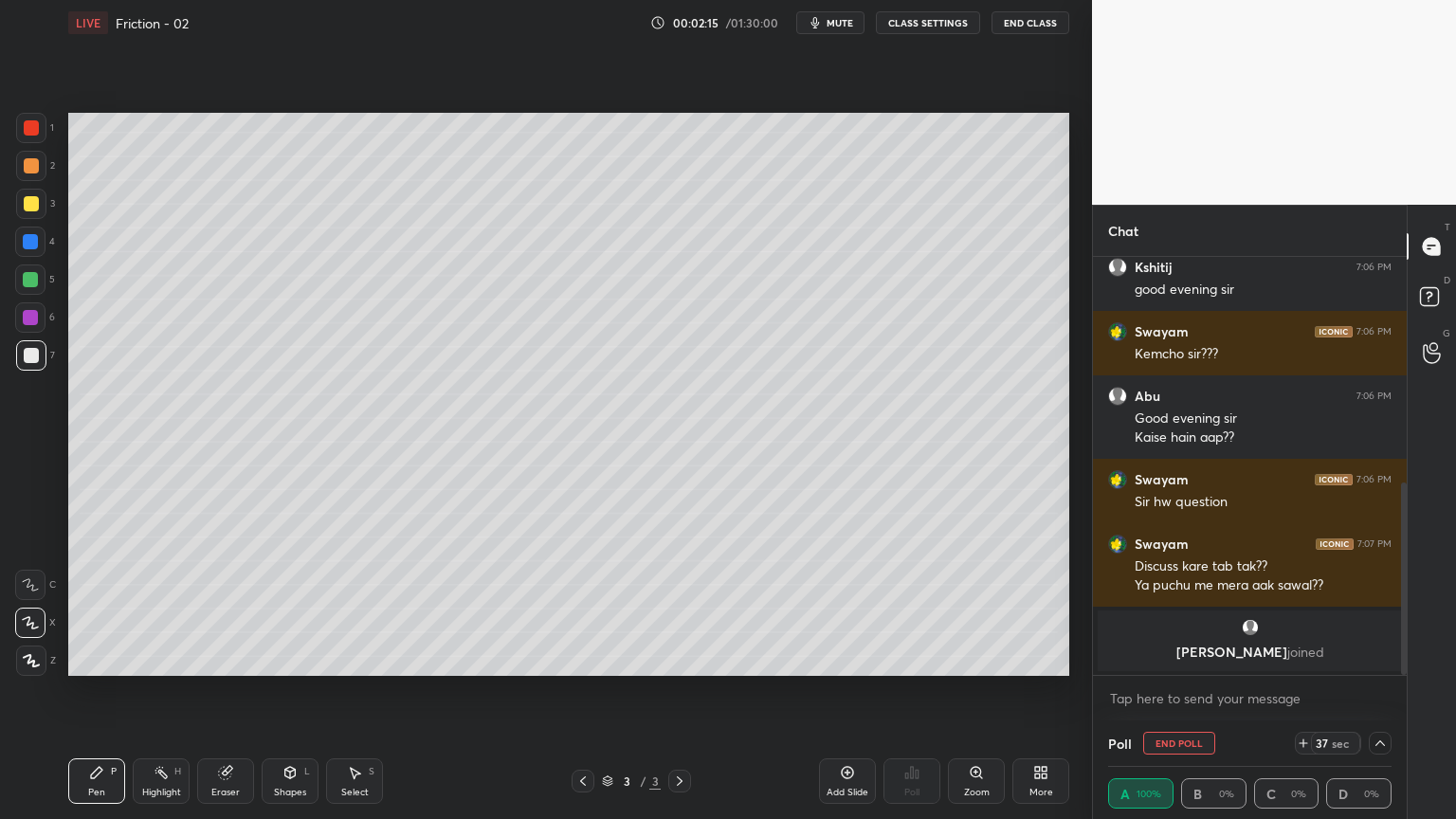 click 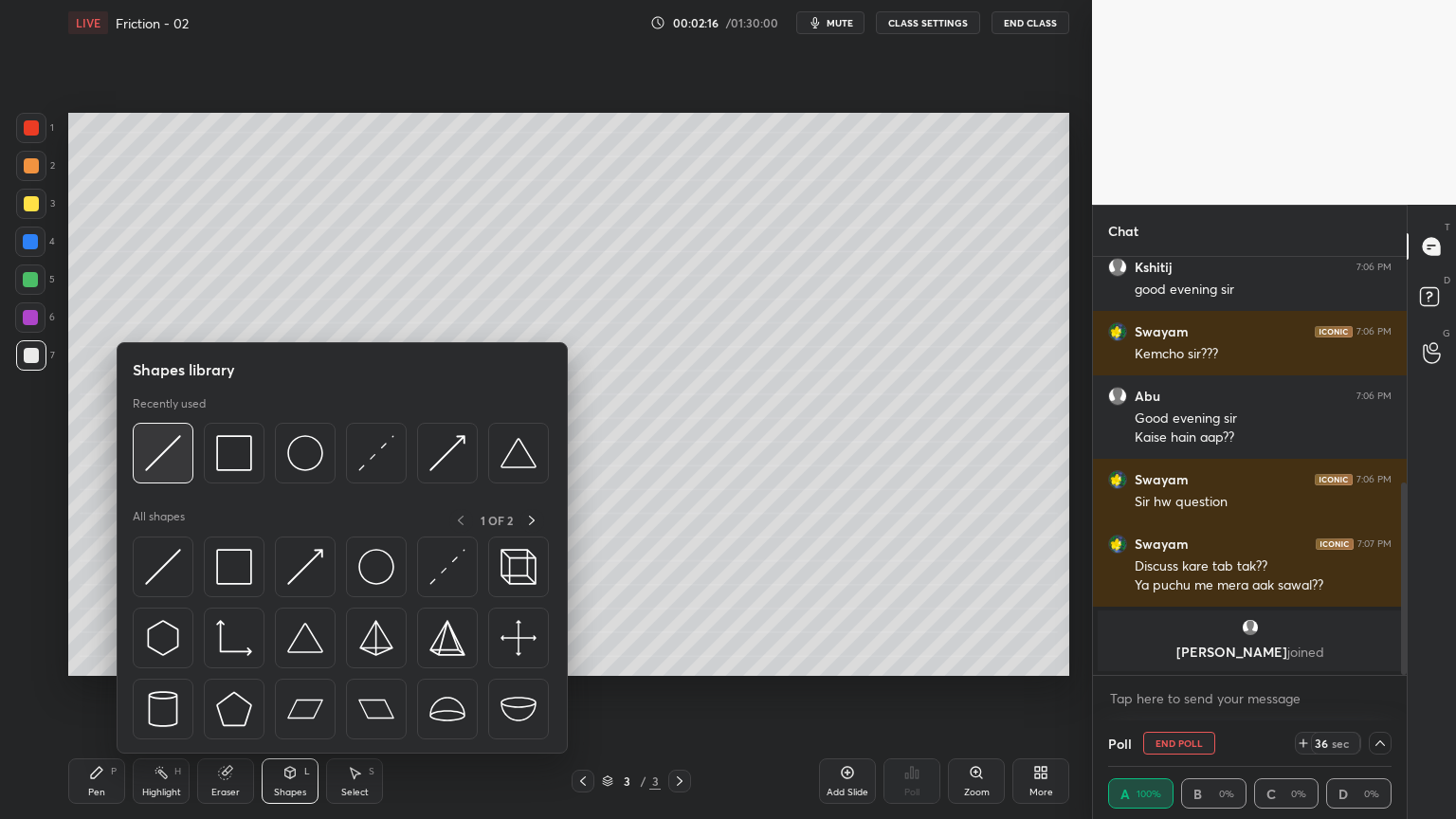 click at bounding box center (163, 453) 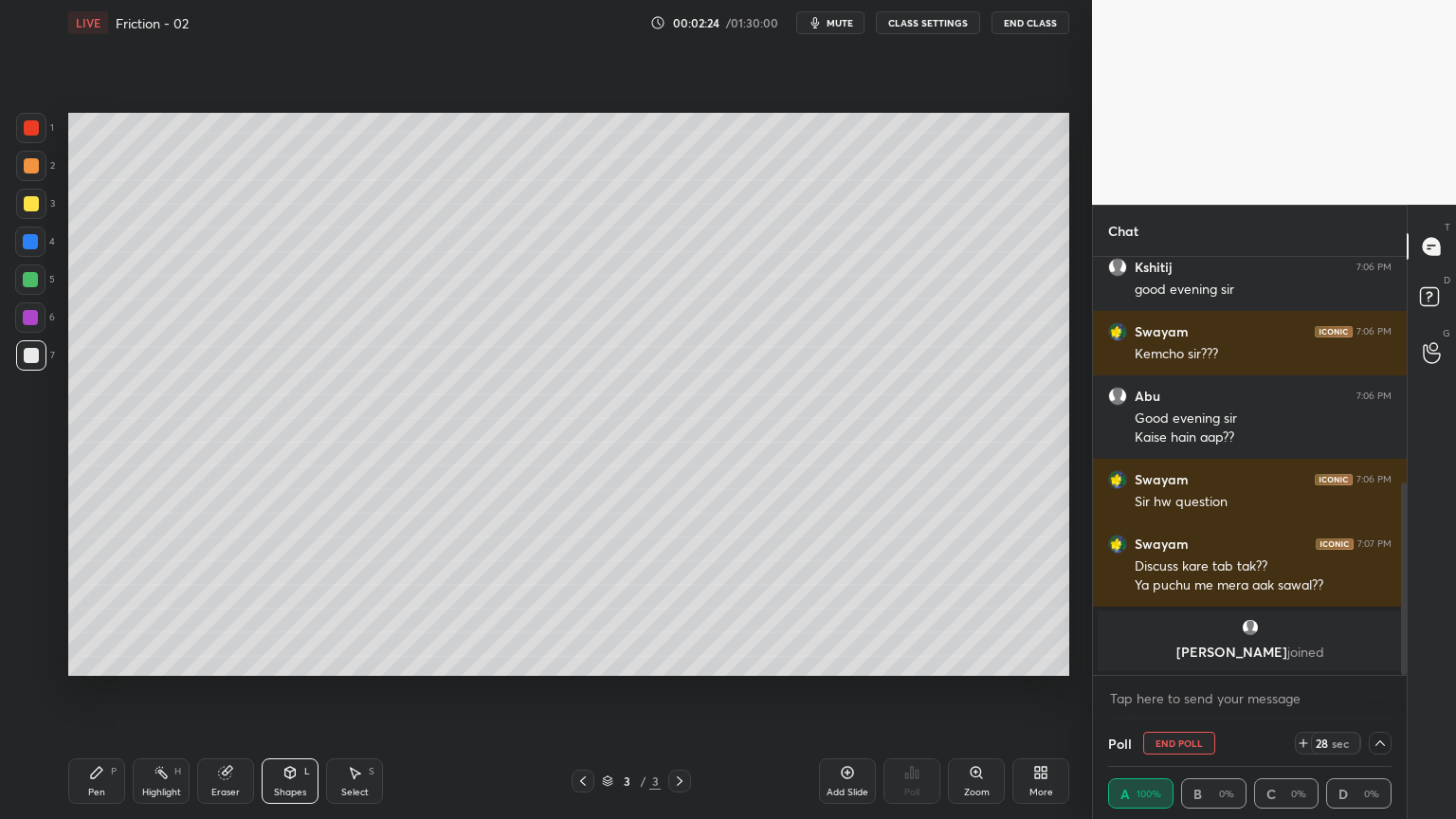 click on "Pen" at bounding box center (97, 792) 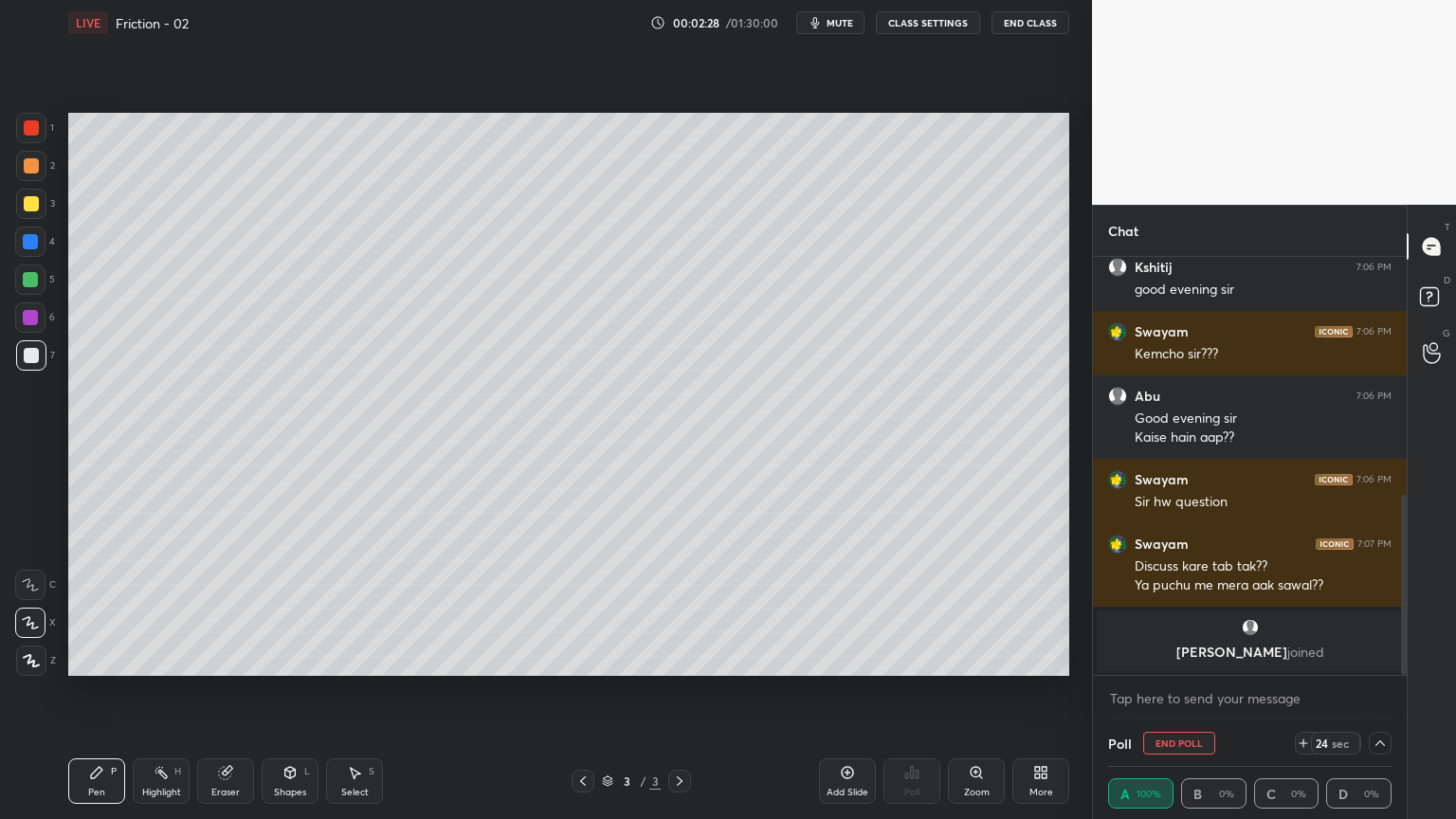 scroll, scrollTop: 553, scrollLeft: 0, axis: vertical 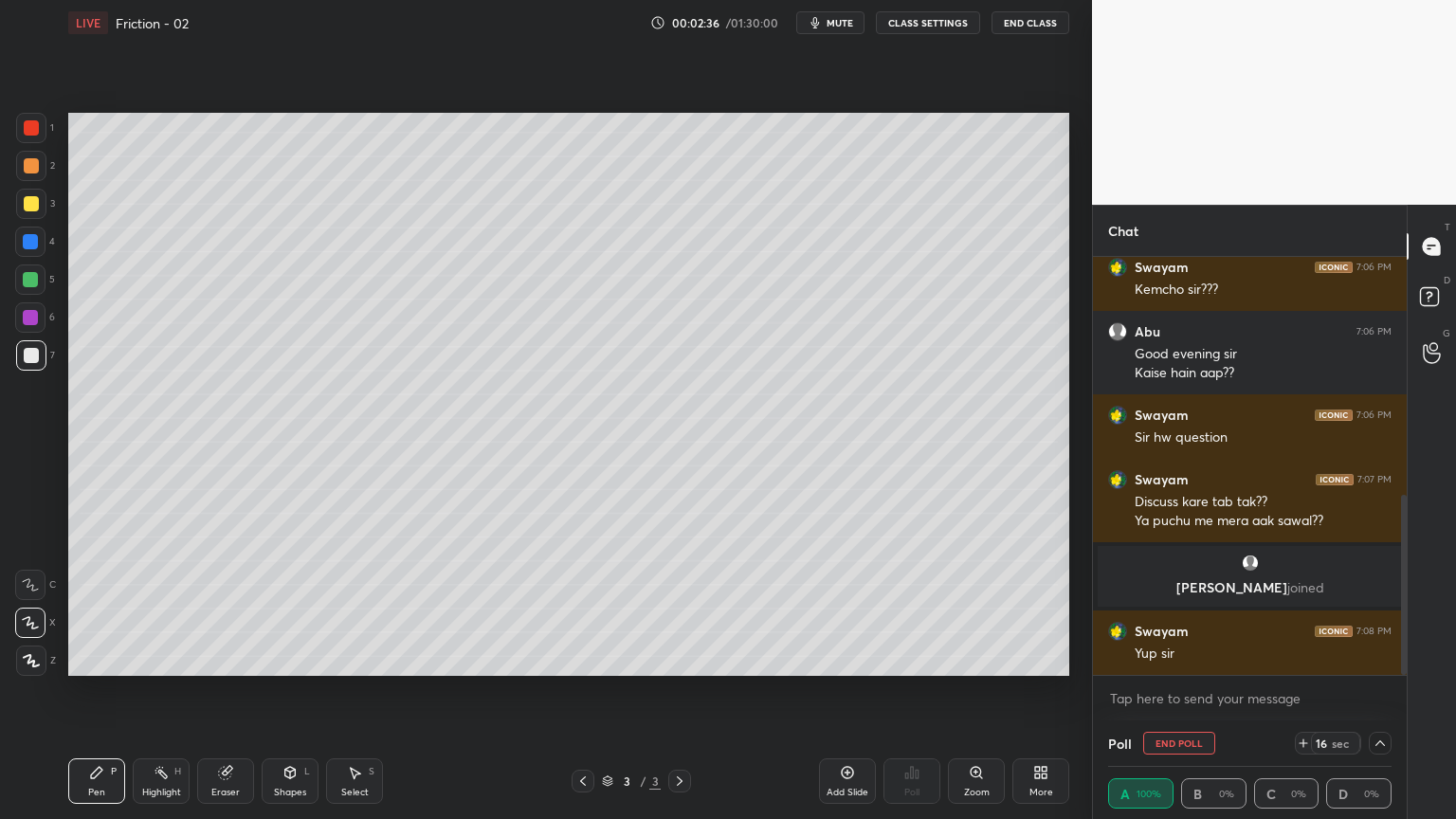 click on "Pen P Highlight H Eraser Shapes L Select S 3 / 3 Add Slide Poll Zoom More" at bounding box center (569, 781) 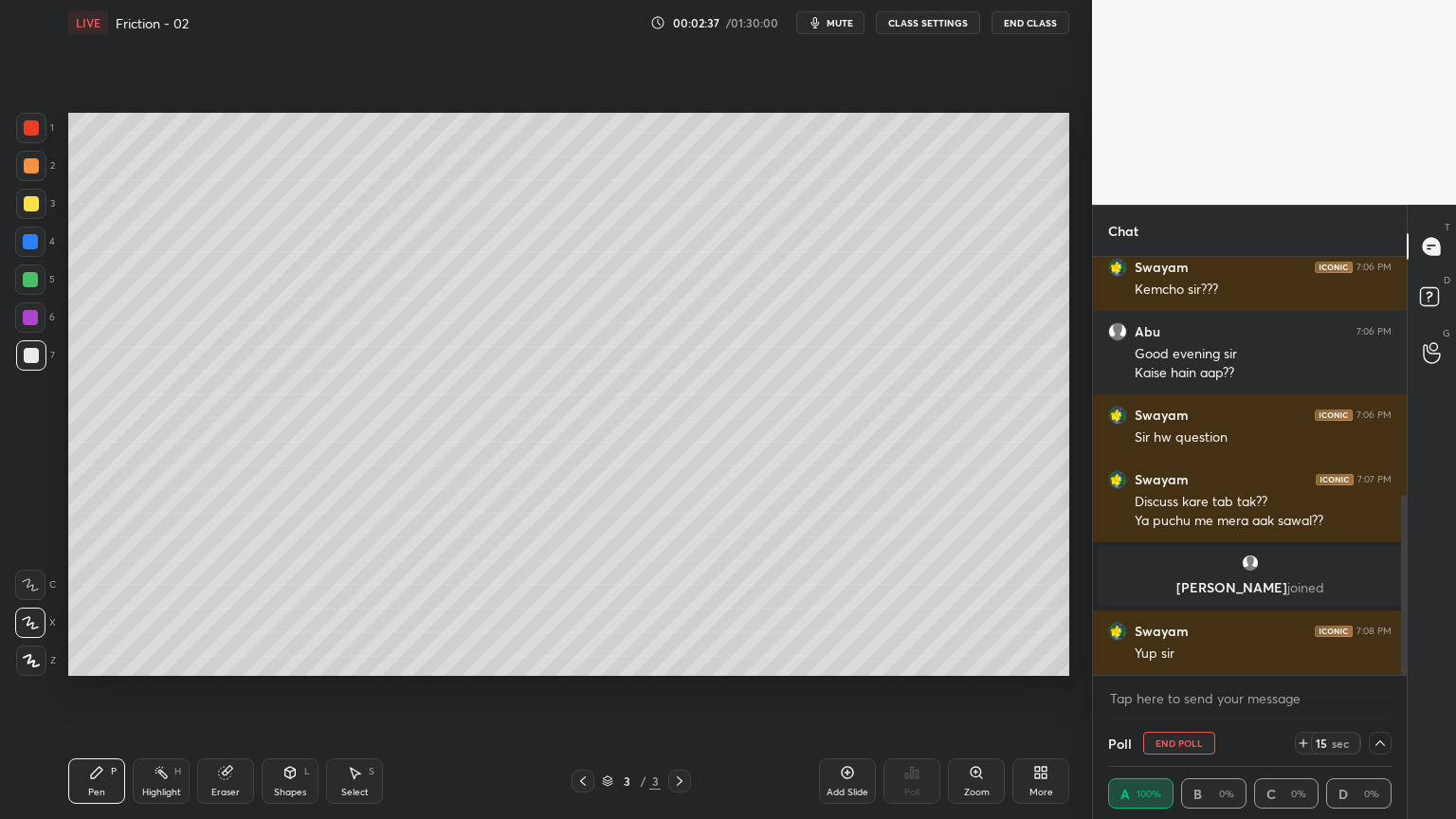 click on "Shapes L" at bounding box center [290, 781] 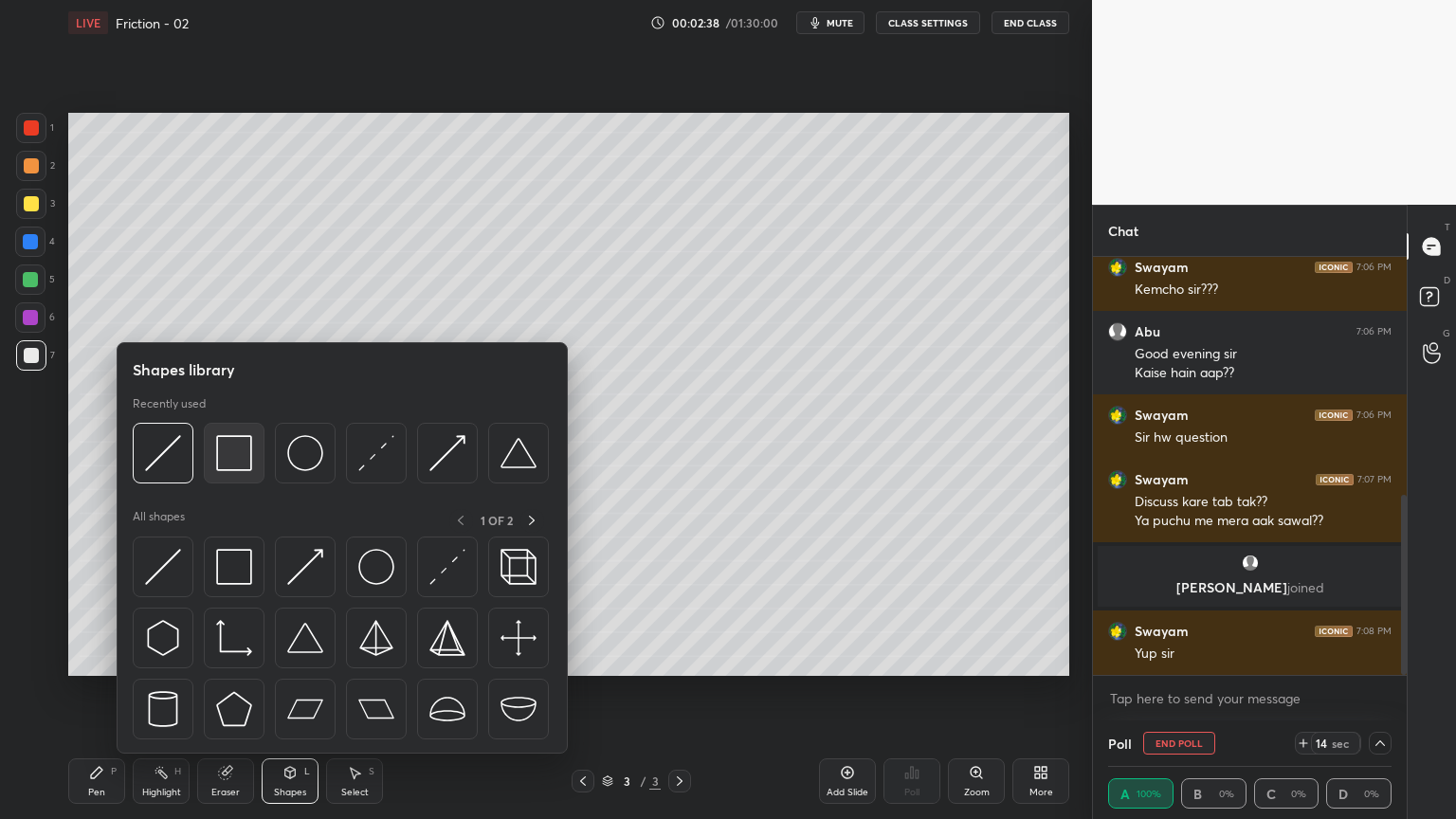 click at bounding box center (234, 453) 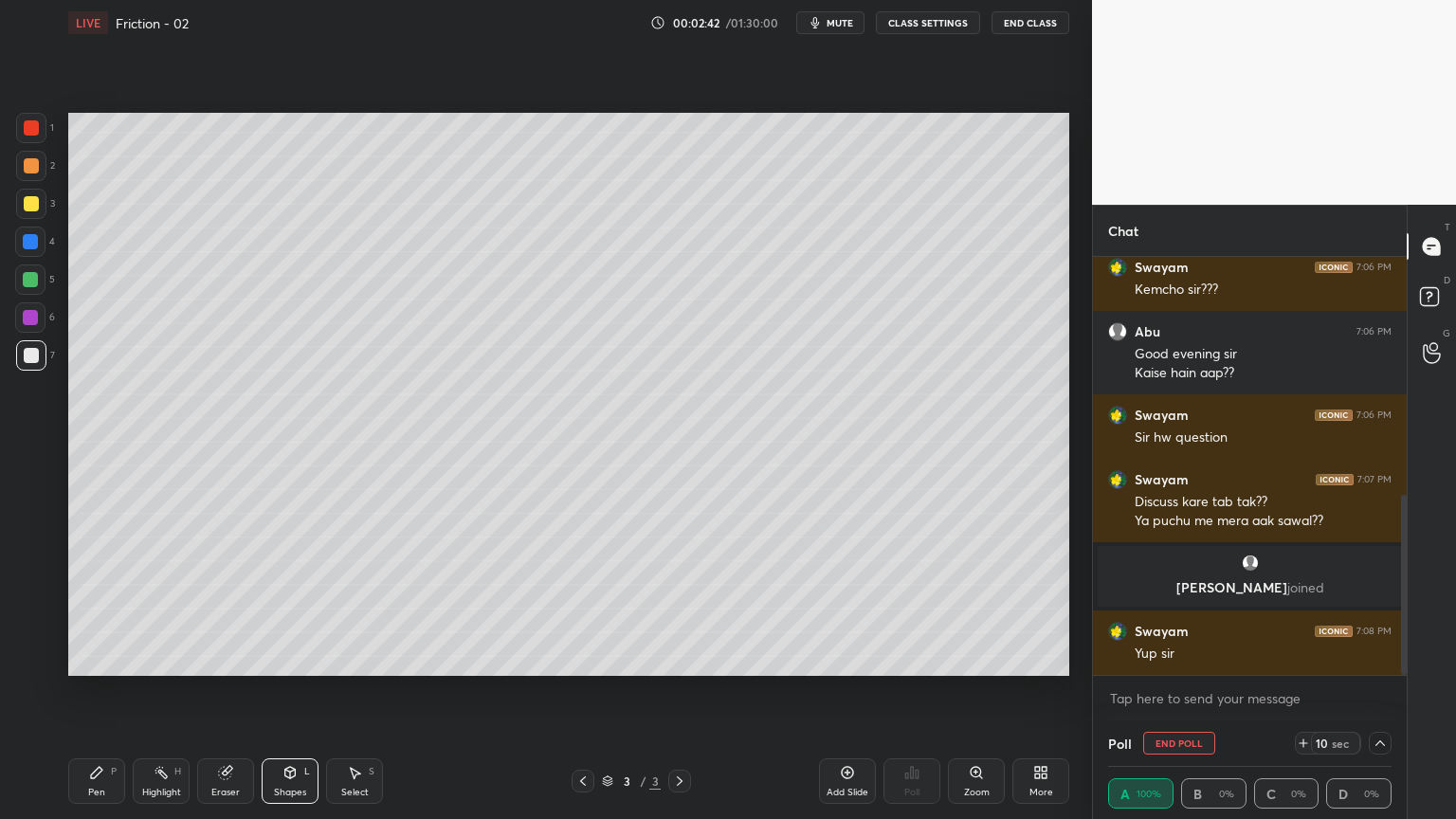 scroll, scrollTop: 572, scrollLeft: 0, axis: vertical 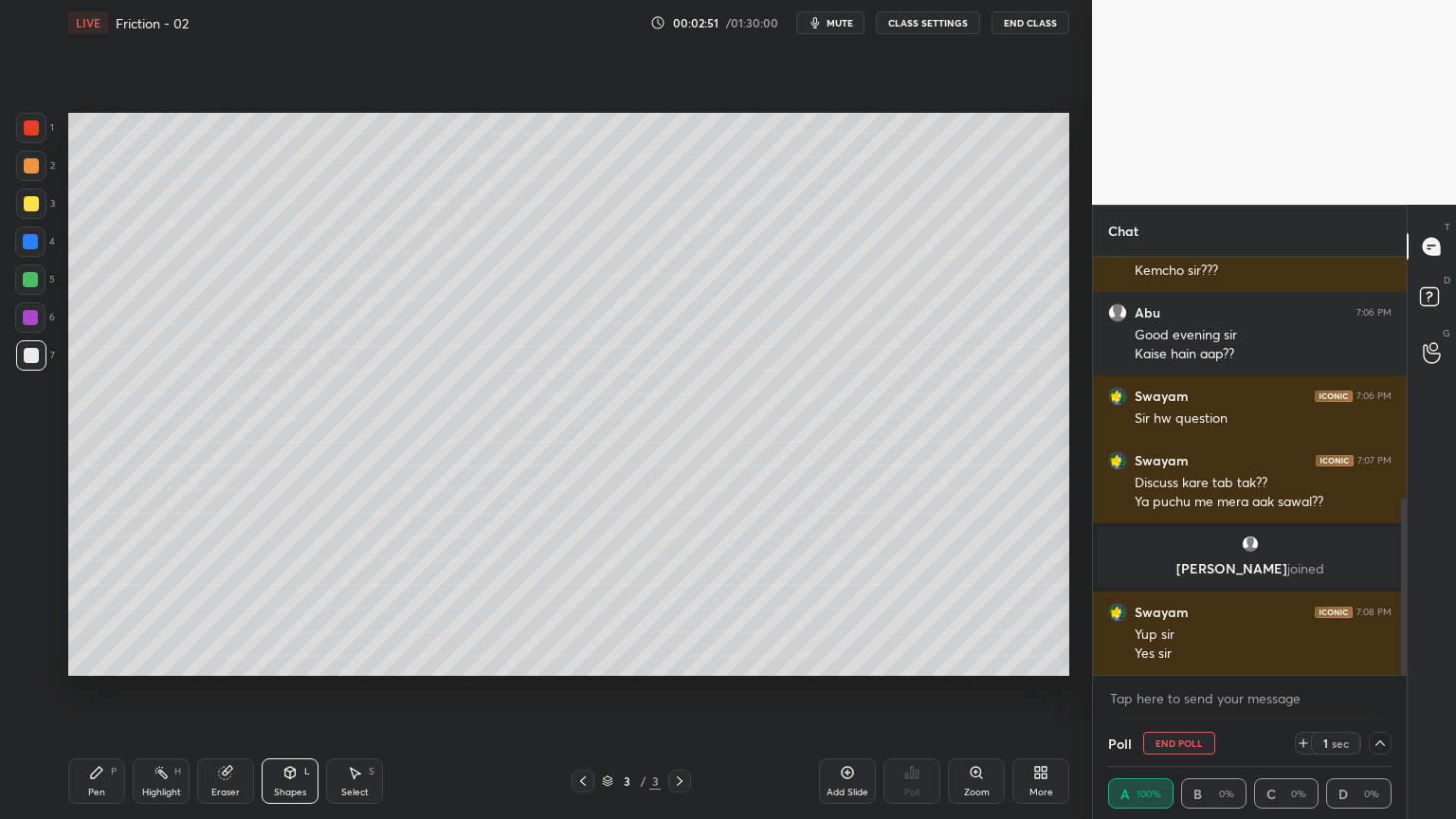 click 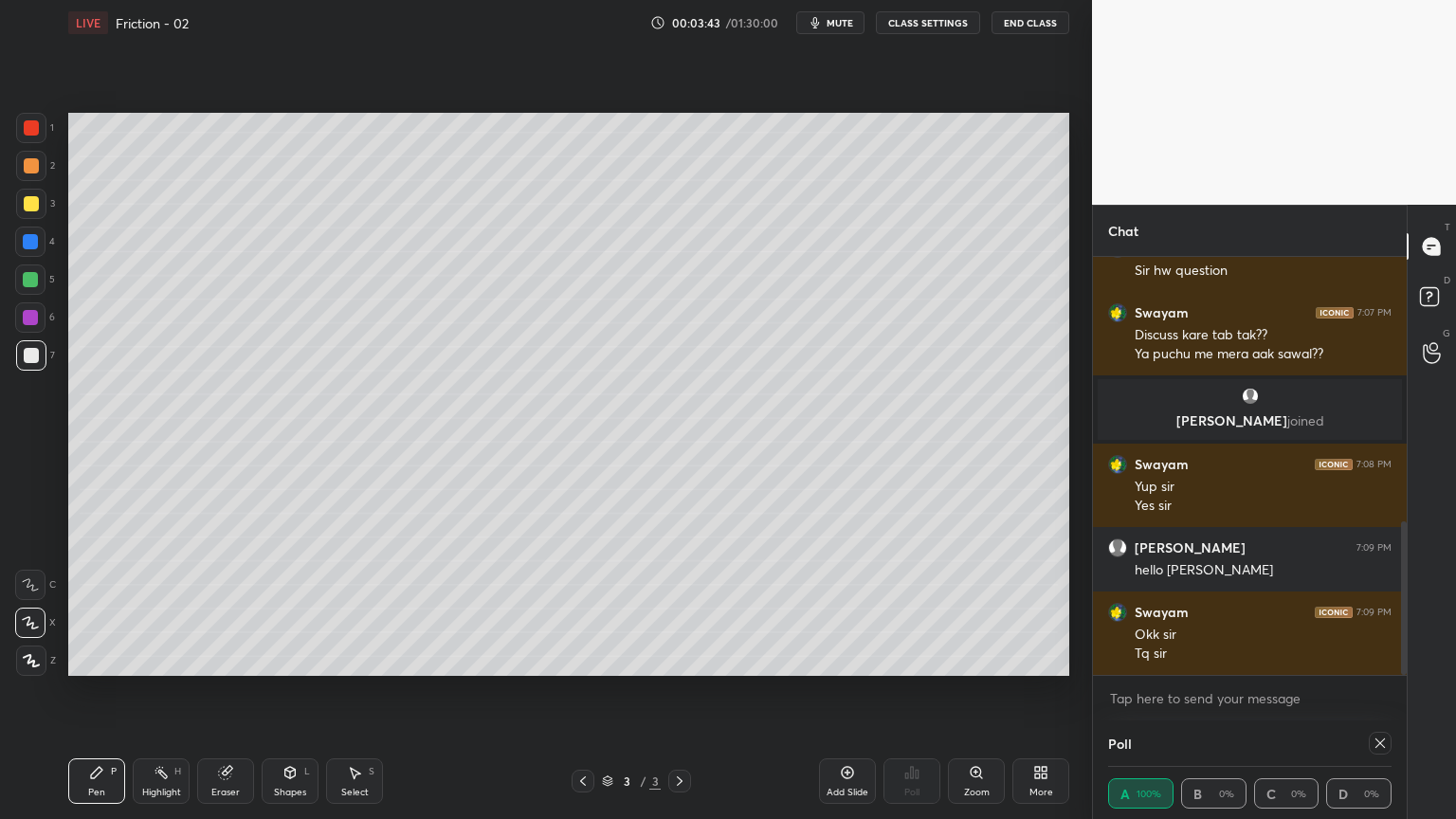 scroll, scrollTop: 738, scrollLeft: 0, axis: vertical 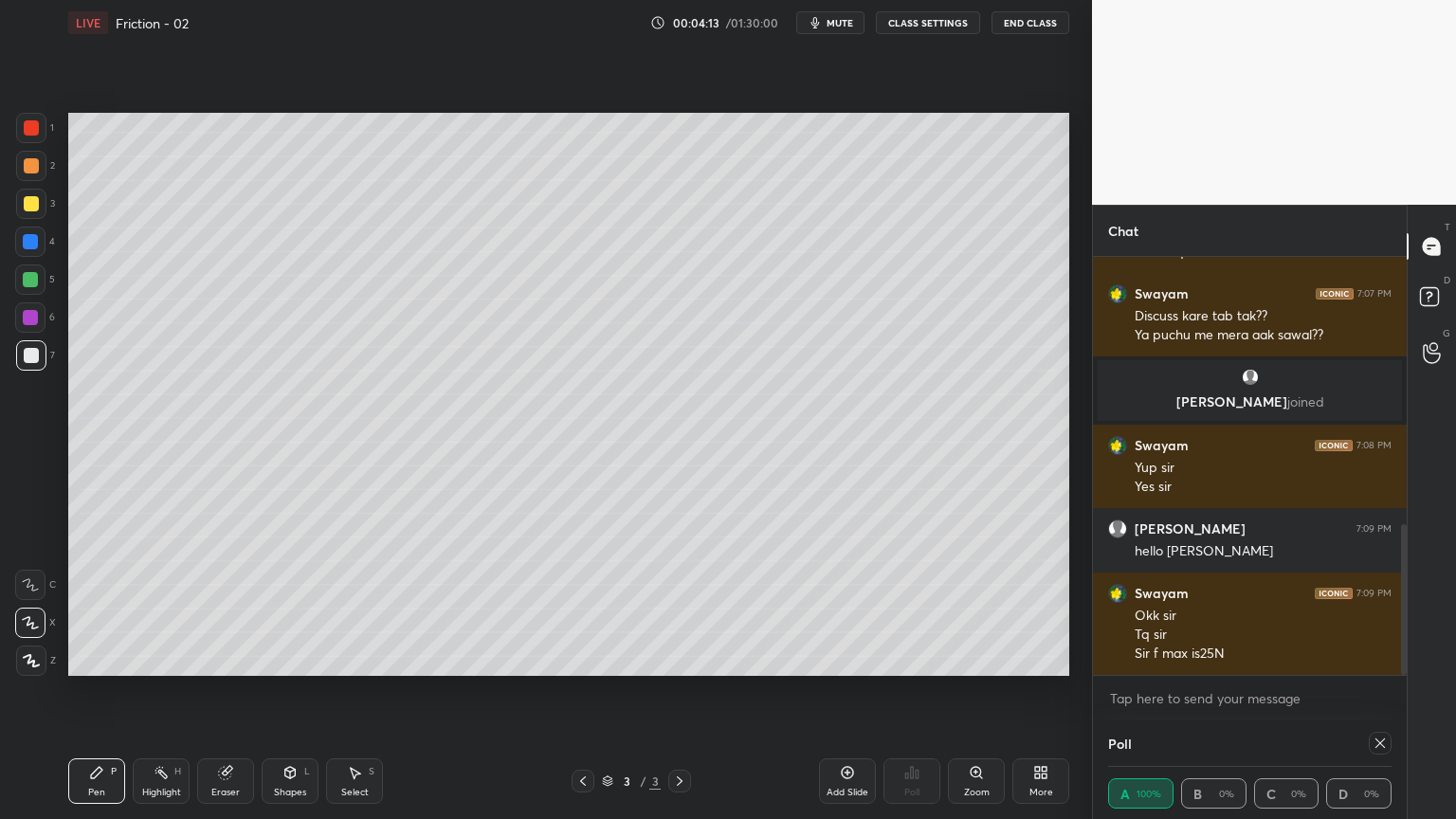 click on "Shapes L" at bounding box center [290, 781] 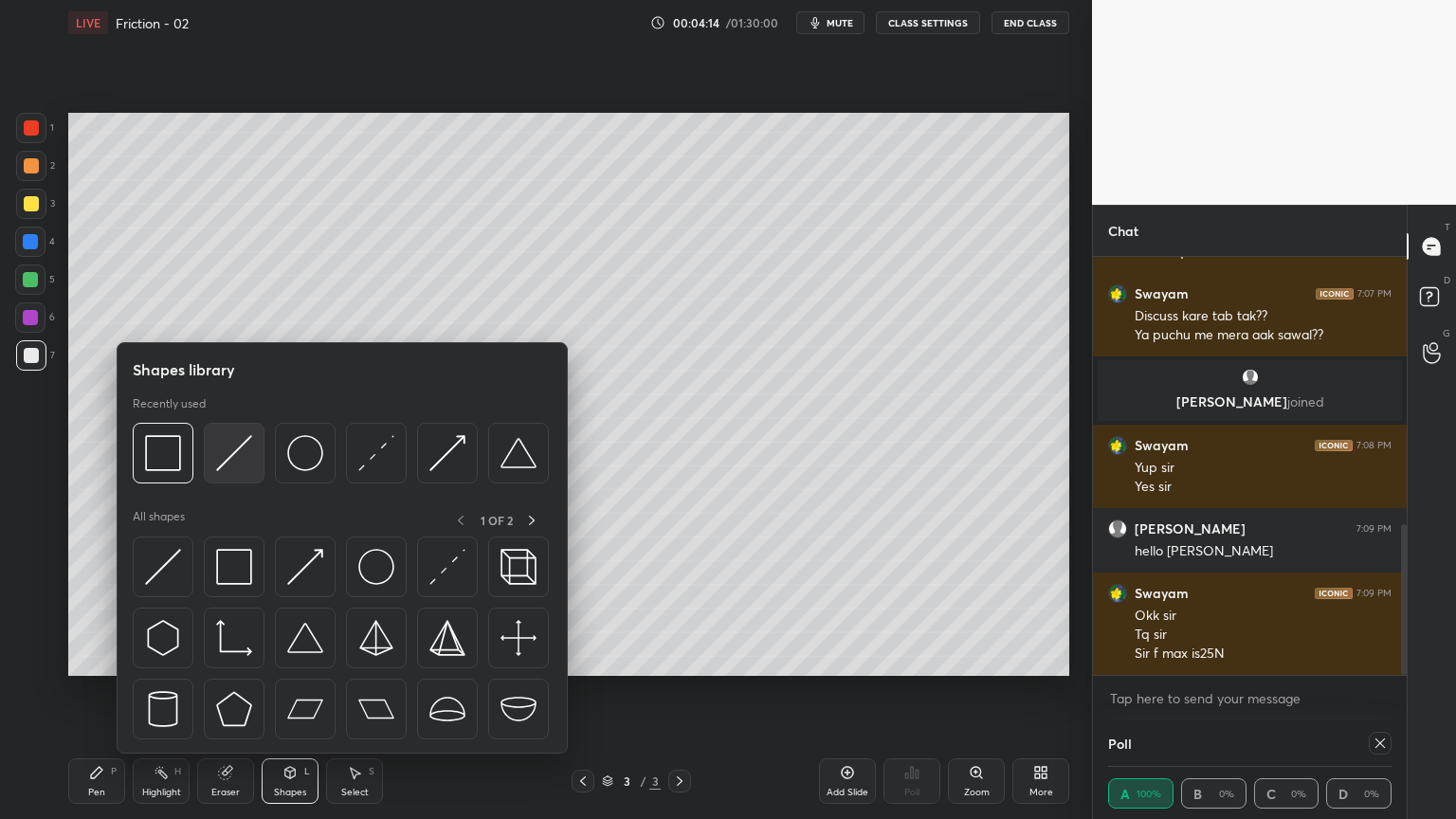 click at bounding box center [234, 453] 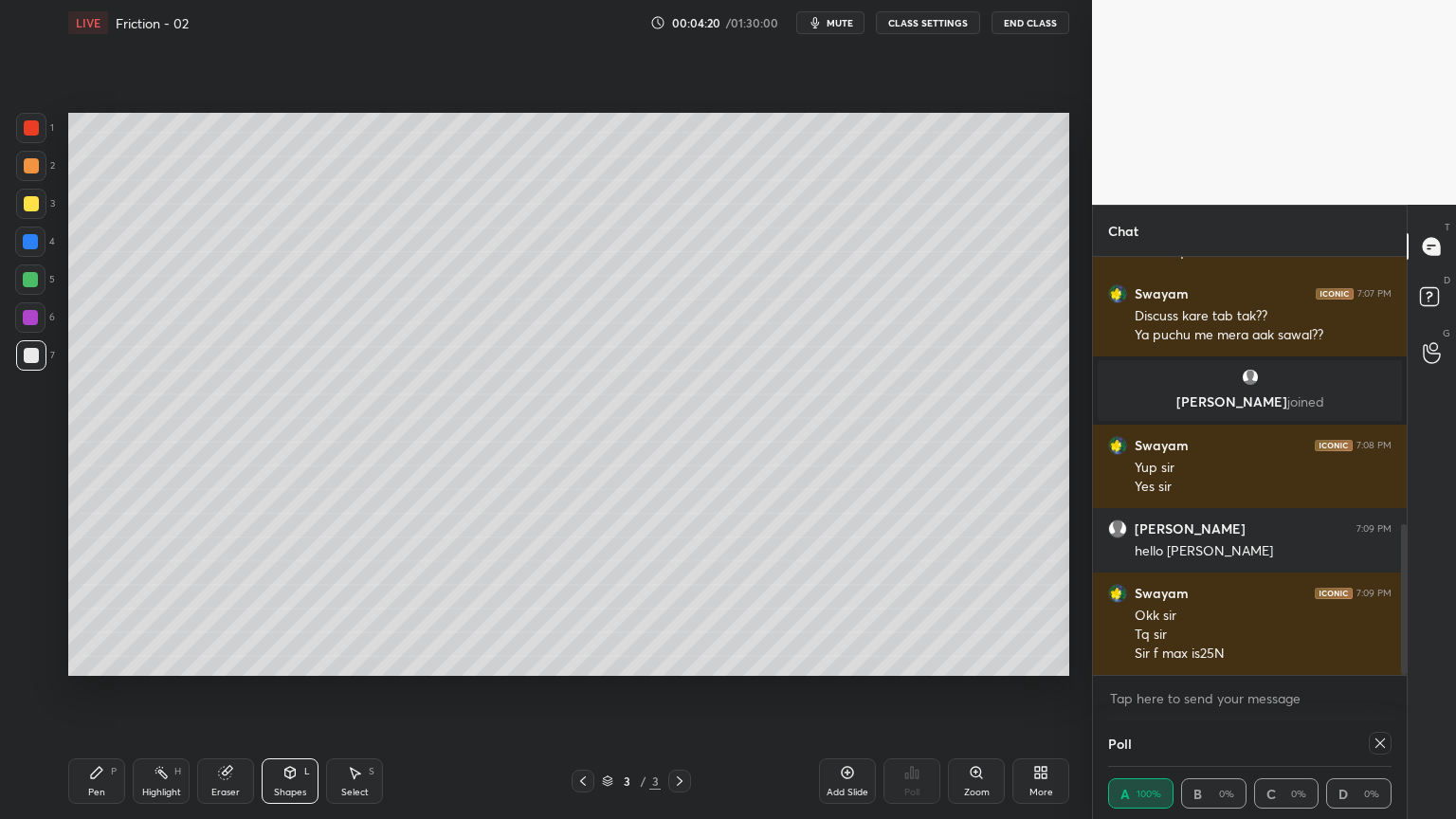 click on "Shapes L" at bounding box center (290, 781) 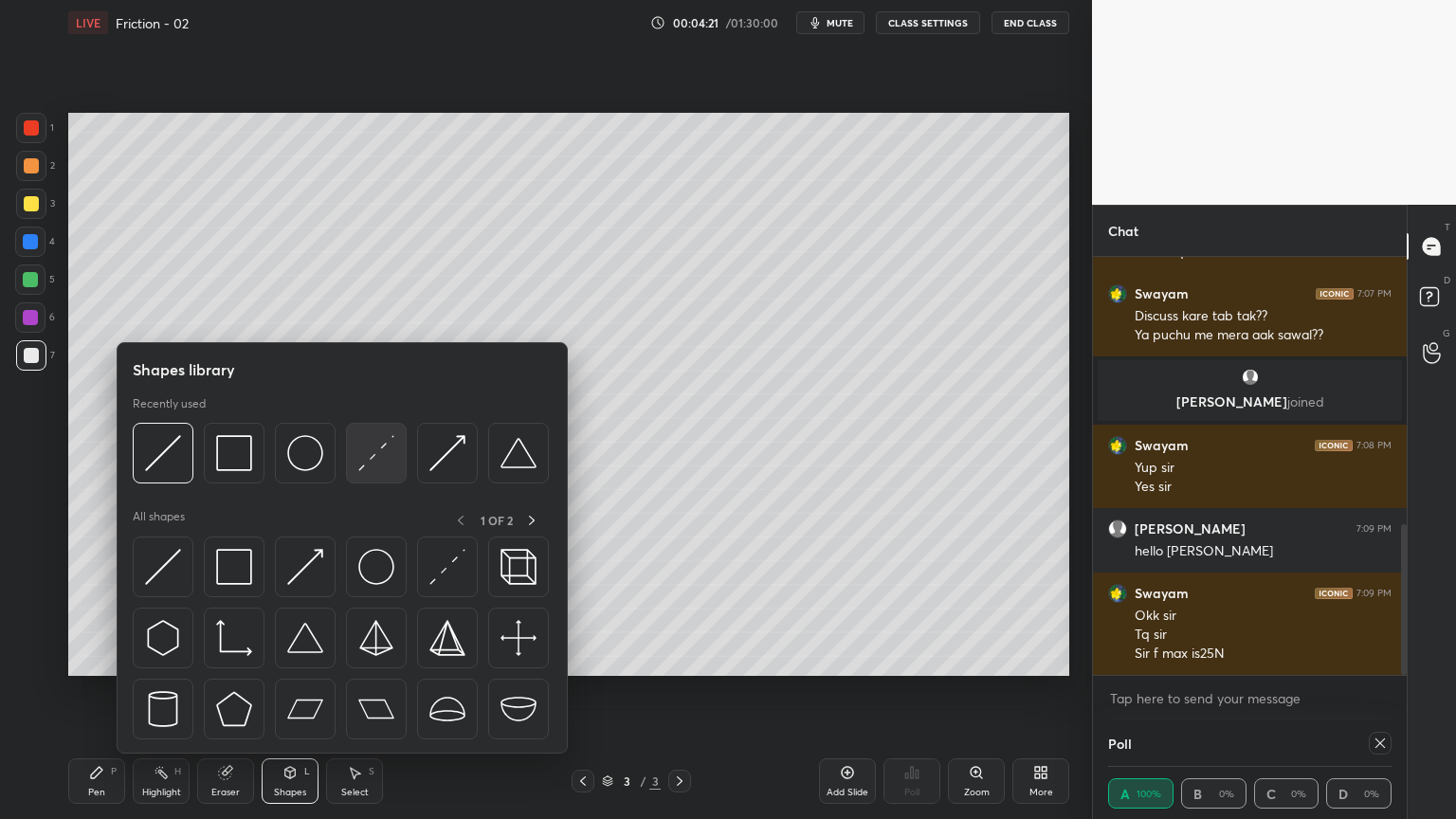click at bounding box center (376, 453) 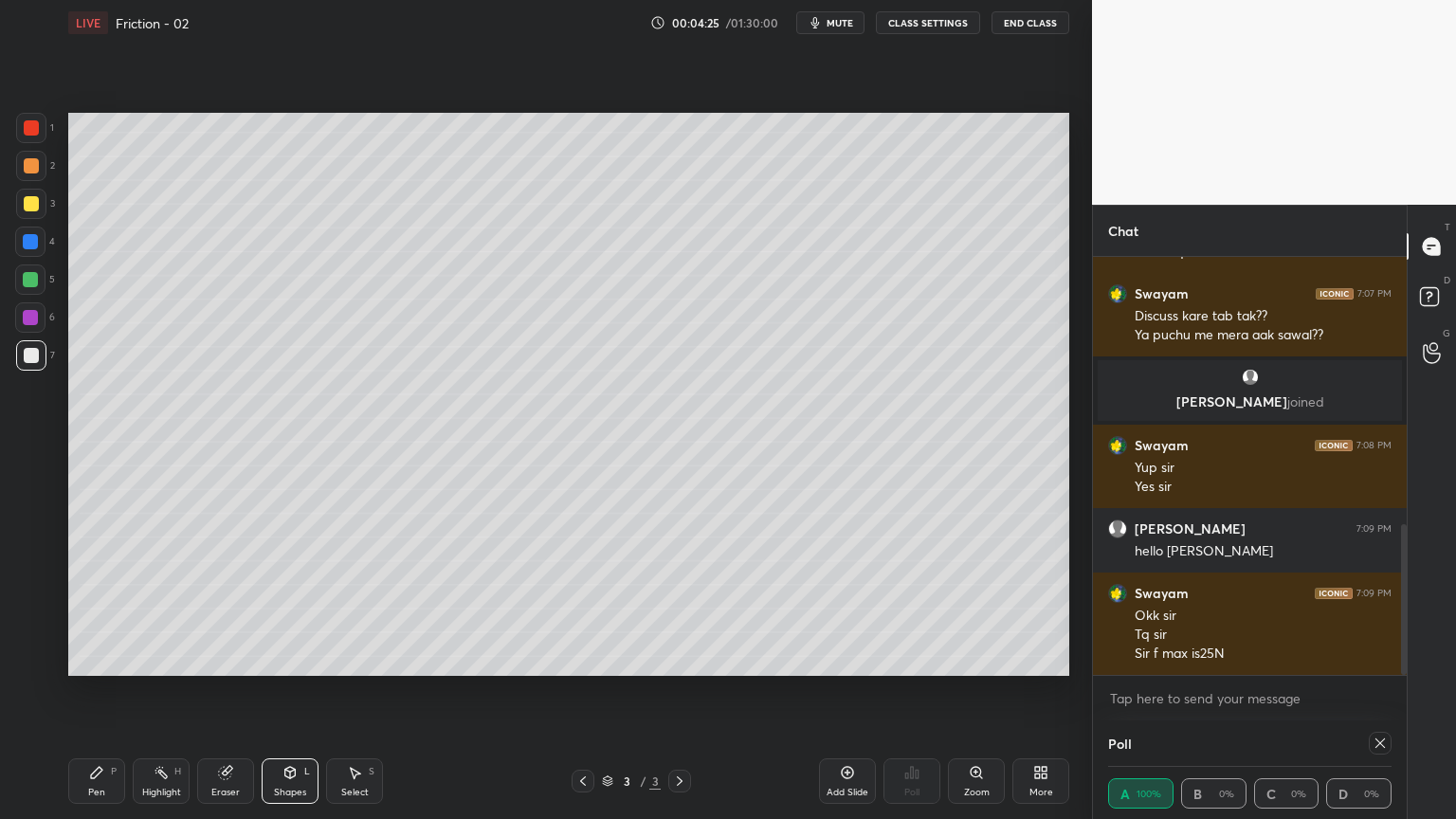 click on "LIVE Friction - 02 00:04:25 /  01:30:00 mute CLASS SETTINGS End Class Setting up your live class Poll for   secs No correct answer Start poll Back Friction - 02 • L75 of Complete Course Physics - NSEJS 2025 [PERSON_NAME] Pen P Highlight H Eraser Shapes L Select S 3 / 3 Add Slide Poll Zoom More" at bounding box center (569, 410) 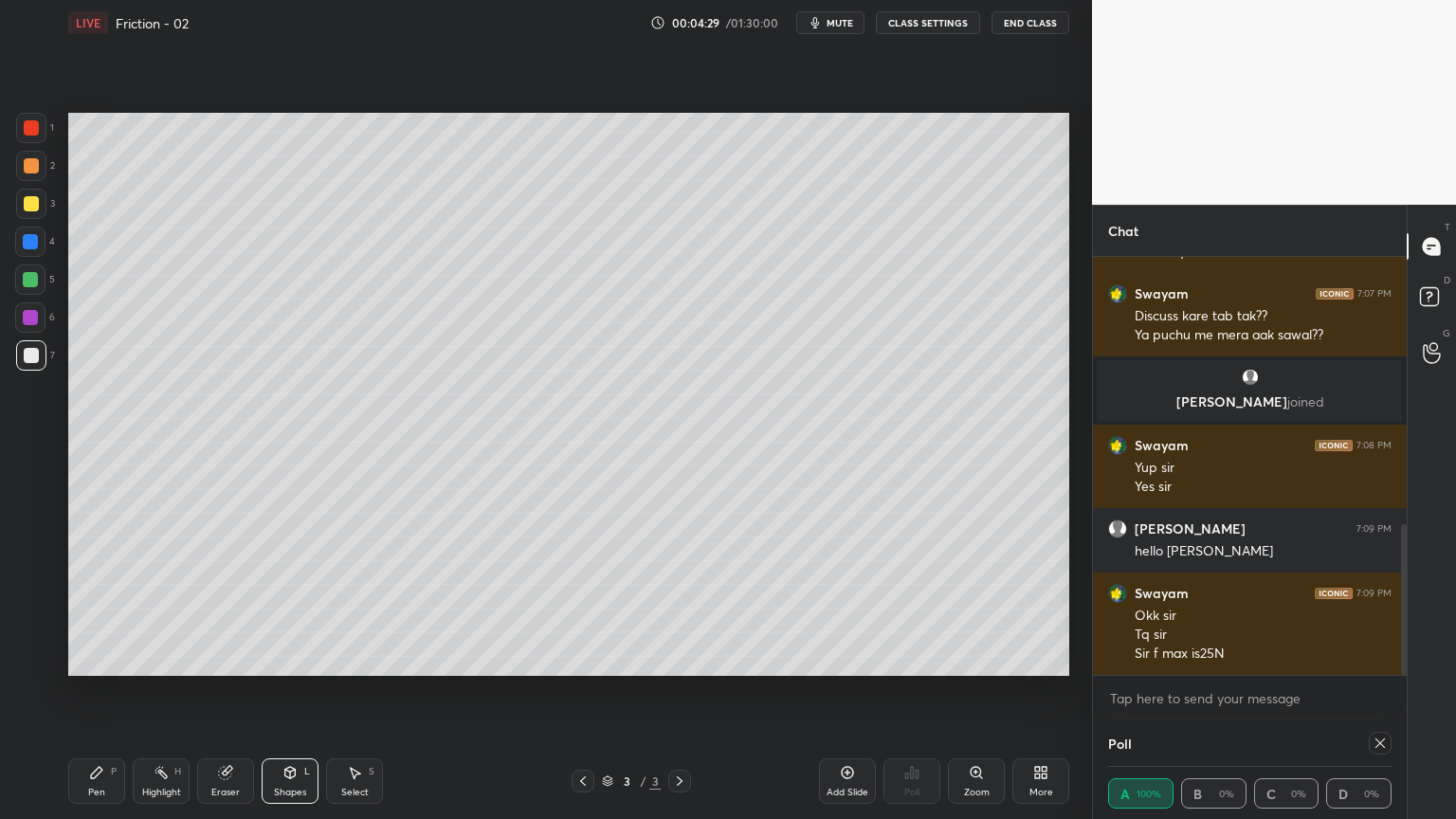 click on "Pen P" at bounding box center [97, 781] 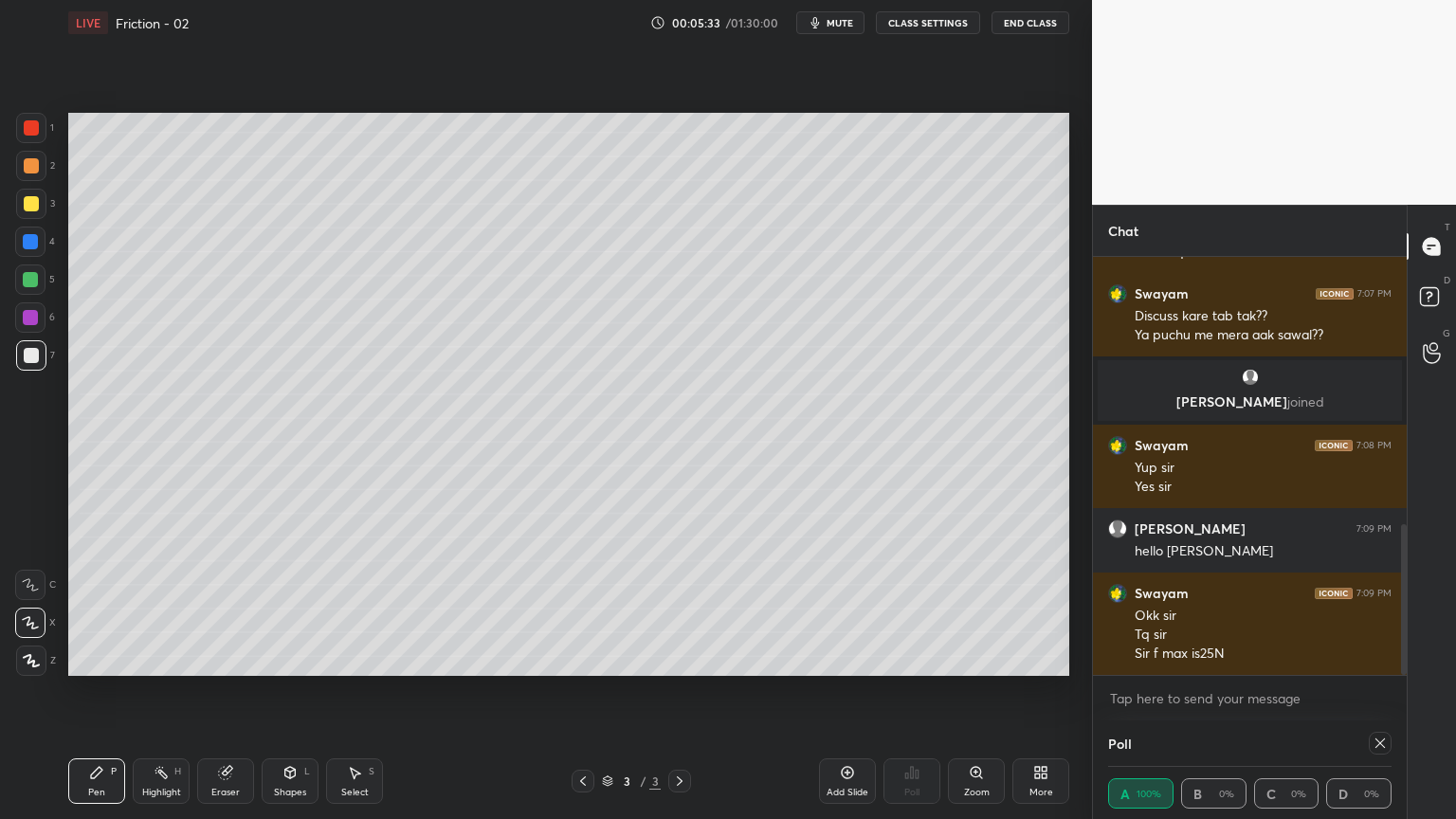 click 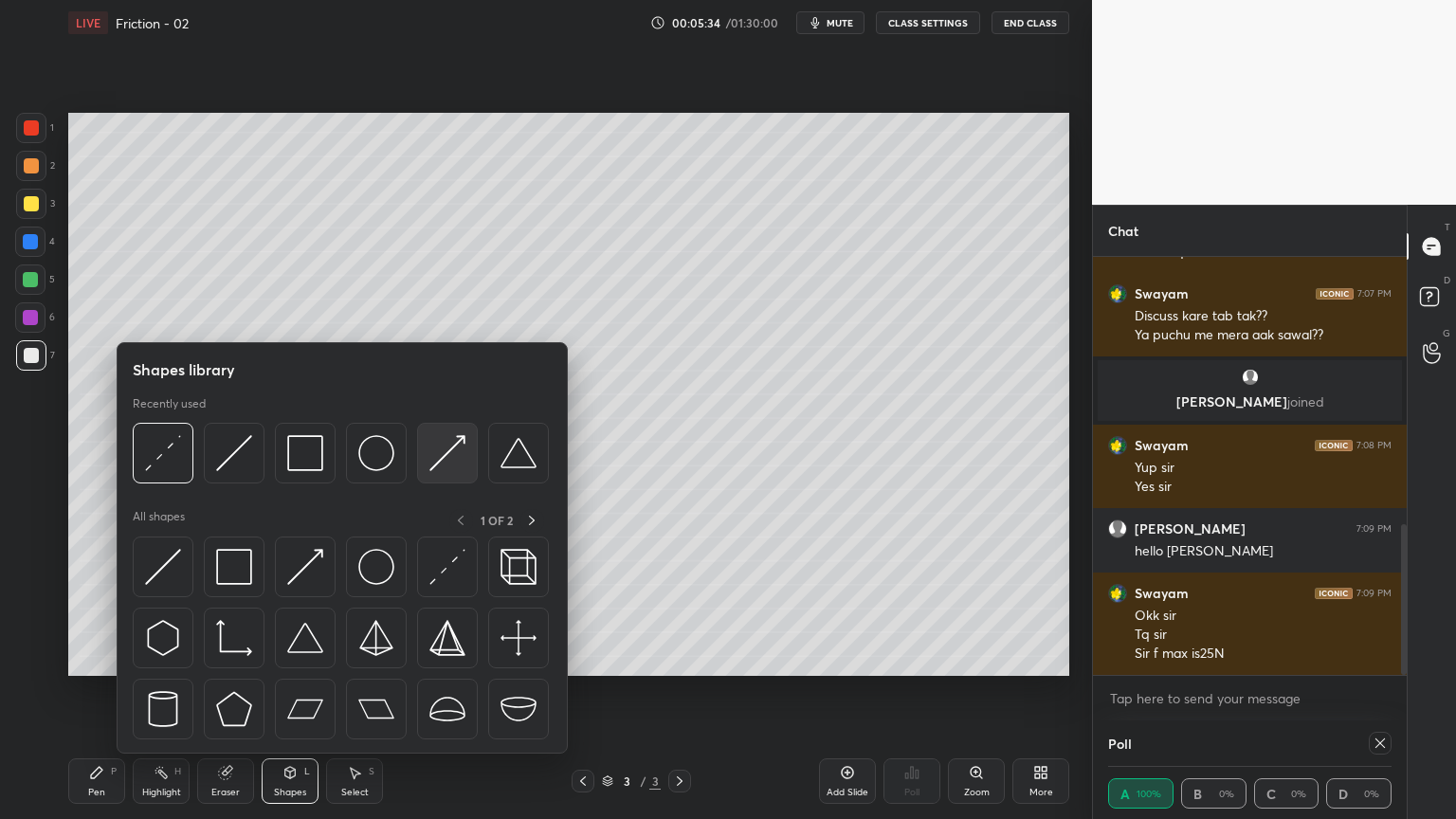 click at bounding box center [447, 453] 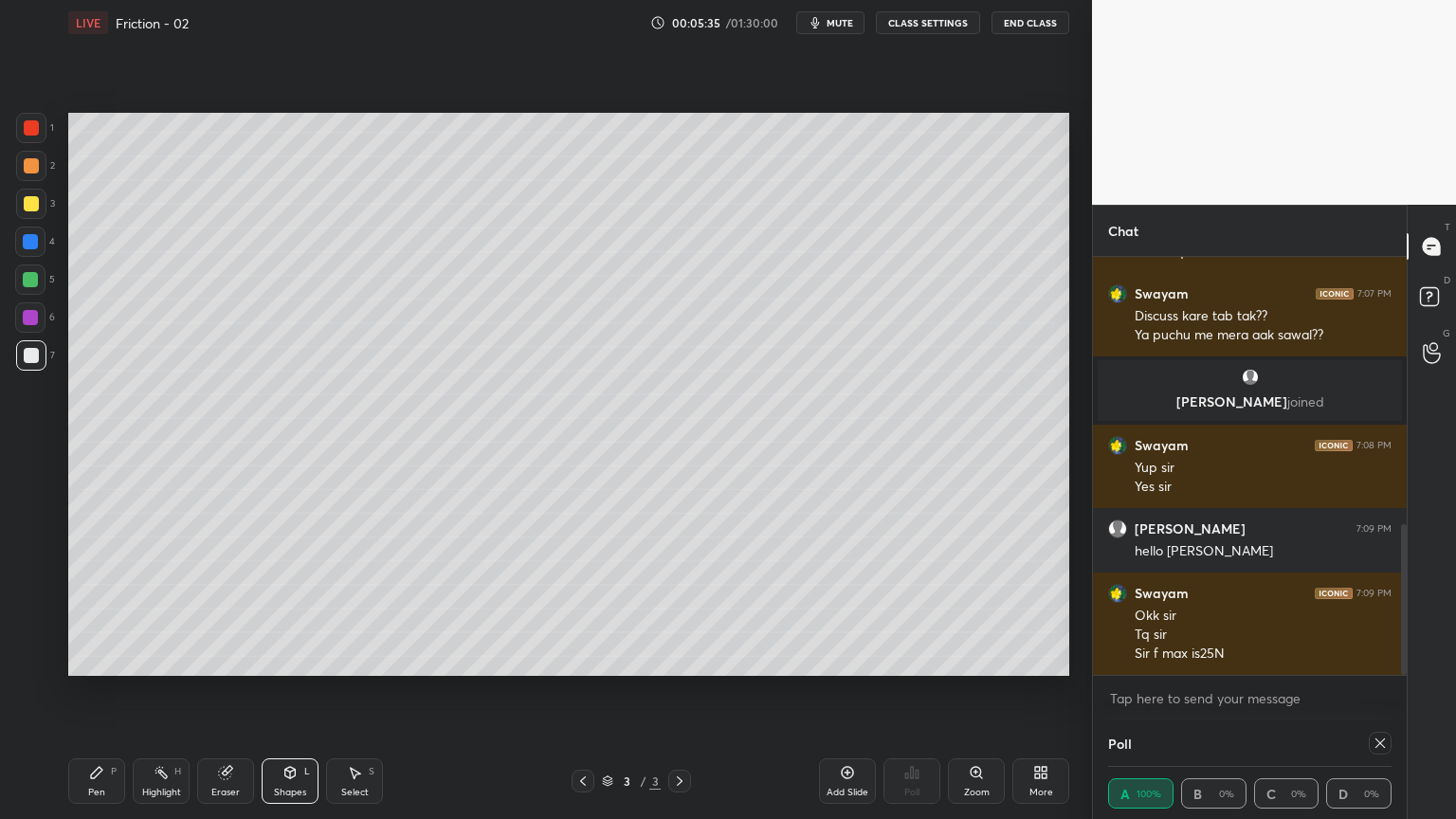 click at bounding box center (31, 204) 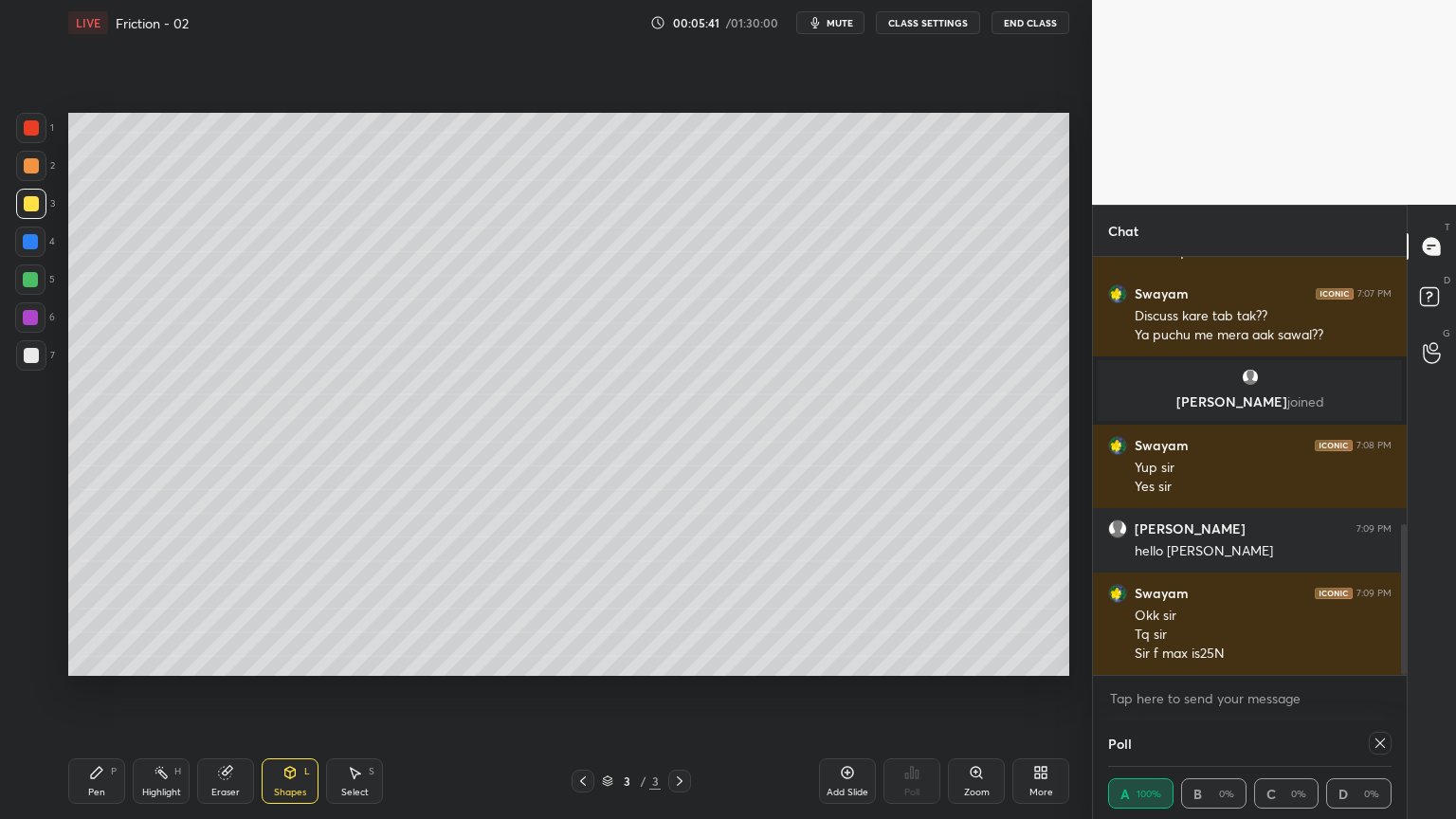 click on "Pen P" at bounding box center (97, 781) 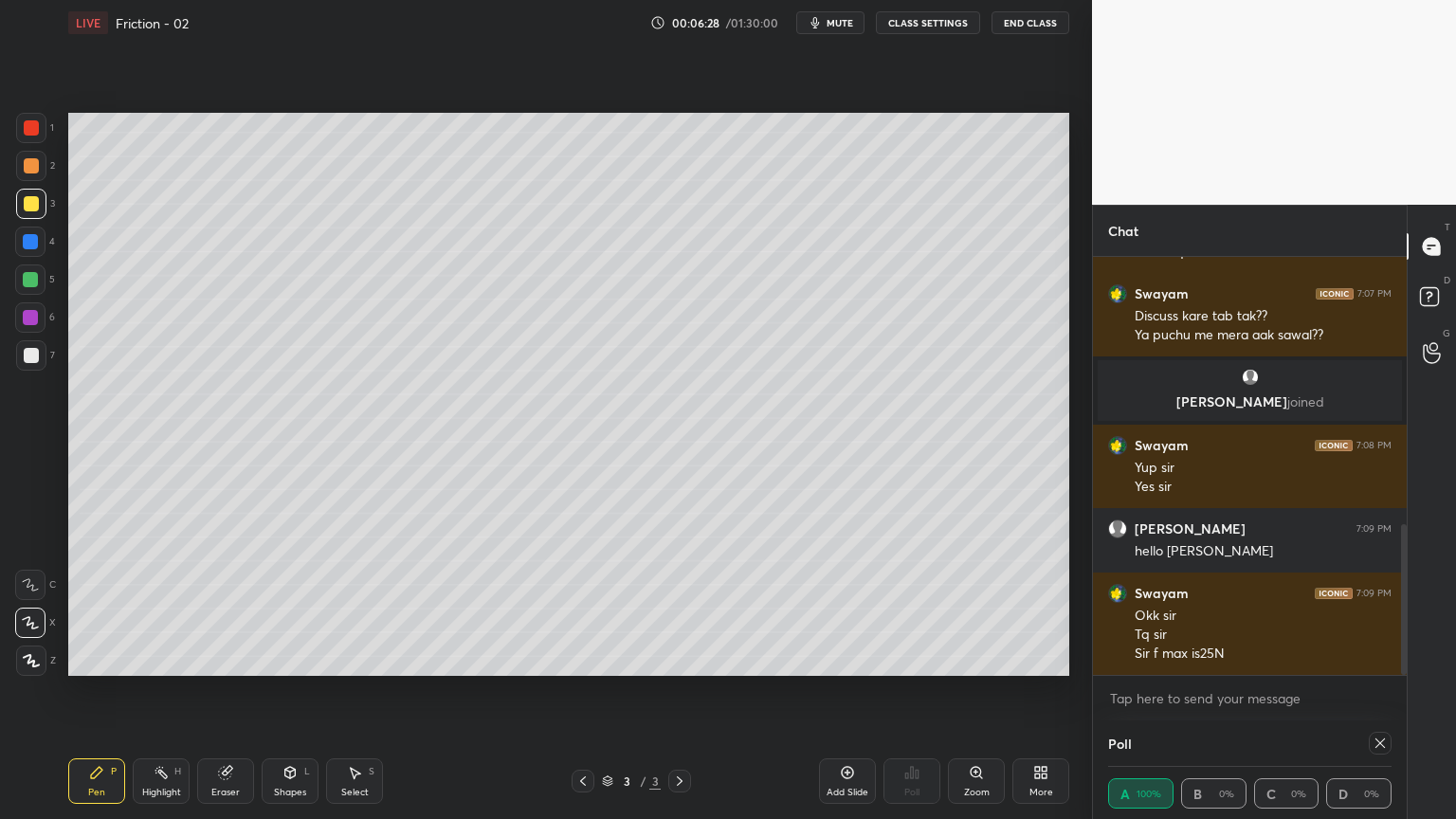click on "Highlight H" at bounding box center (161, 781) 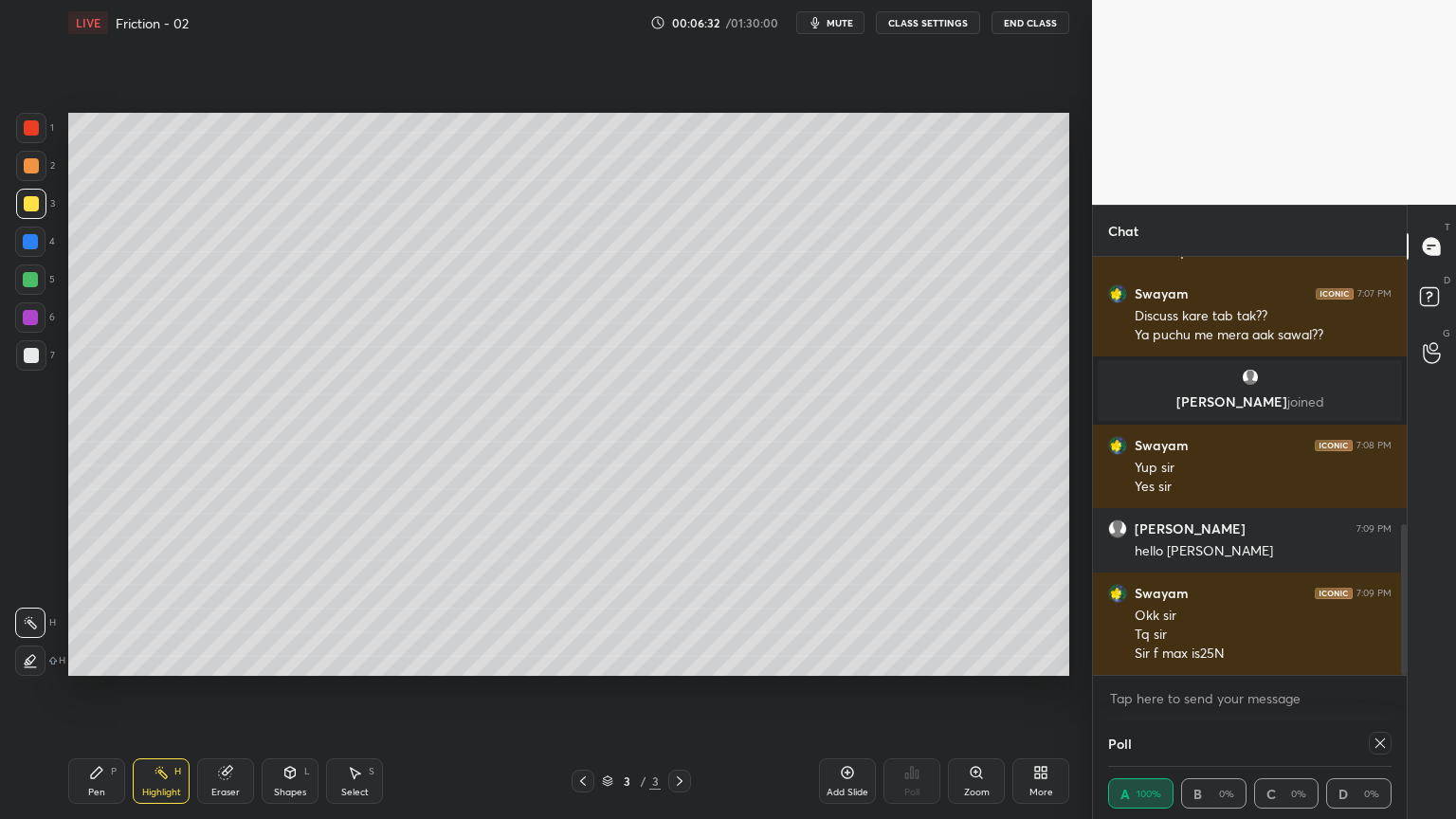 click on "Pen P" at bounding box center [97, 781] 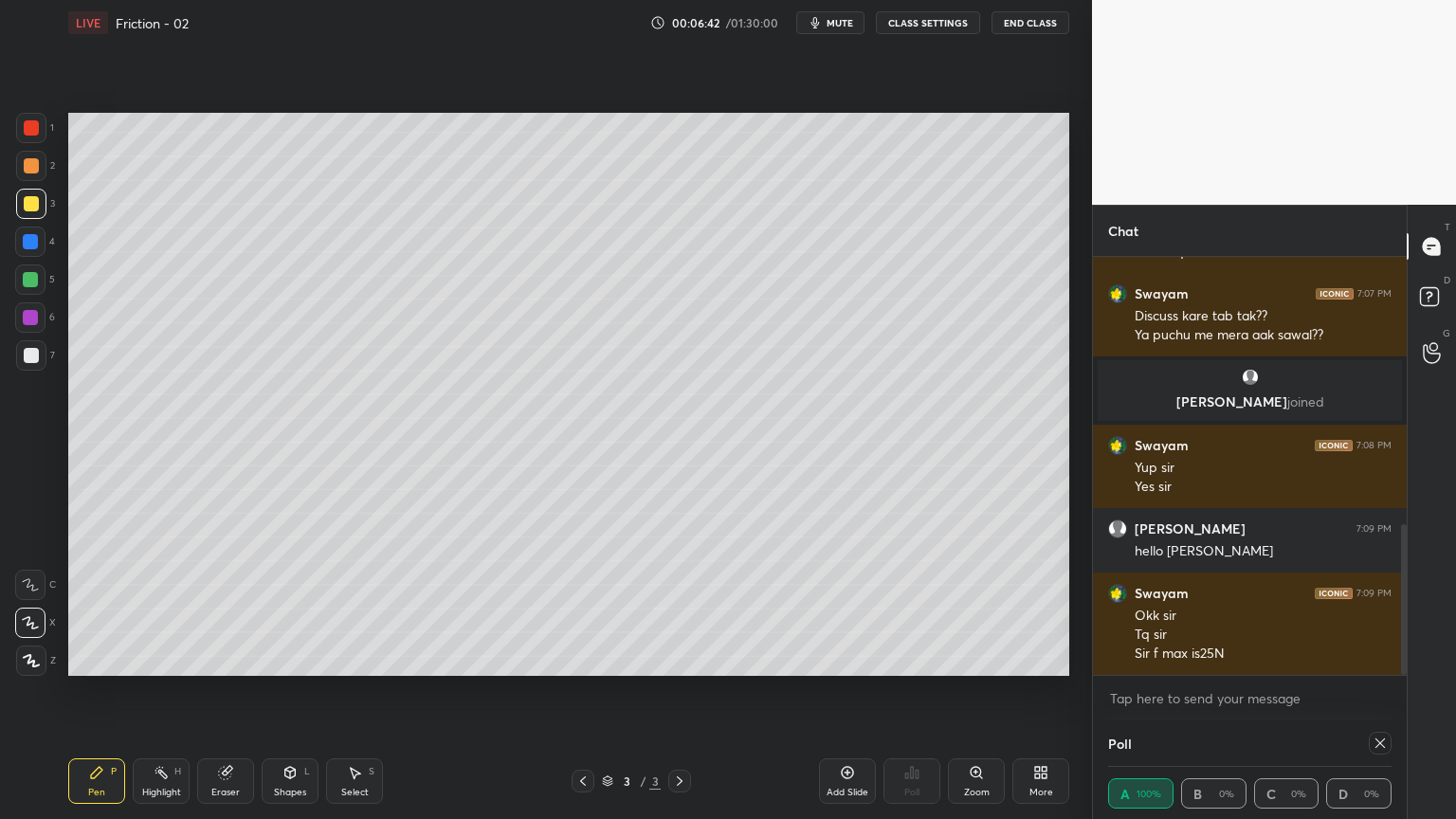 click on "Highlight H" at bounding box center [161, 781] 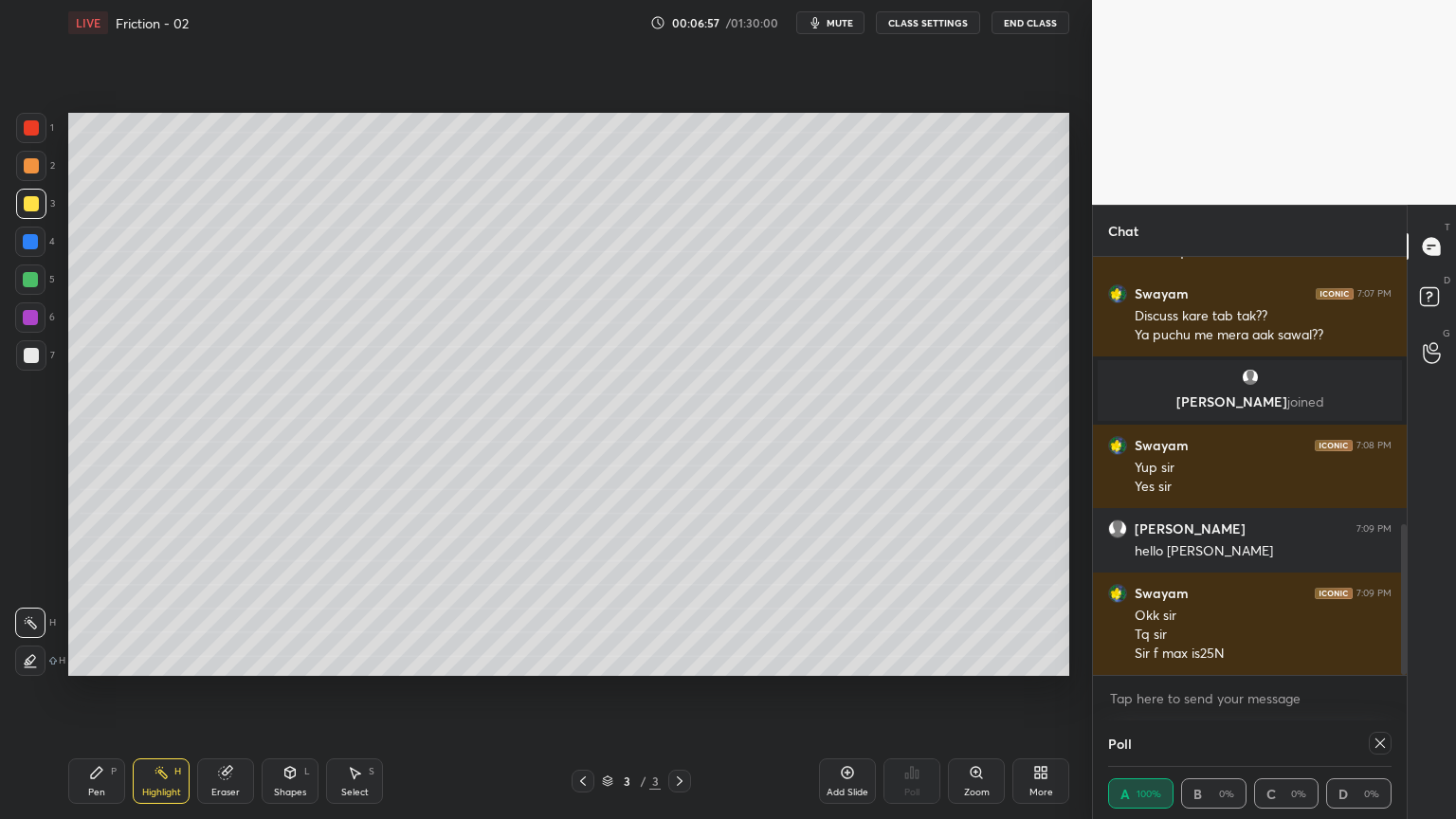 scroll, scrollTop: 803, scrollLeft: 0, axis: vertical 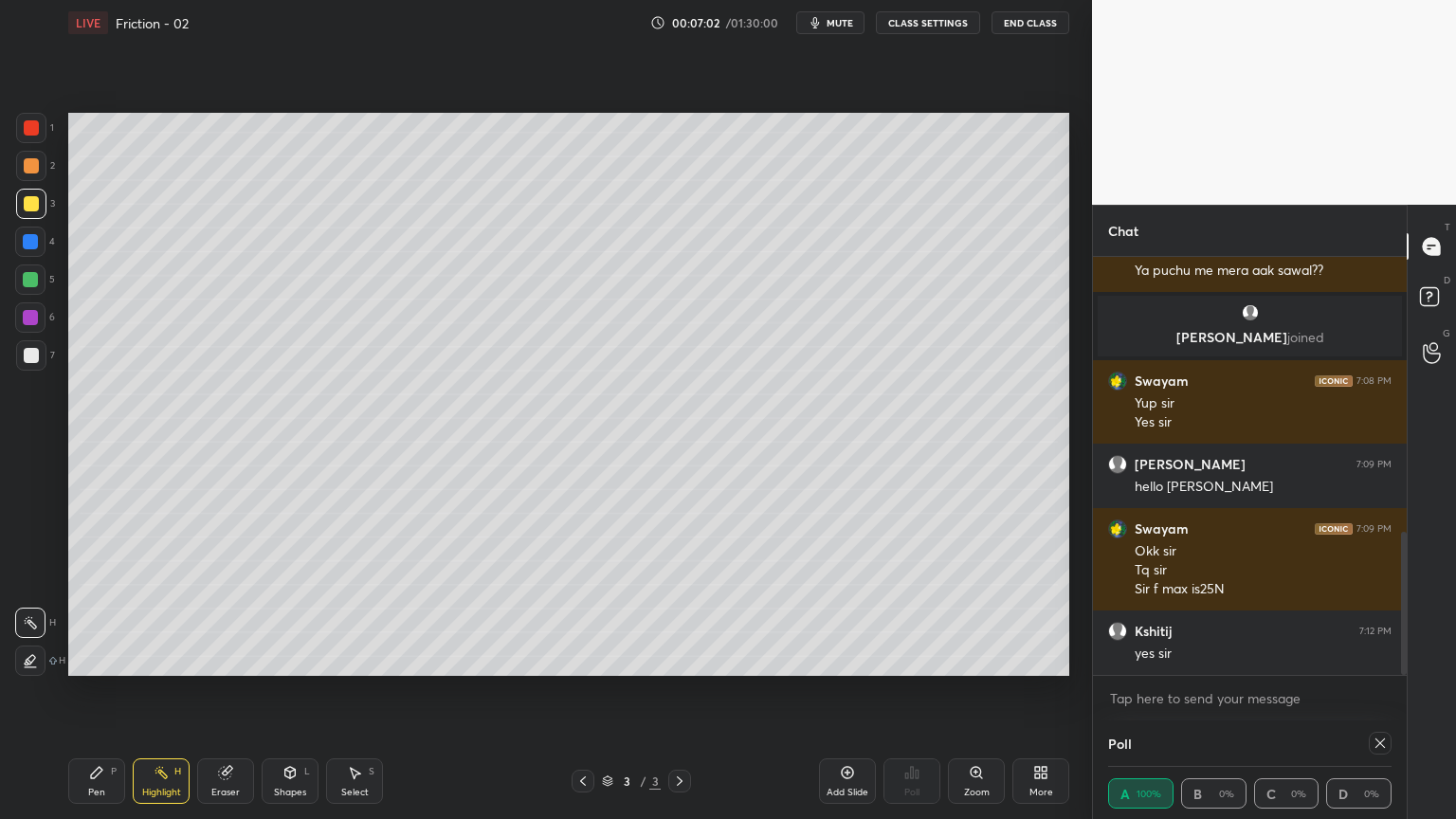 click 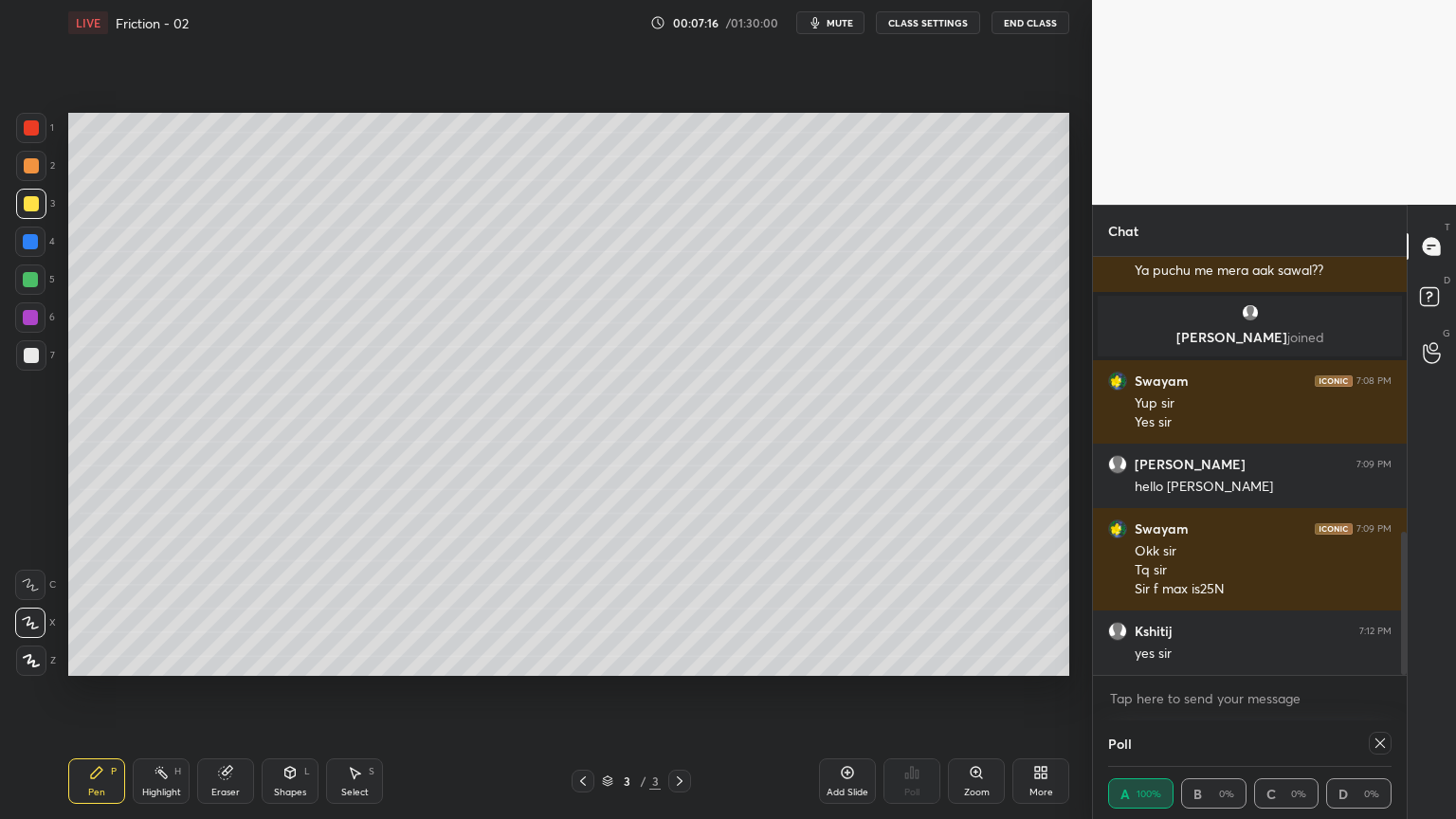 click at bounding box center (31, 355) 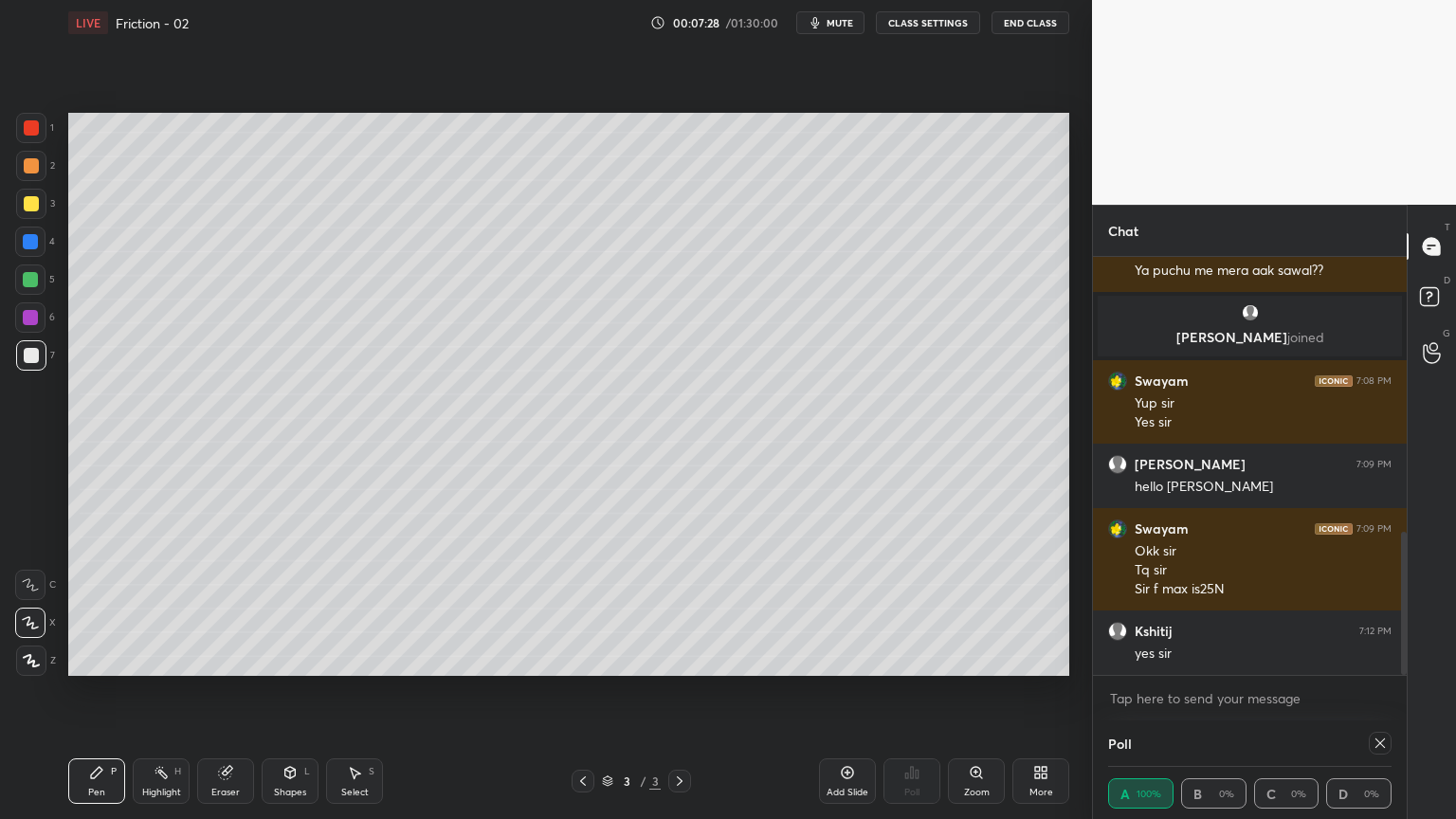 scroll, scrollTop: 867, scrollLeft: 0, axis: vertical 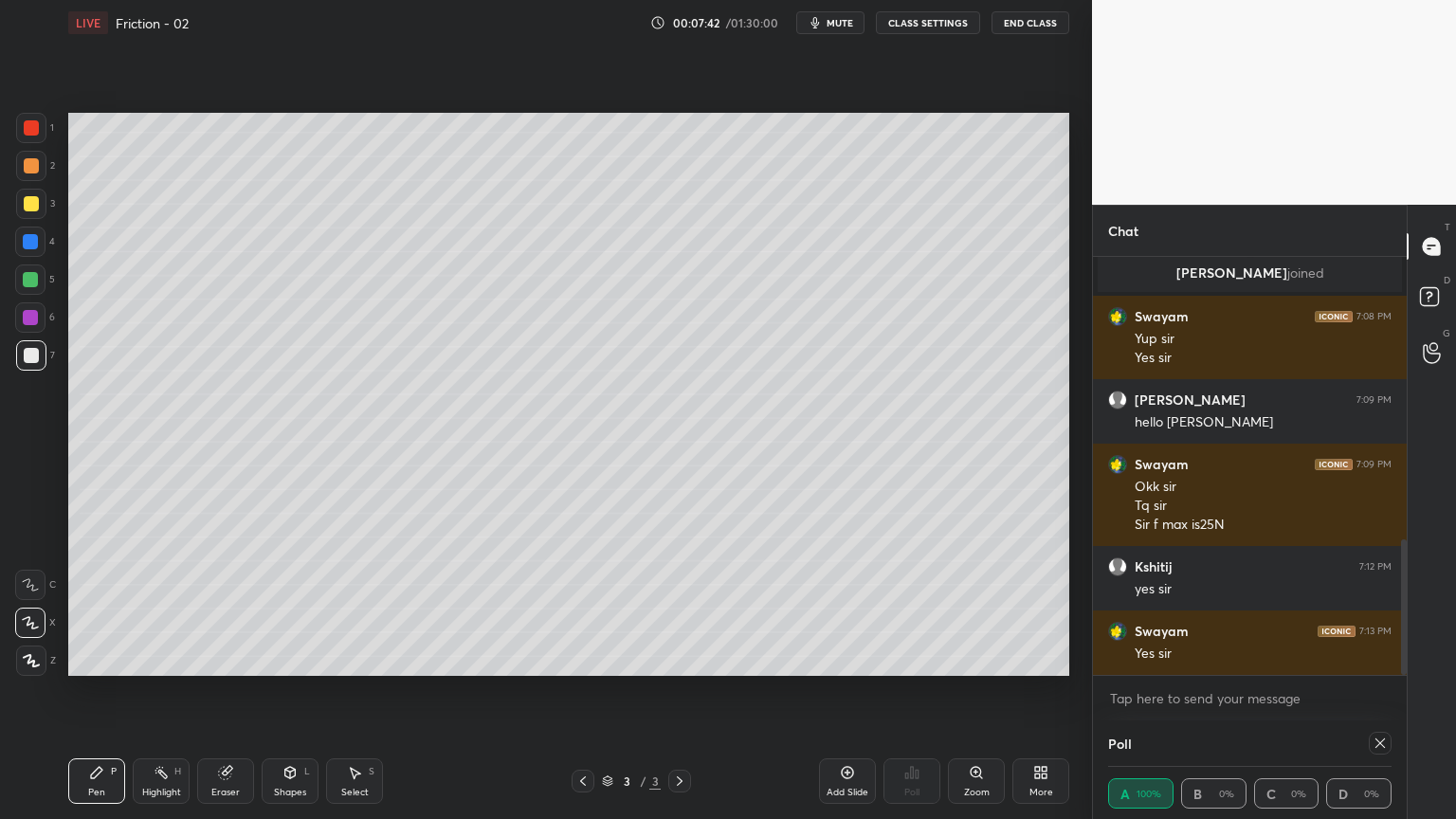 click on "Highlight H" at bounding box center [161, 781] 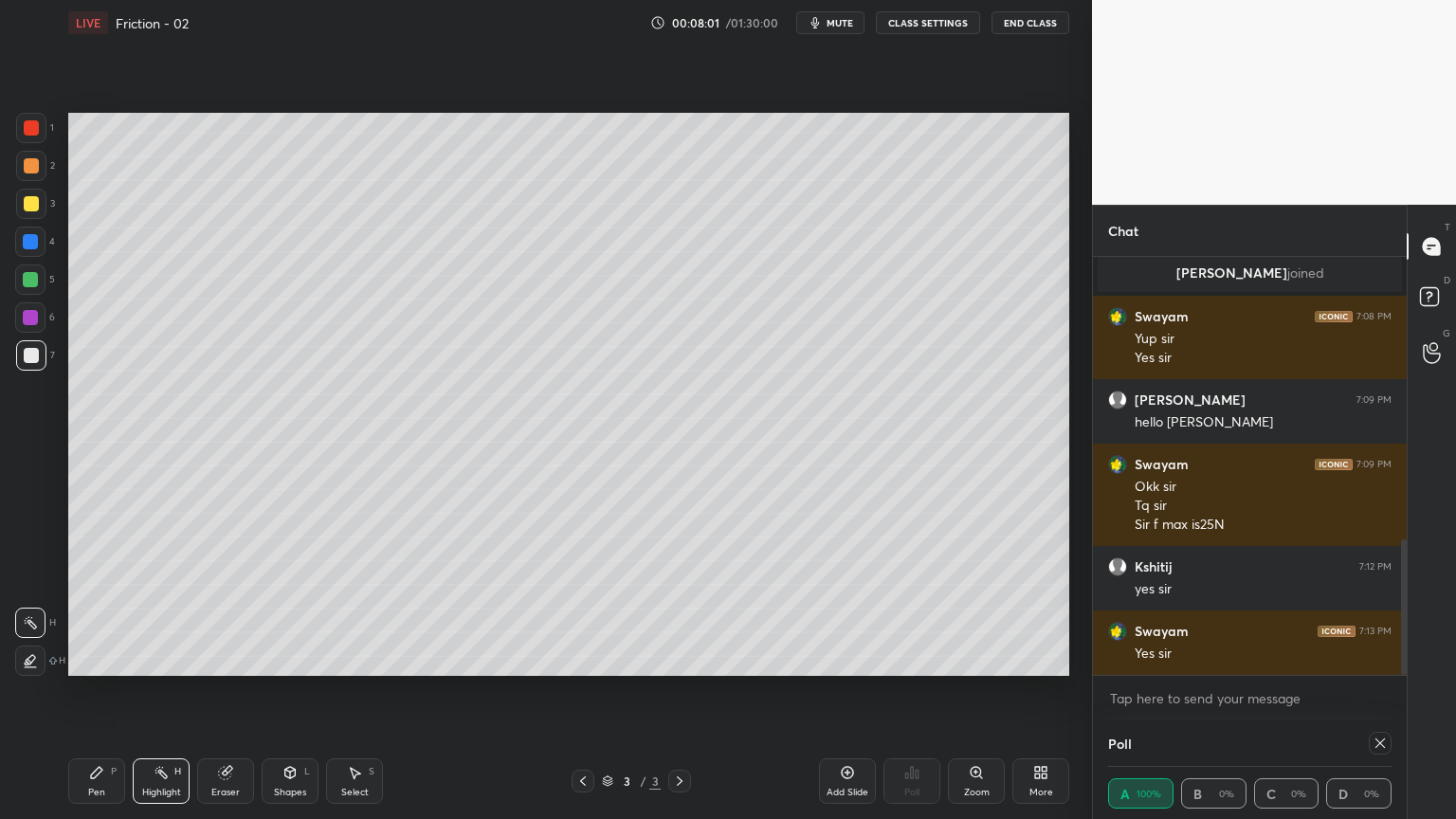click on "Pen P" at bounding box center [97, 781] 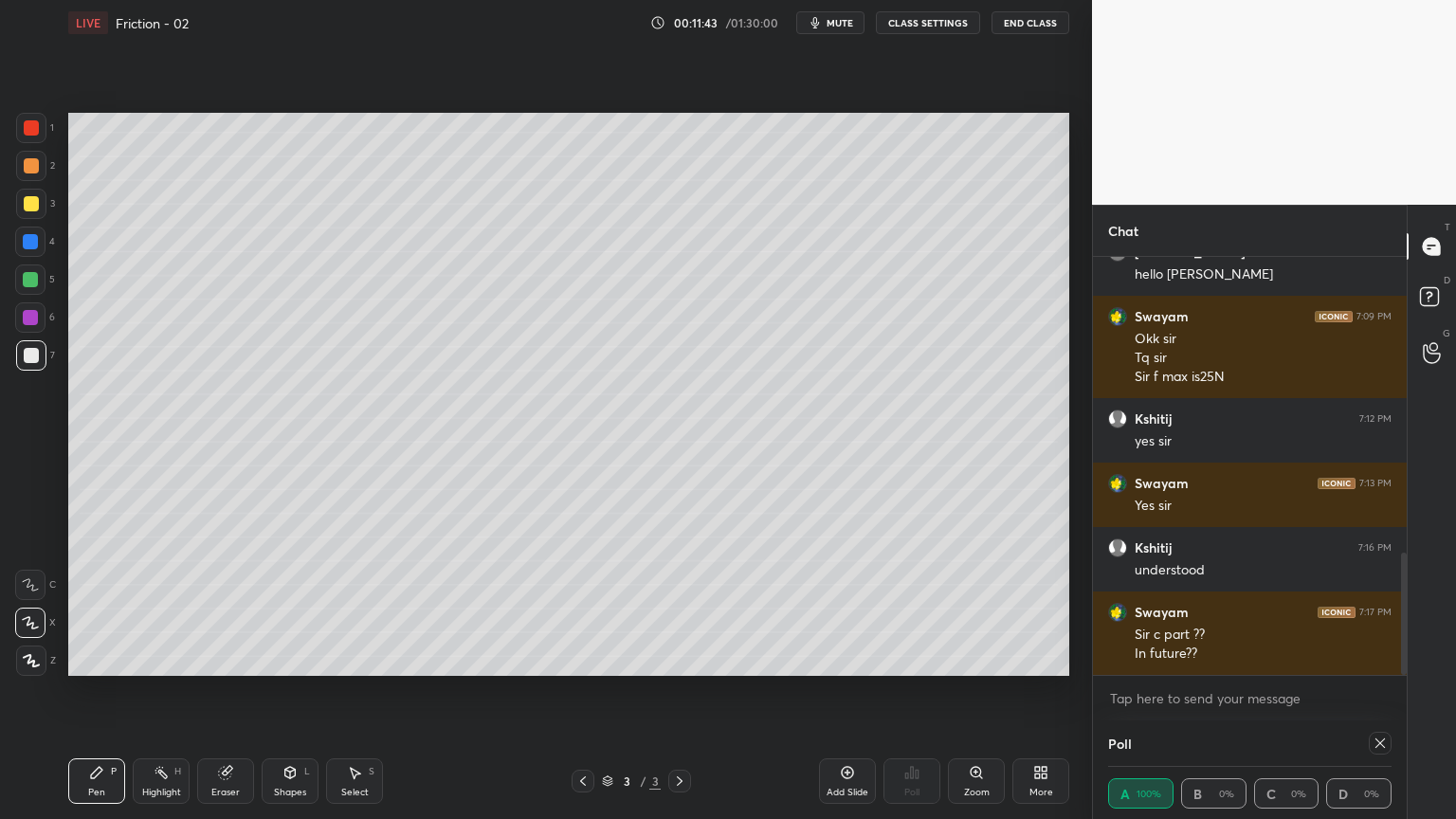 scroll, scrollTop: 1096, scrollLeft: 0, axis: vertical 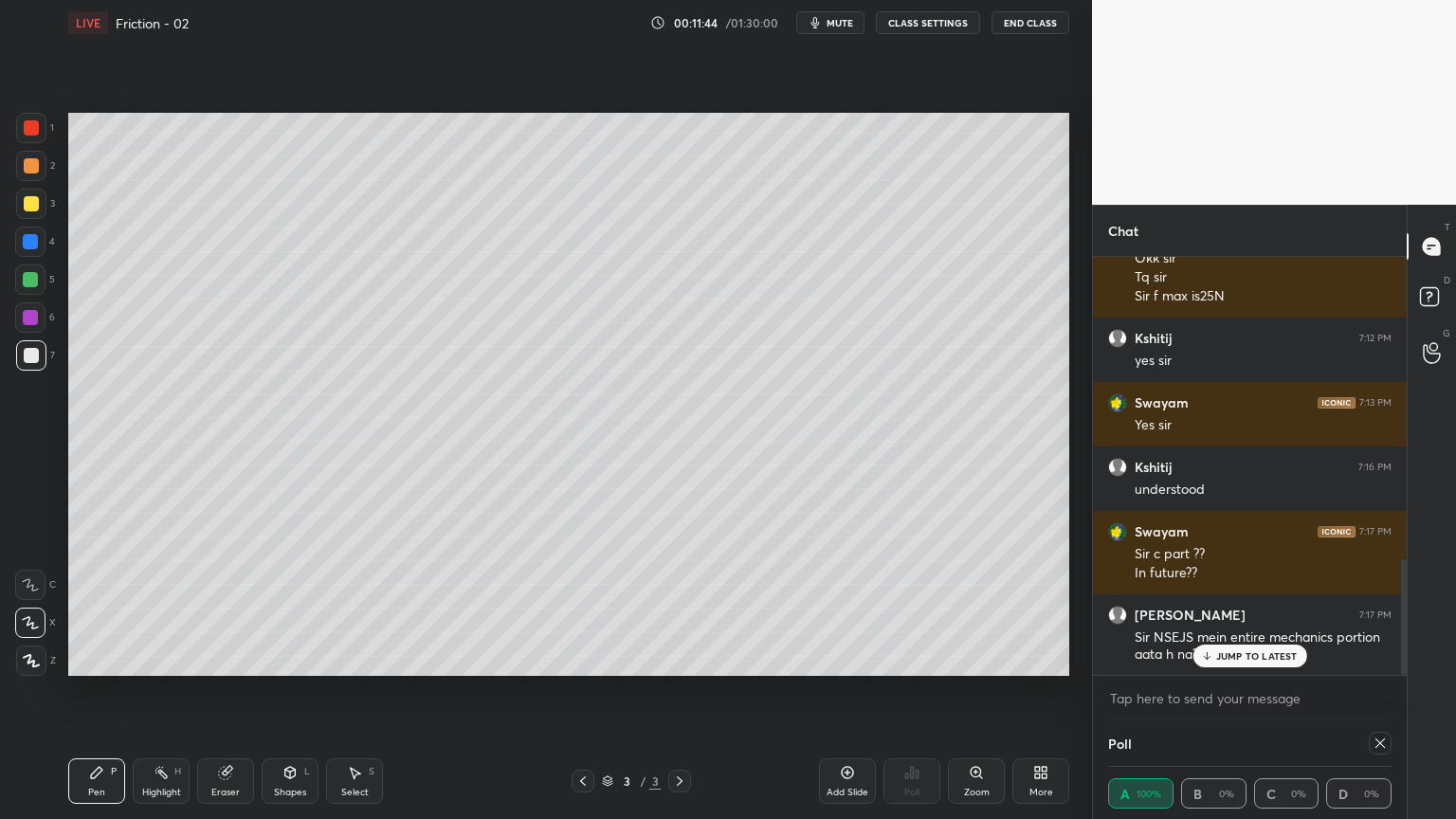 click 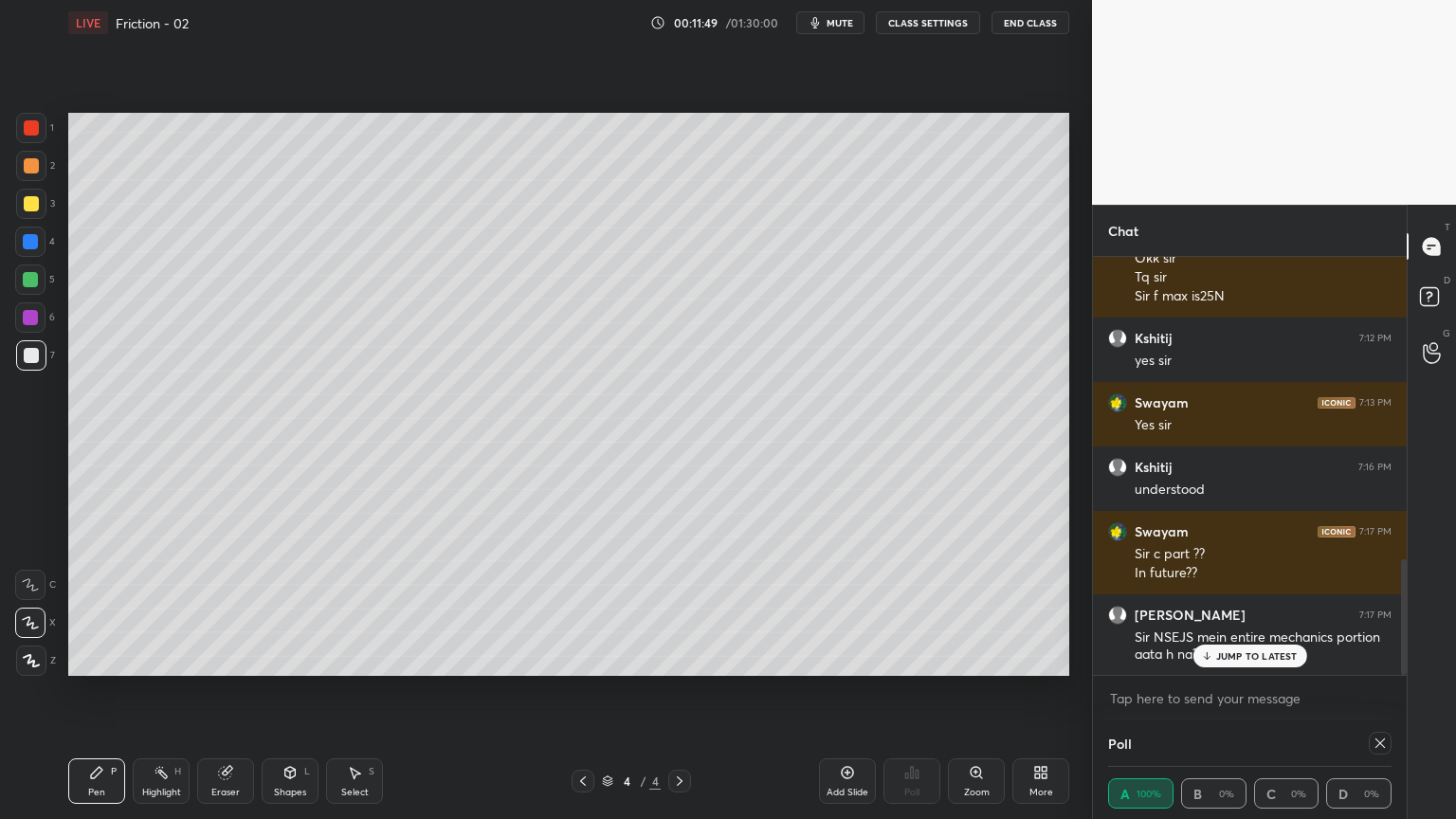 click on "JUMP TO LATEST" at bounding box center (1249, 656) 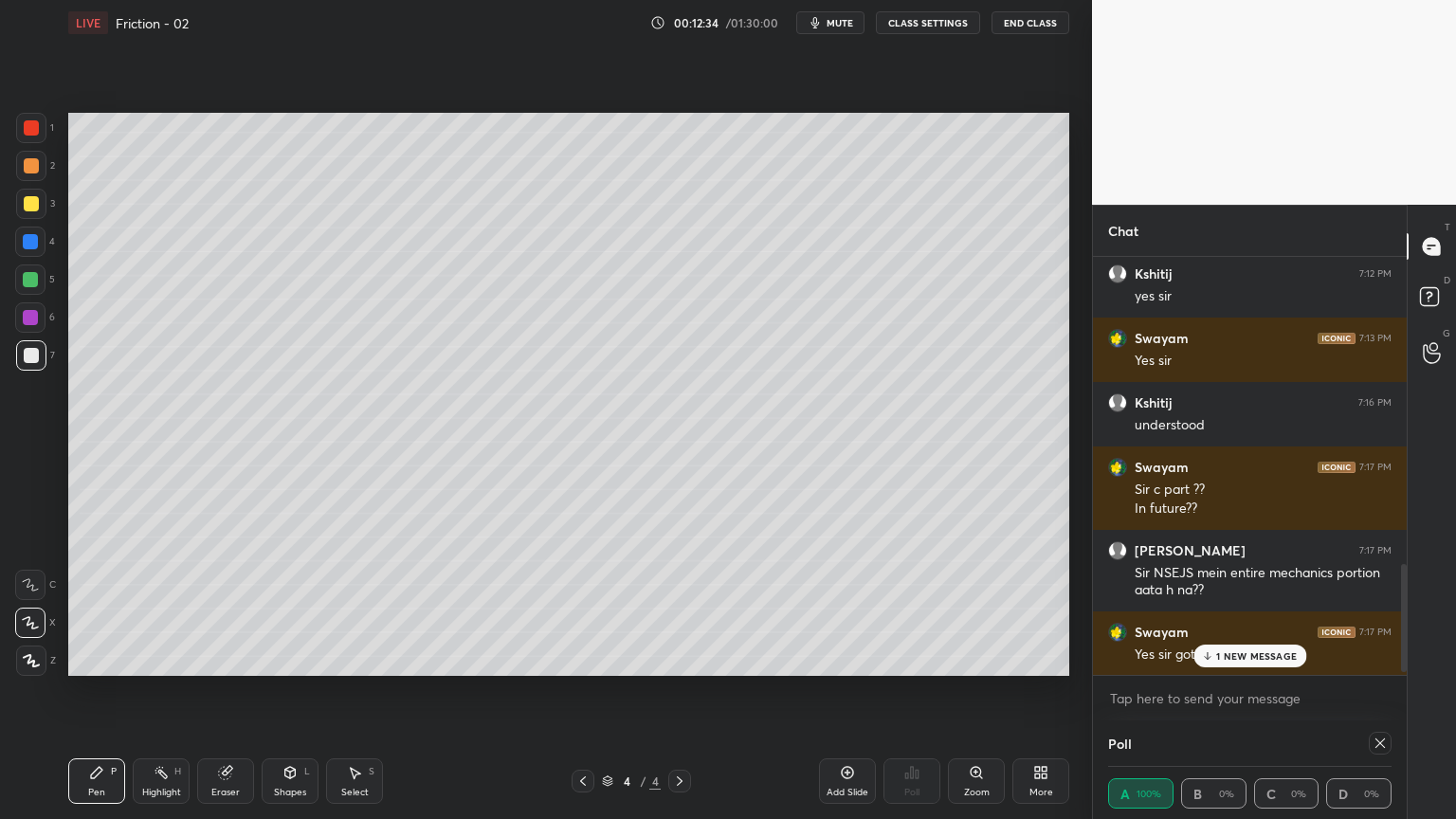 scroll, scrollTop: 1225, scrollLeft: 0, axis: vertical 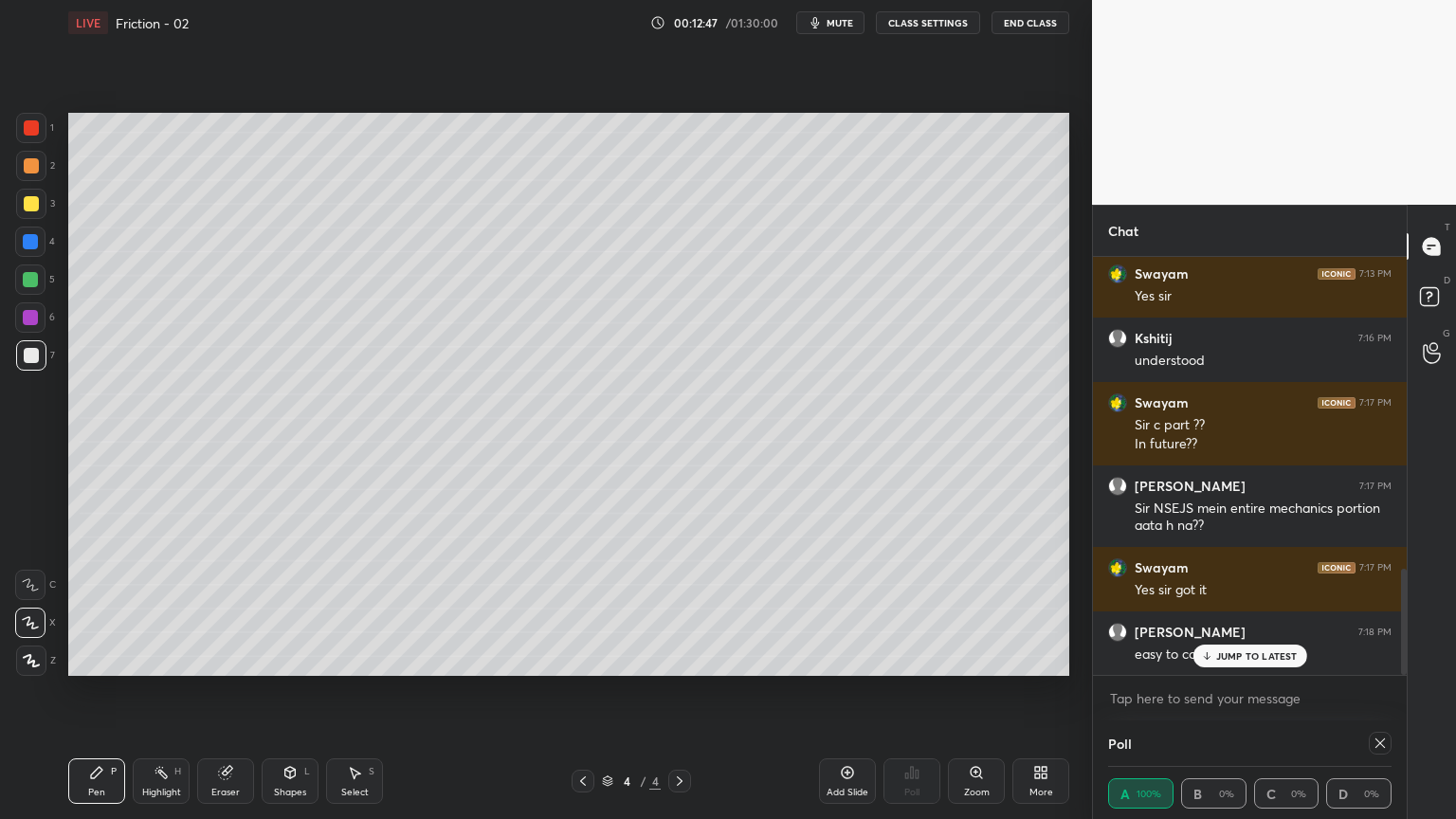 click on "JUMP TO LATEST" at bounding box center [1257, 656] 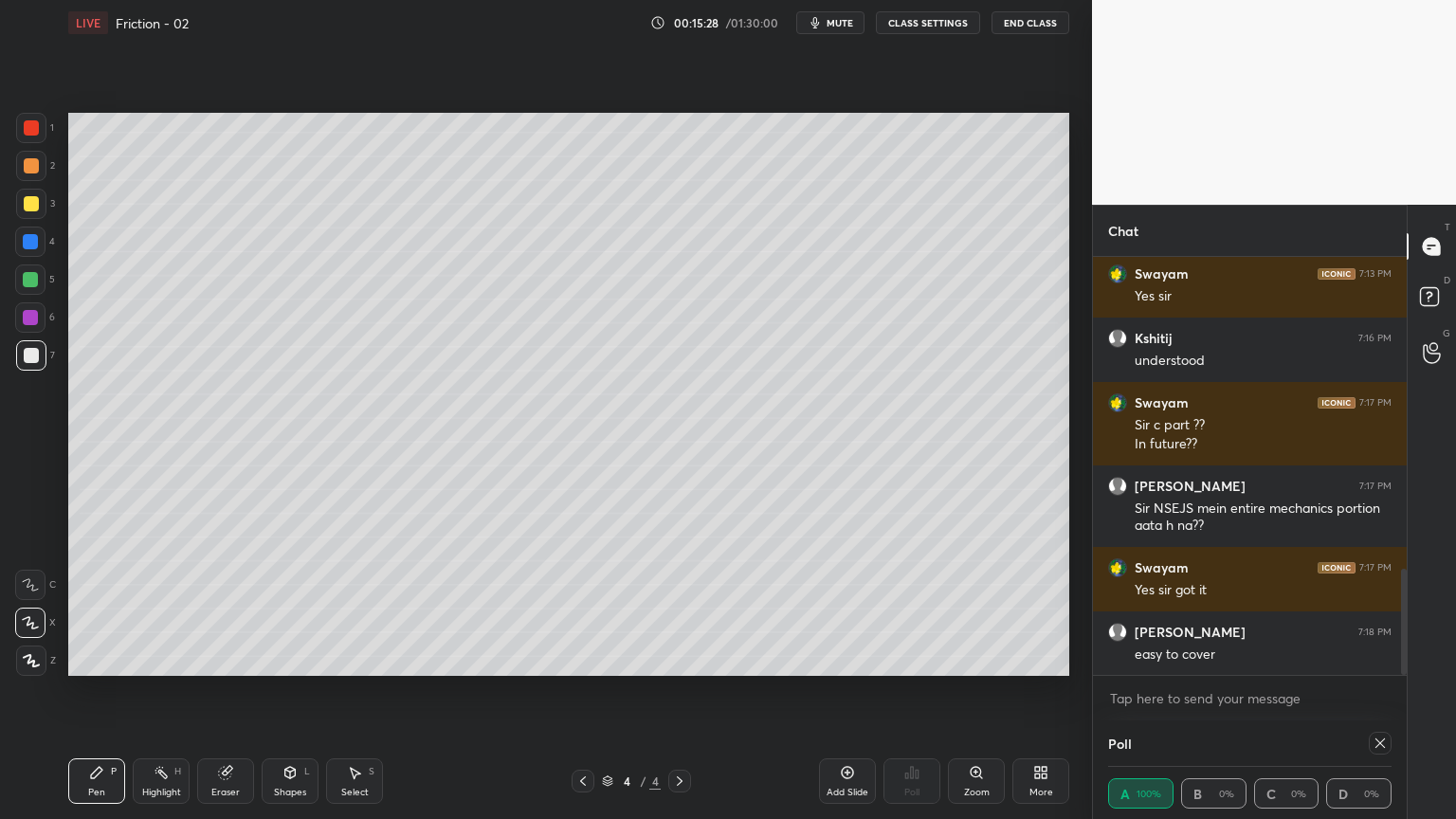 scroll, scrollTop: 1289, scrollLeft: 0, axis: vertical 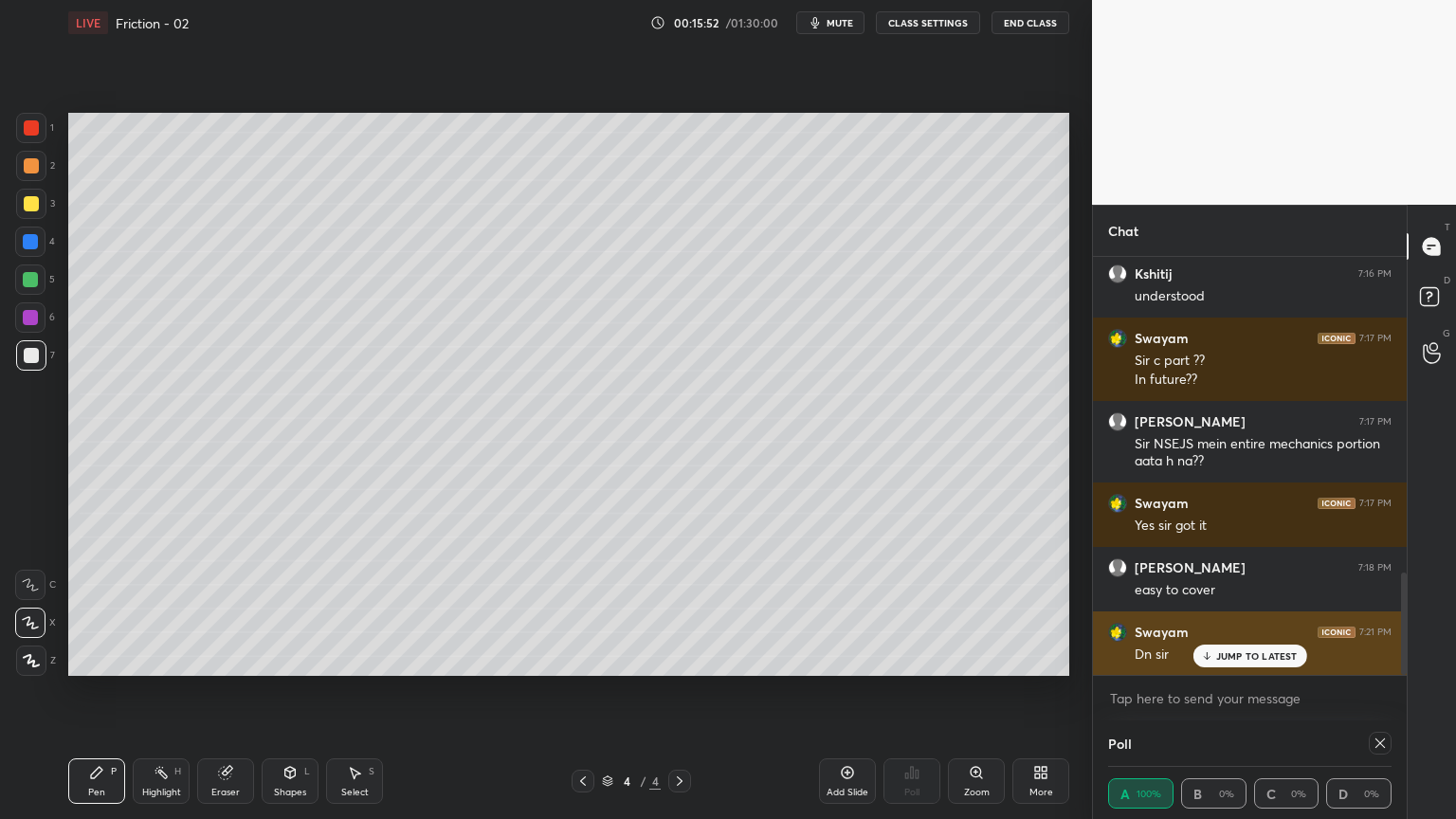 click on "JUMP TO LATEST" at bounding box center (1257, 656) 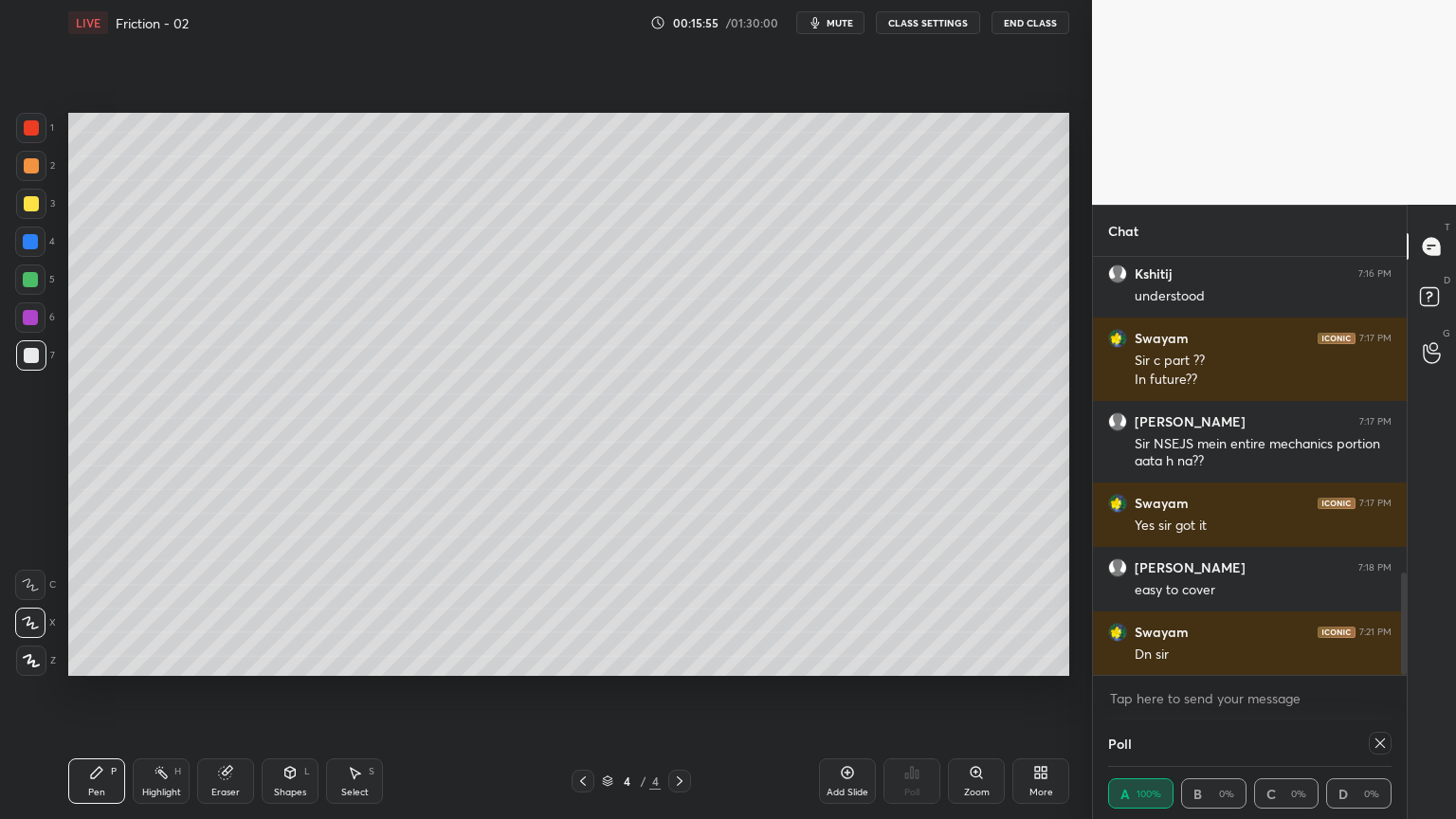 click 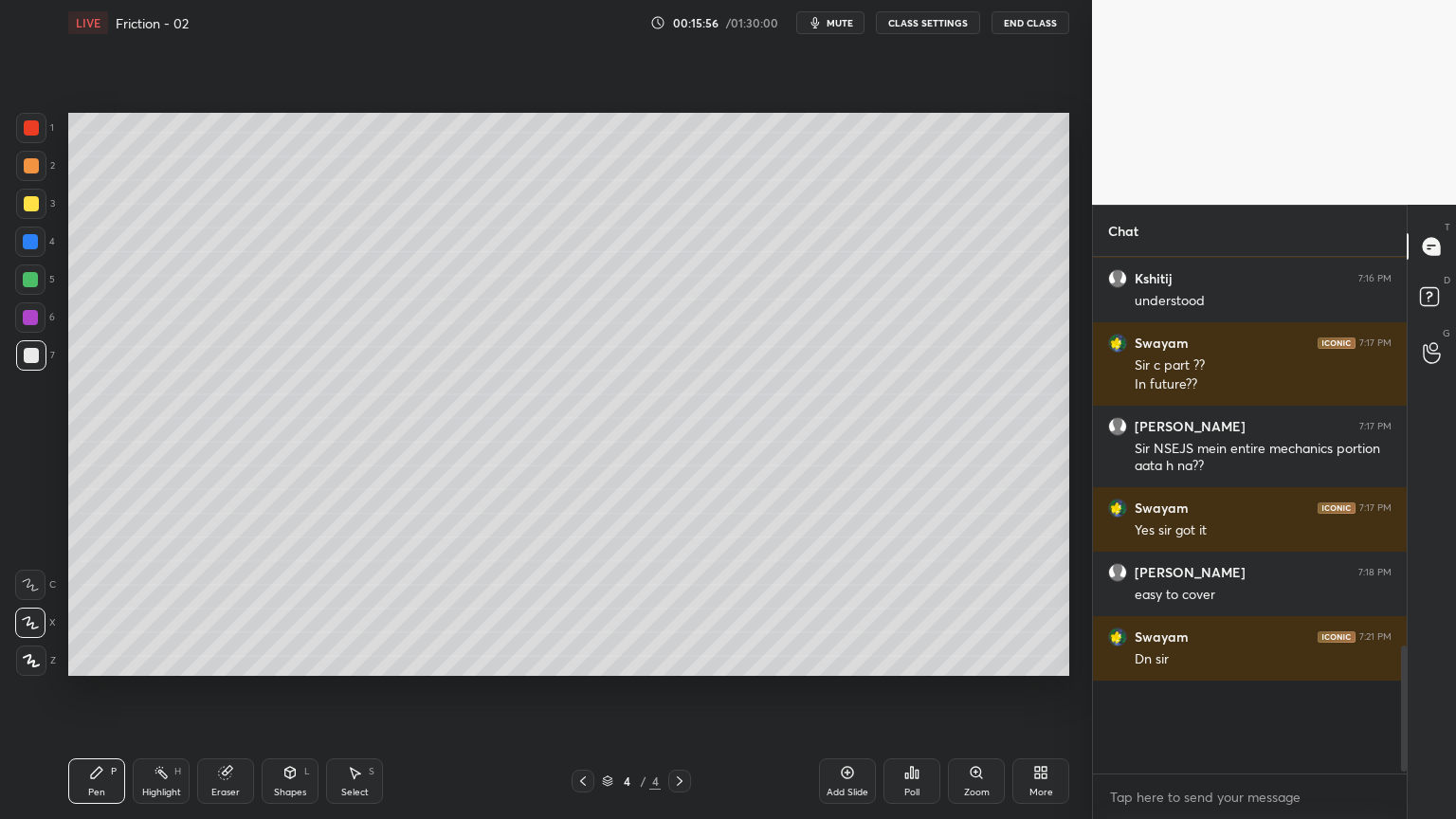 scroll, scrollTop: 7, scrollLeft: 6, axis: both 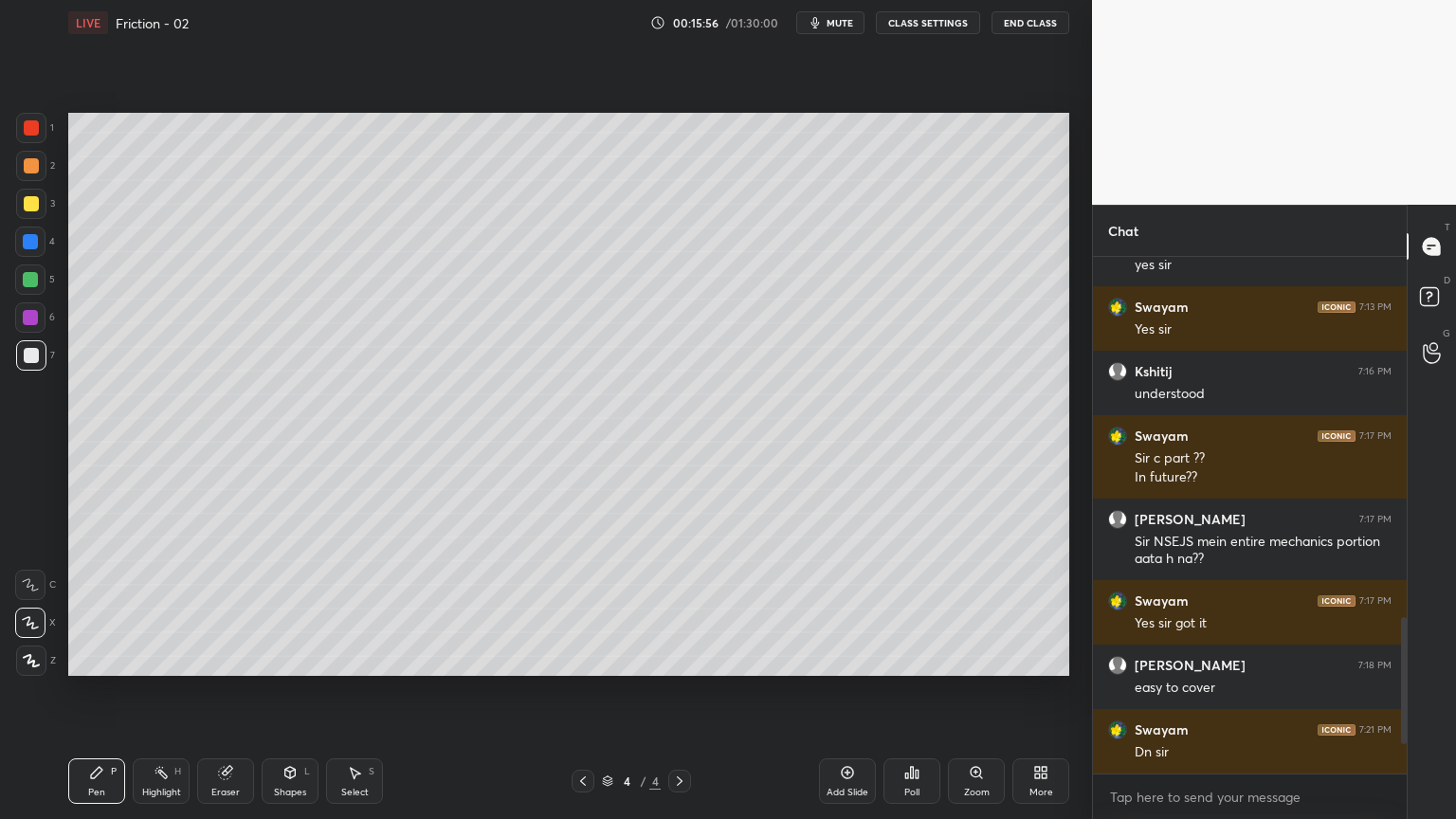 click 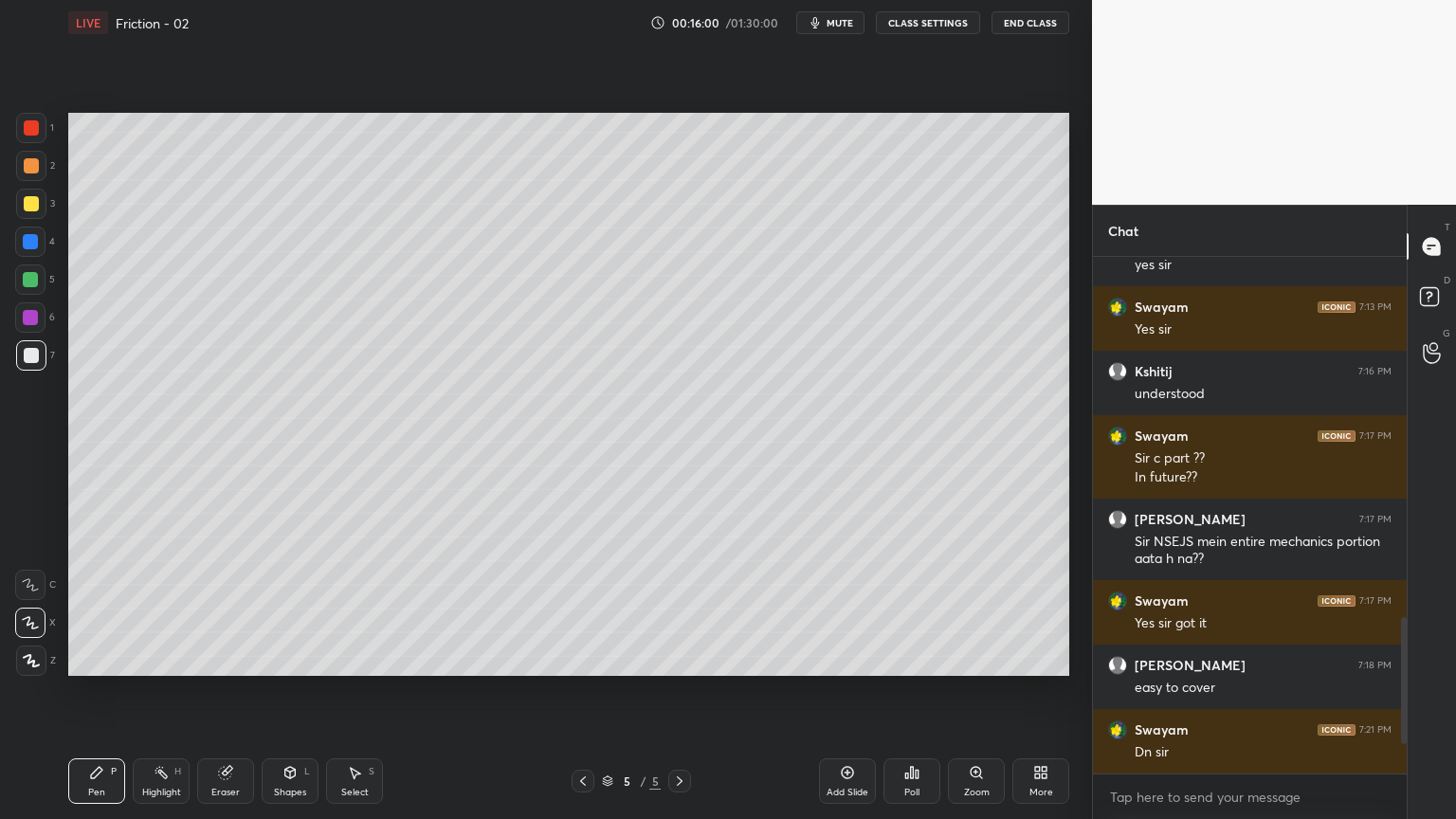 click on "Shapes L" at bounding box center [290, 781] 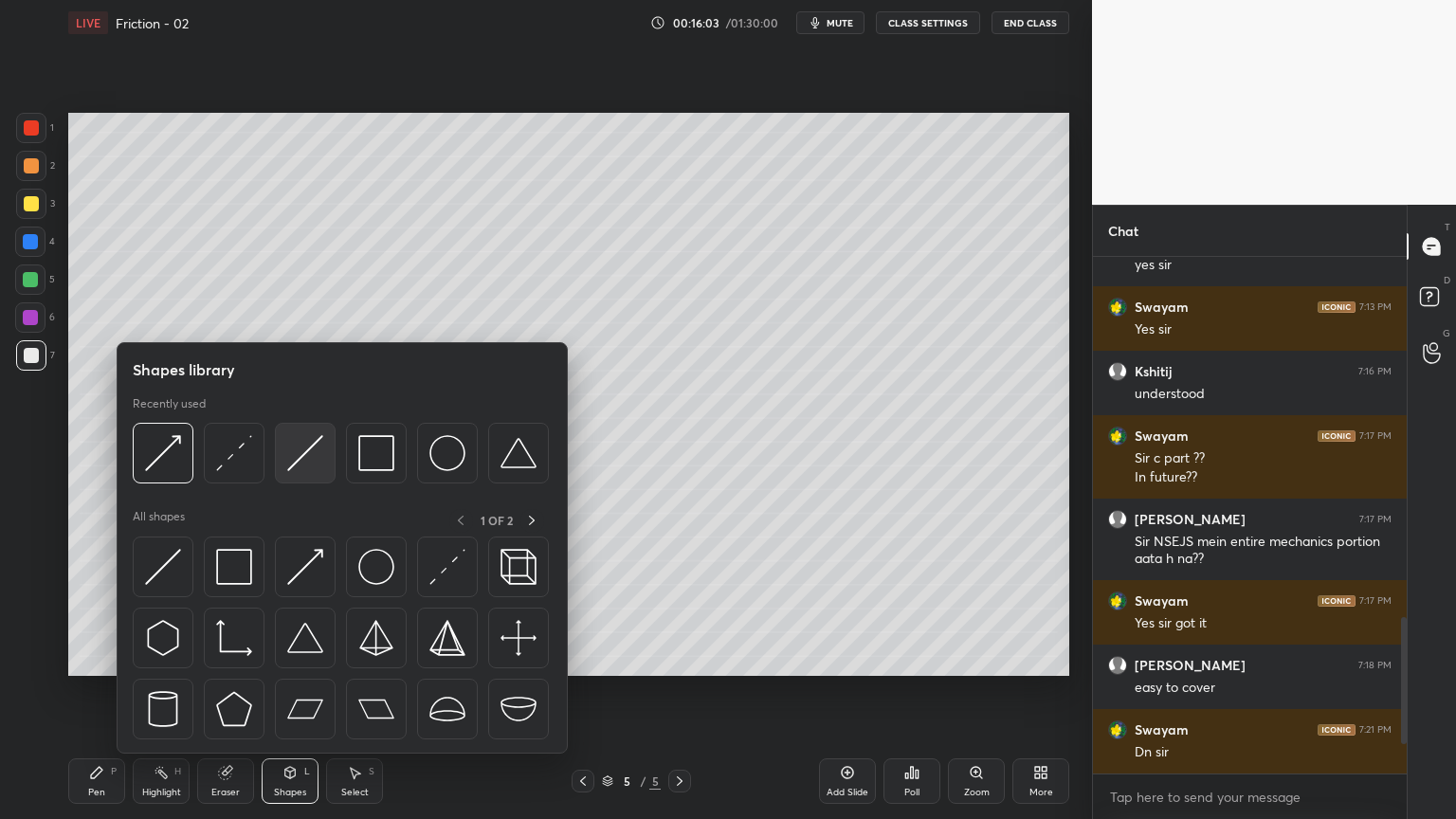 click at bounding box center [305, 453] 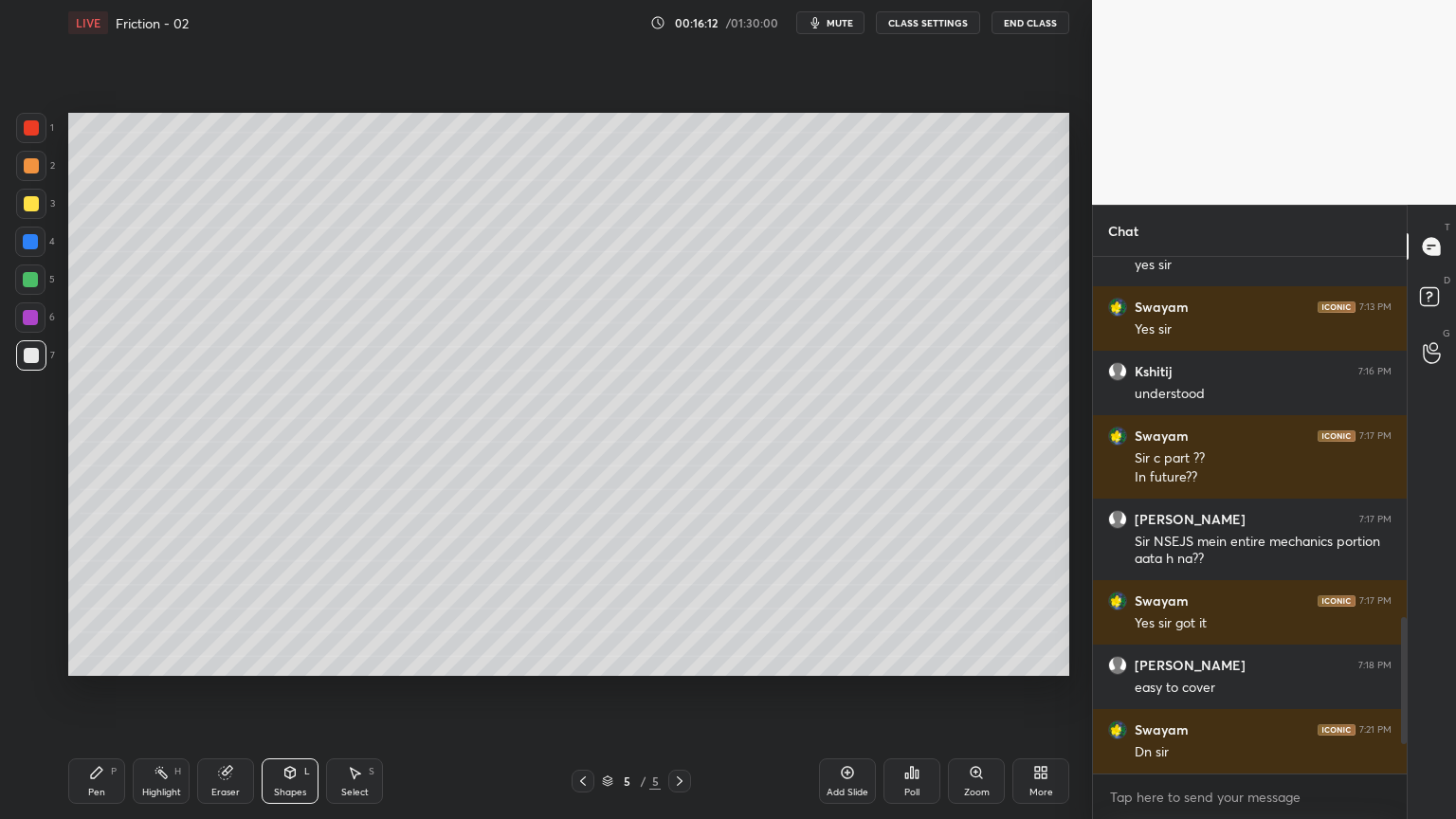 click 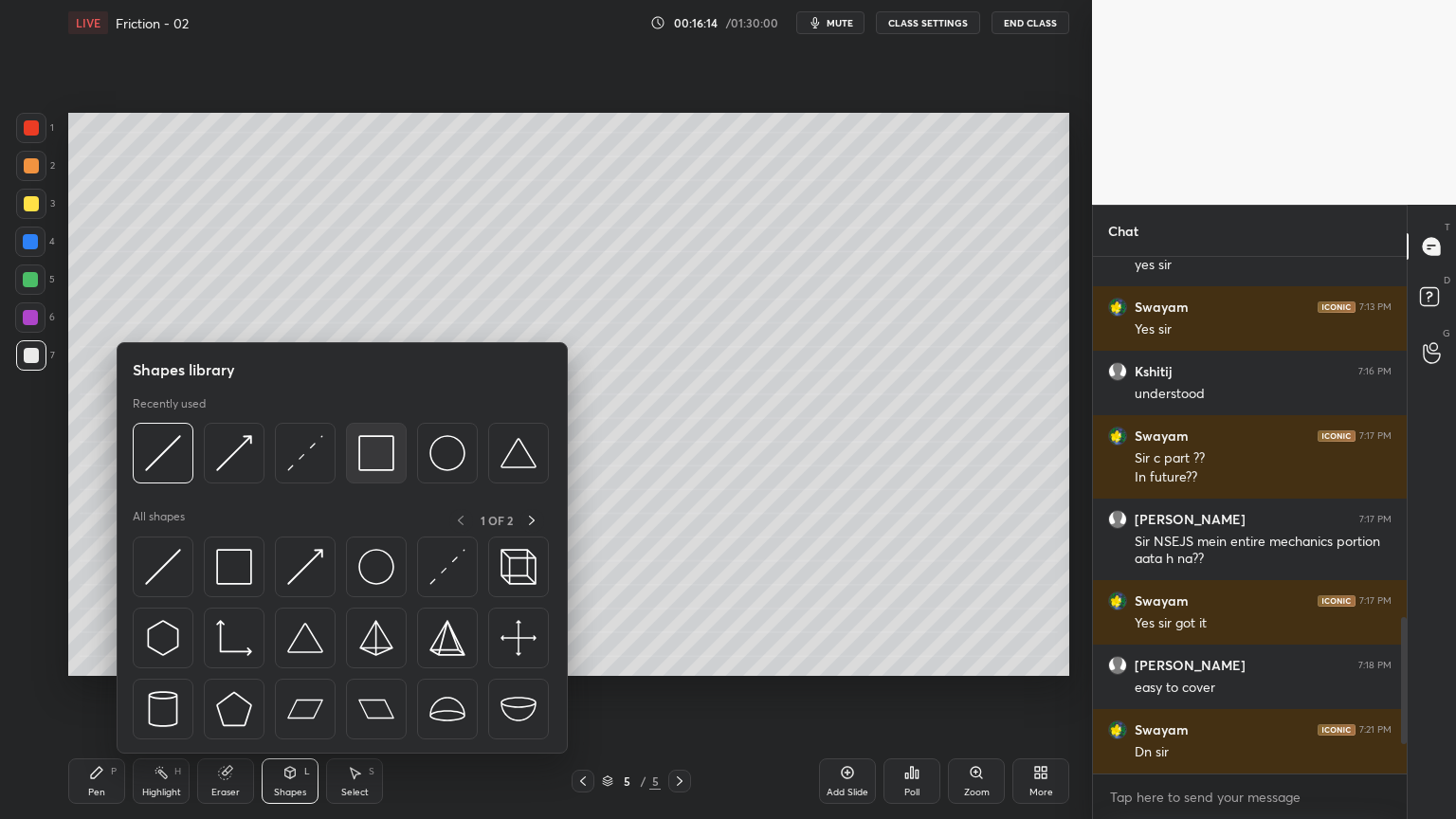 click at bounding box center (376, 453) 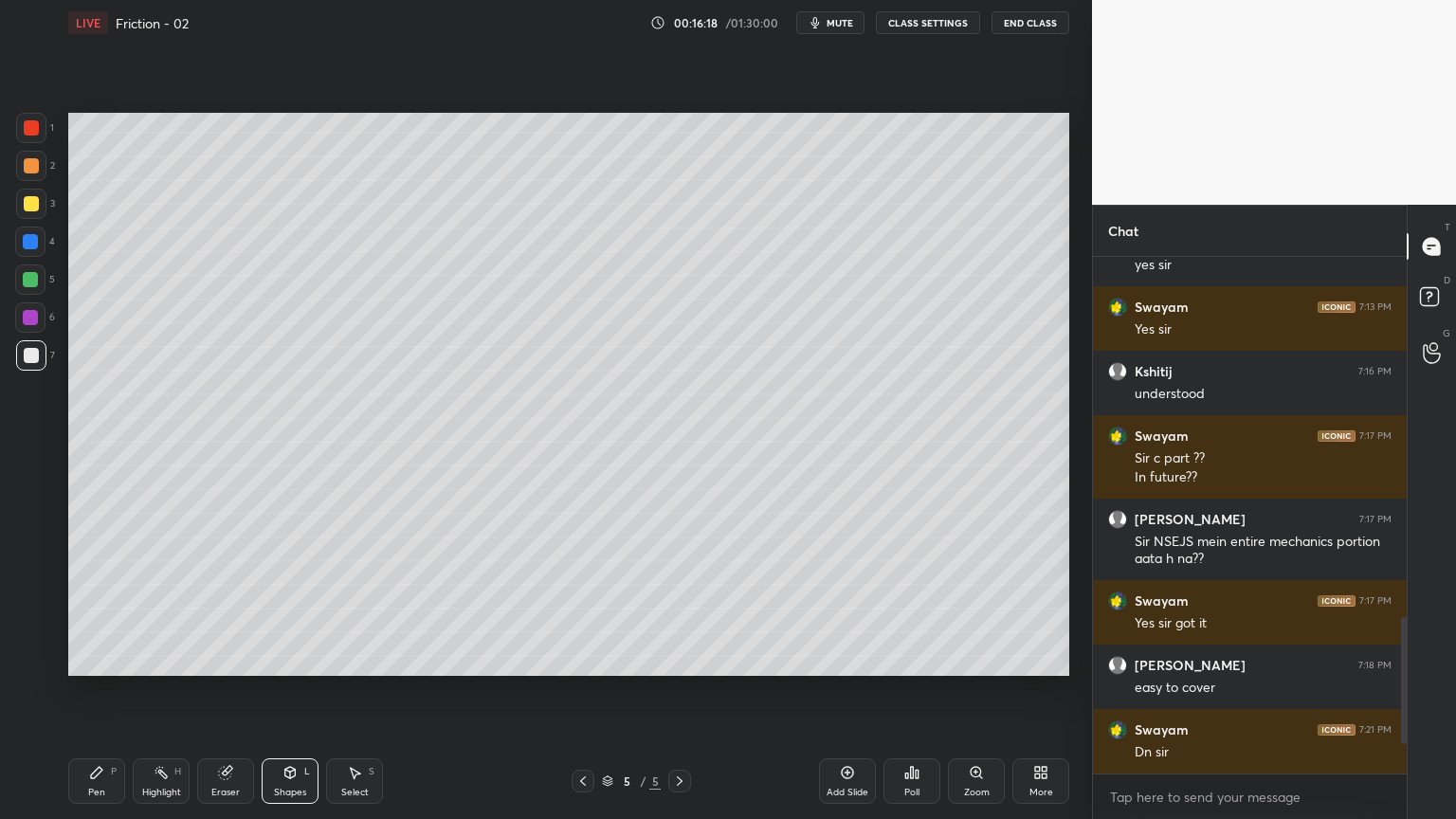click on "Pen P" at bounding box center (97, 781) 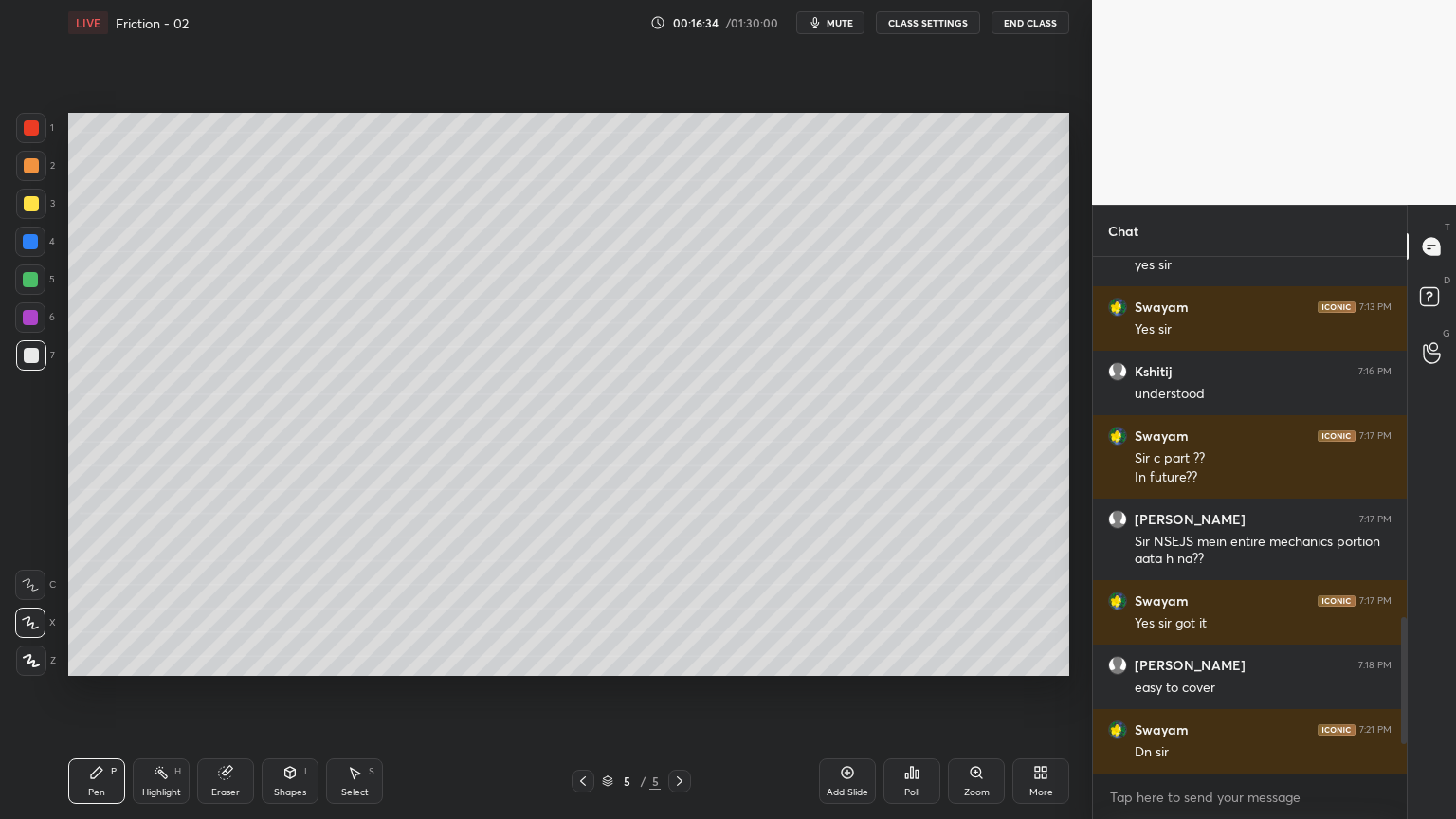 click 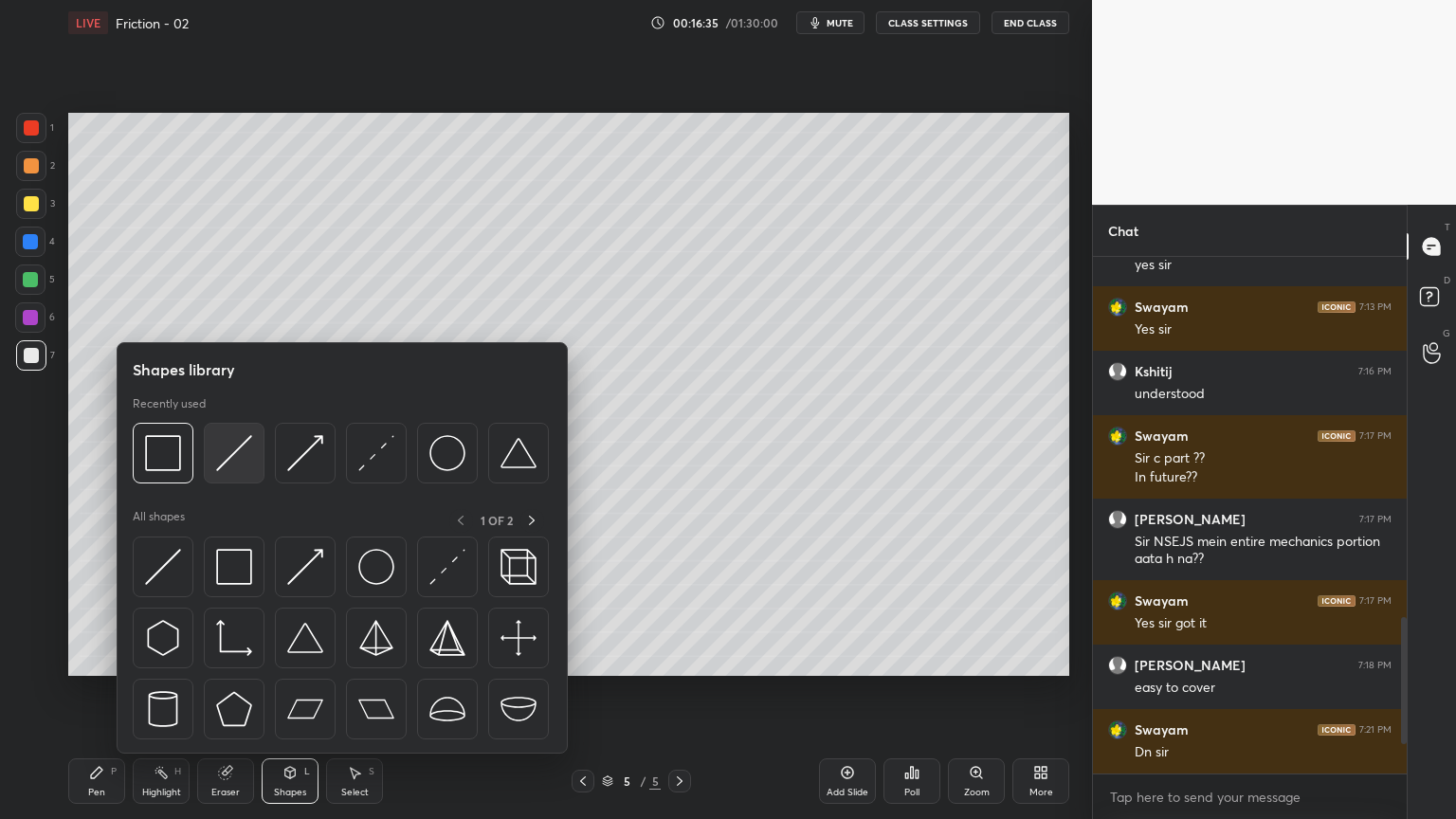 click at bounding box center [234, 453] 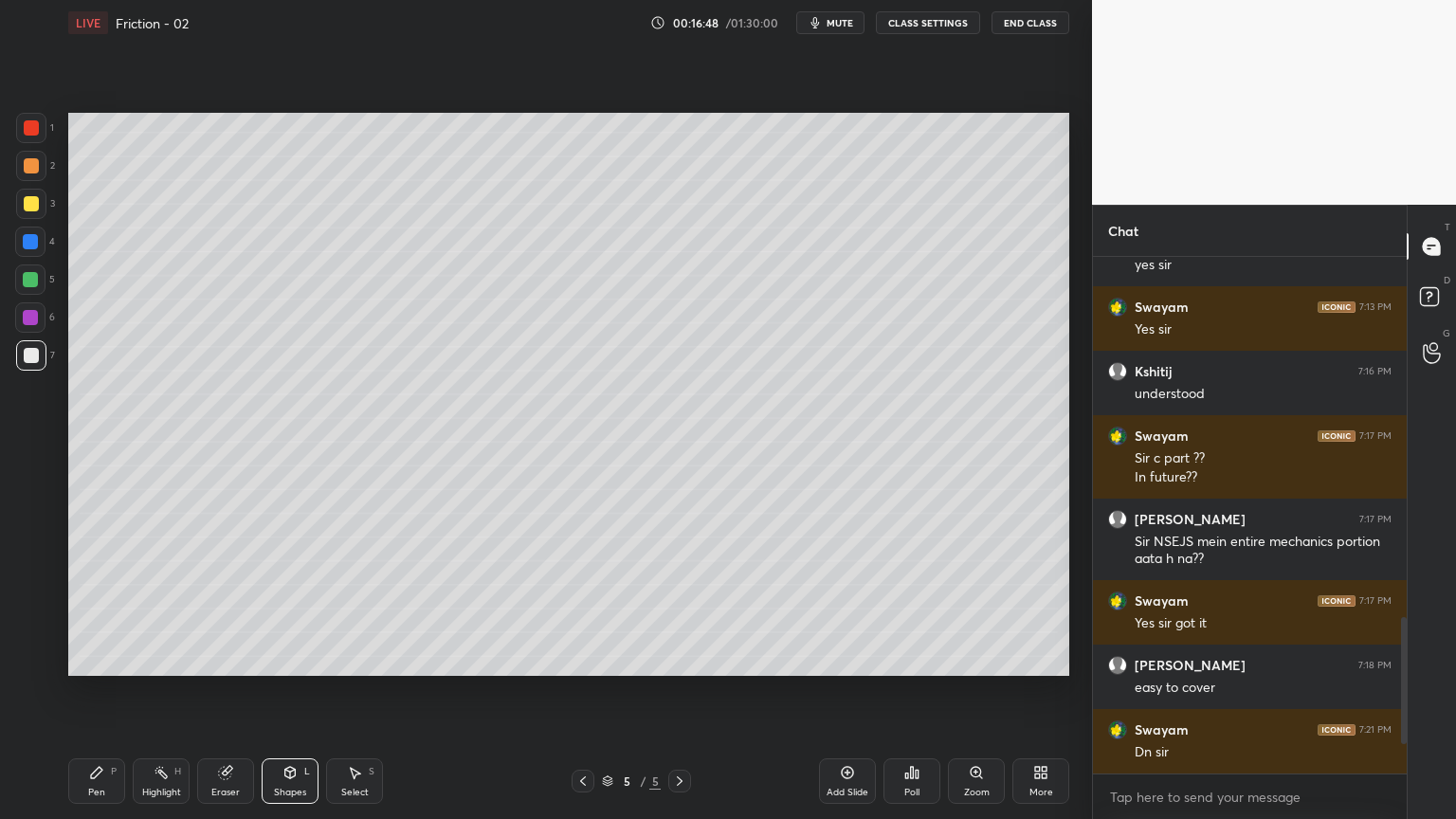 click on "Shapes L" at bounding box center (290, 781) 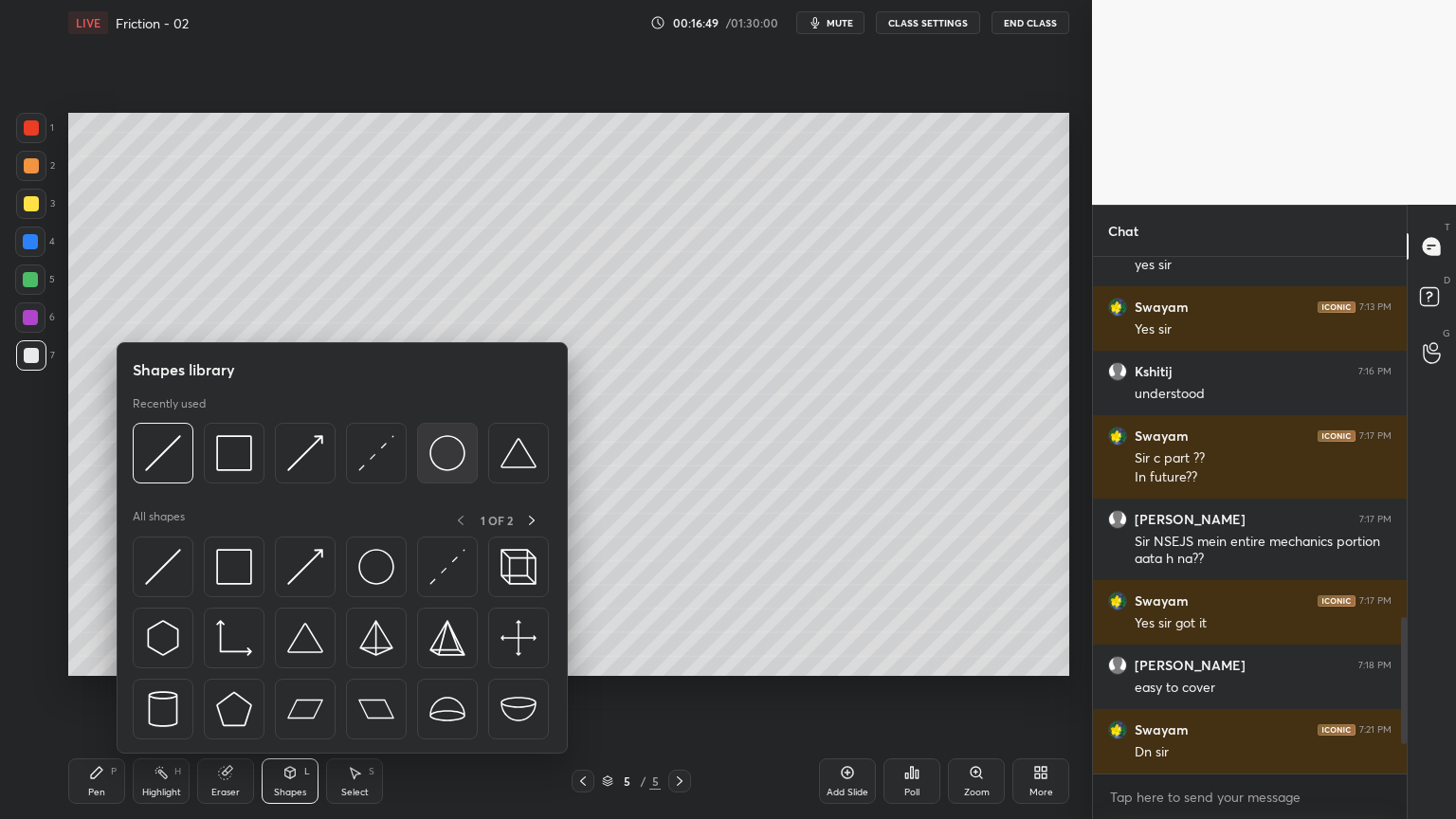 click at bounding box center (447, 453) 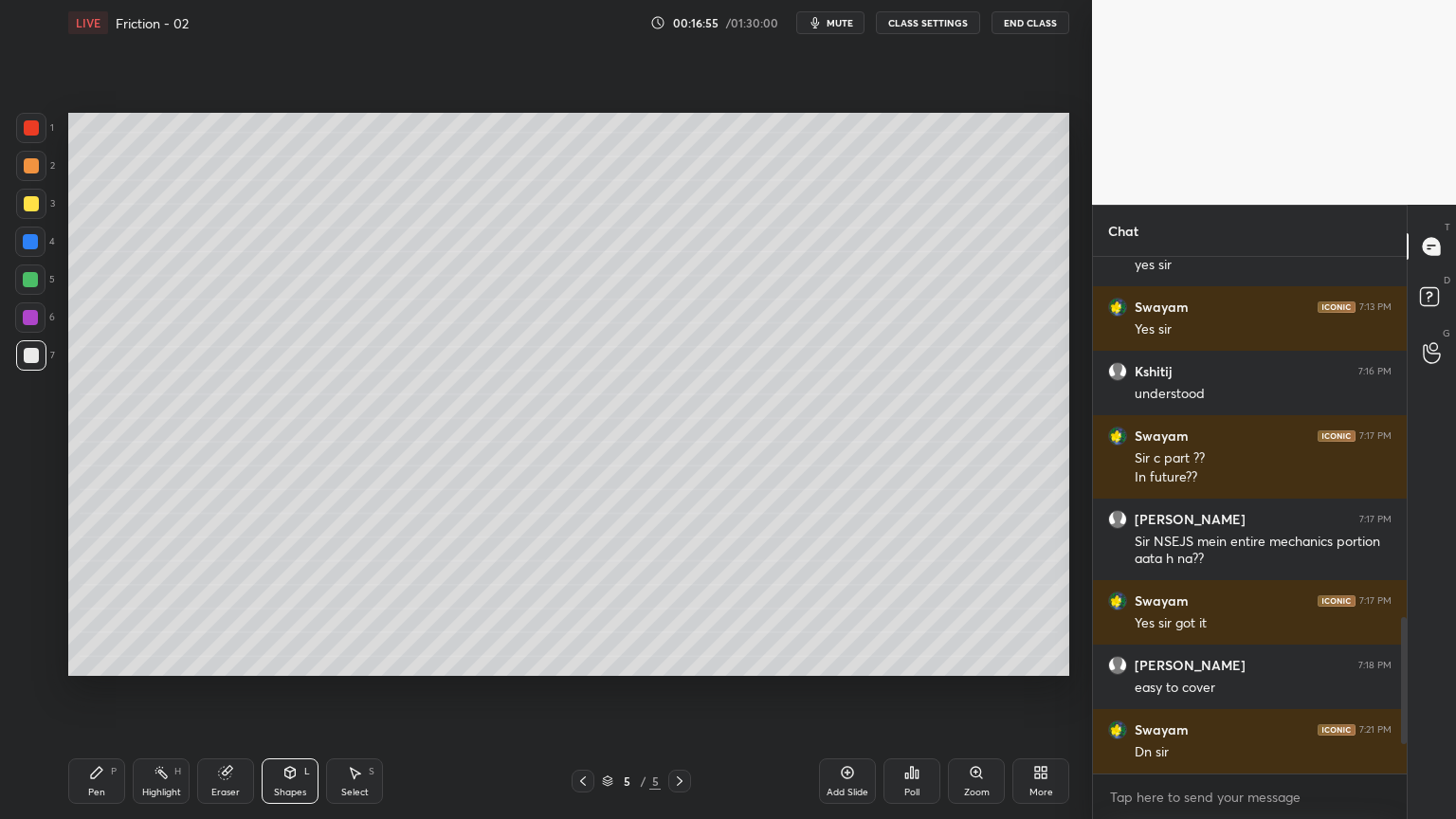 click on "Shapes L" at bounding box center (290, 781) 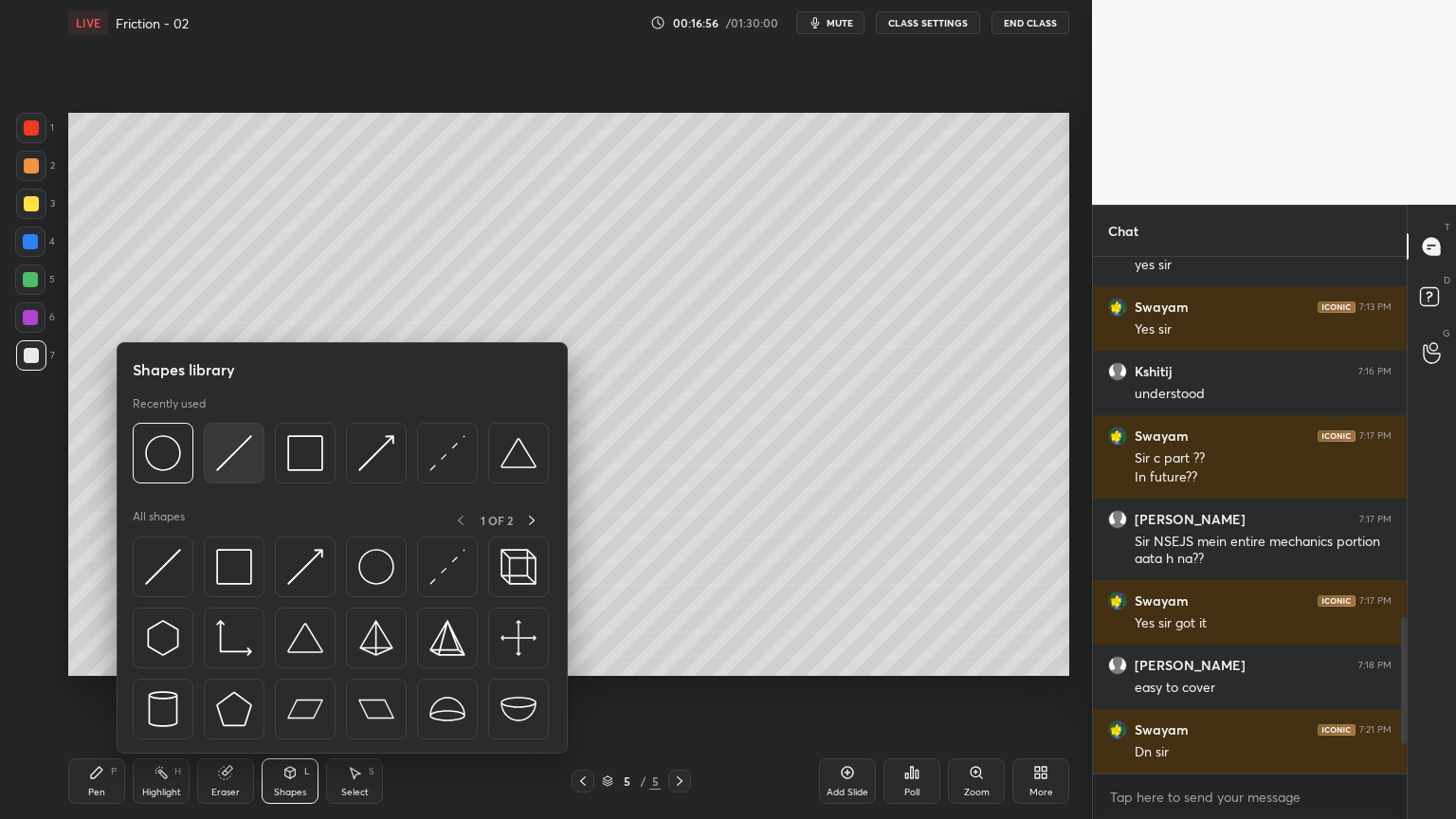 click at bounding box center [234, 453] 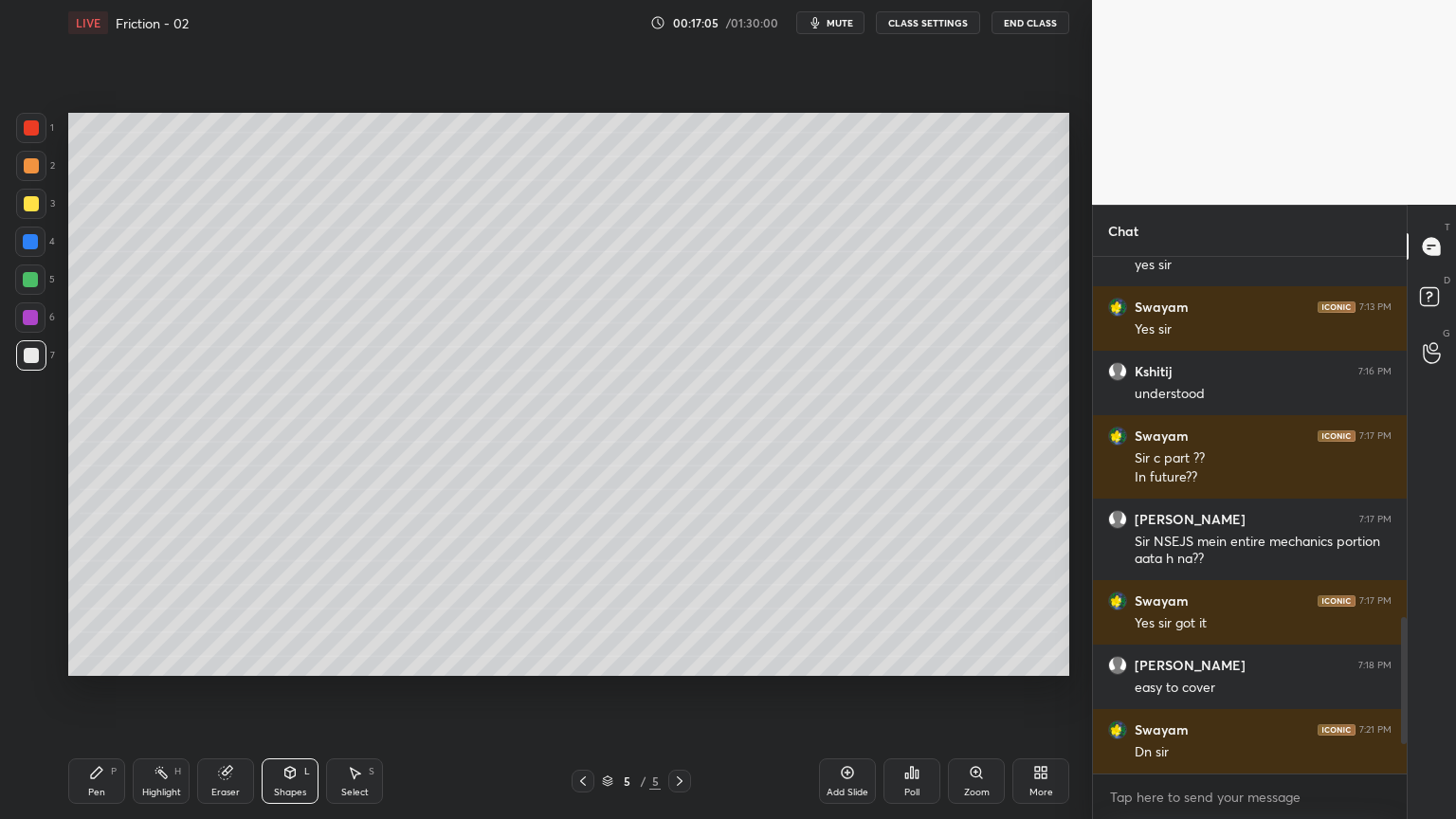 click 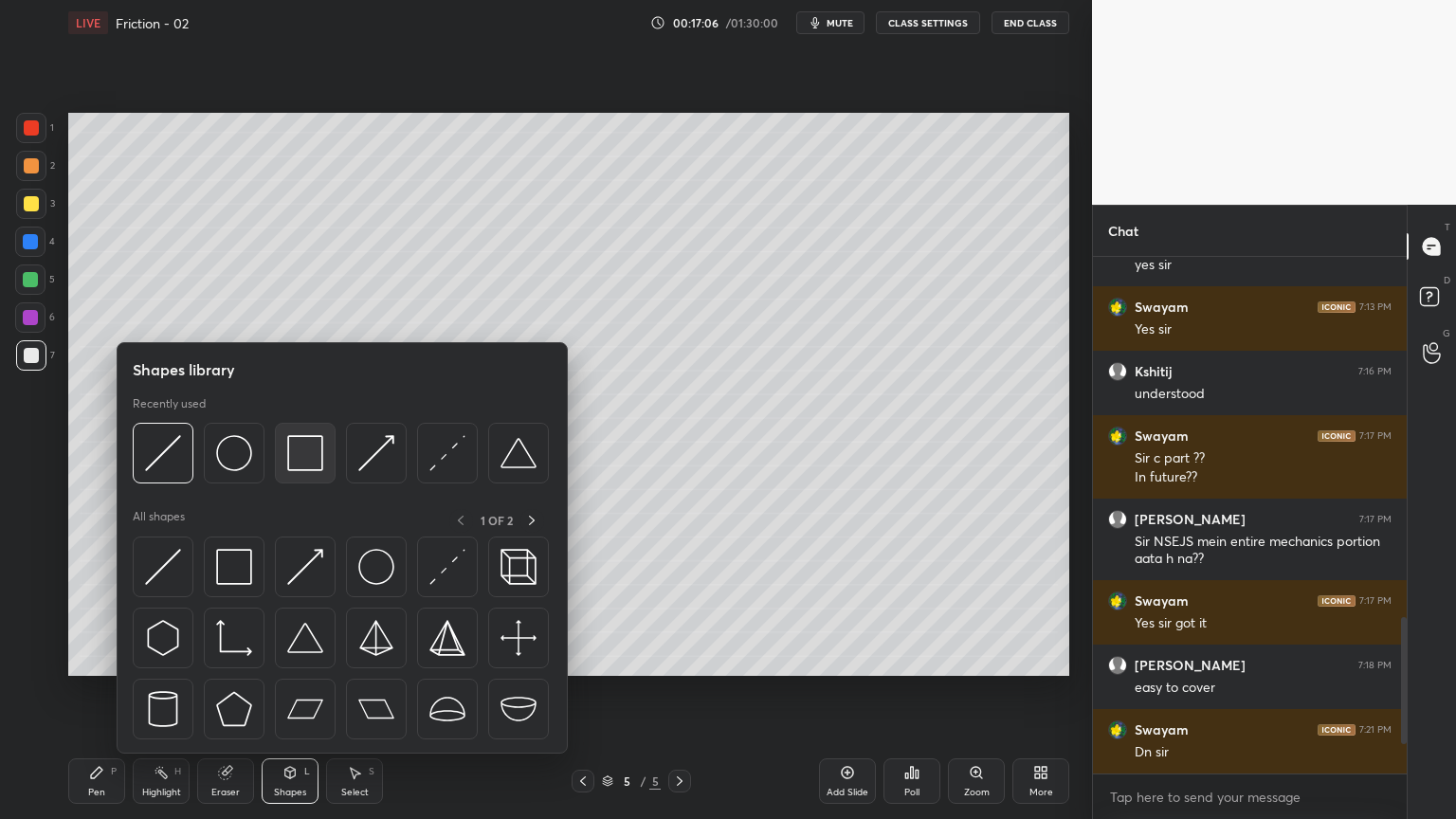 click at bounding box center (305, 453) 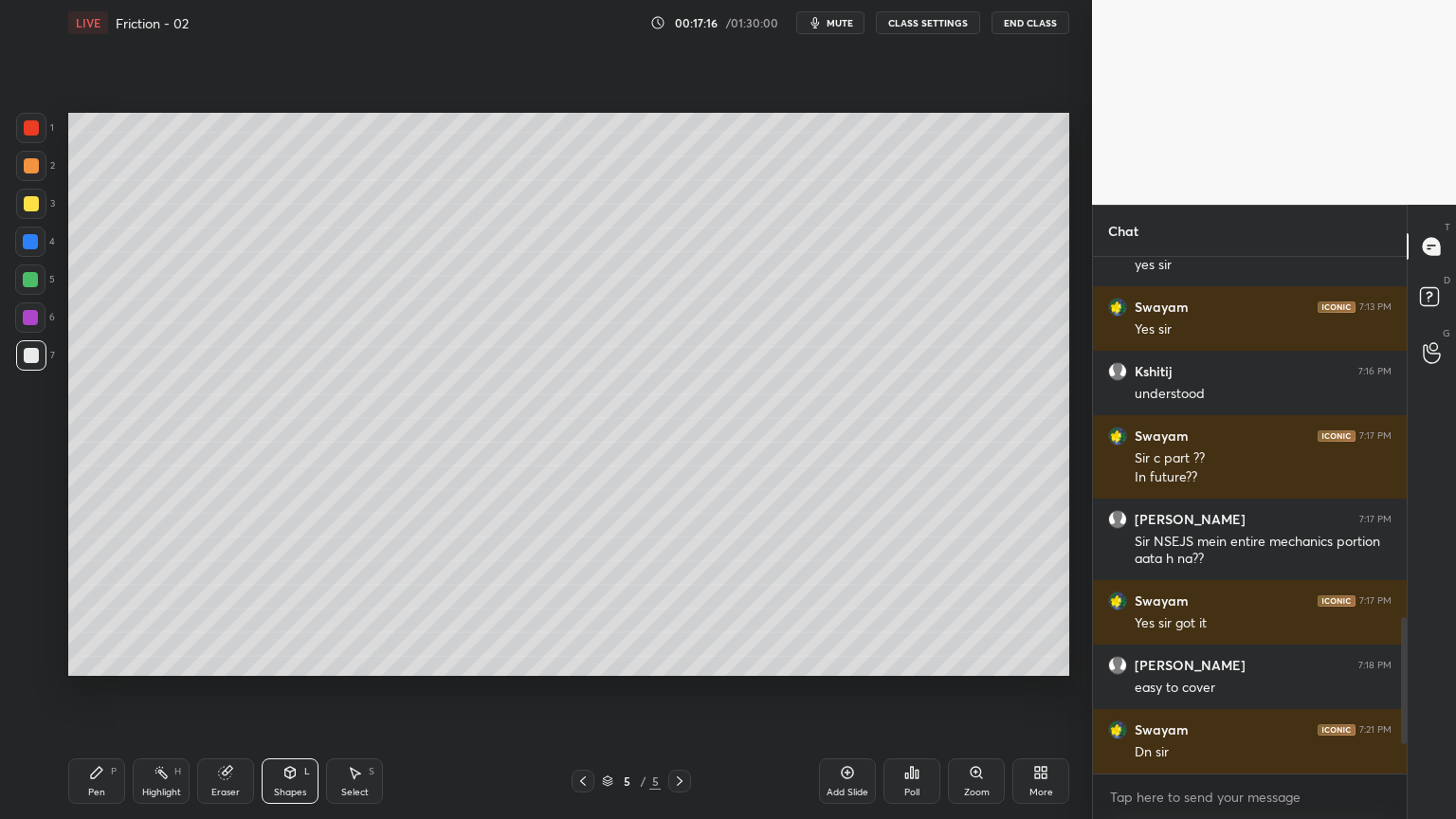 click on "Pen P" at bounding box center [97, 781] 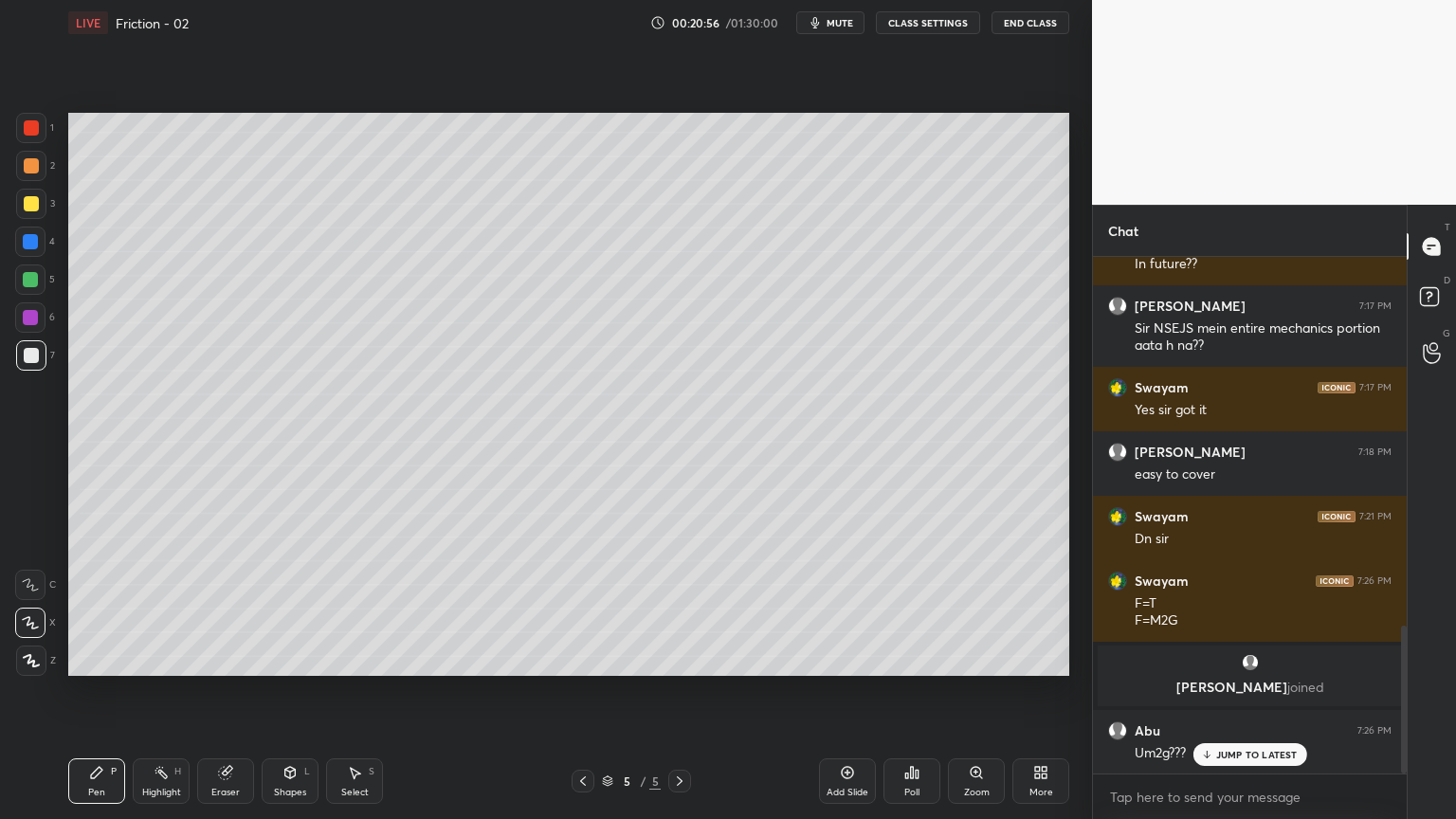 scroll, scrollTop: 1357, scrollLeft: 0, axis: vertical 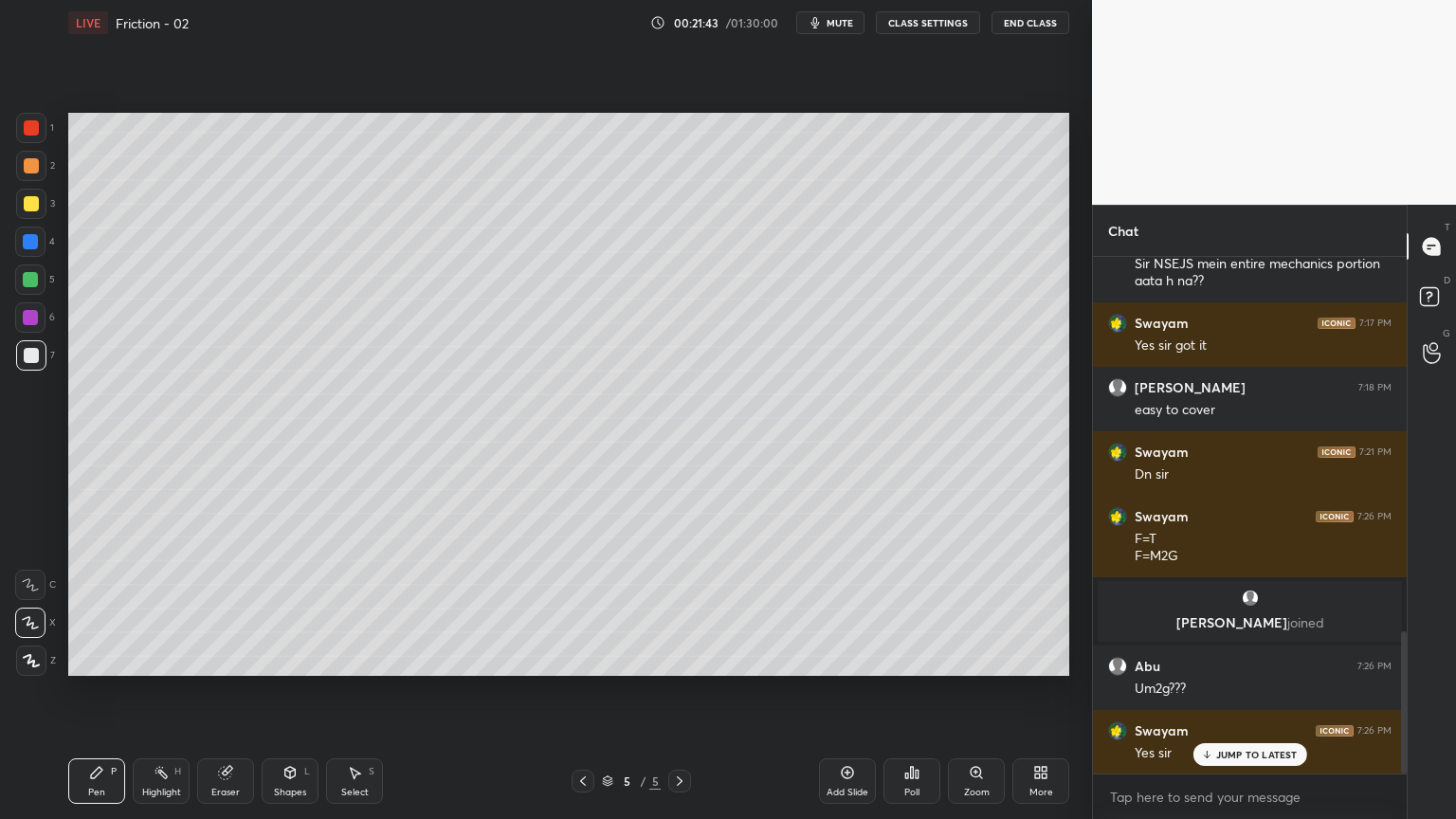 click on "Highlight" at bounding box center (161, 792) 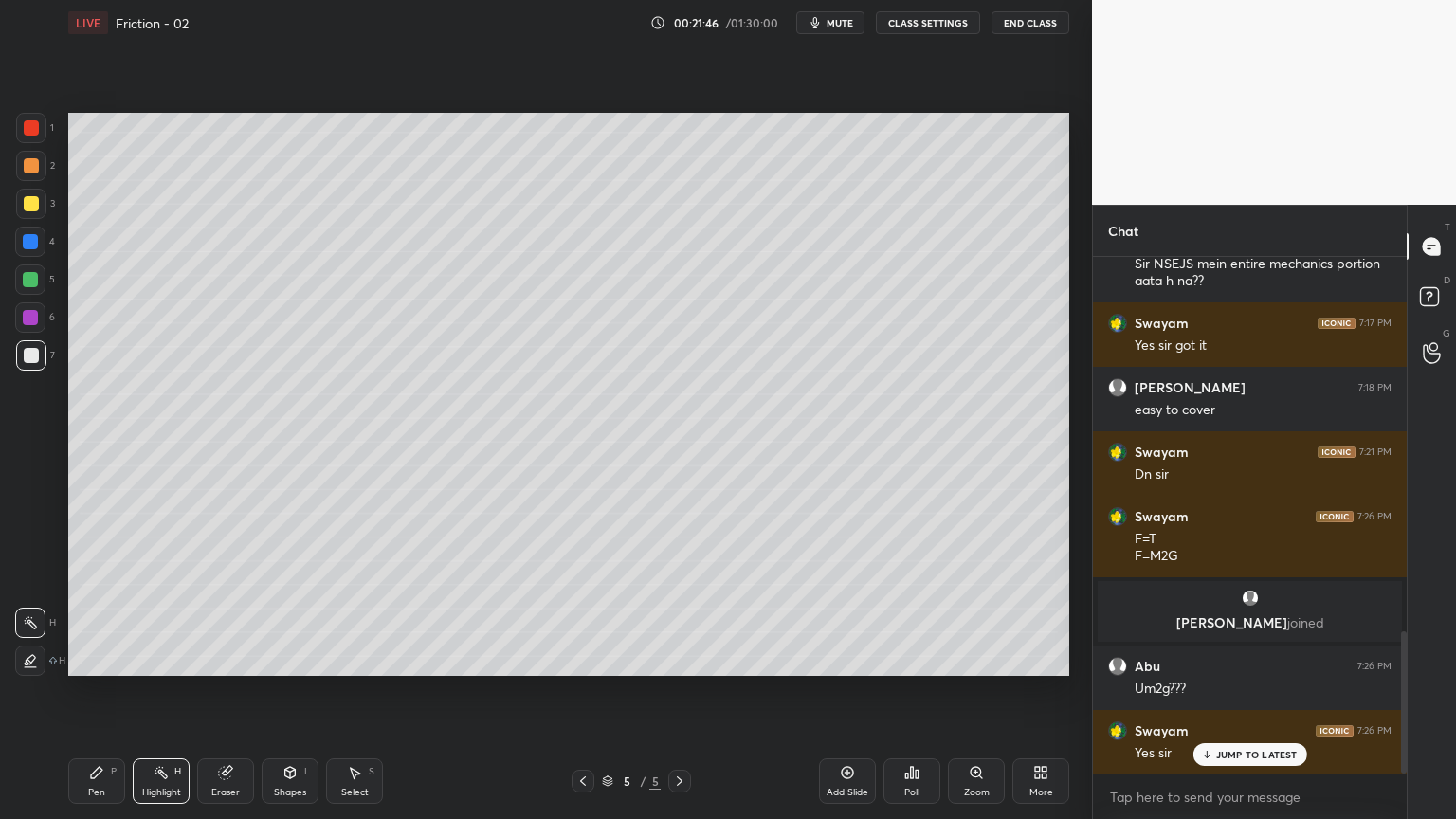 click on "Pen" at bounding box center [97, 792] 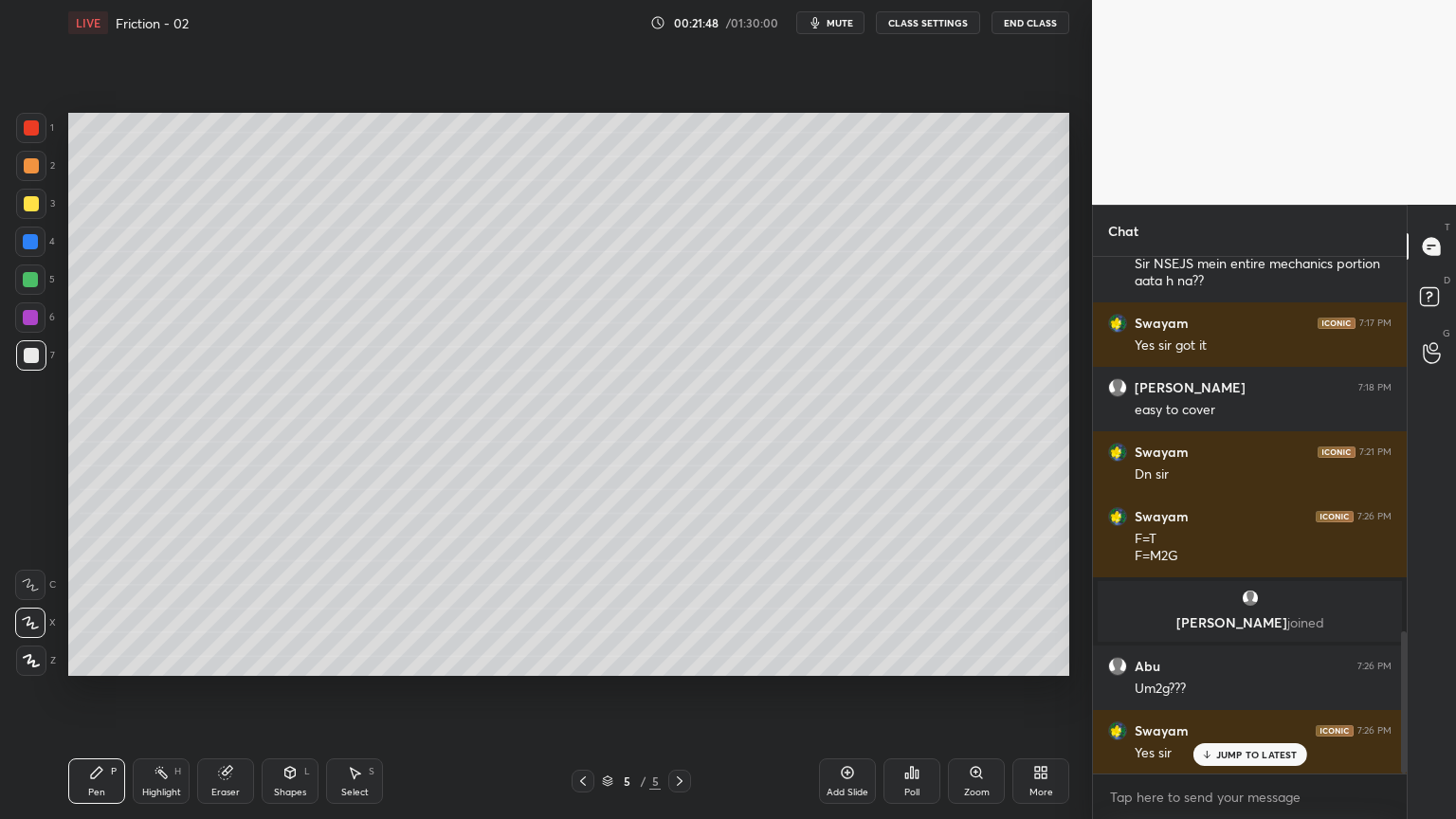 click at bounding box center (31, 204) 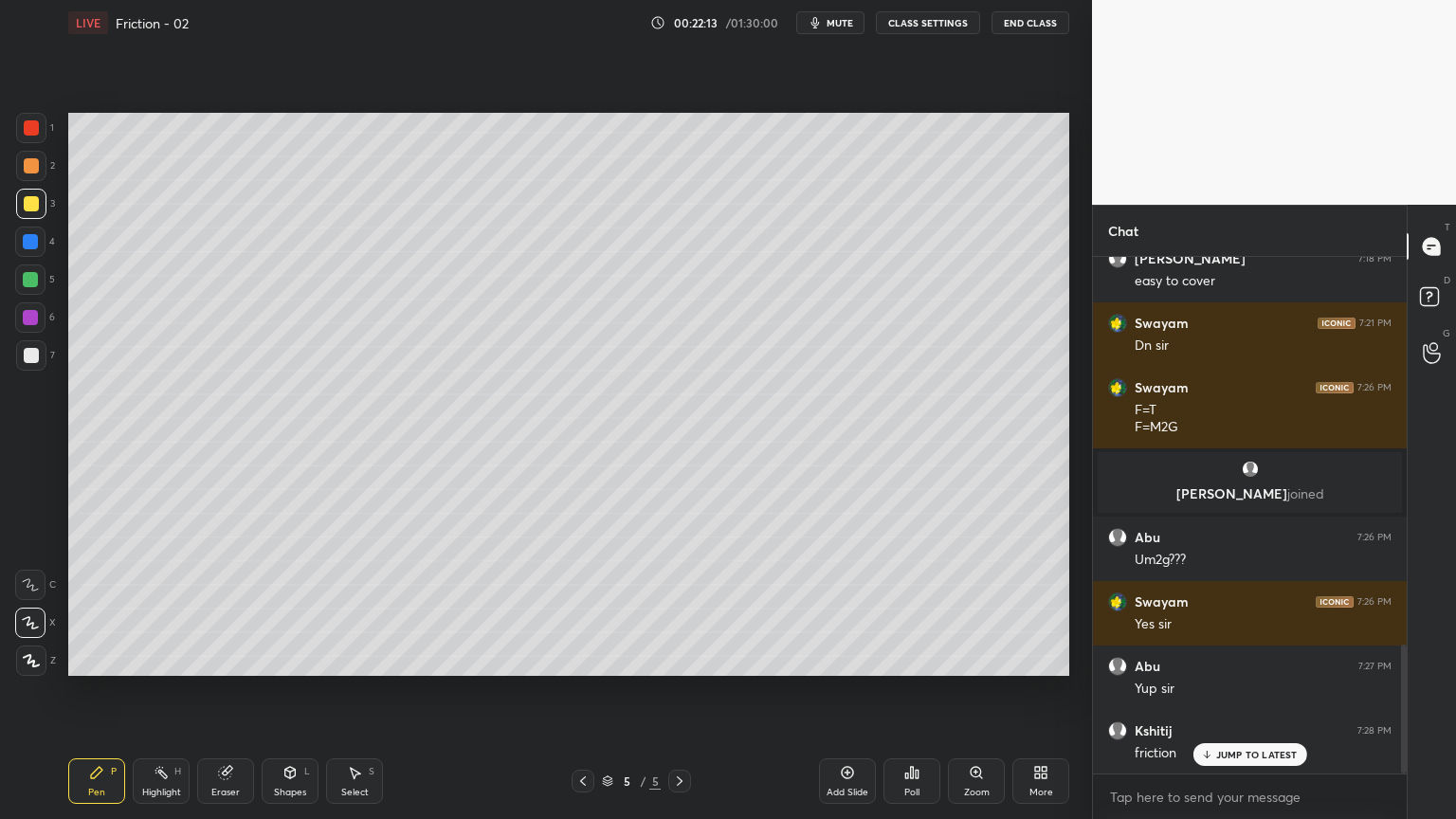 scroll, scrollTop: 1551, scrollLeft: 0, axis: vertical 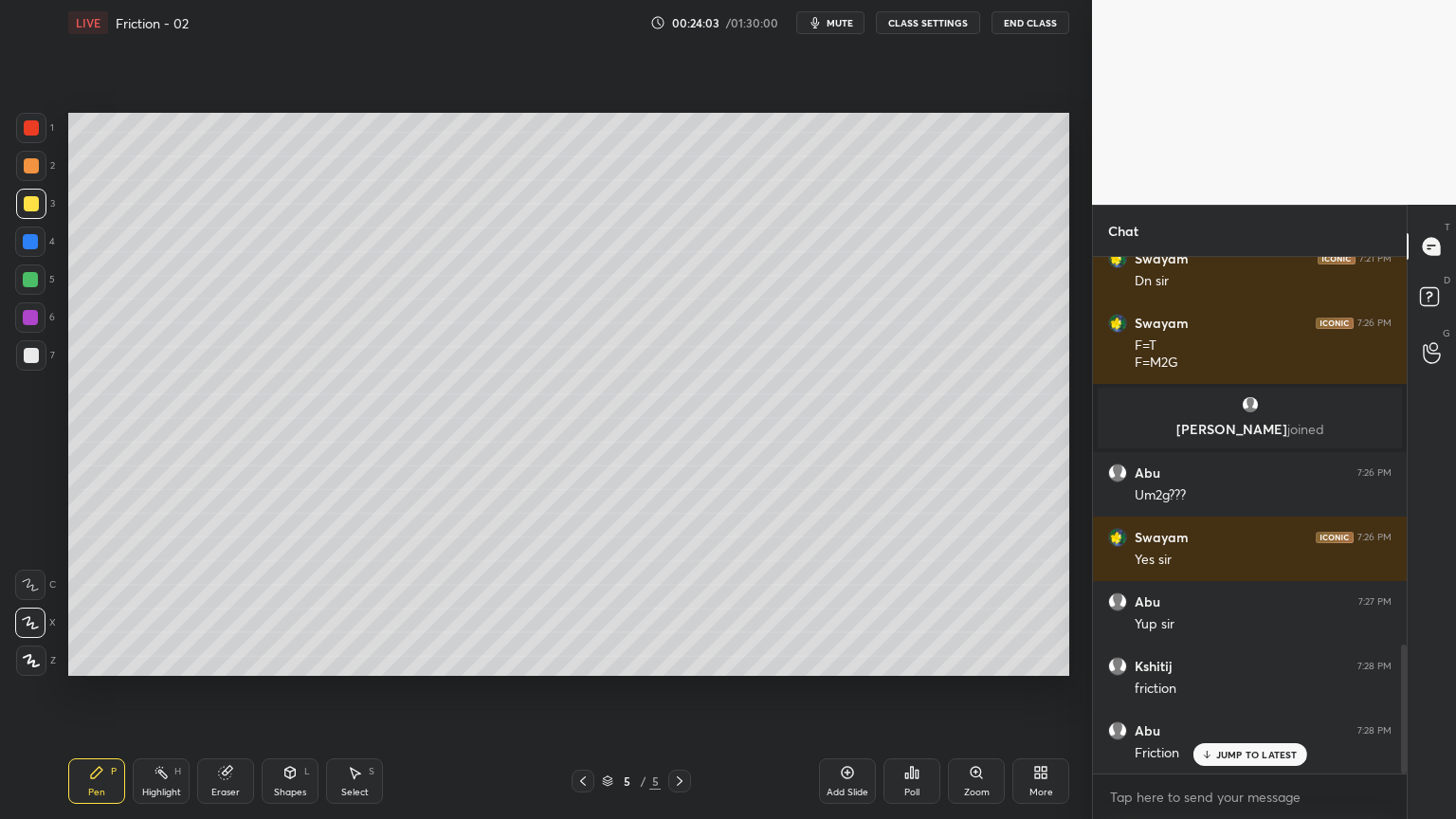 click 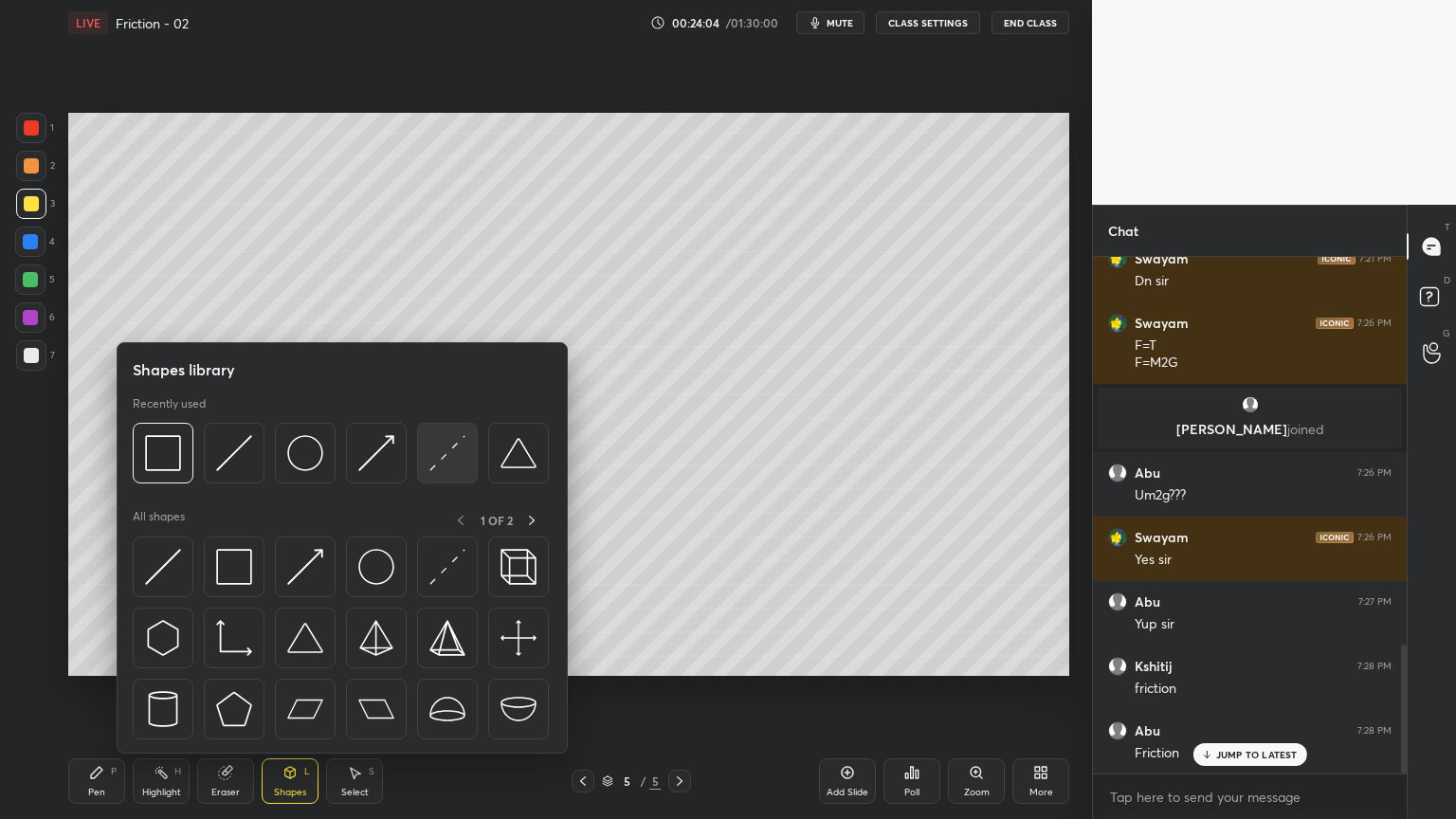 click at bounding box center [447, 453] 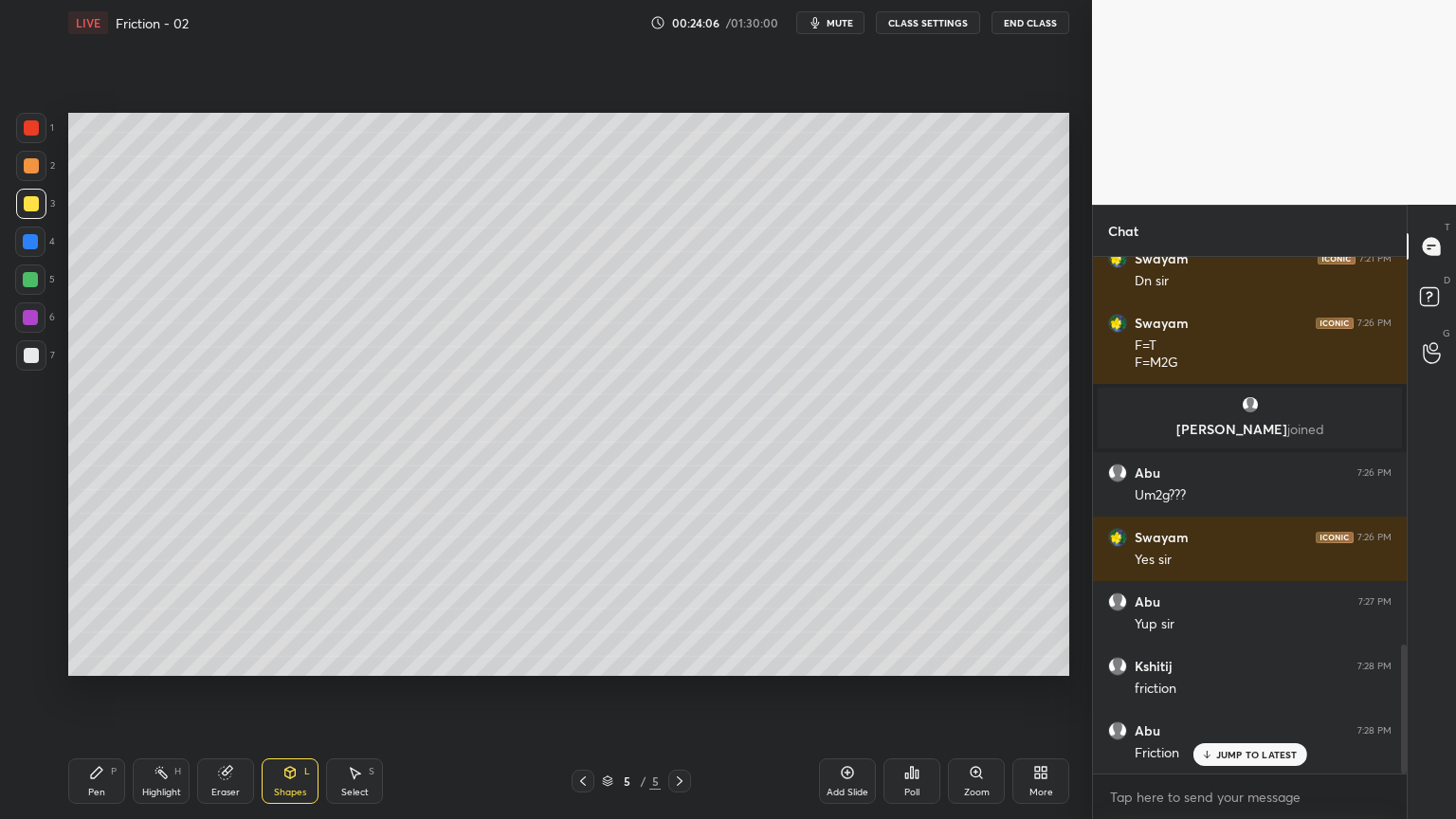 click on "Pen P" at bounding box center [97, 781] 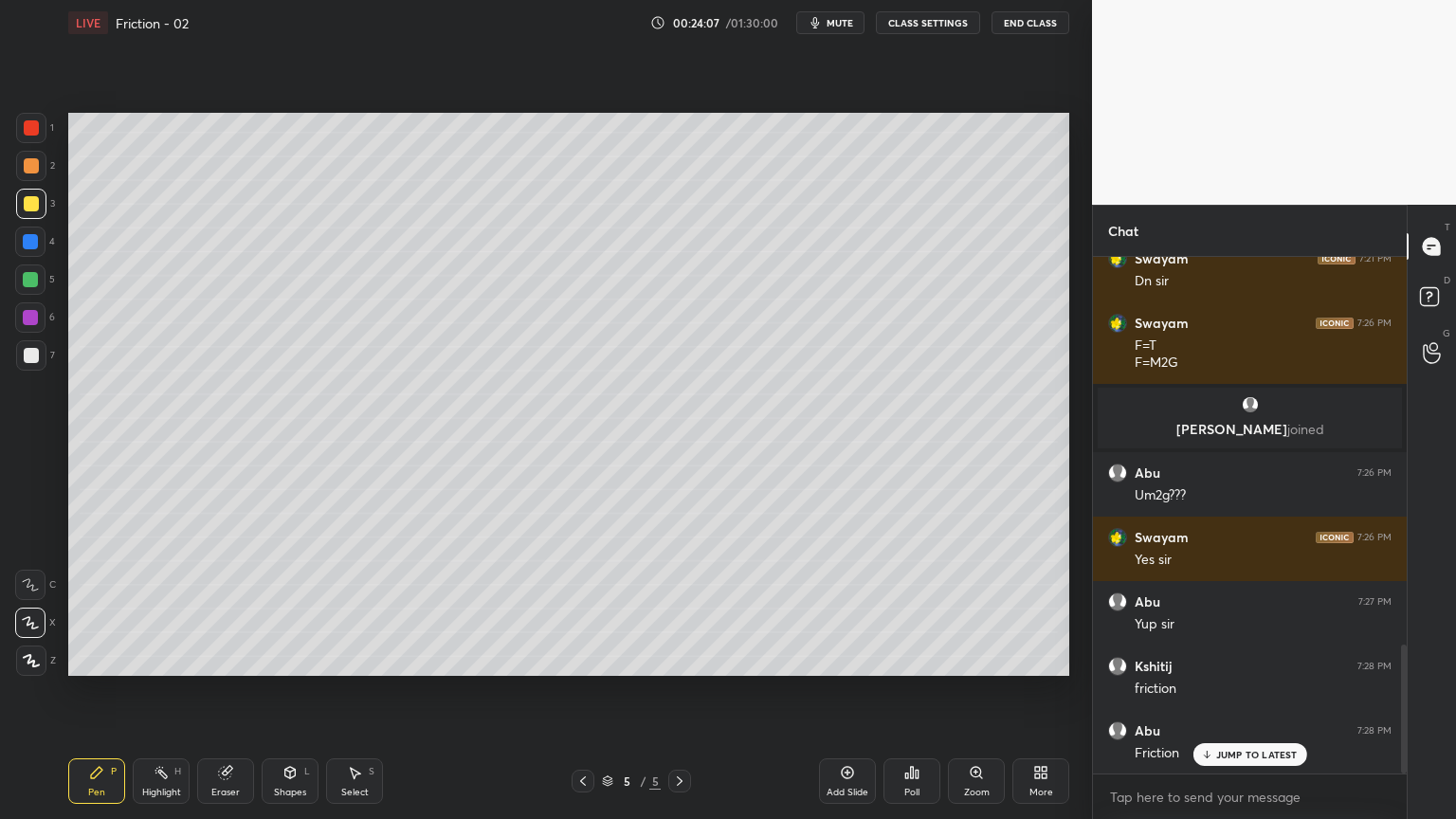 click at bounding box center (31, 355) 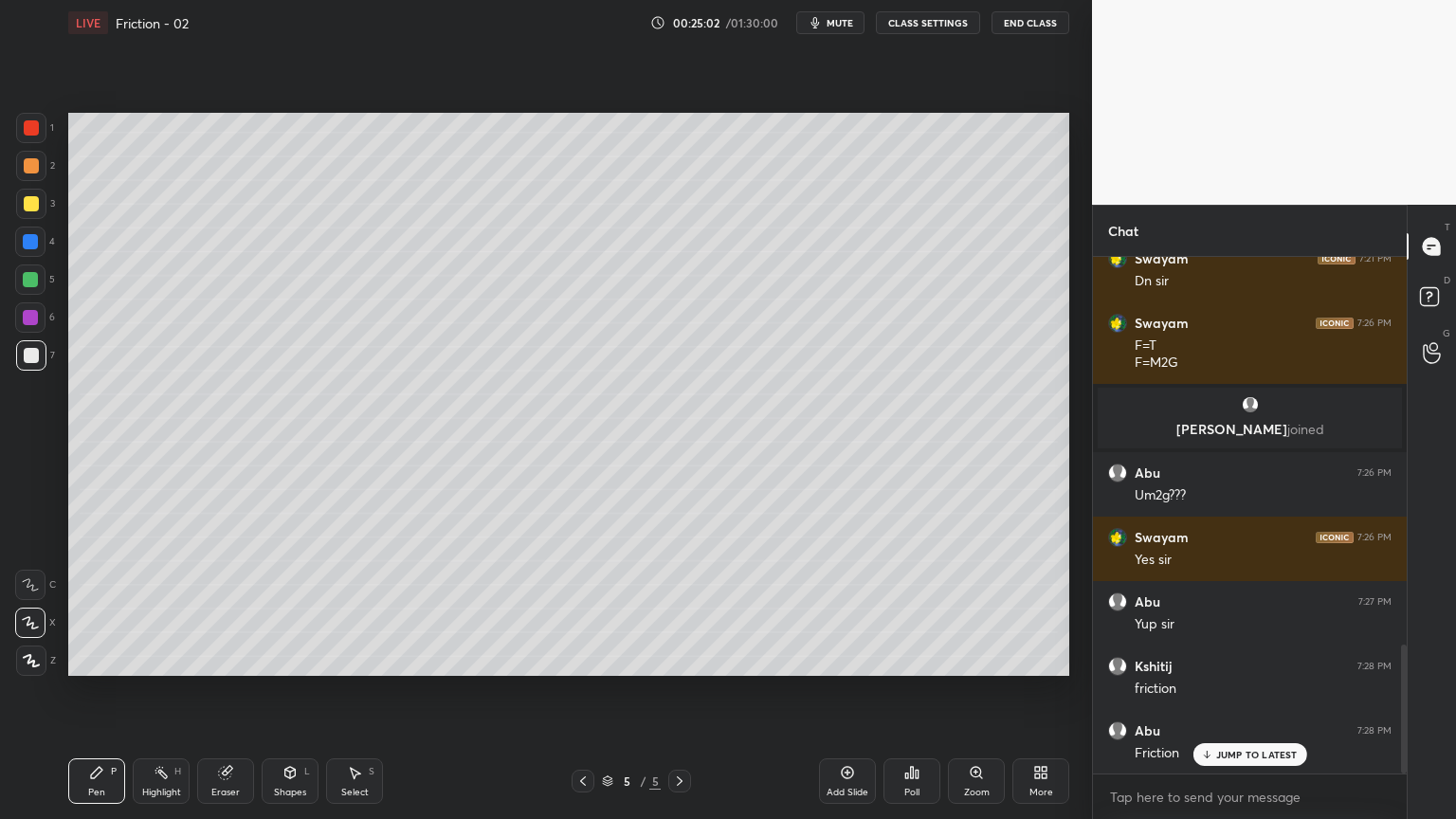 scroll, scrollTop: 1615, scrollLeft: 0, axis: vertical 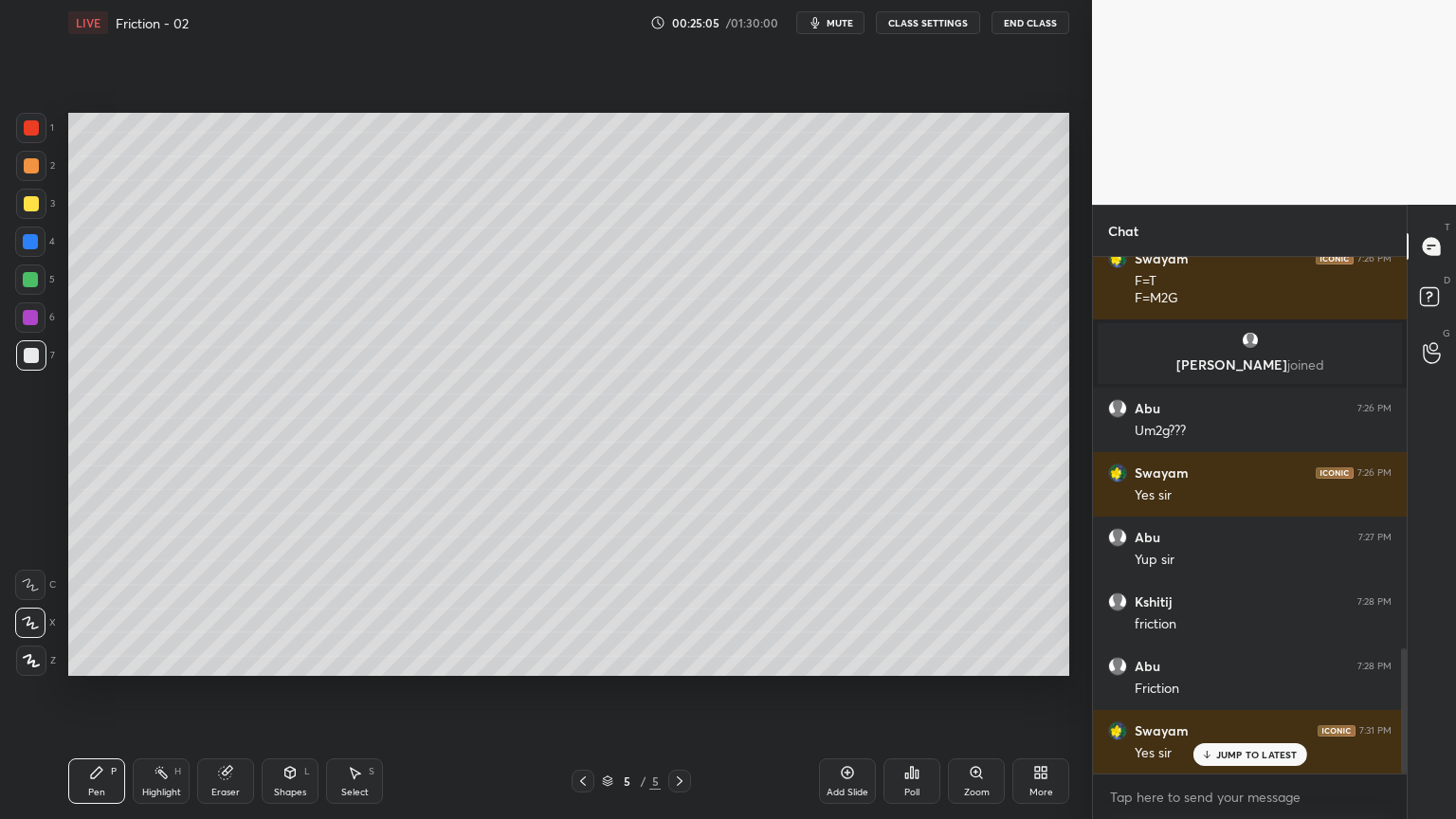 click on "Add Slide" at bounding box center [847, 781] 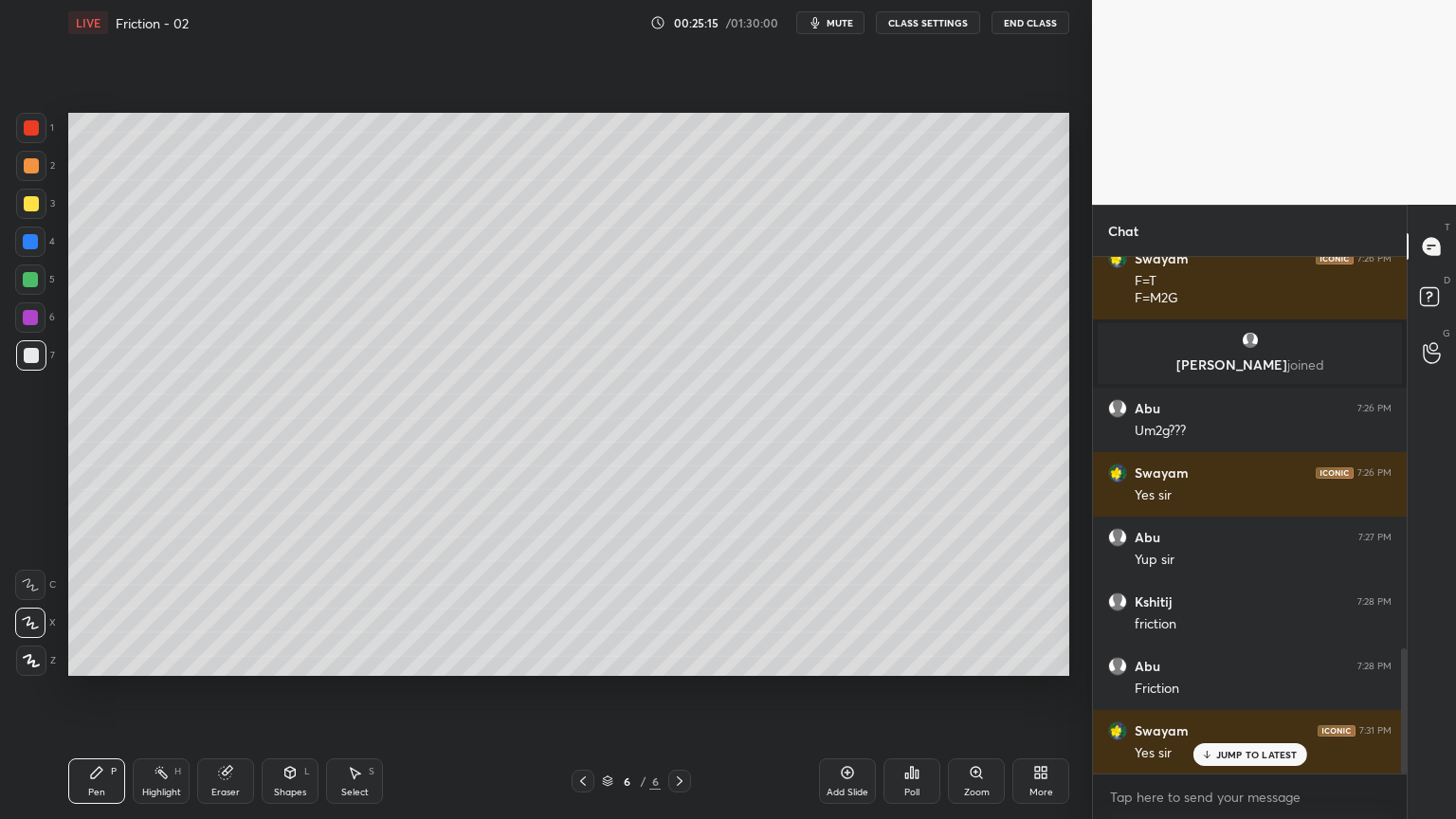 click at bounding box center [583, 781] 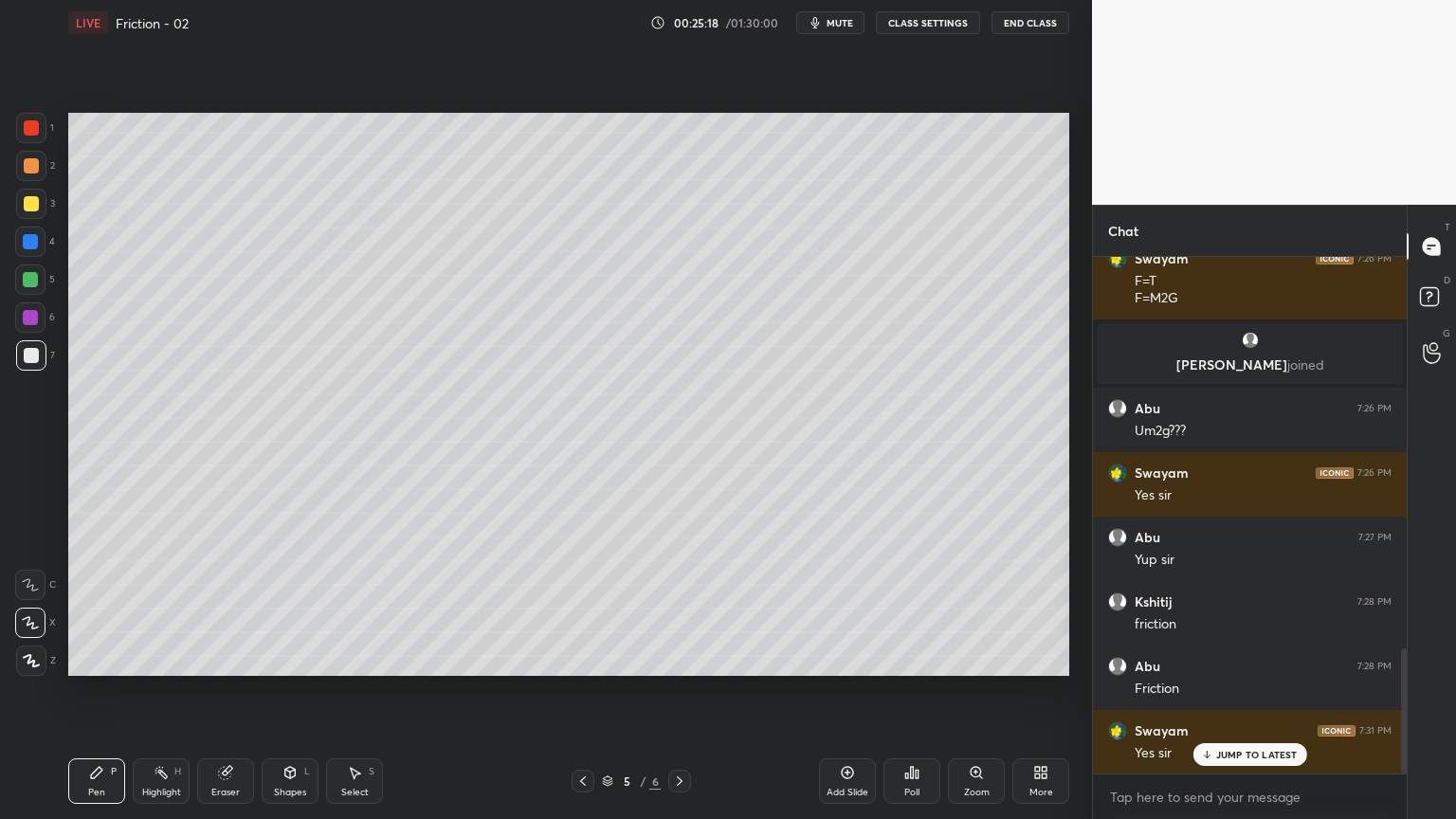 click 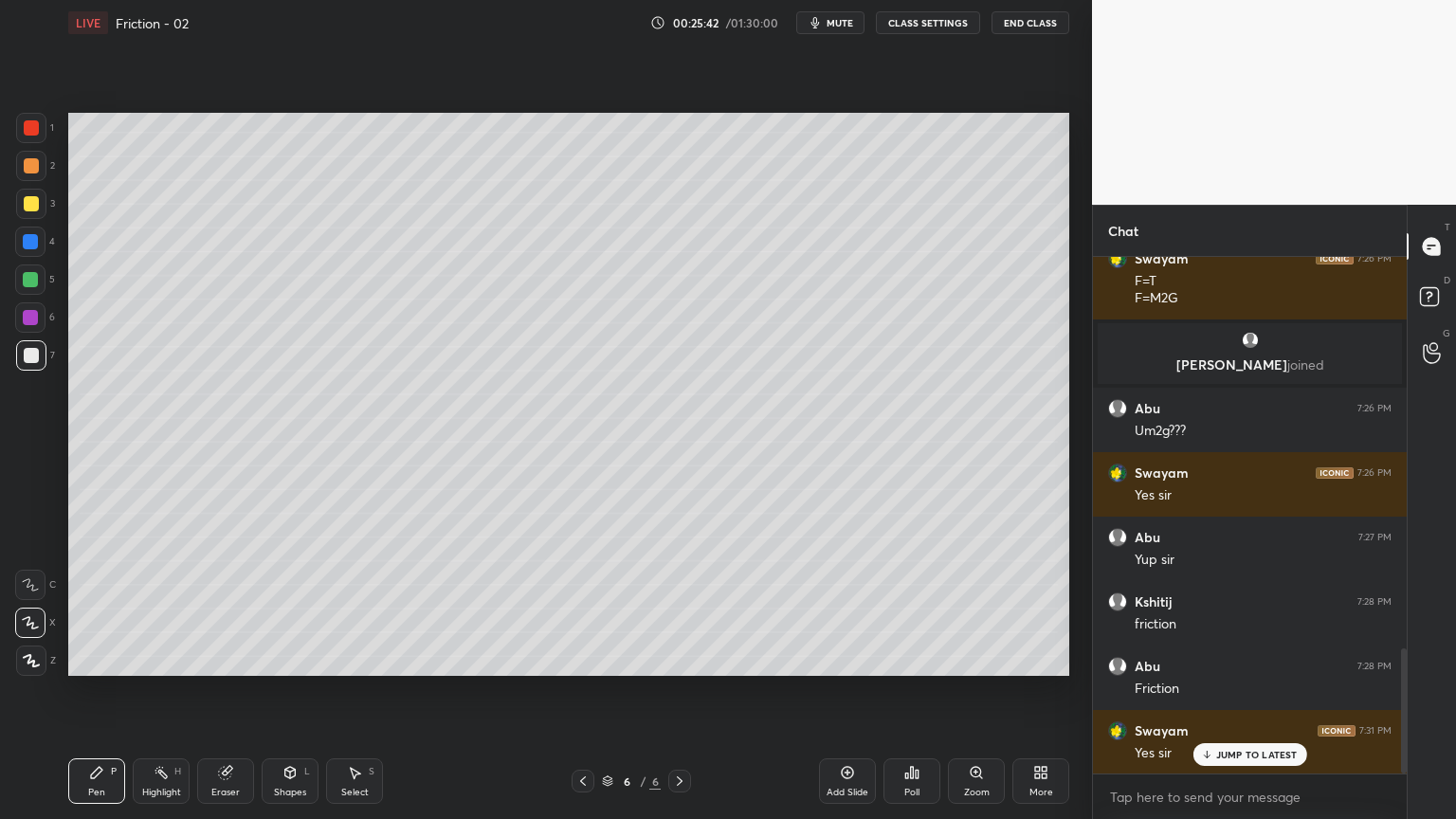 click 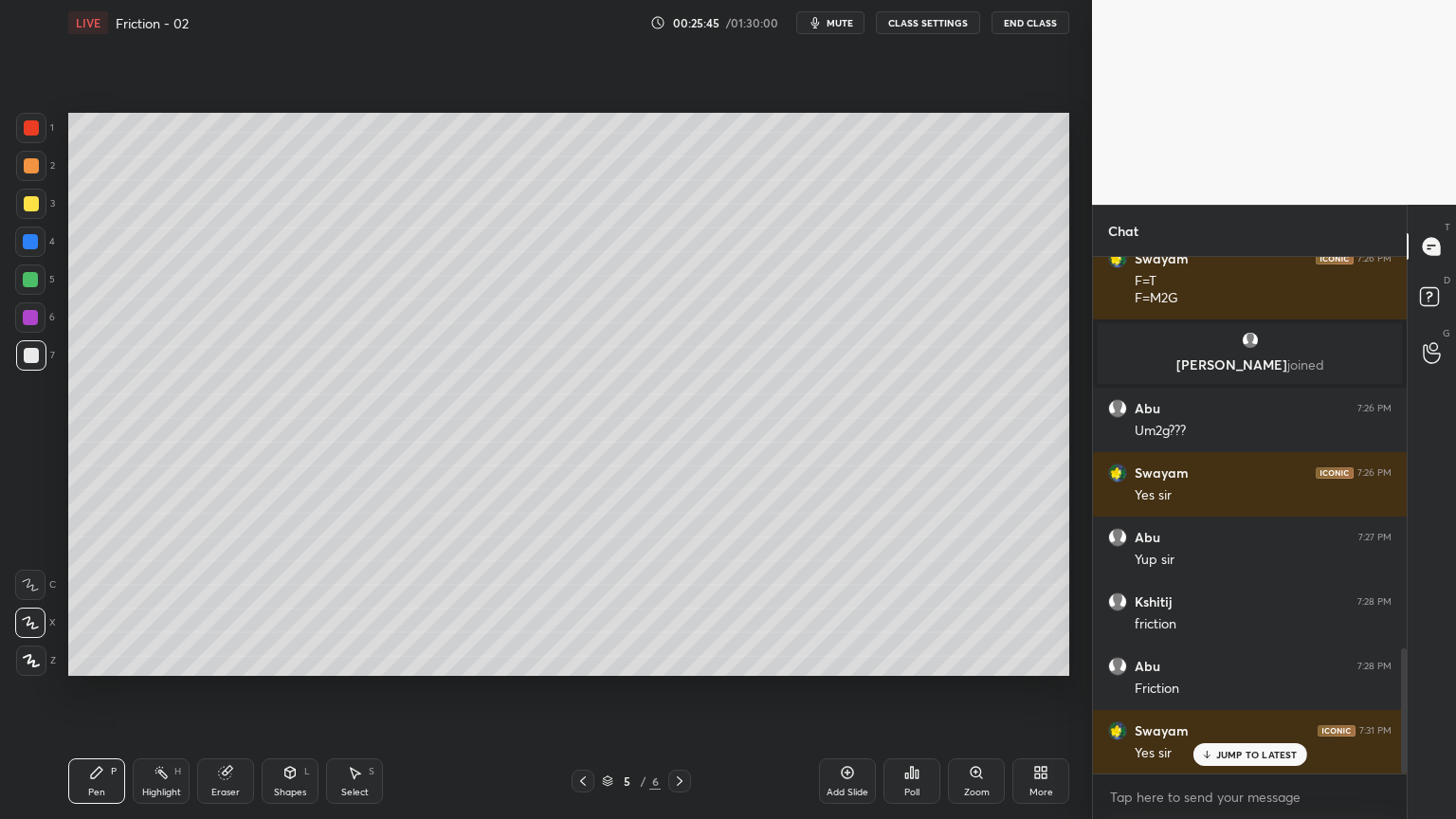 click 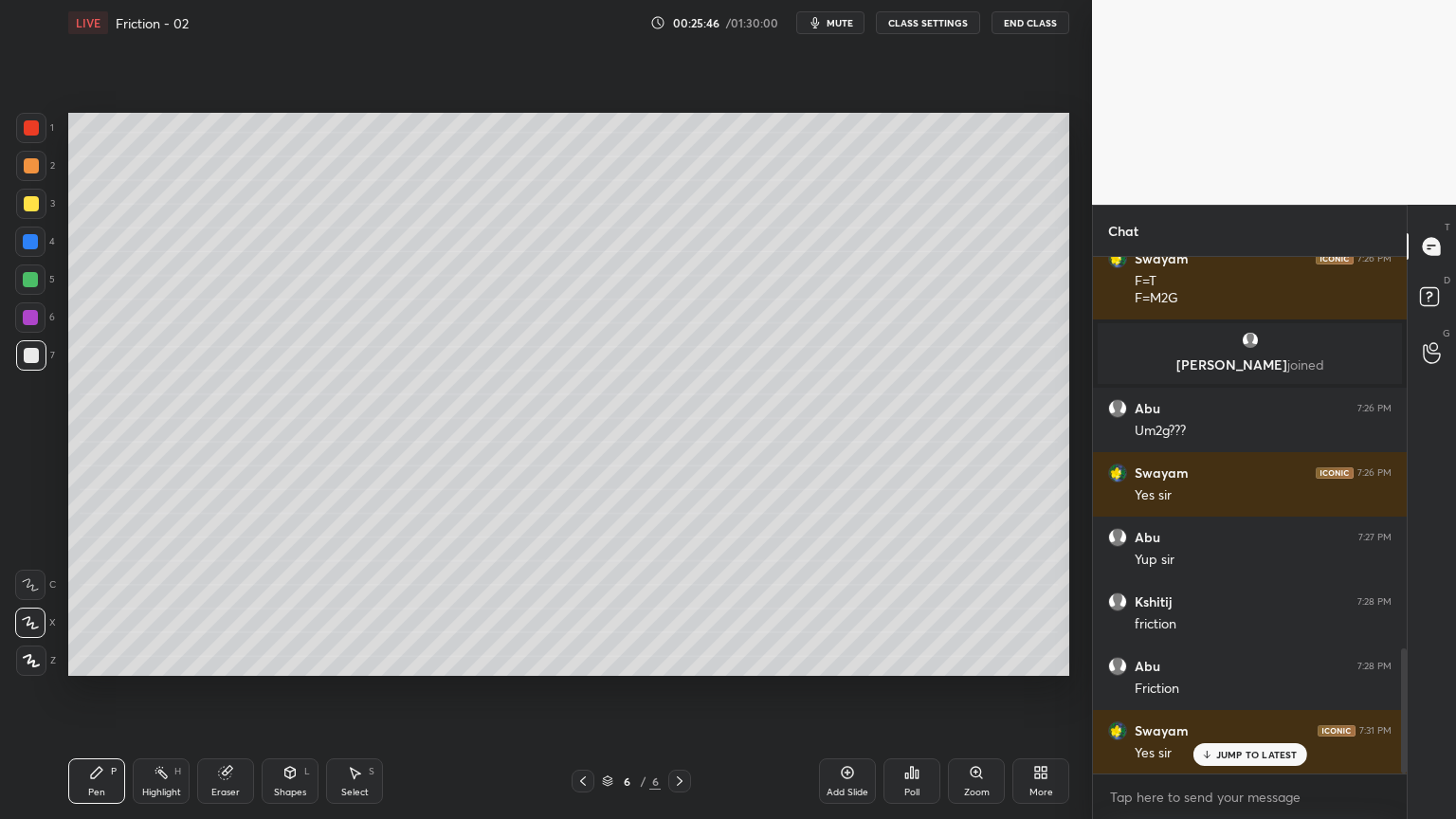click on "Eraser" at bounding box center (226, 781) 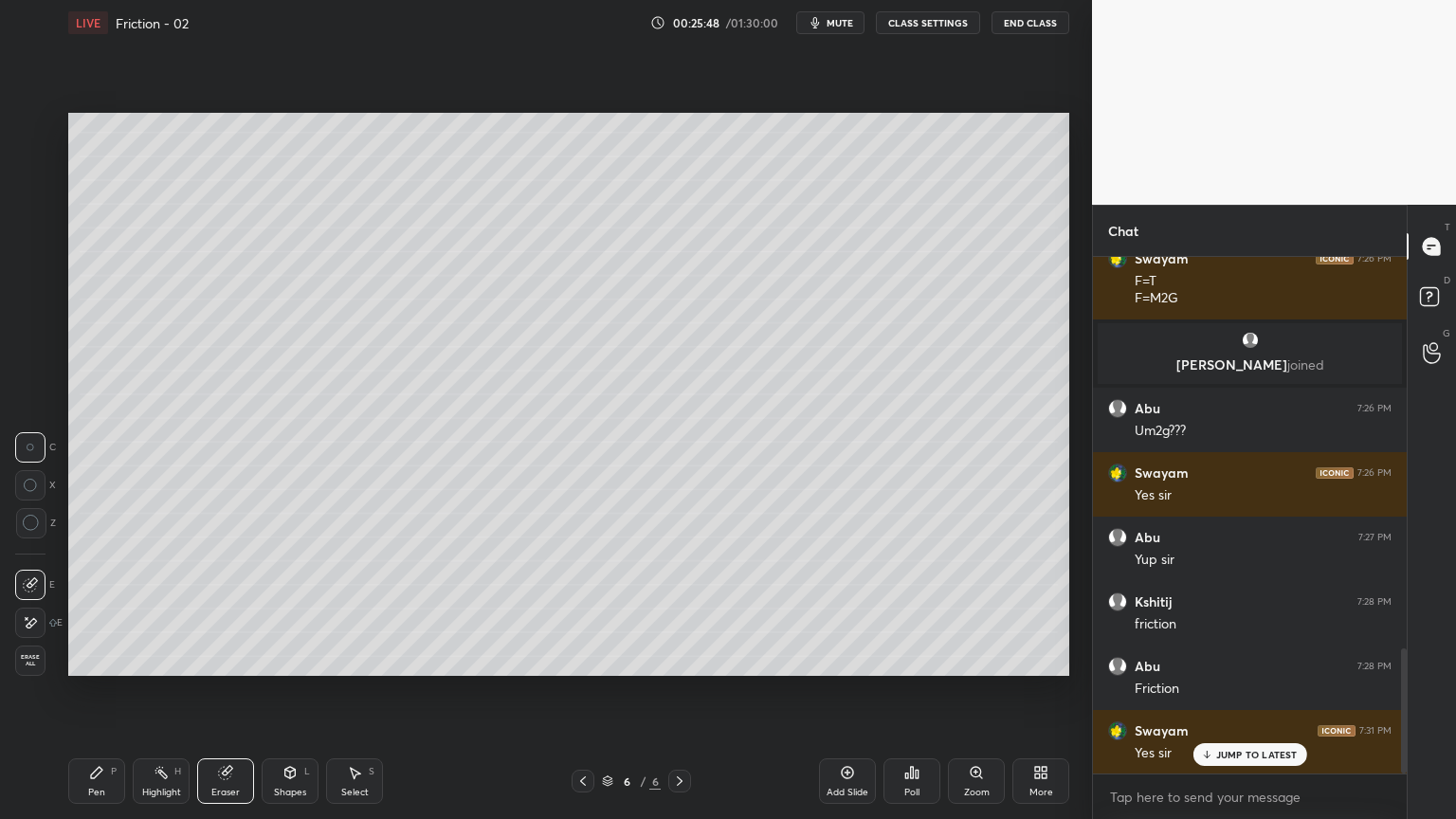 click at bounding box center (30, 623) 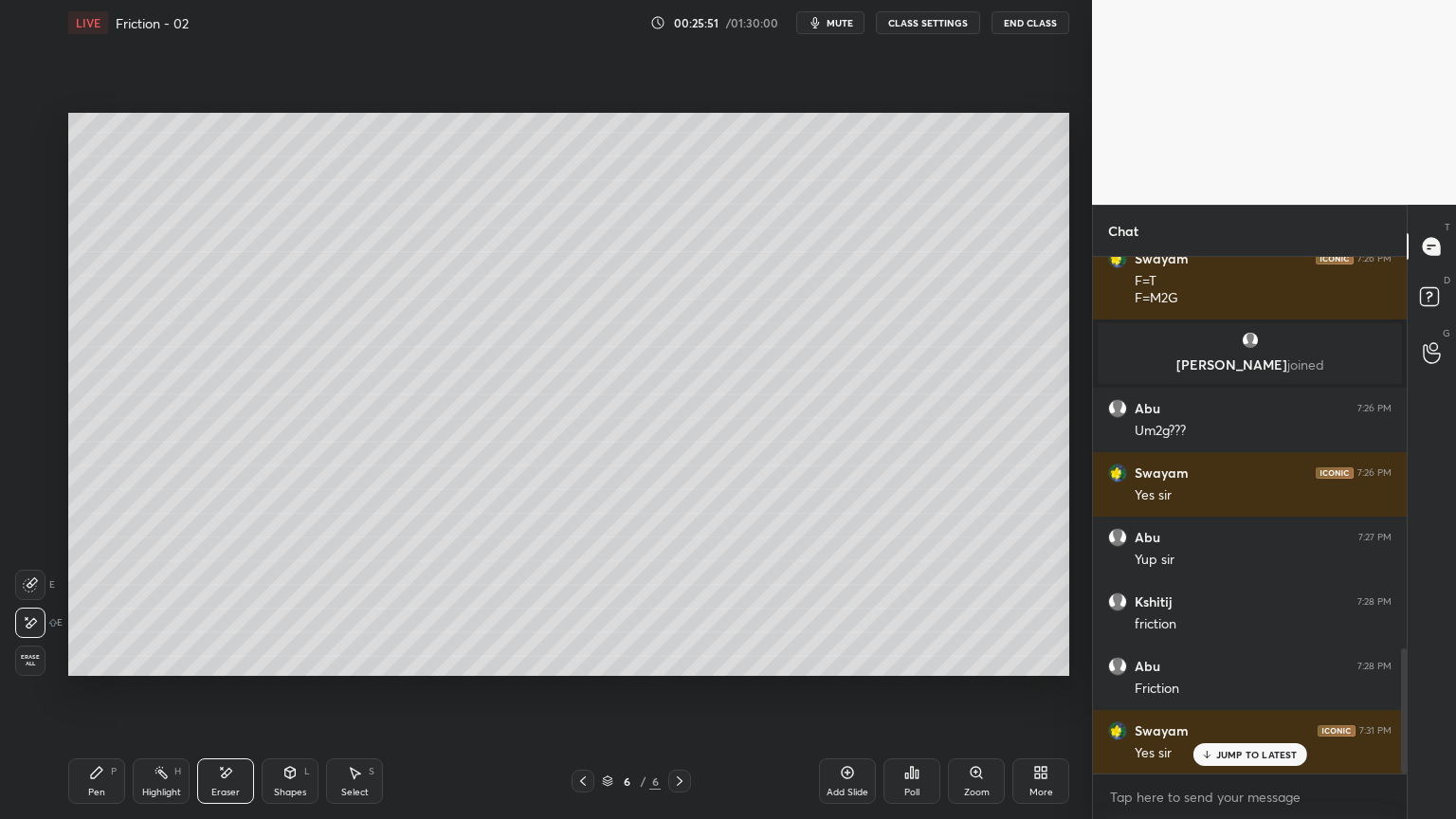 click on "Pen P" at bounding box center [97, 781] 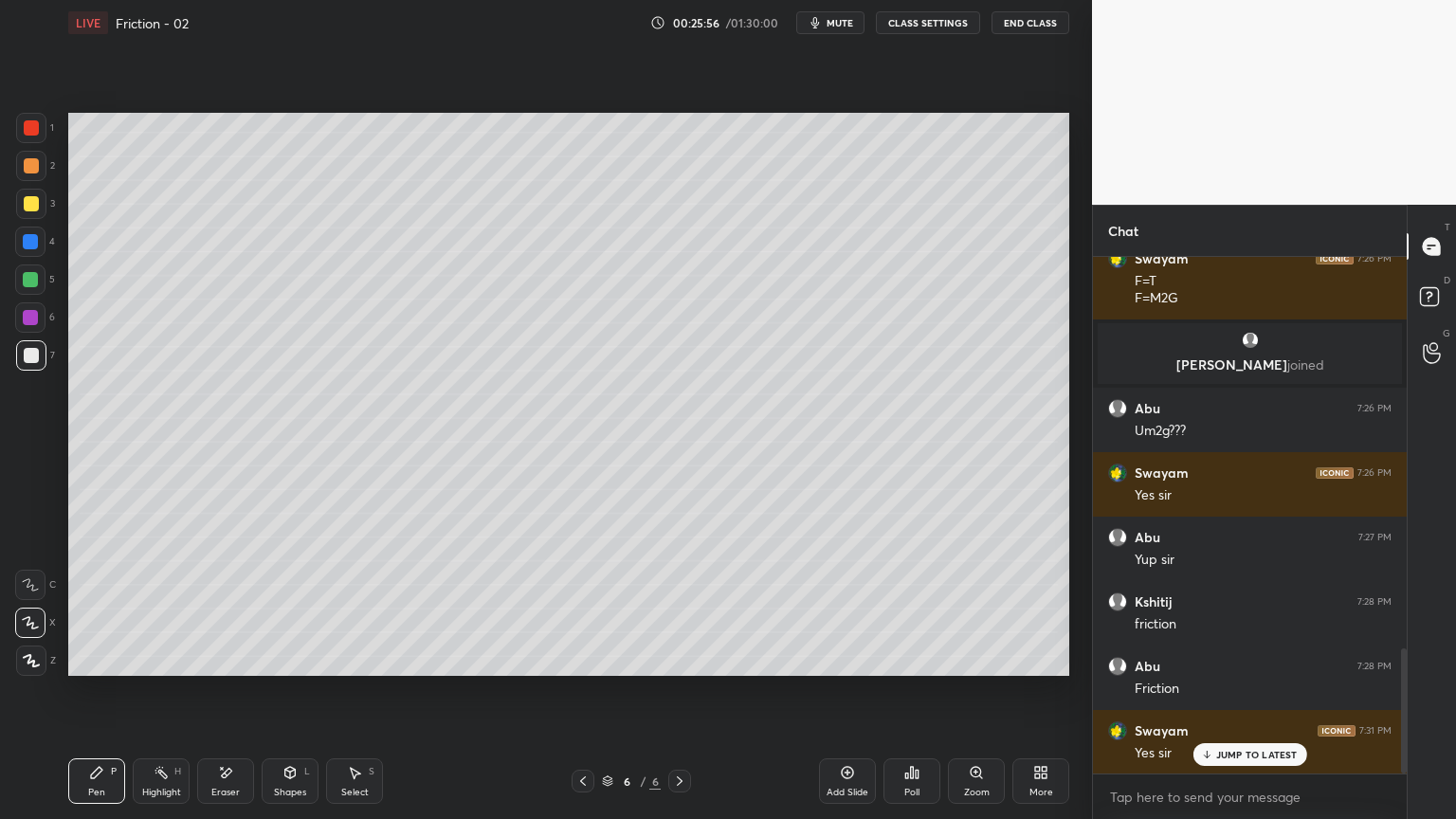click 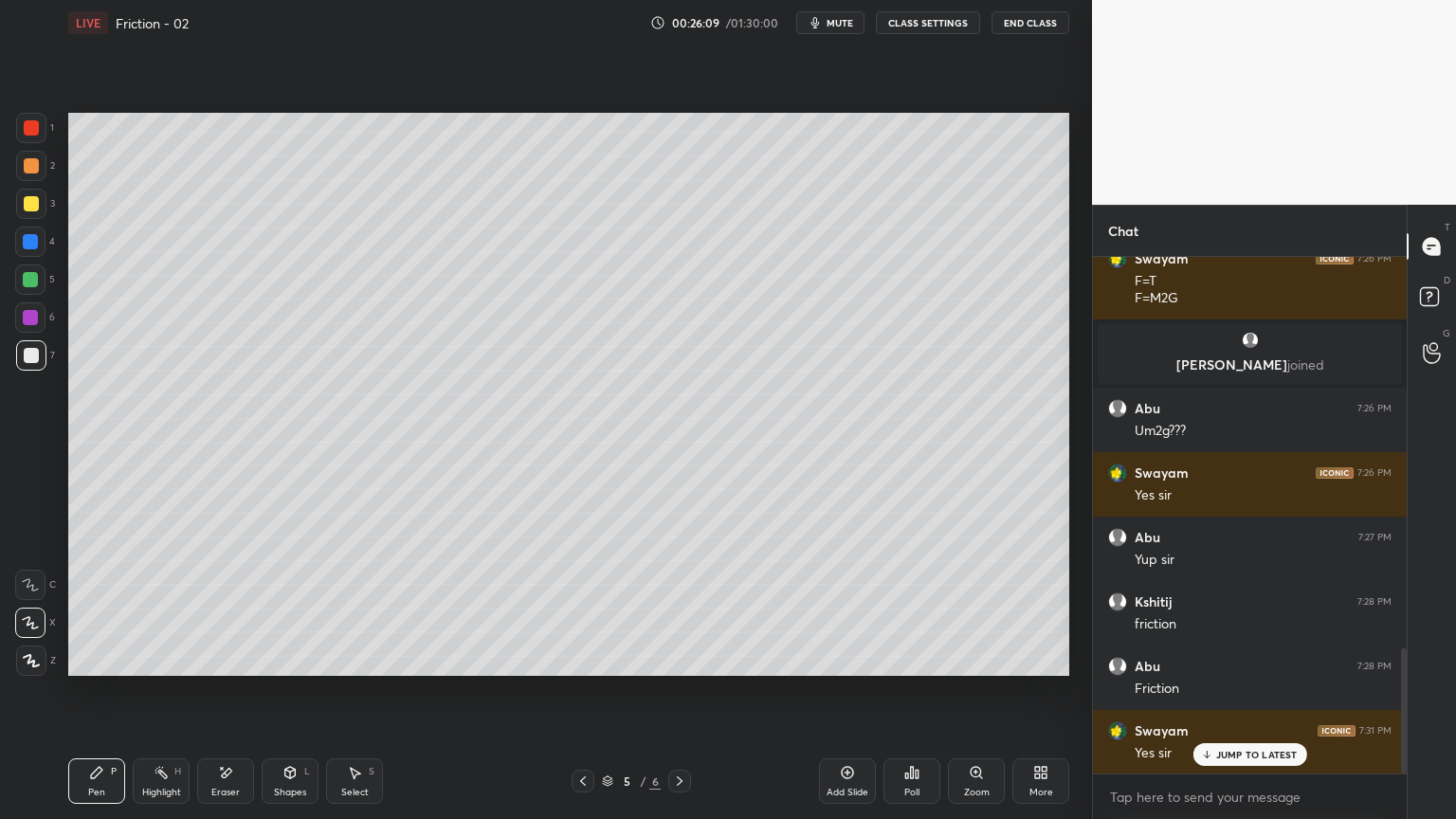 click 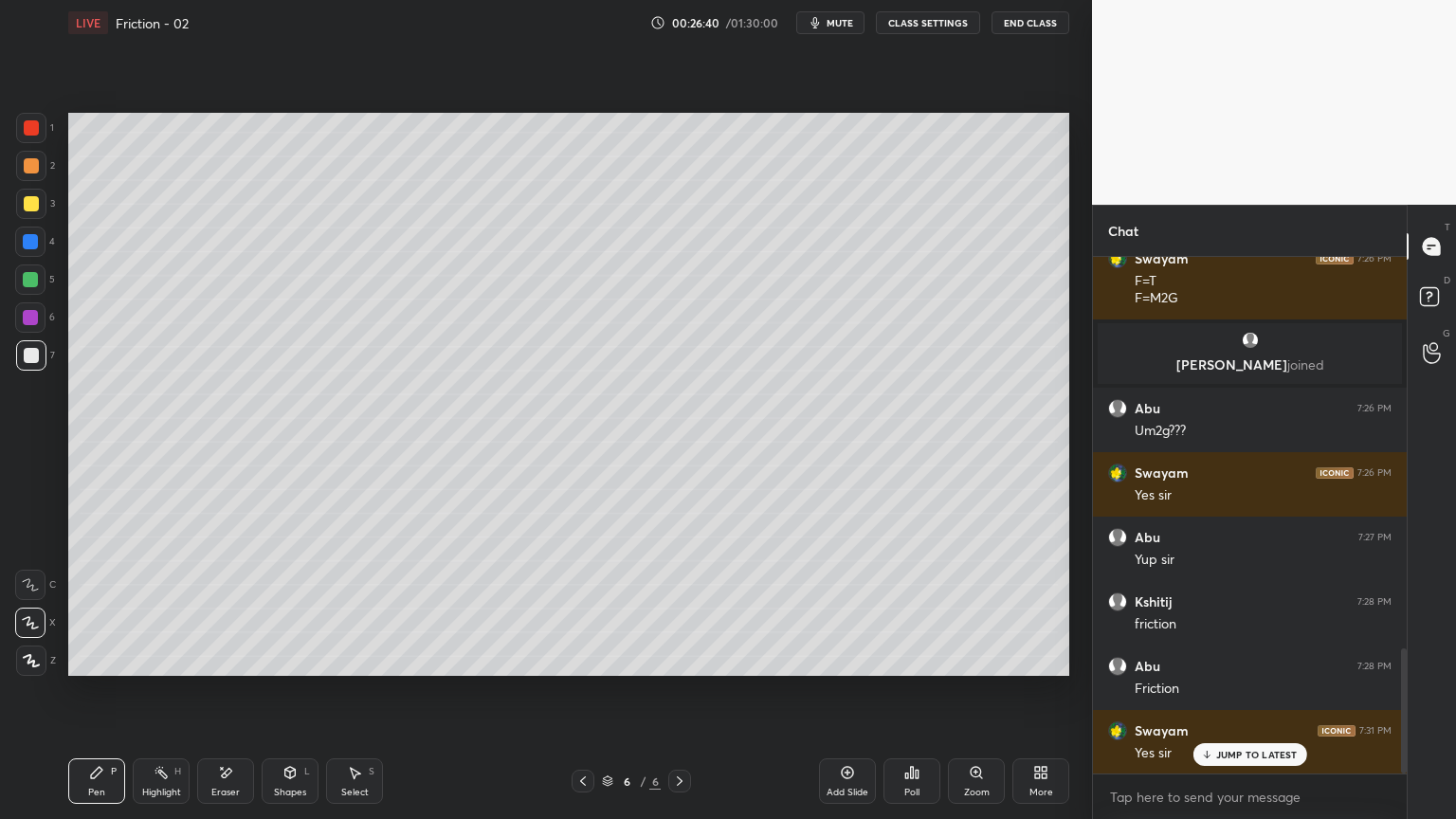 click 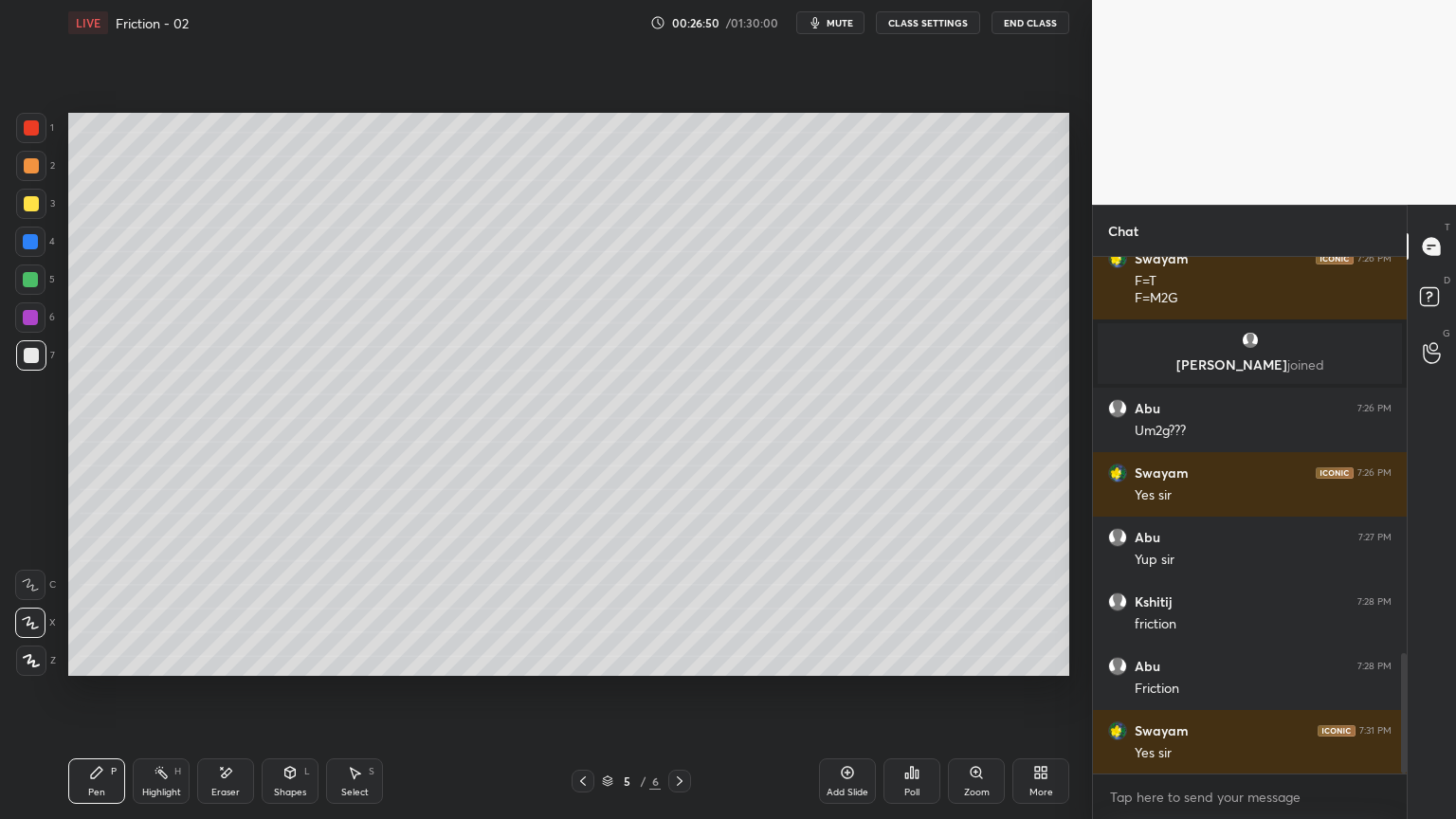 scroll, scrollTop: 1698, scrollLeft: 0, axis: vertical 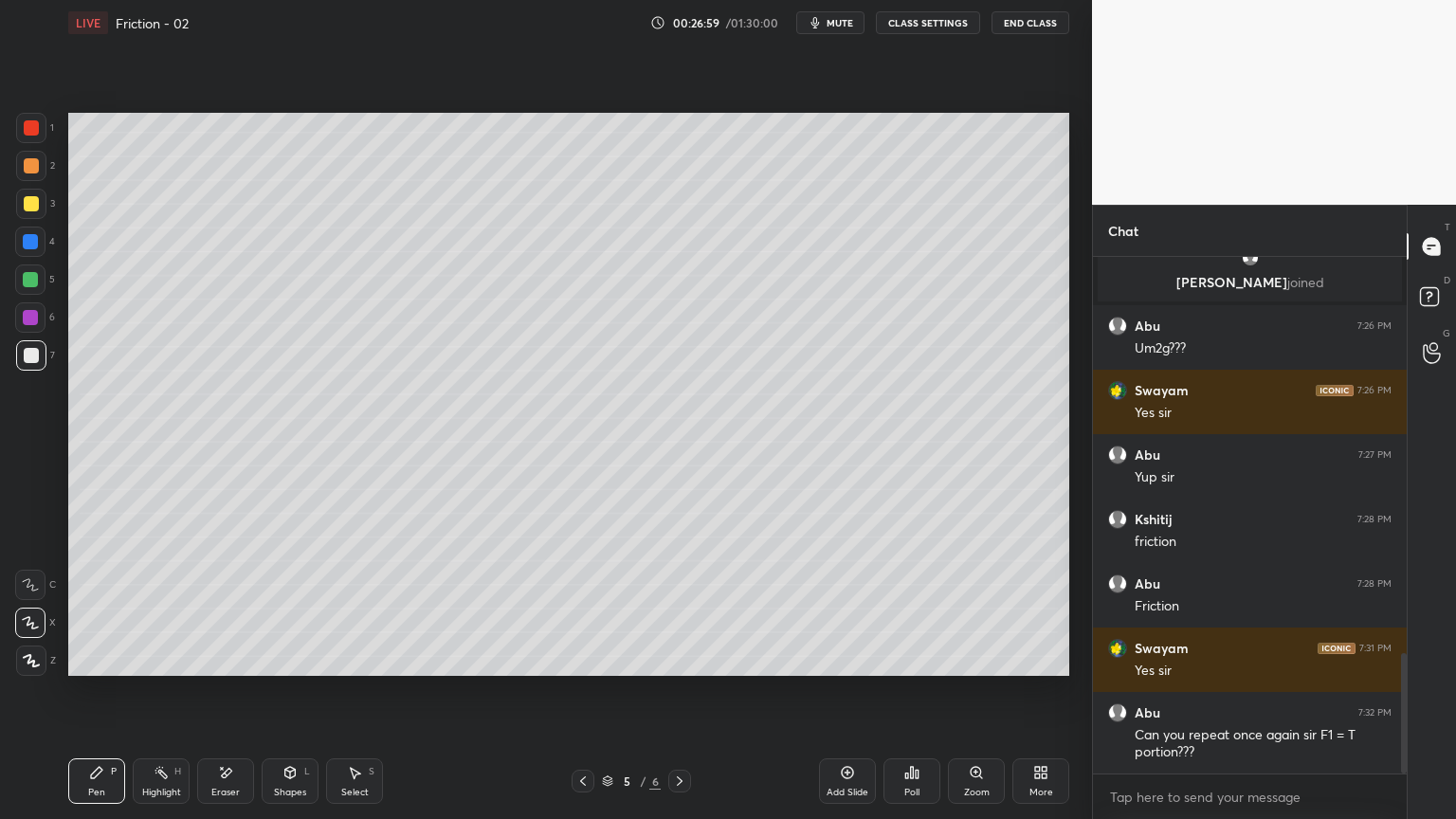 click 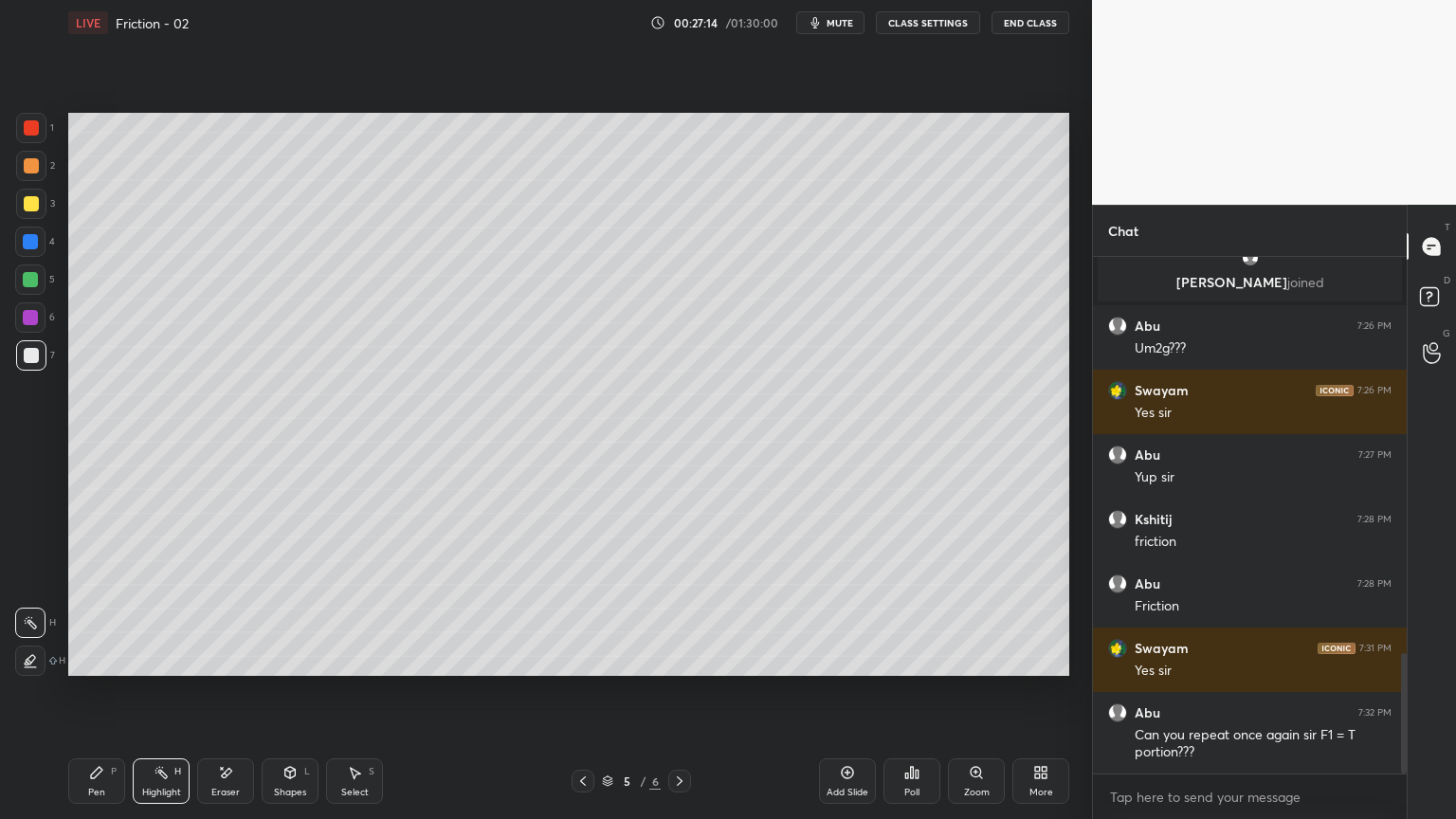 scroll, scrollTop: 1762, scrollLeft: 0, axis: vertical 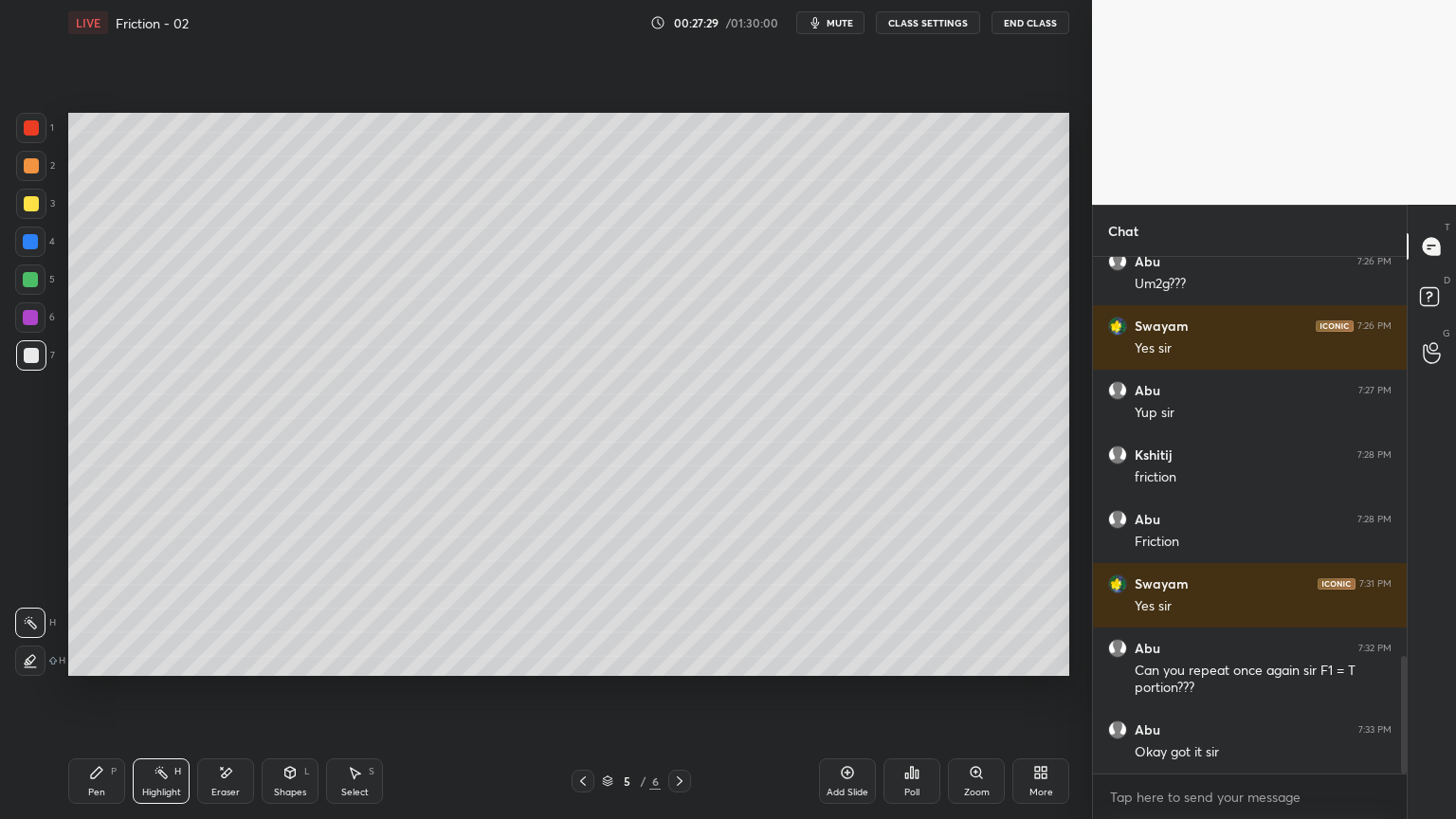 click 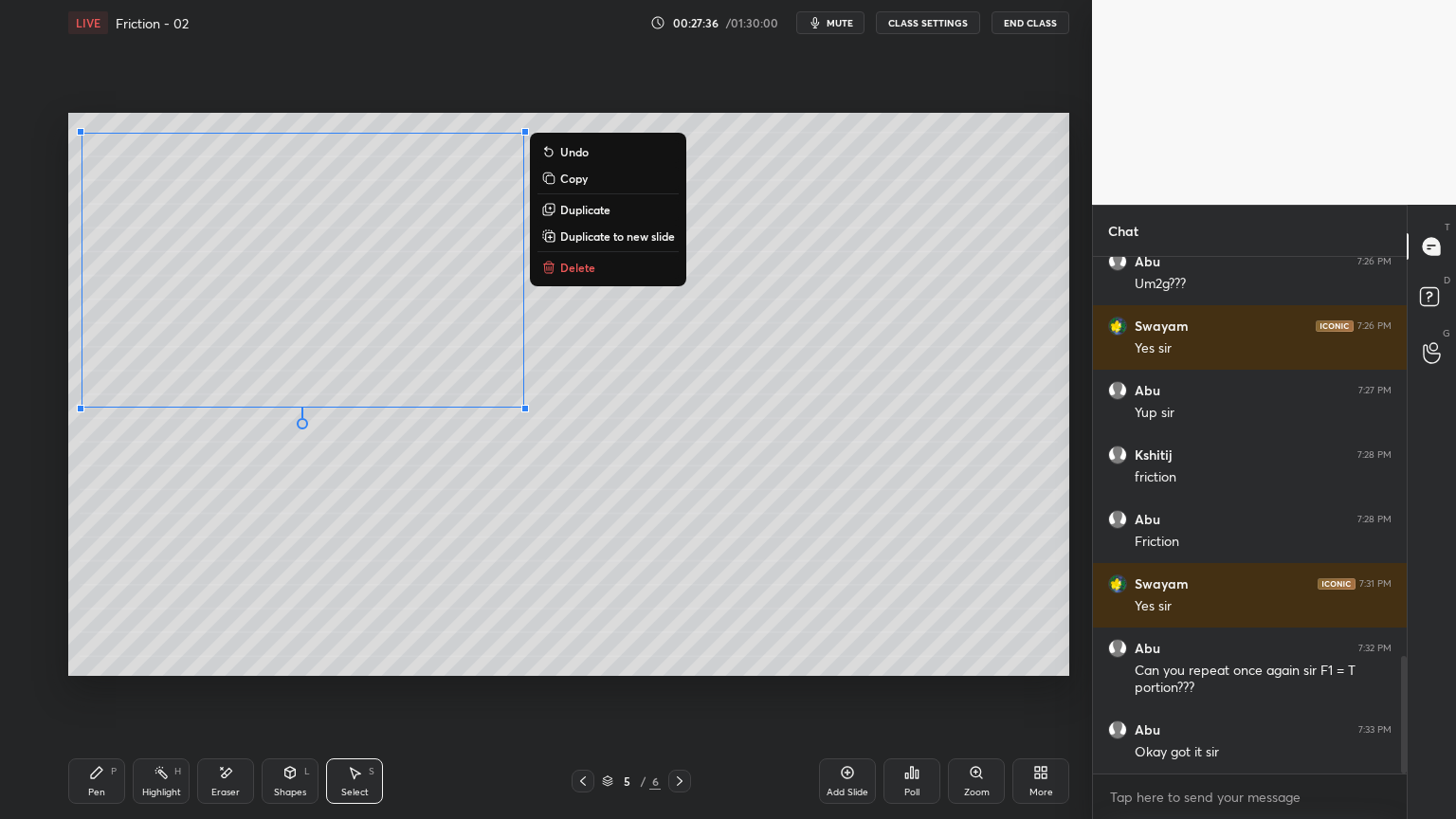 click on "Copy" at bounding box center [573, 178] 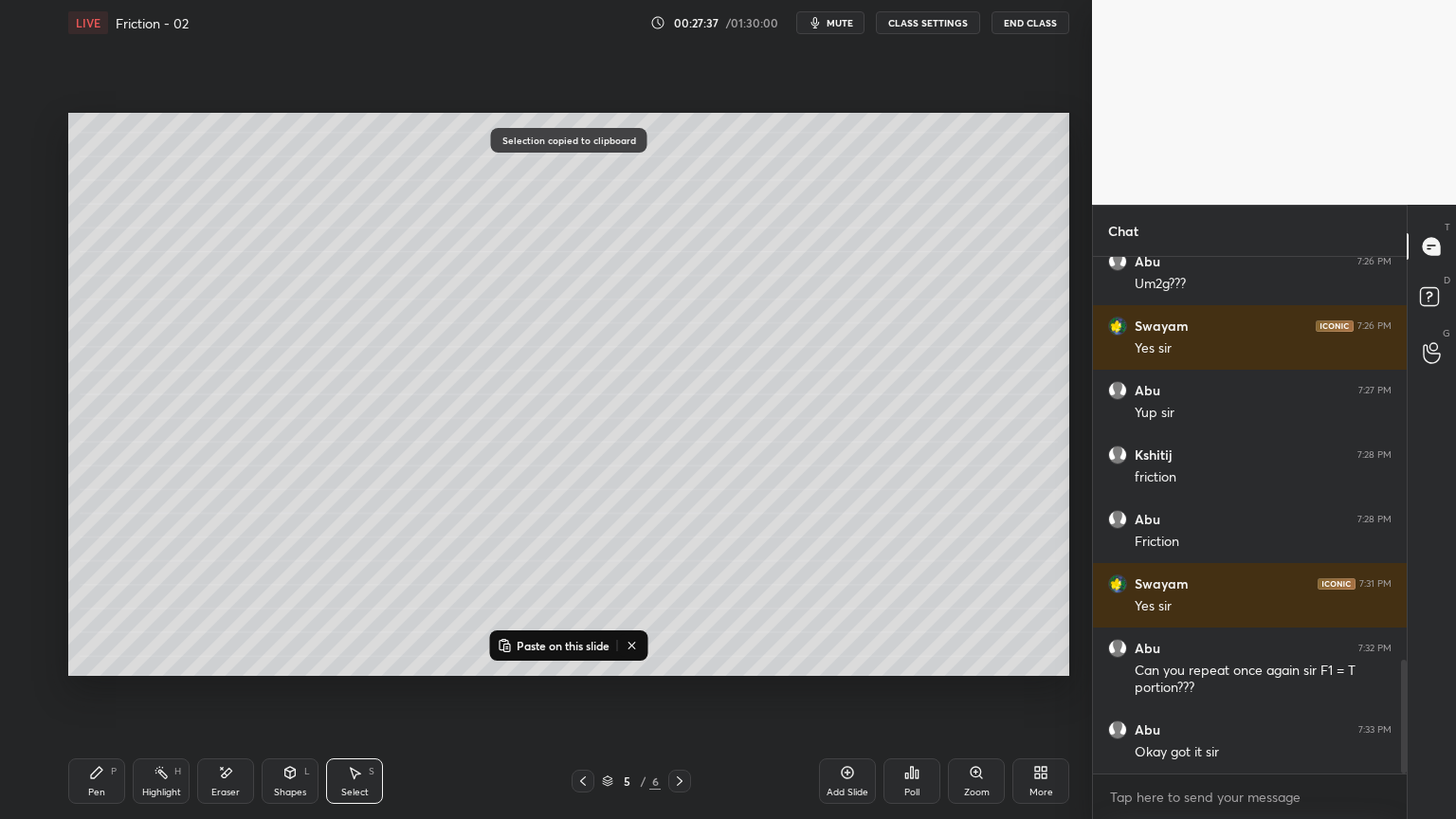 scroll, scrollTop: 1827, scrollLeft: 0, axis: vertical 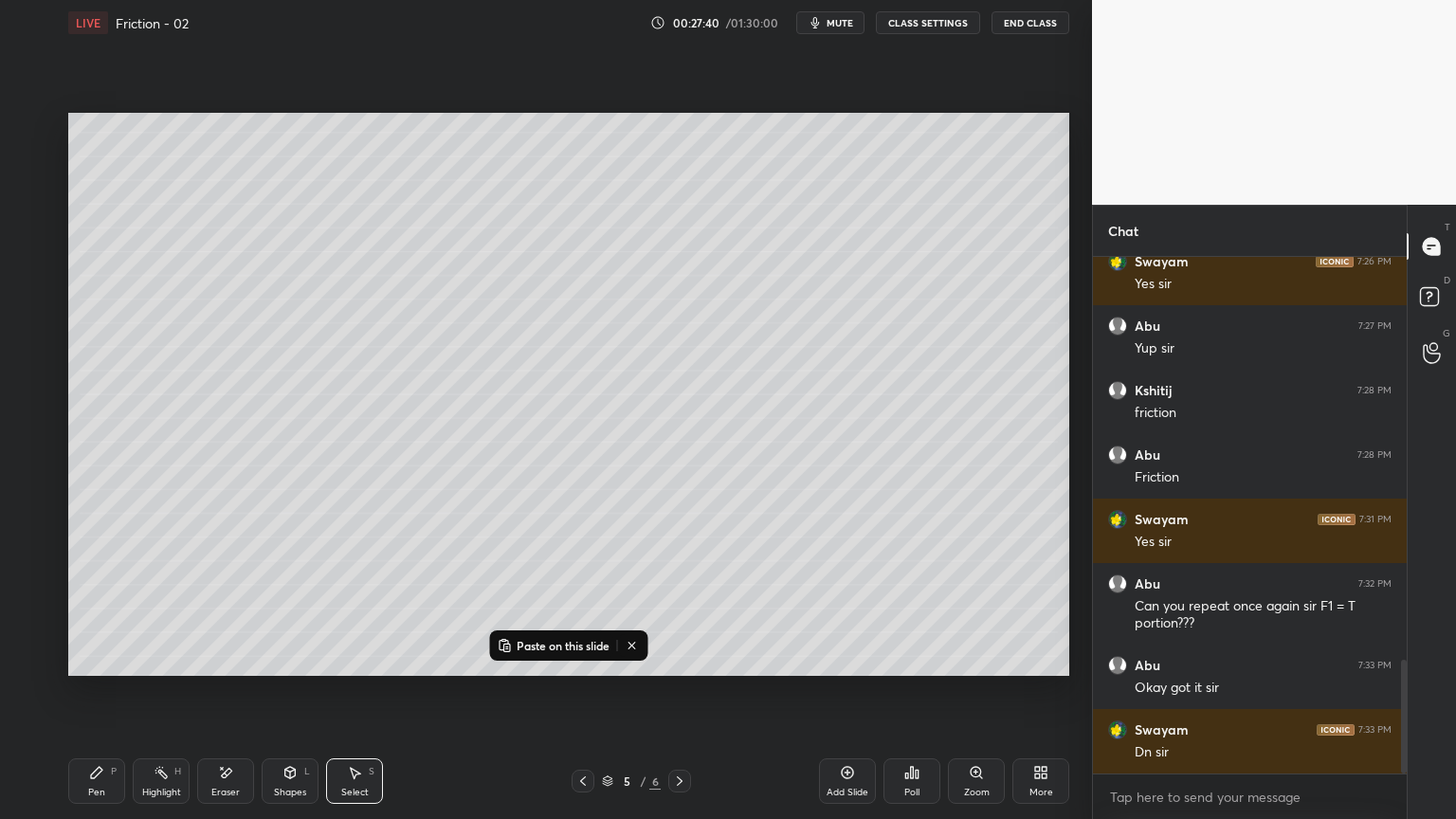 click 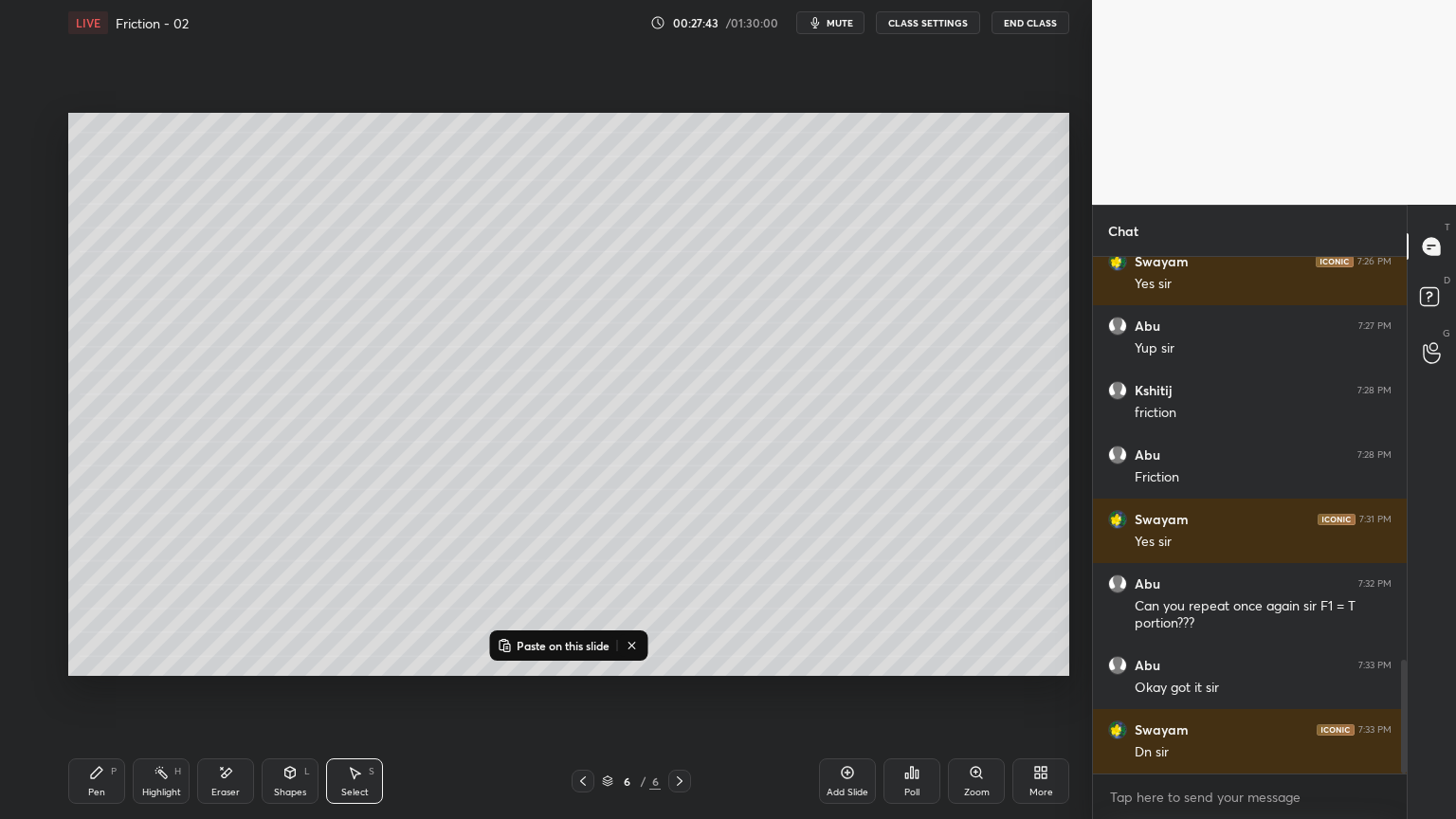 click on "Add Slide" at bounding box center (847, 781) 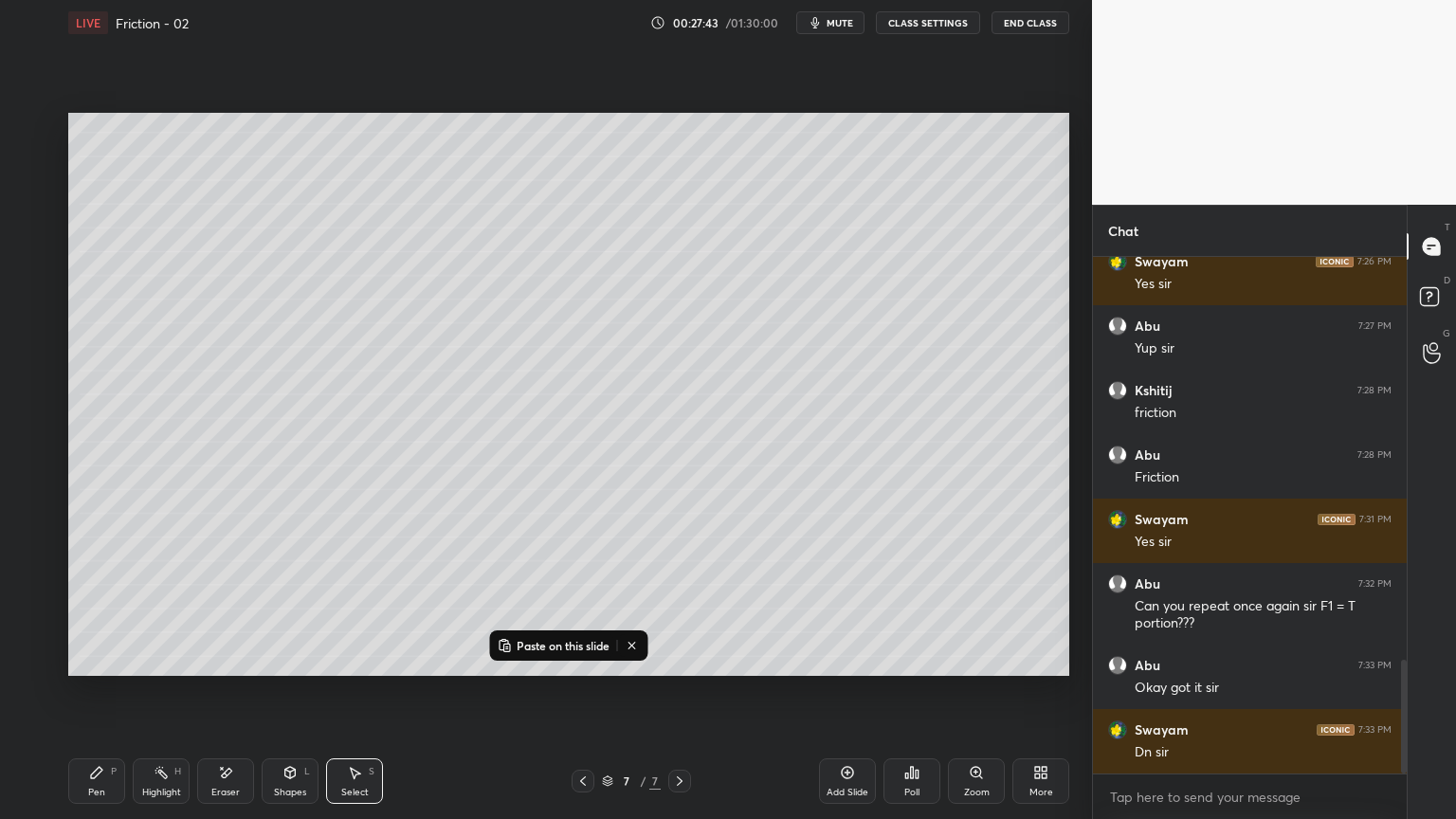 click on "Paste on this slide" at bounding box center (563, 646) 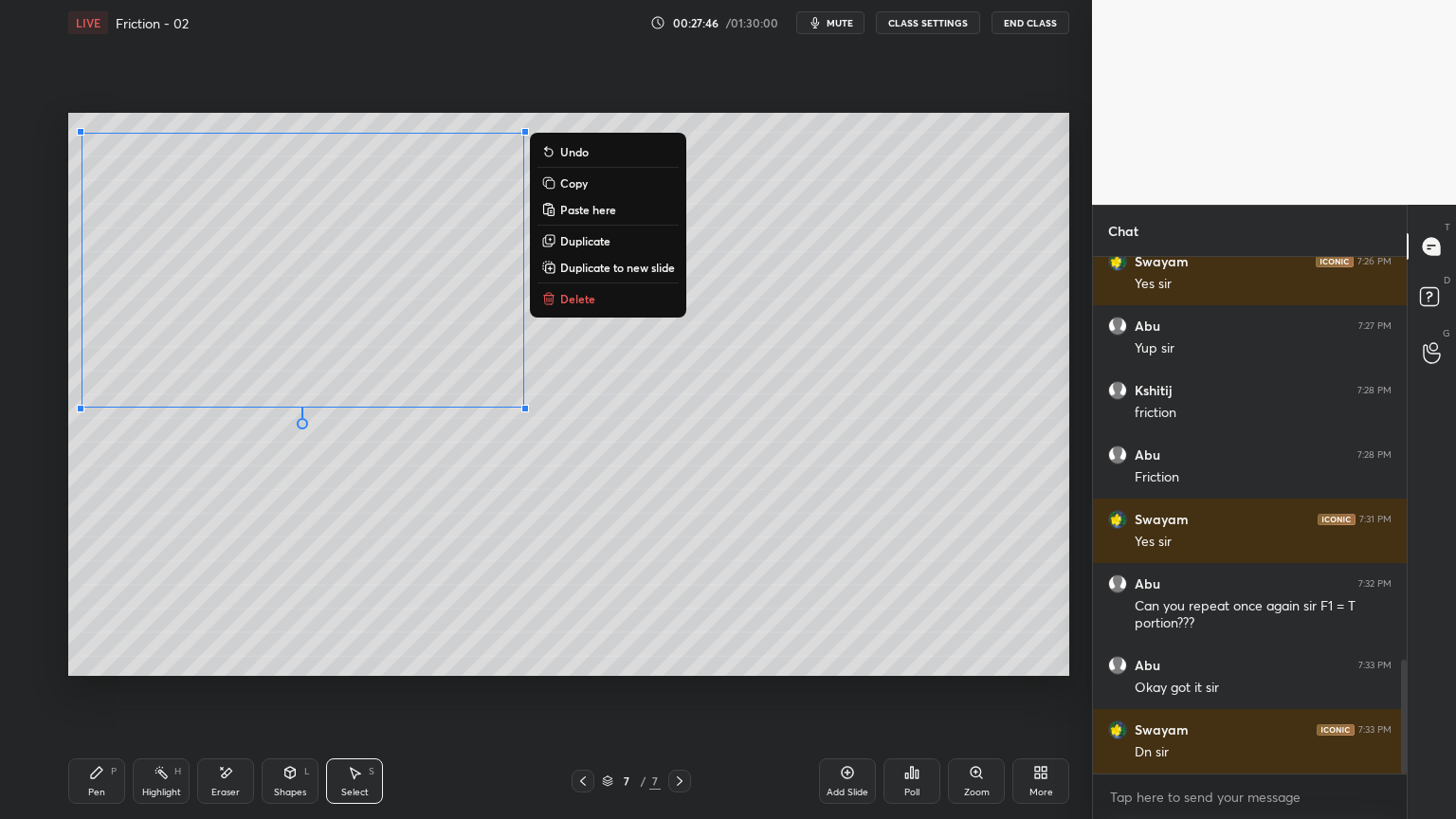 click on "Pen P" at bounding box center (97, 781) 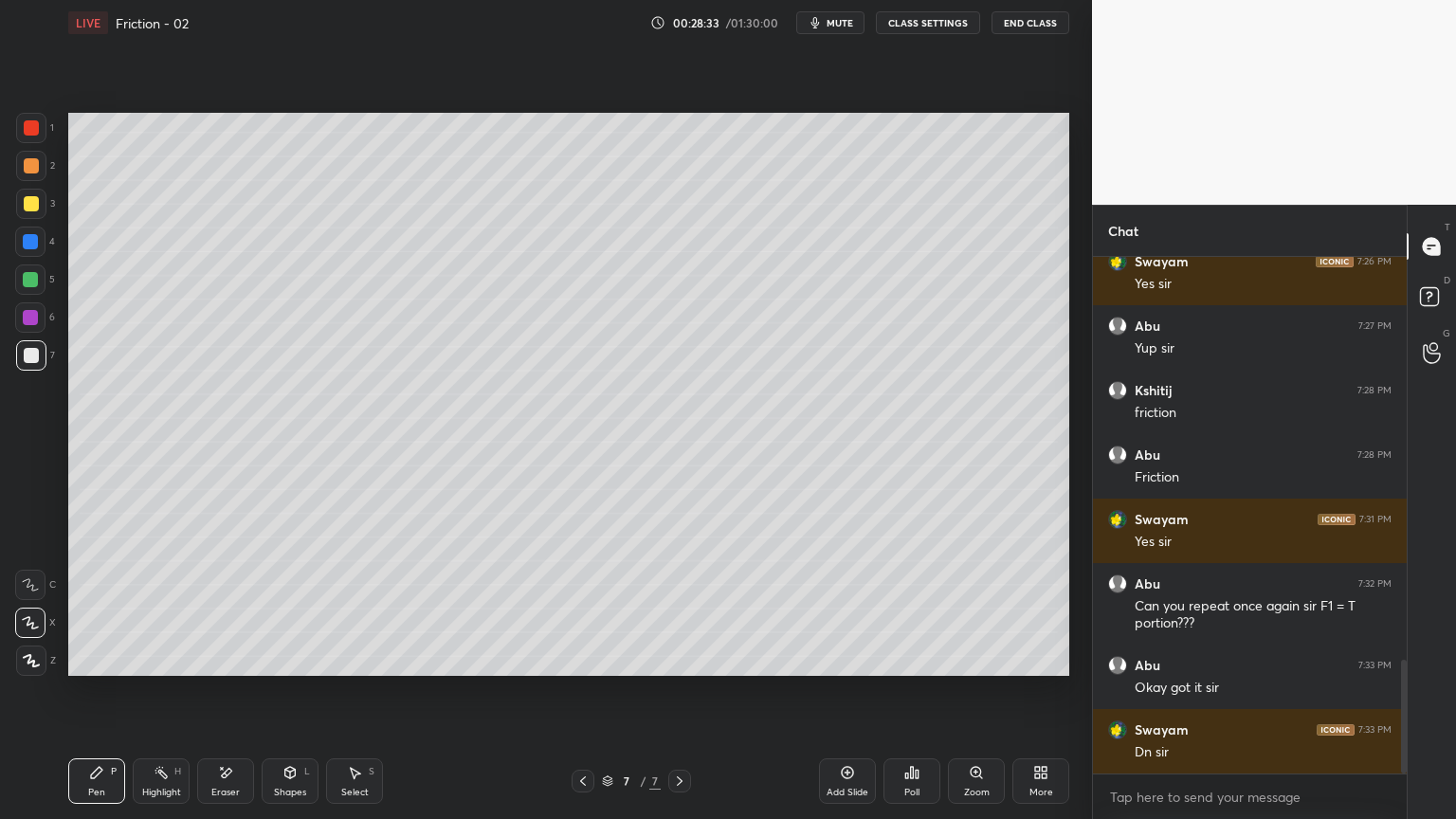 click on "Select S" at bounding box center (355, 781) 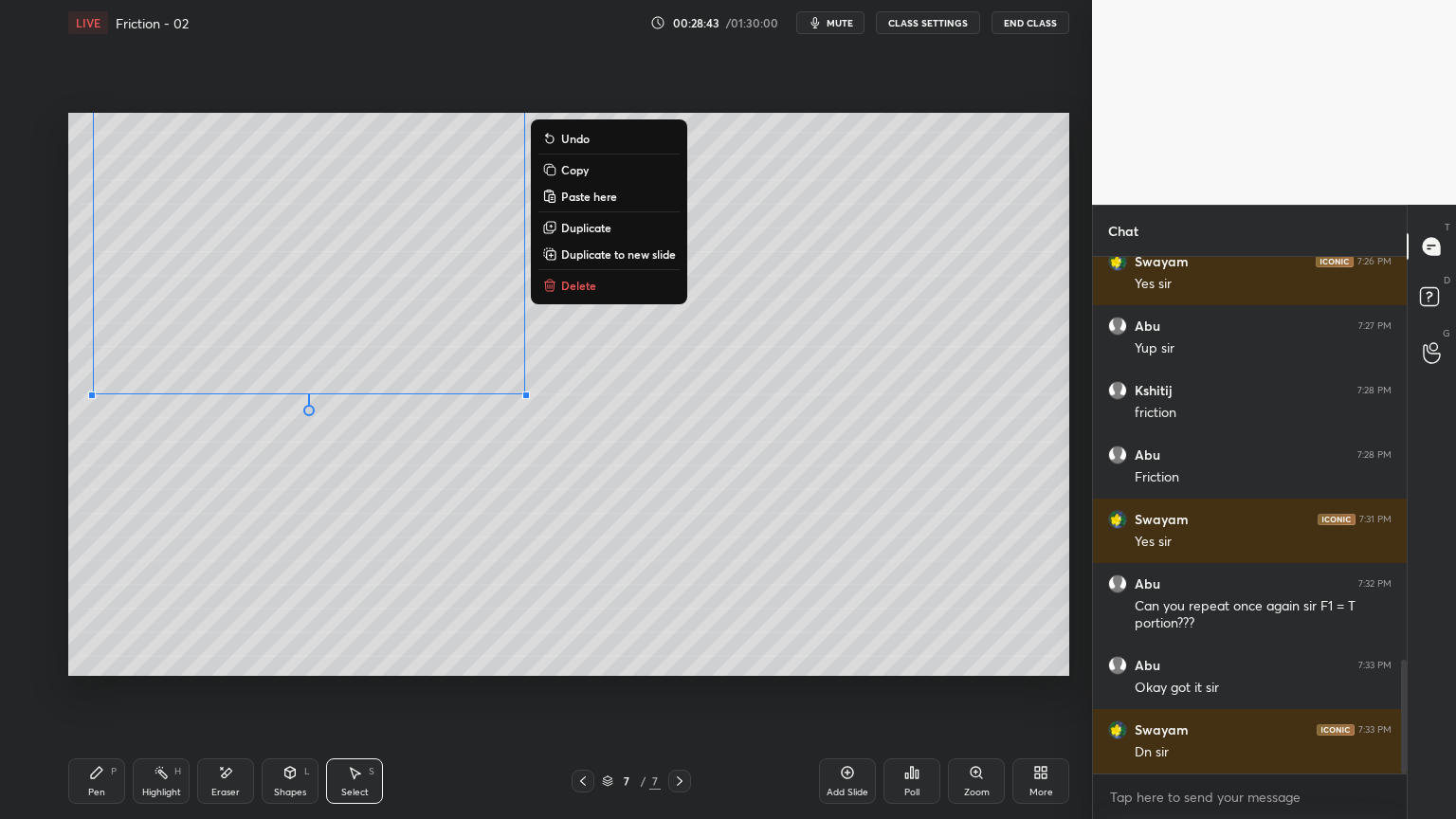 click on "0 ° Undo Copy Paste here Duplicate Duplicate to new slide Delete" at bounding box center (569, 394) 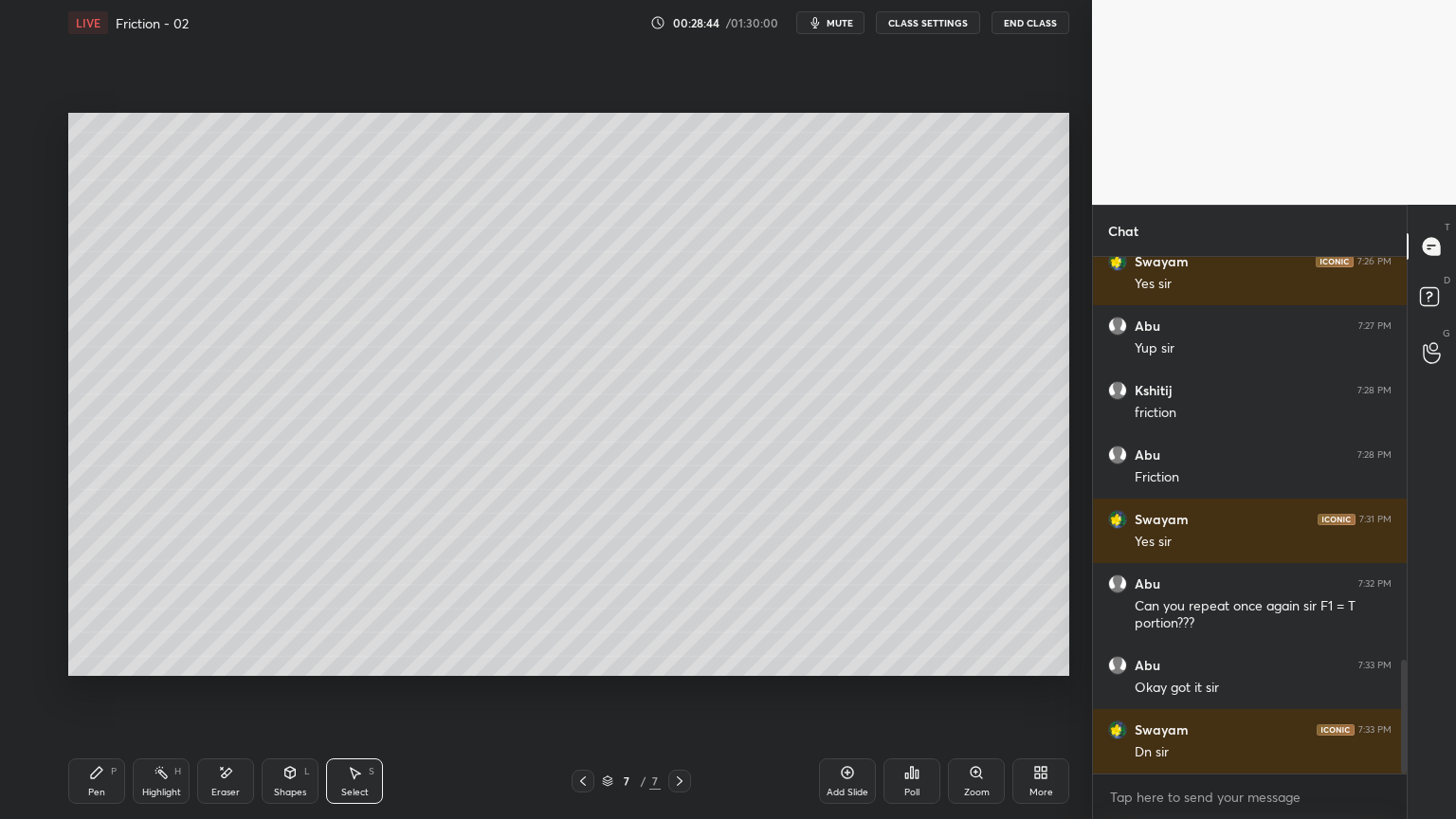 click on "Eraser" at bounding box center (226, 781) 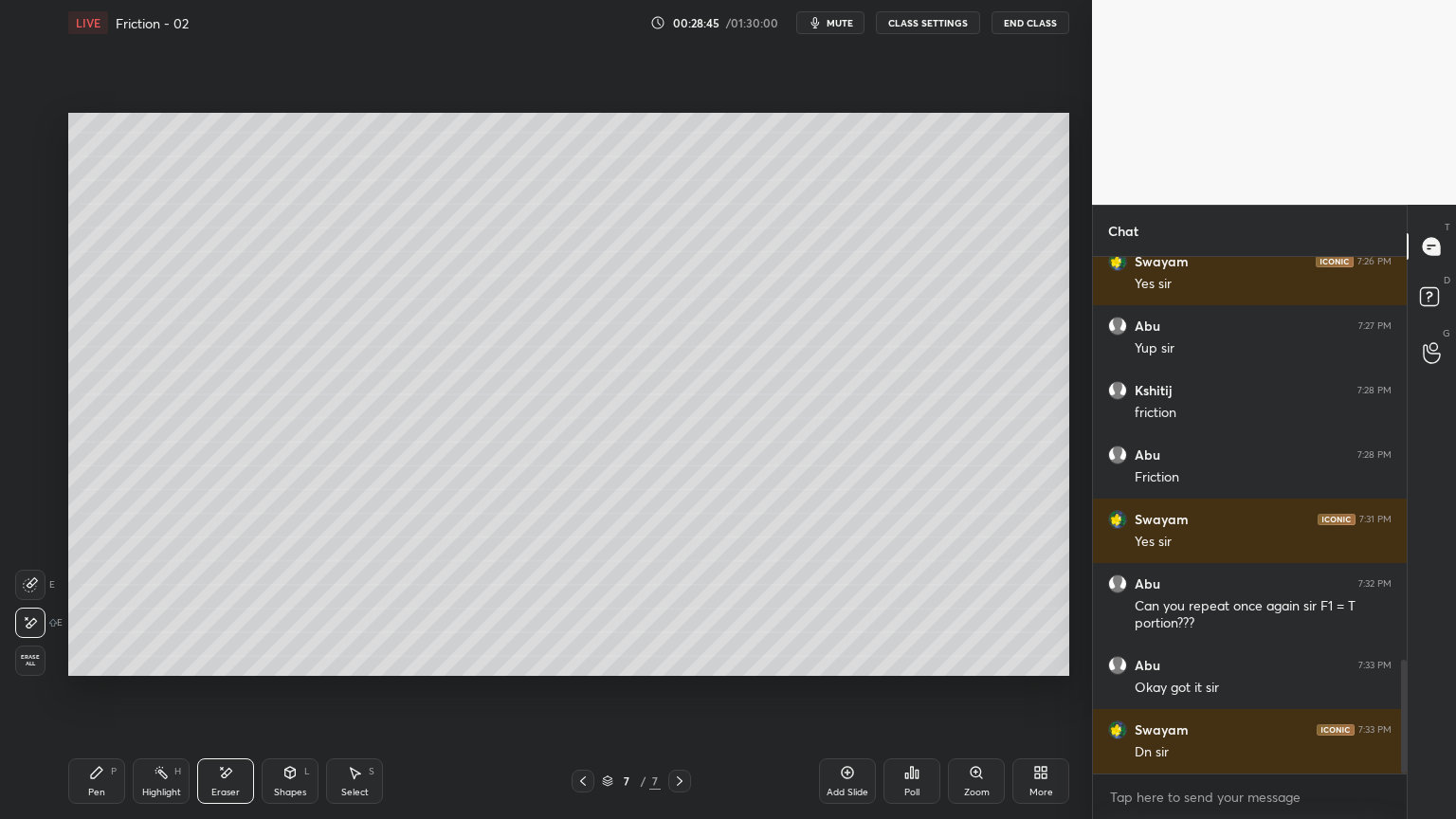 click 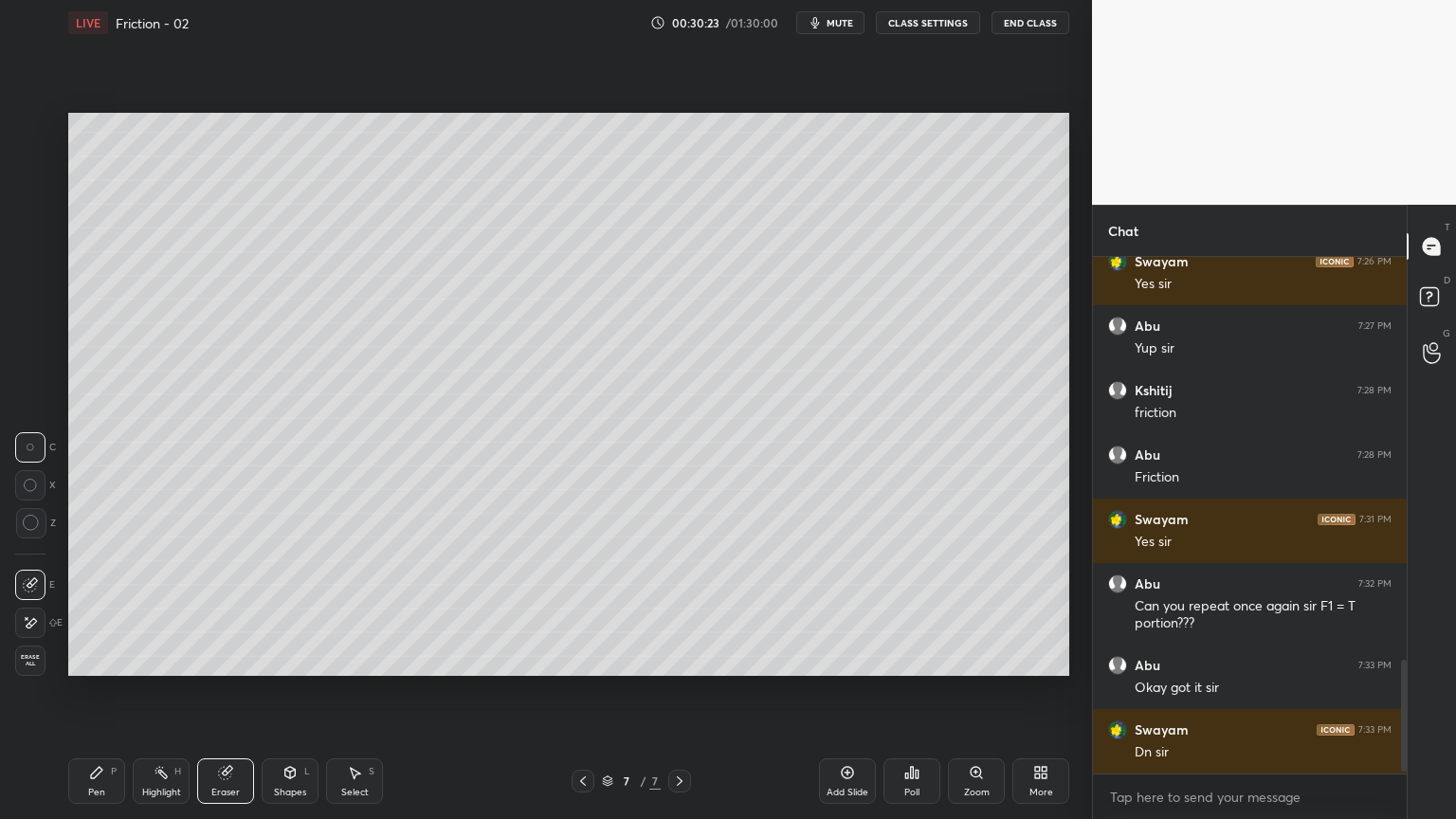 scroll, scrollTop: 1891, scrollLeft: 0, axis: vertical 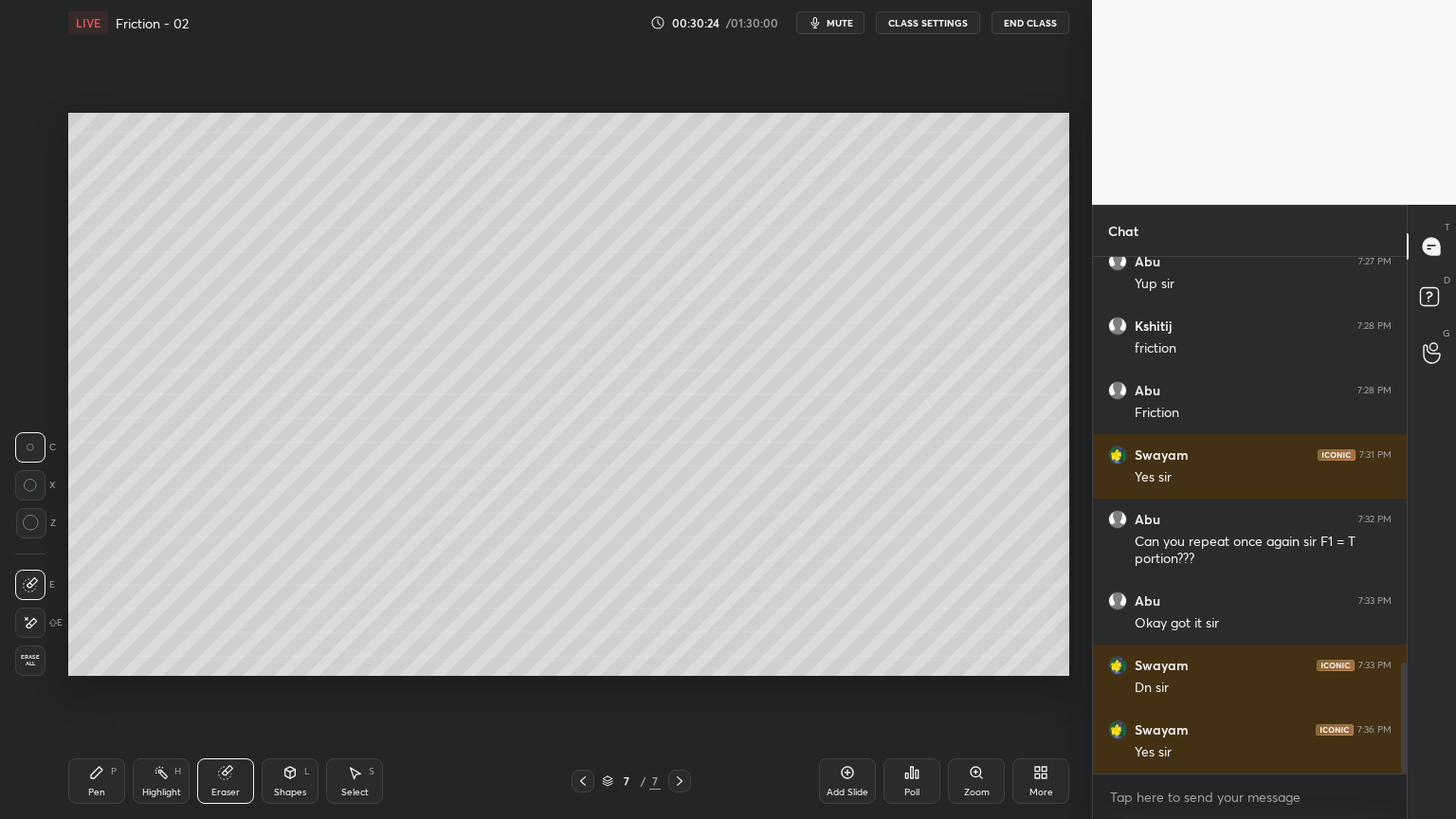 click on "Shapes" at bounding box center [290, 792] 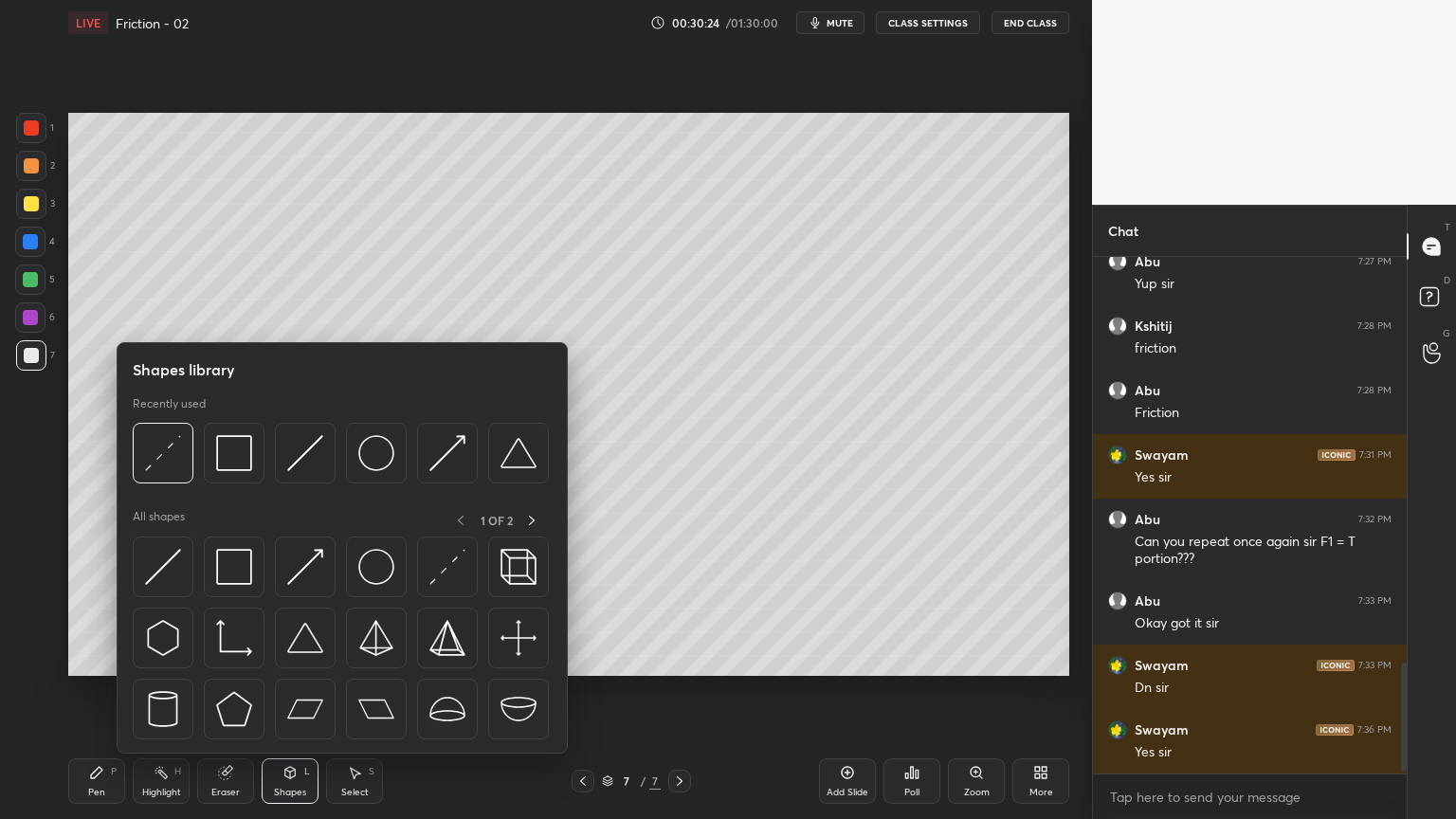 scroll, scrollTop: 1956, scrollLeft: 0, axis: vertical 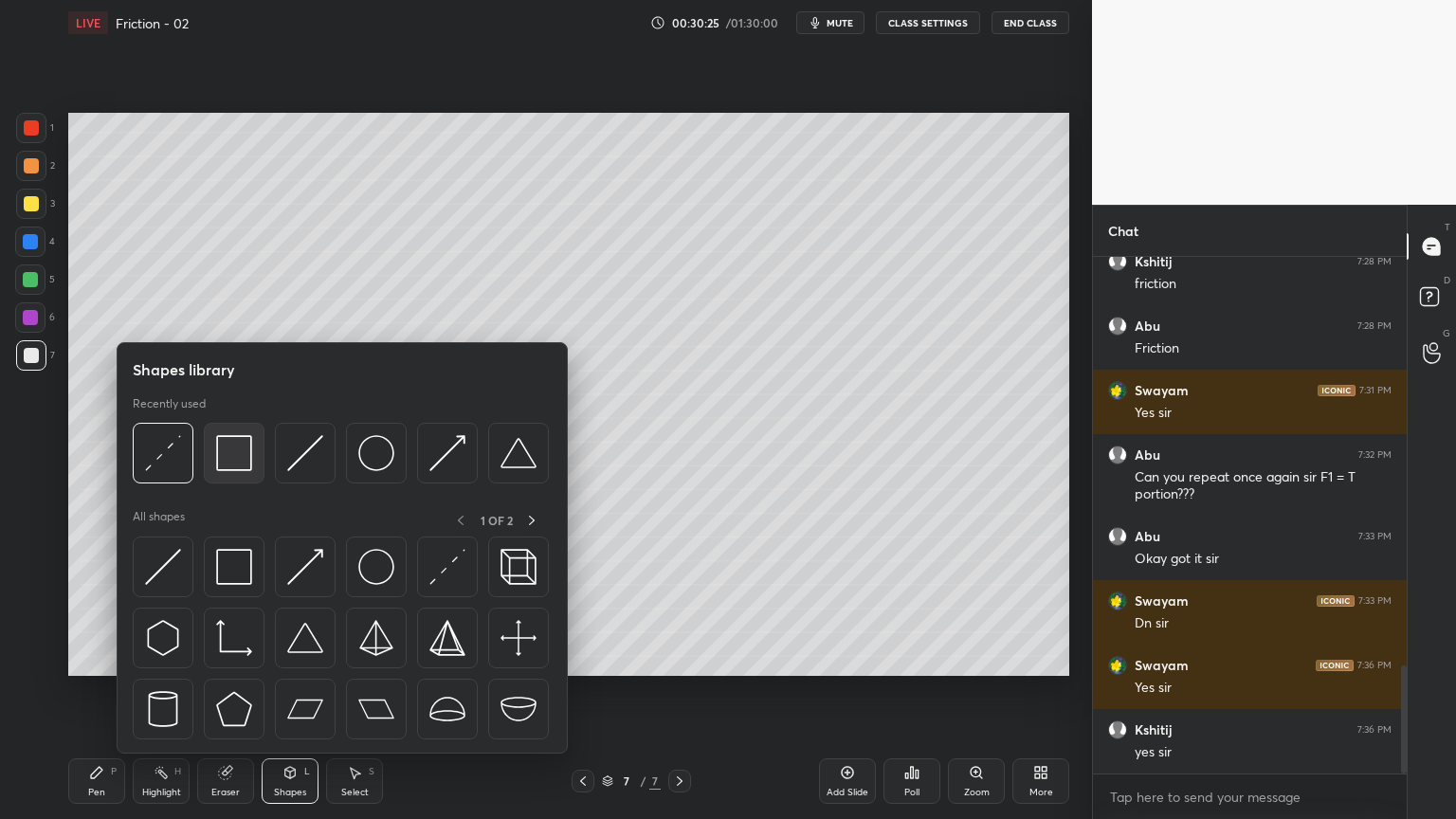 click at bounding box center [234, 453] 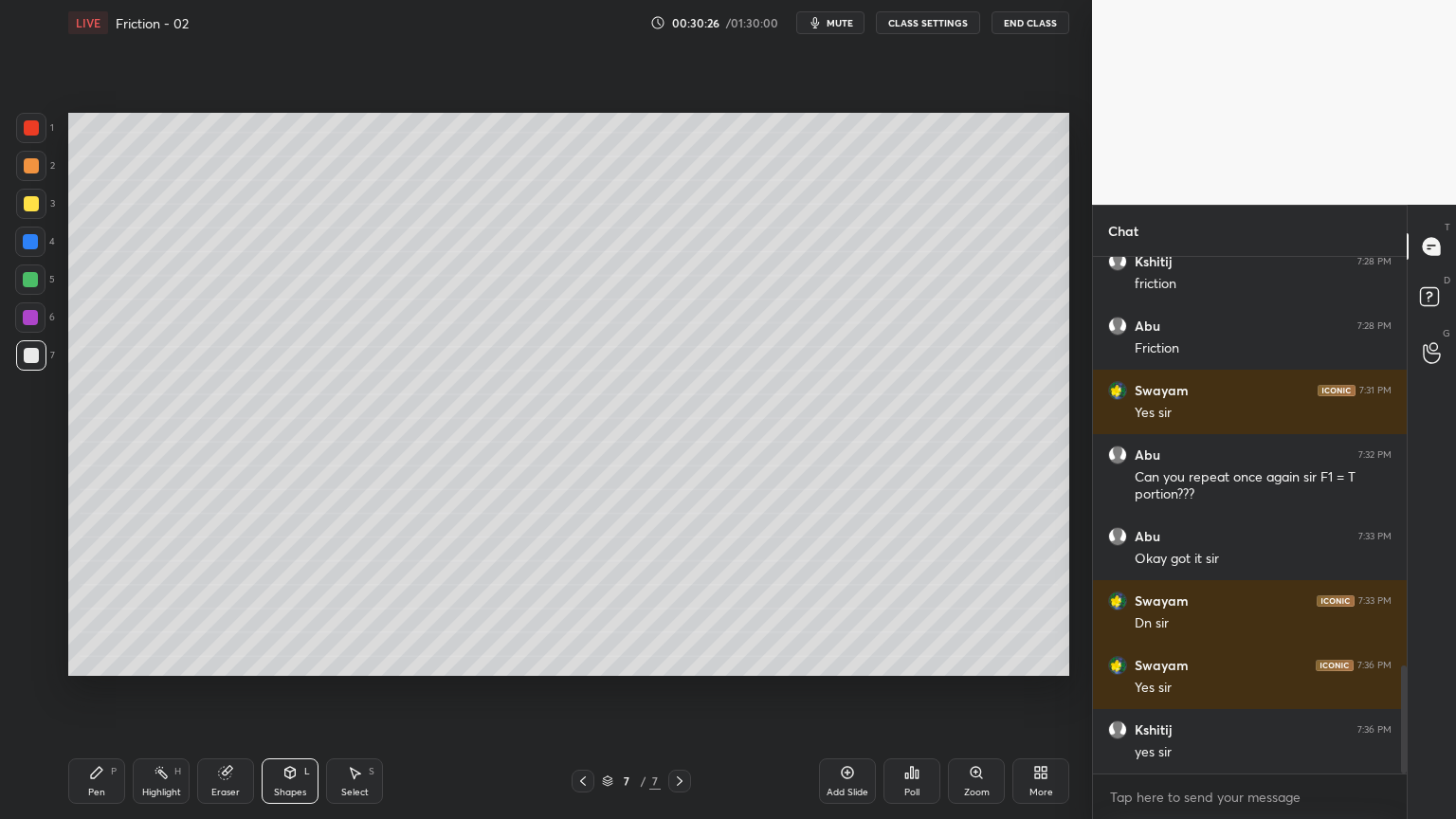 scroll, scrollTop: 2020, scrollLeft: 0, axis: vertical 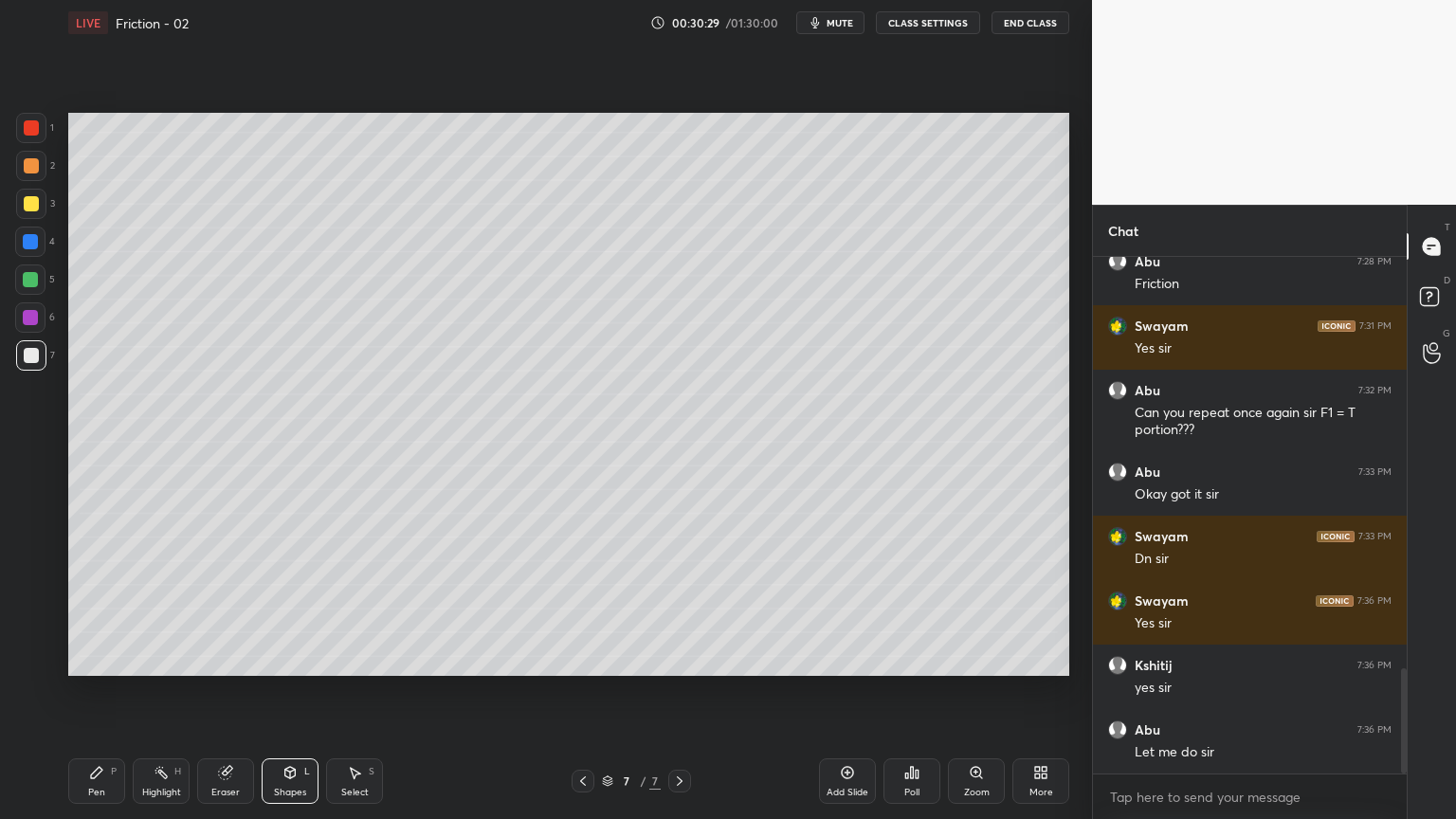 click 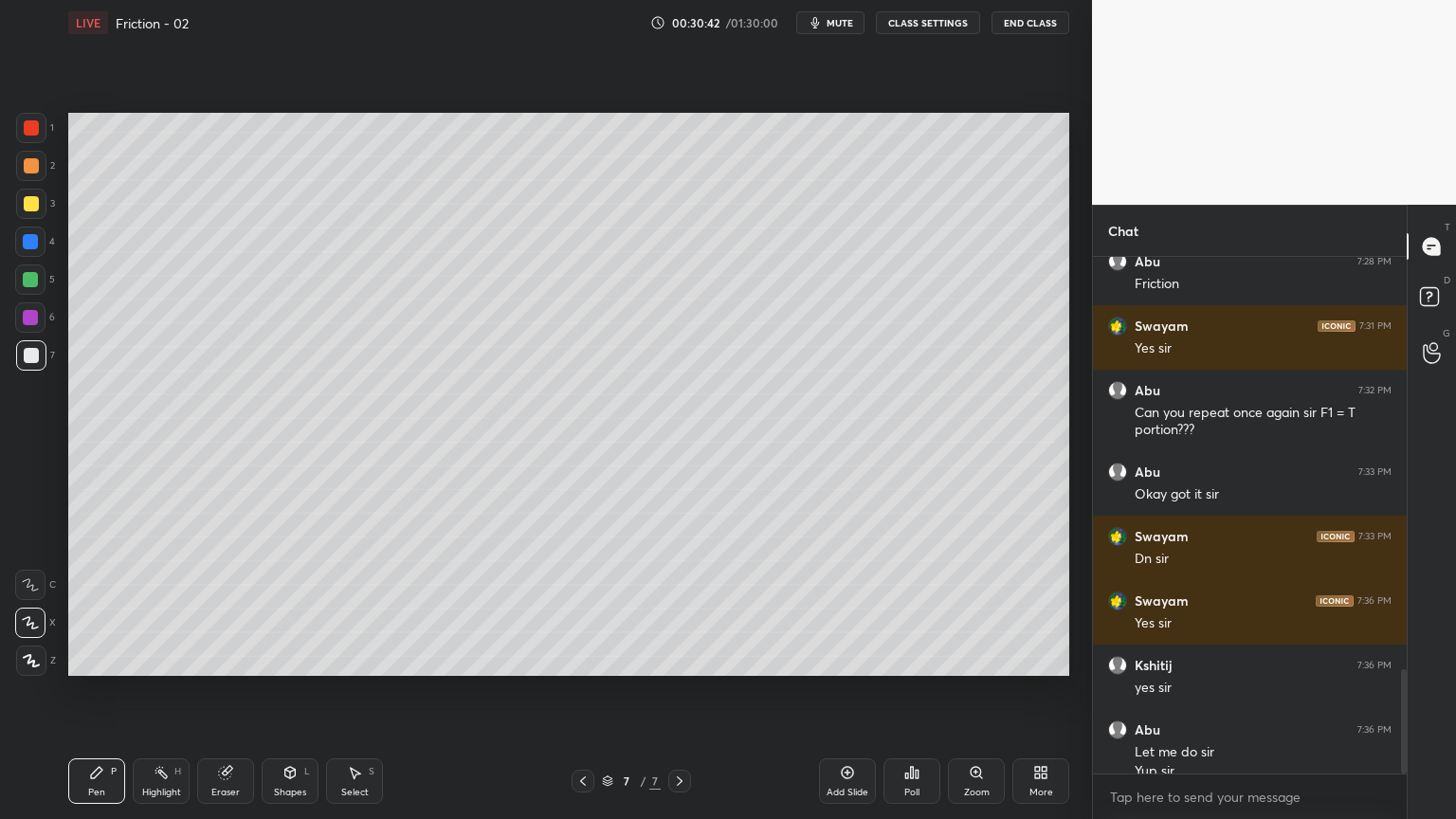 scroll, scrollTop: 2039, scrollLeft: 0, axis: vertical 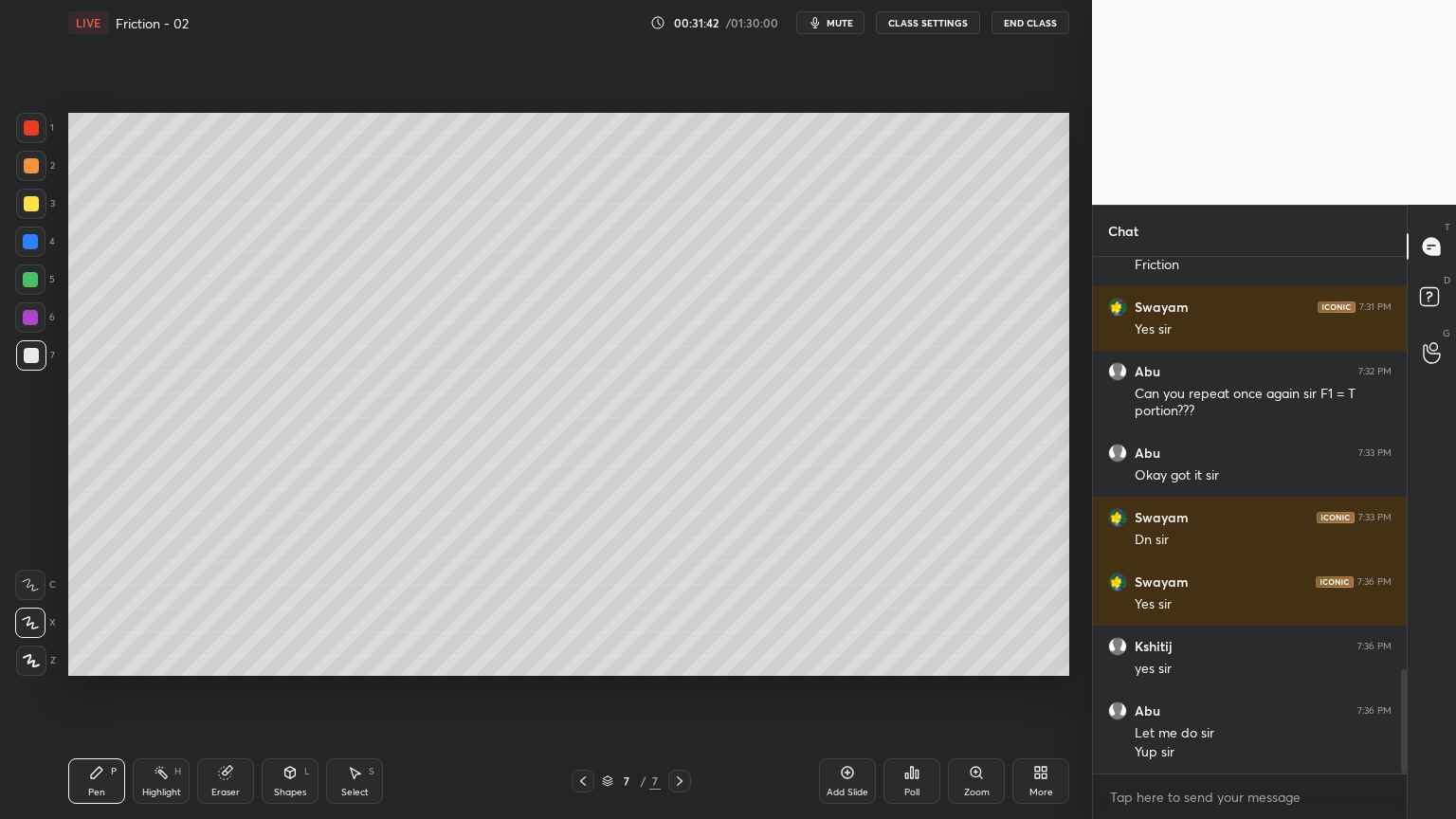 click on "Shapes L" at bounding box center [290, 781] 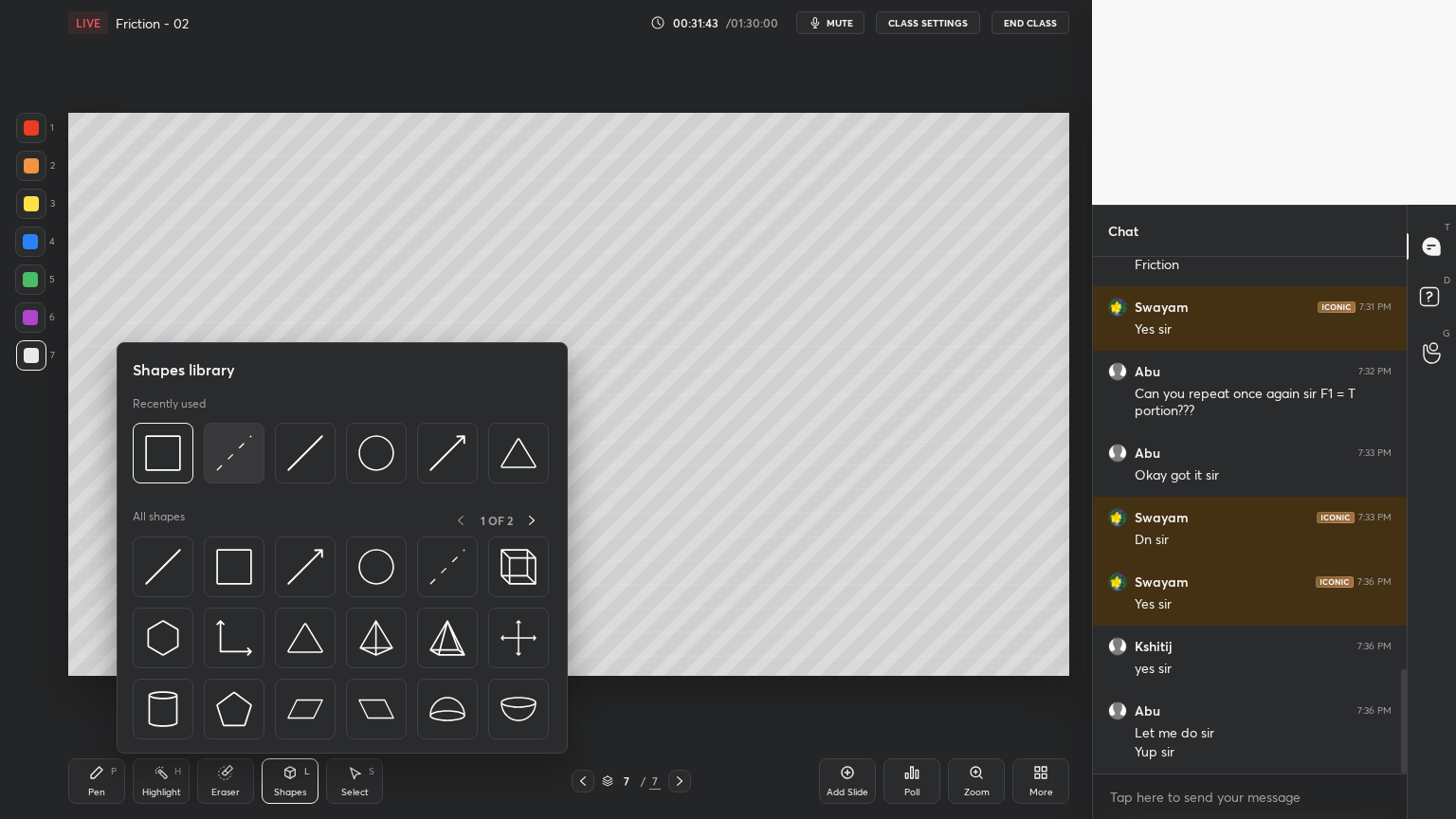 click at bounding box center [234, 453] 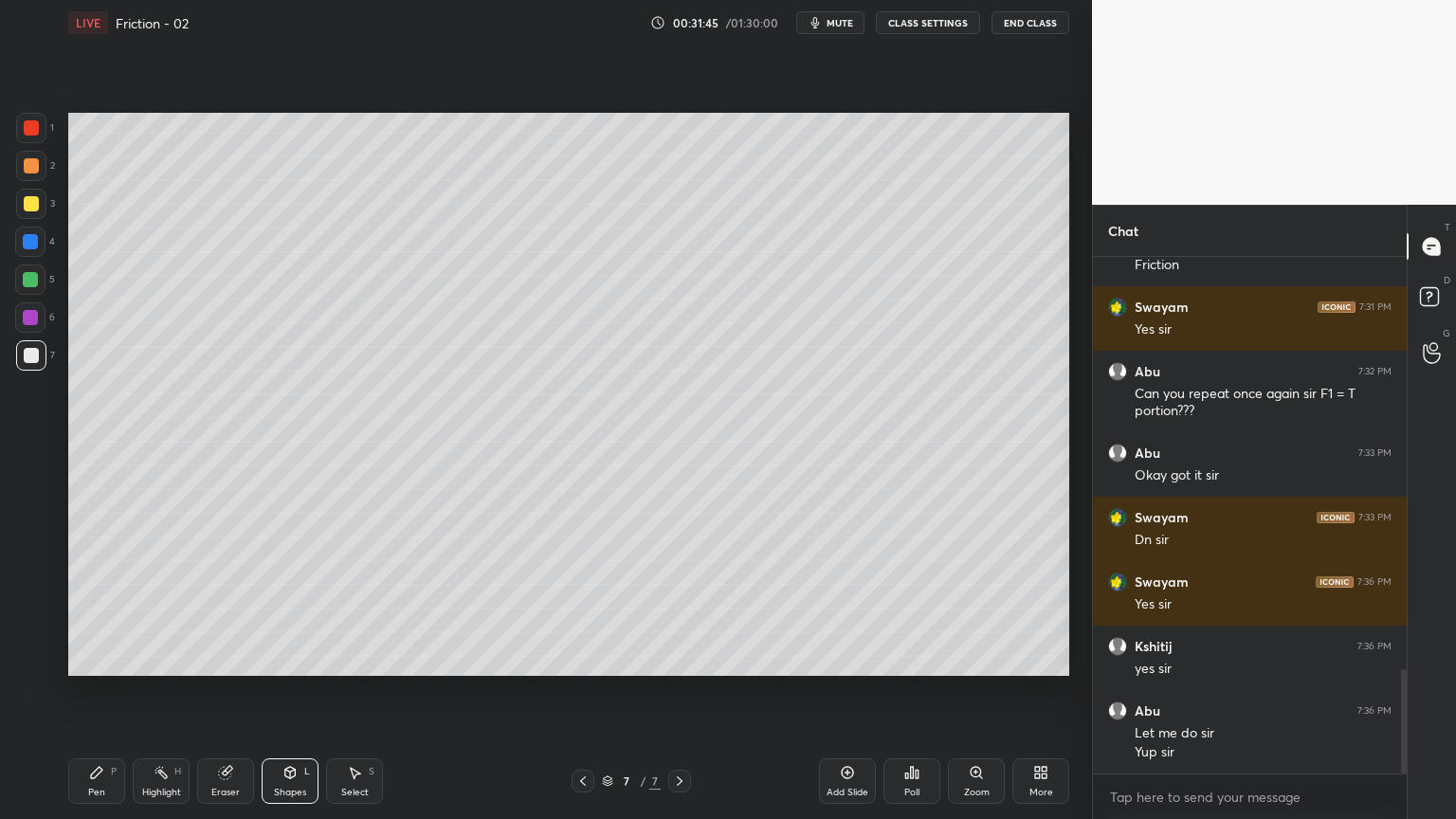 click on "Pen P Highlight H Eraser Shapes L Select S 7 / 7 Add Slide Poll Zoom More" at bounding box center [569, 781] 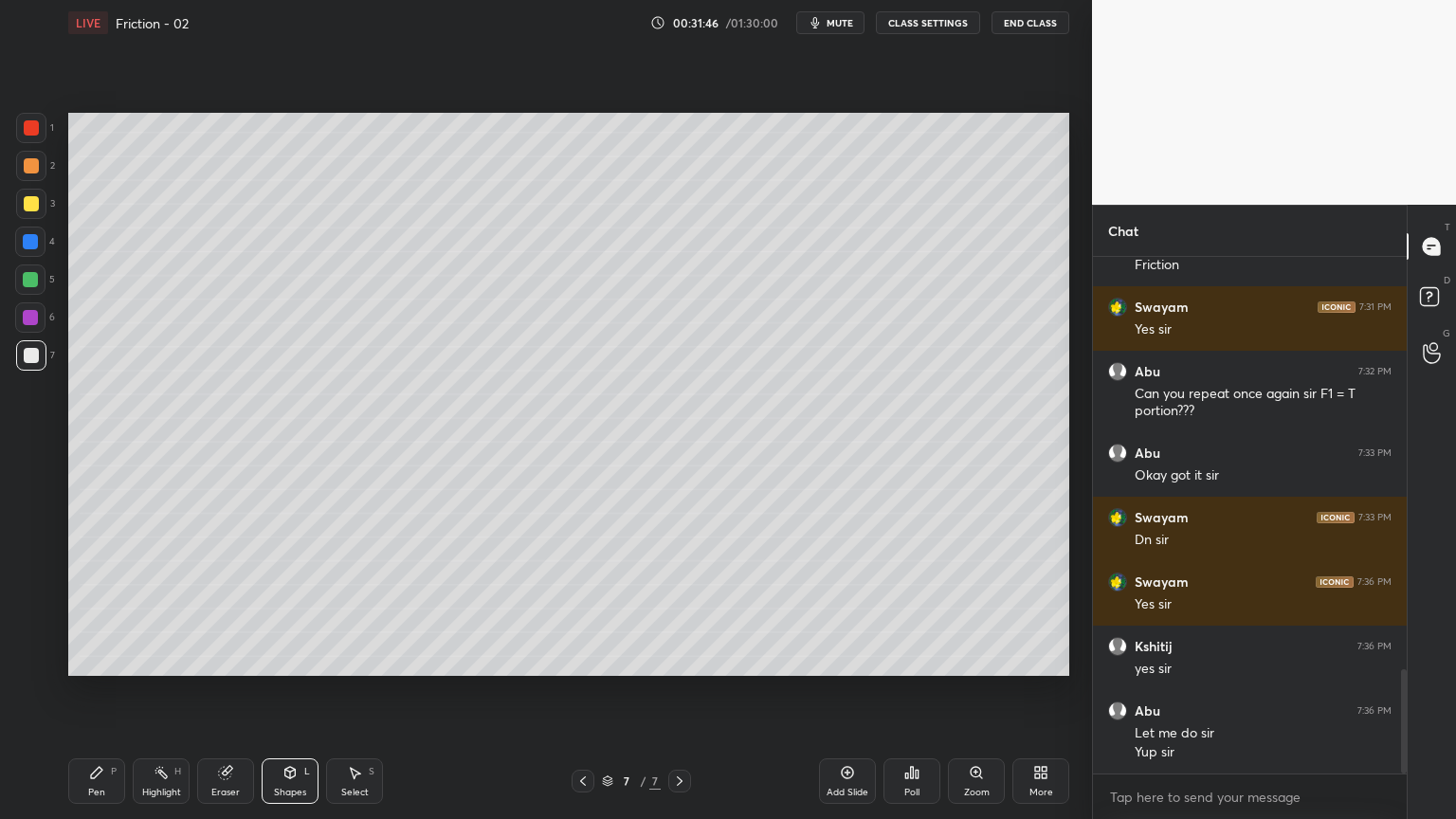 click 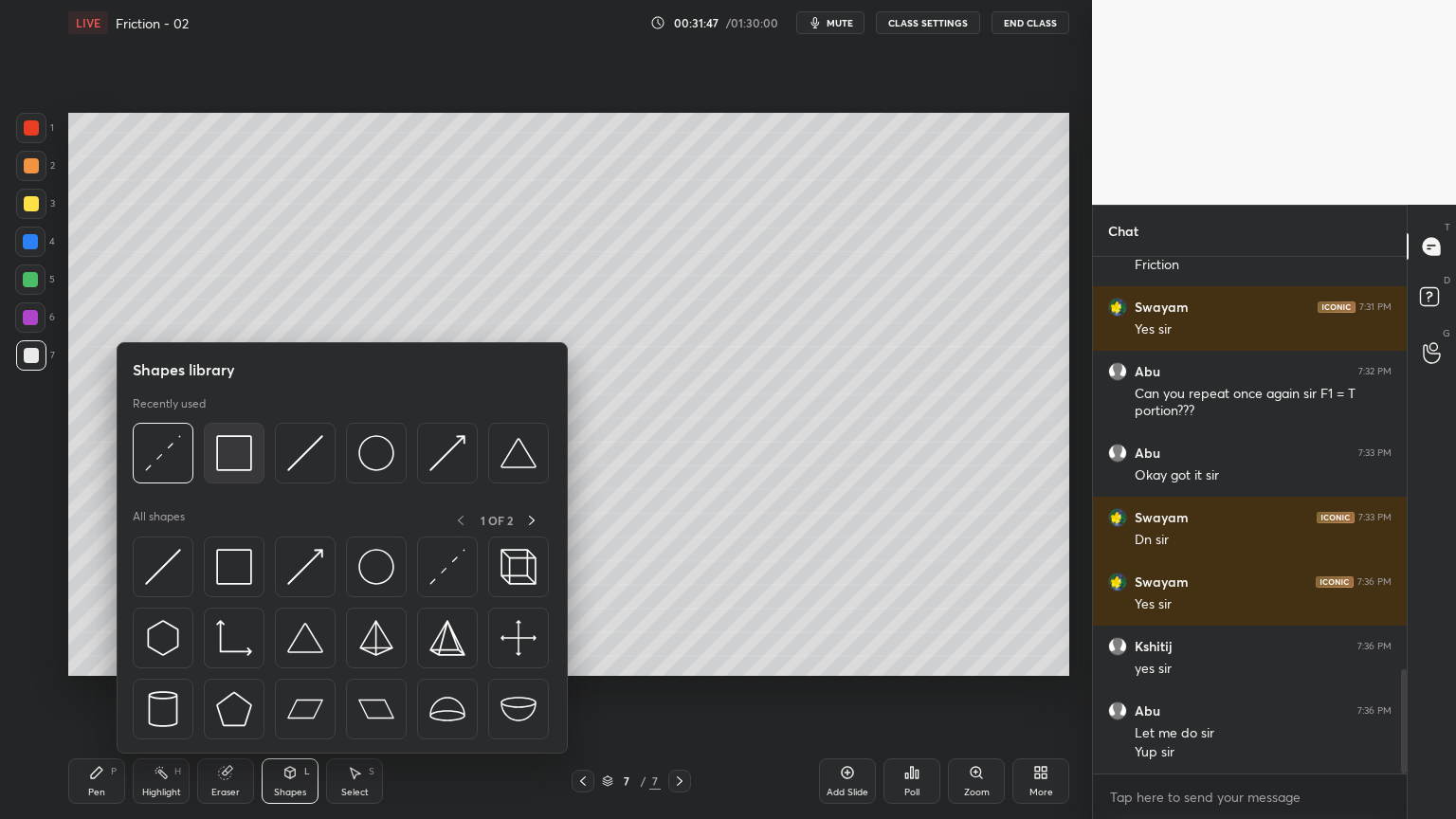 click at bounding box center (234, 453) 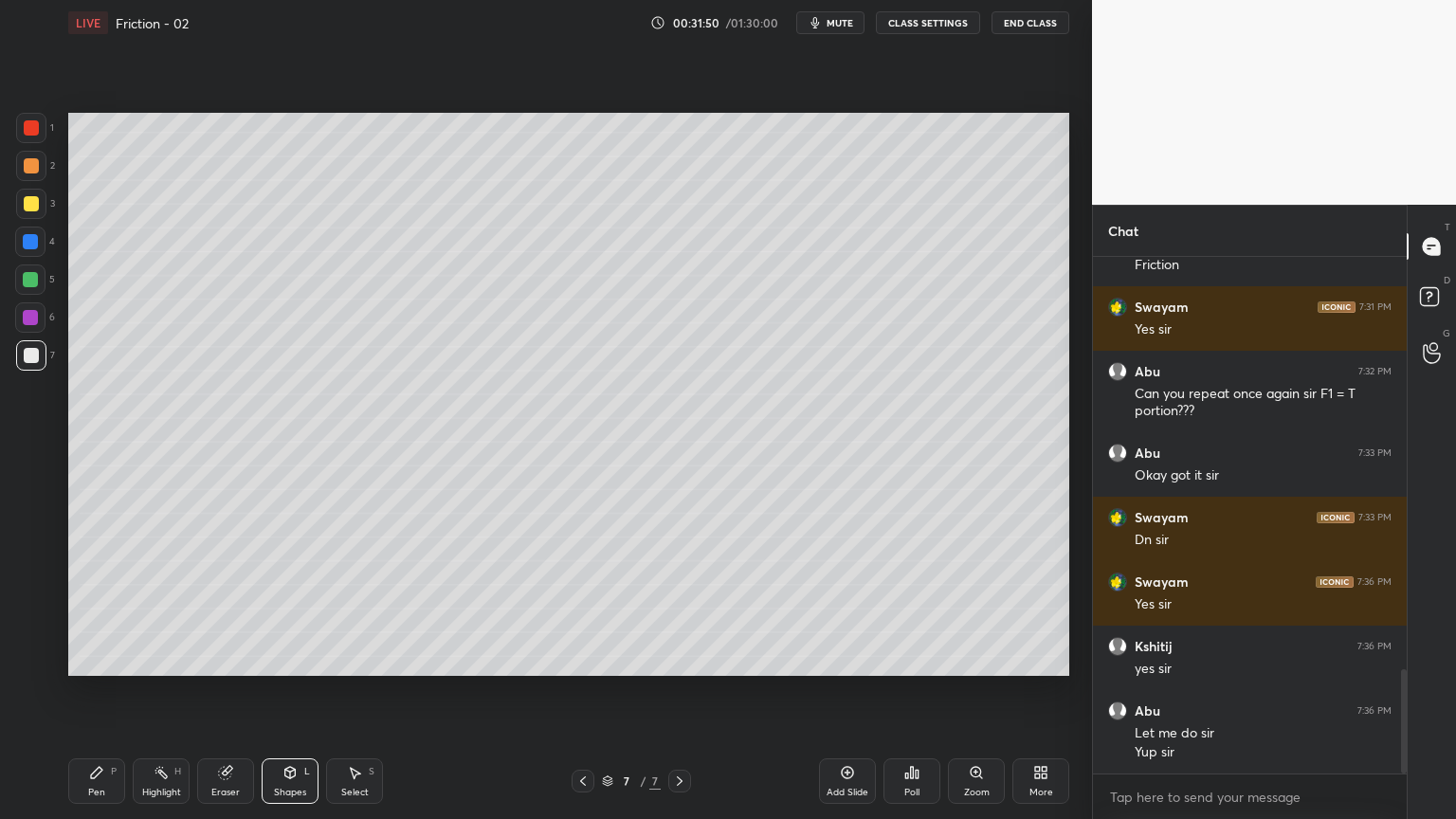 click on "Pen" at bounding box center (97, 792) 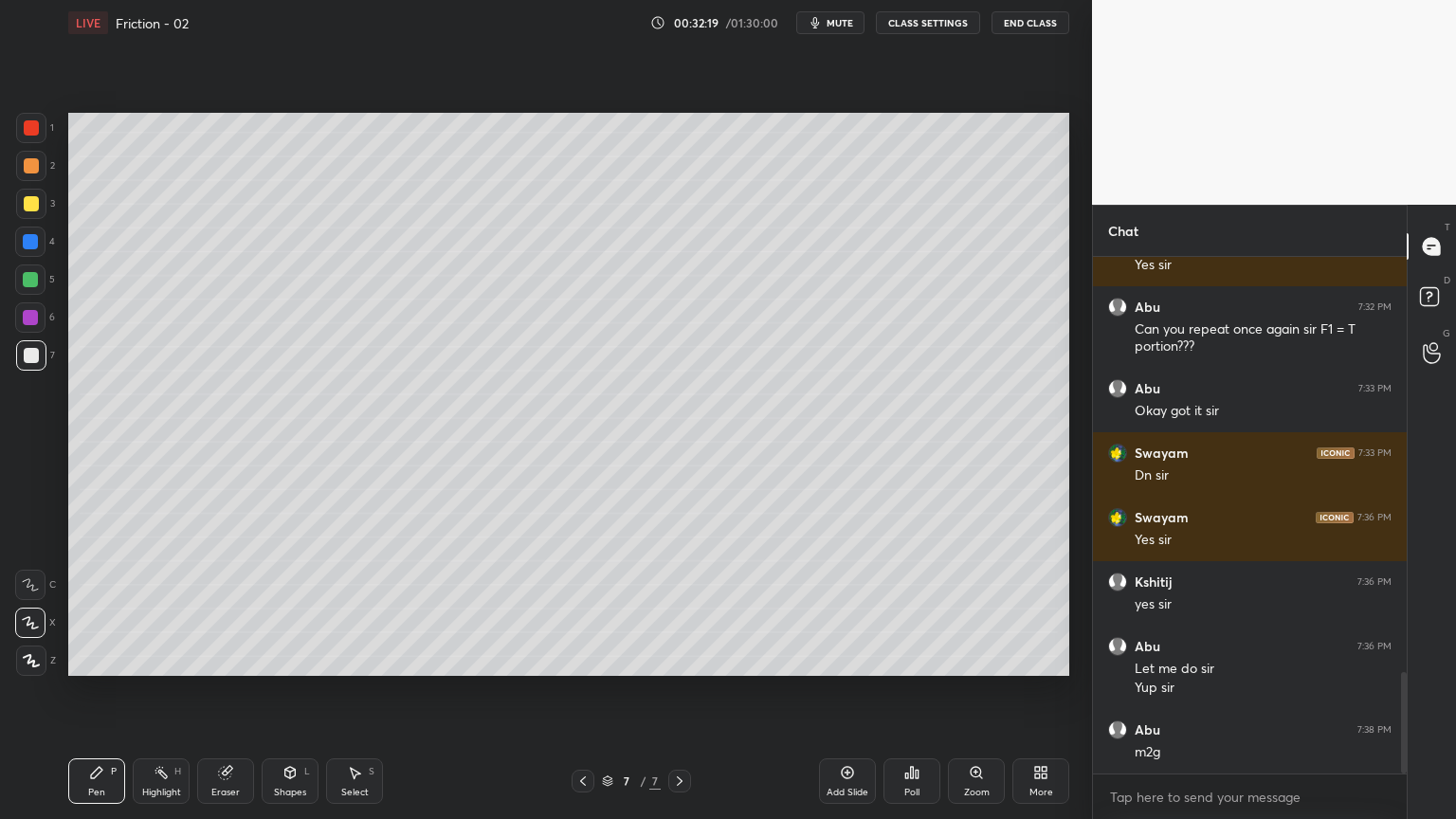 scroll, scrollTop: 2122, scrollLeft: 0, axis: vertical 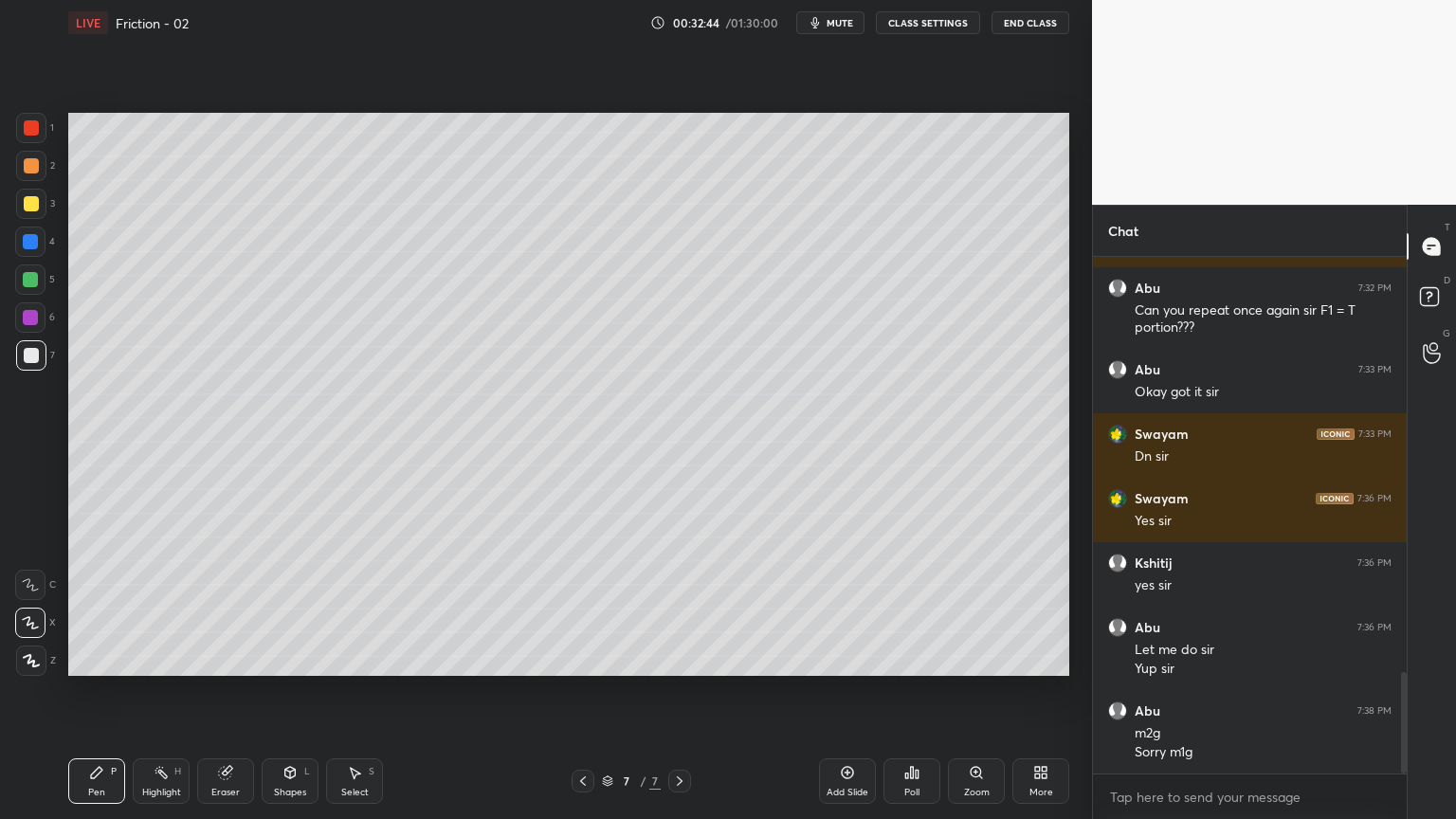 click on "Highlight" at bounding box center [161, 792] 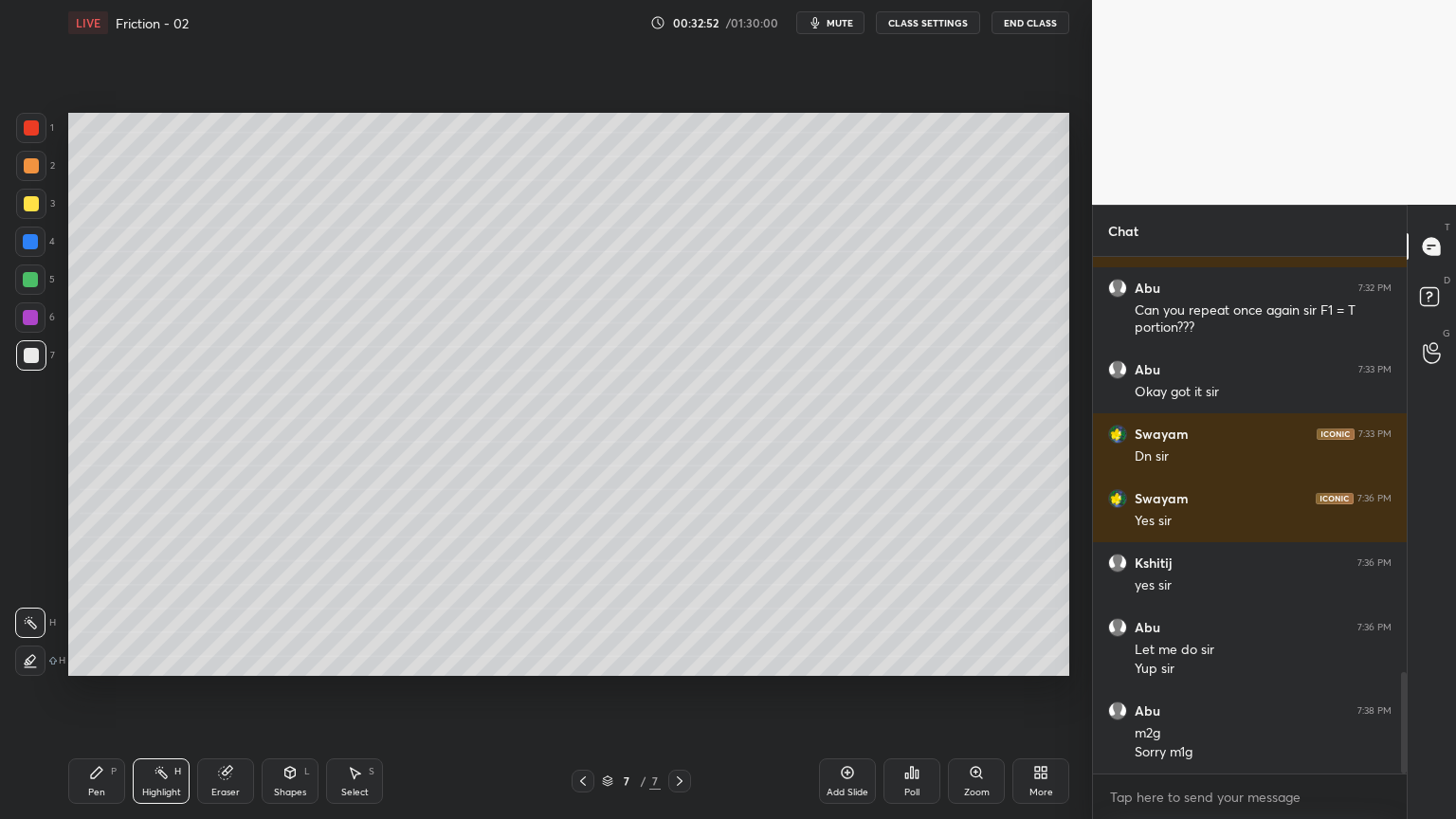 click on "Pen P Highlight H Eraser Shapes L Select S 7 / 7 Add Slide Poll Zoom More" at bounding box center [569, 781] 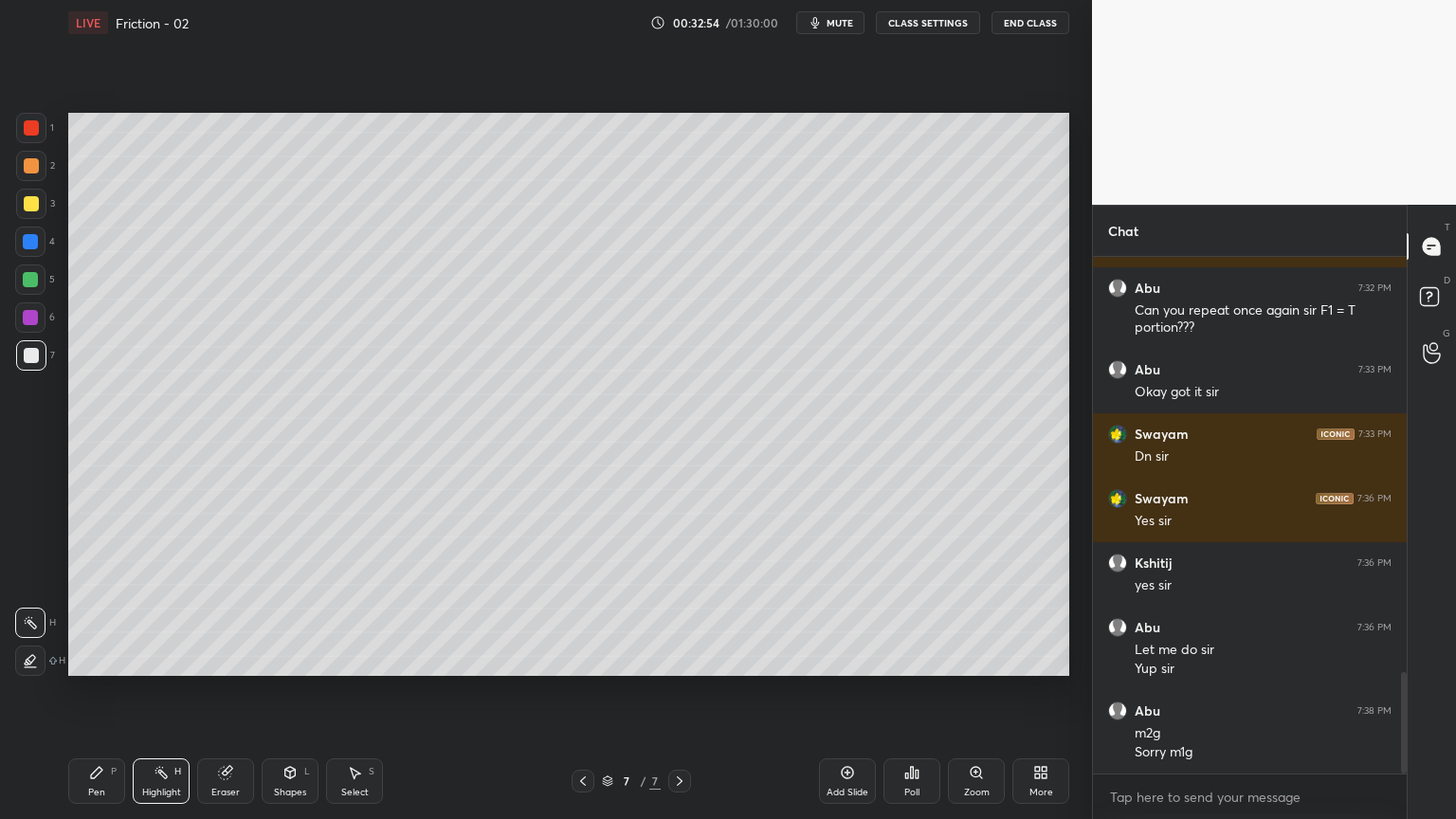 click 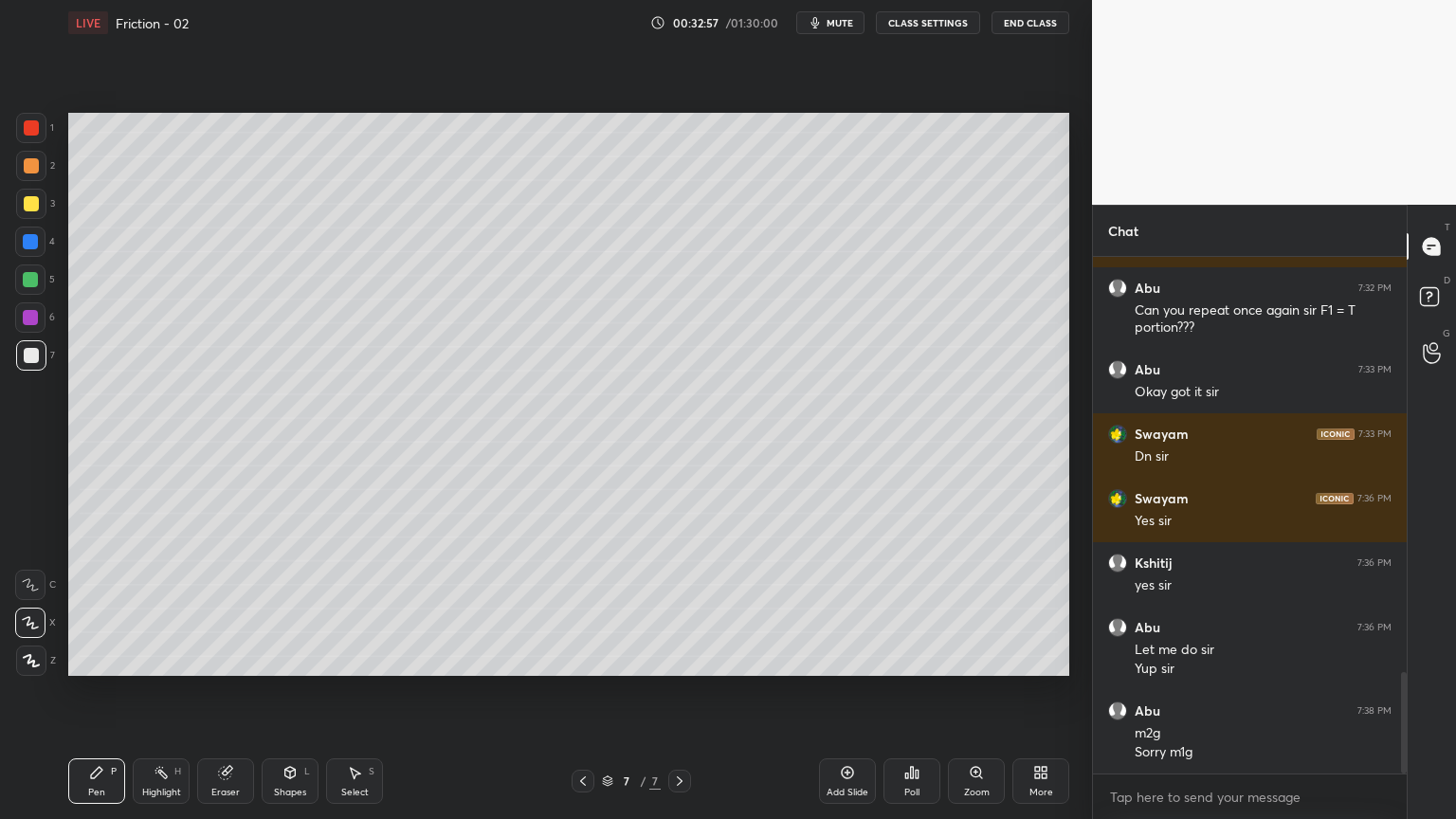 click on "Shapes" at bounding box center (290, 792) 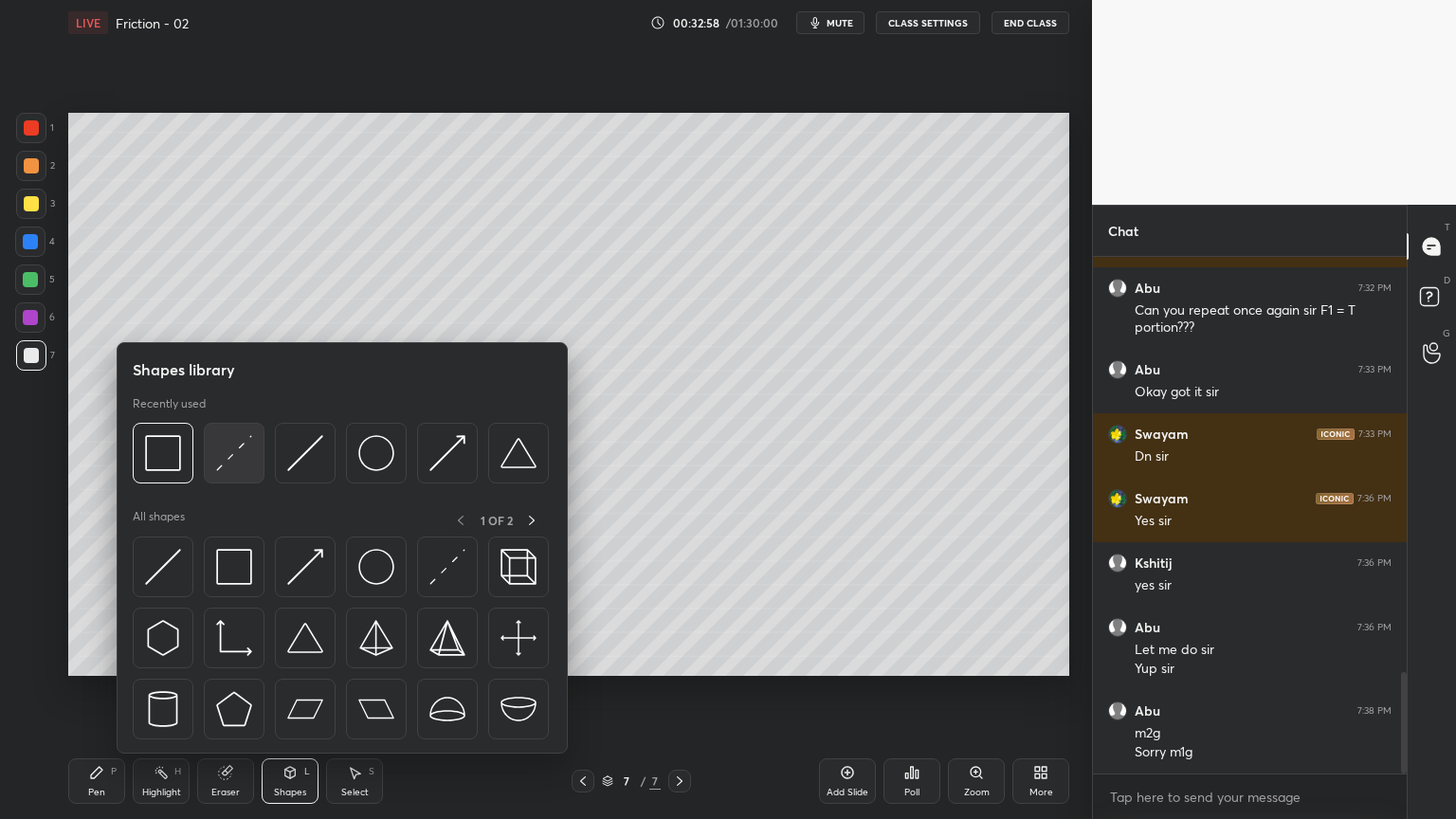 click at bounding box center (234, 453) 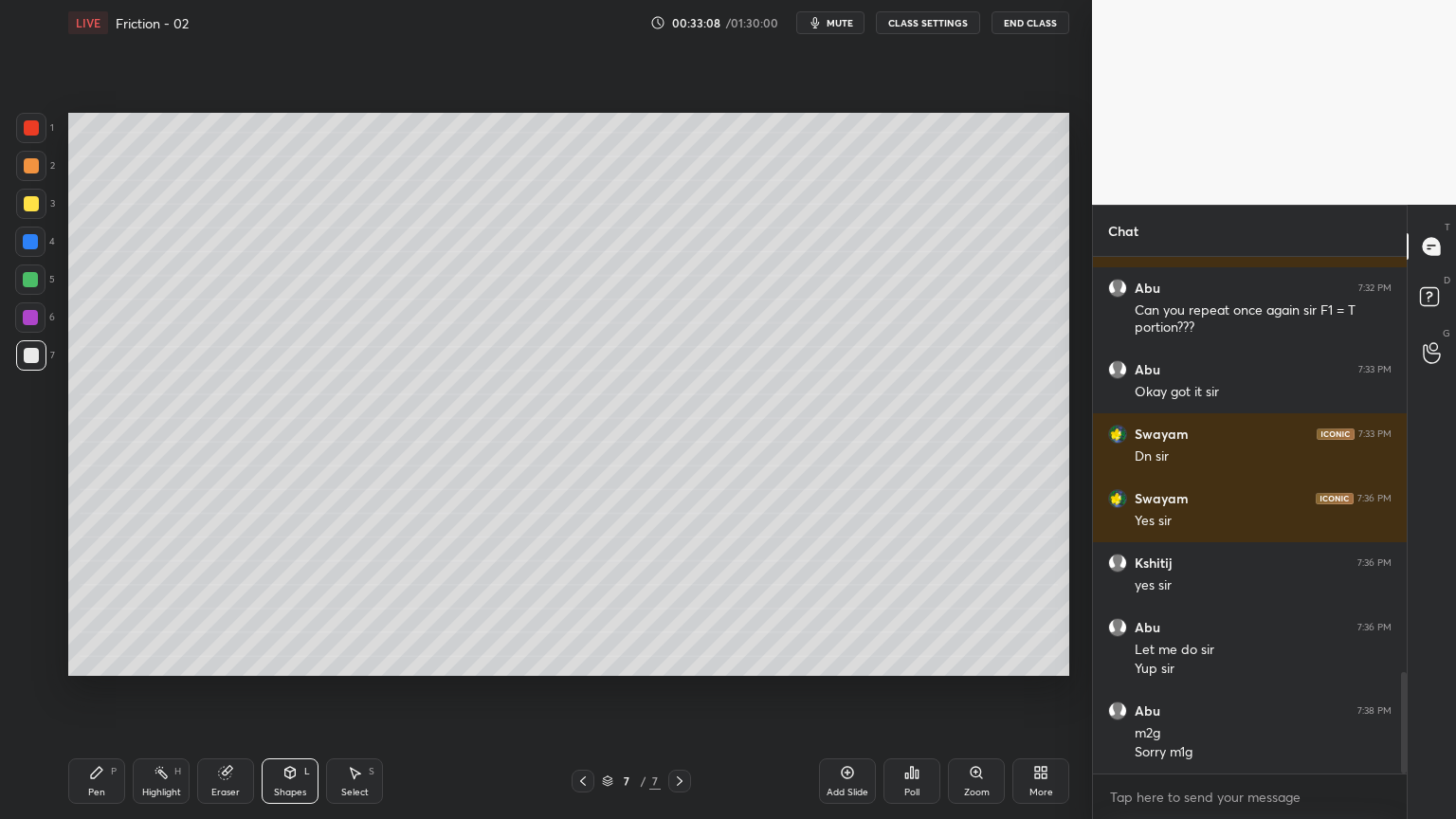 click 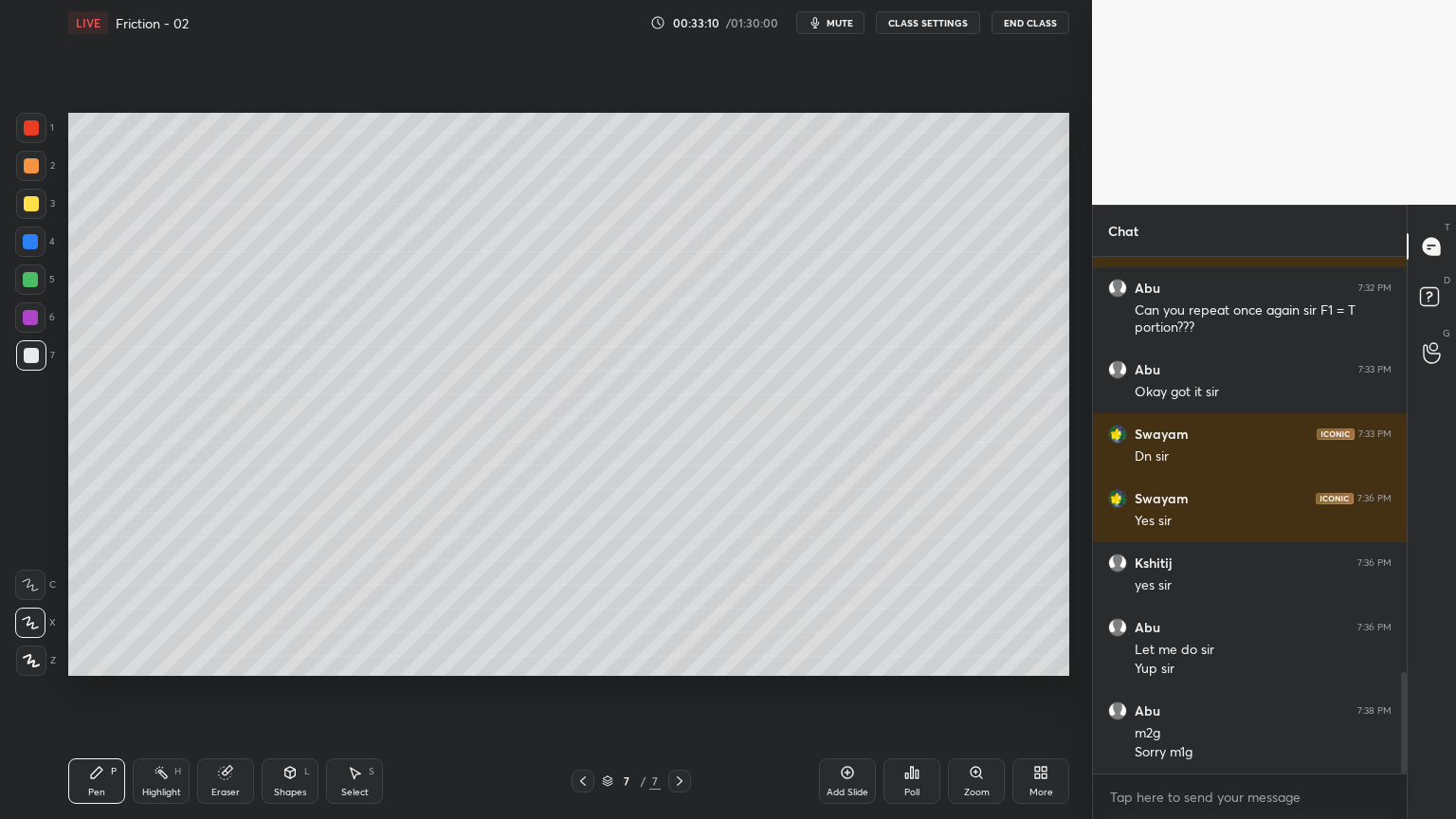 click on "Shapes" at bounding box center (290, 792) 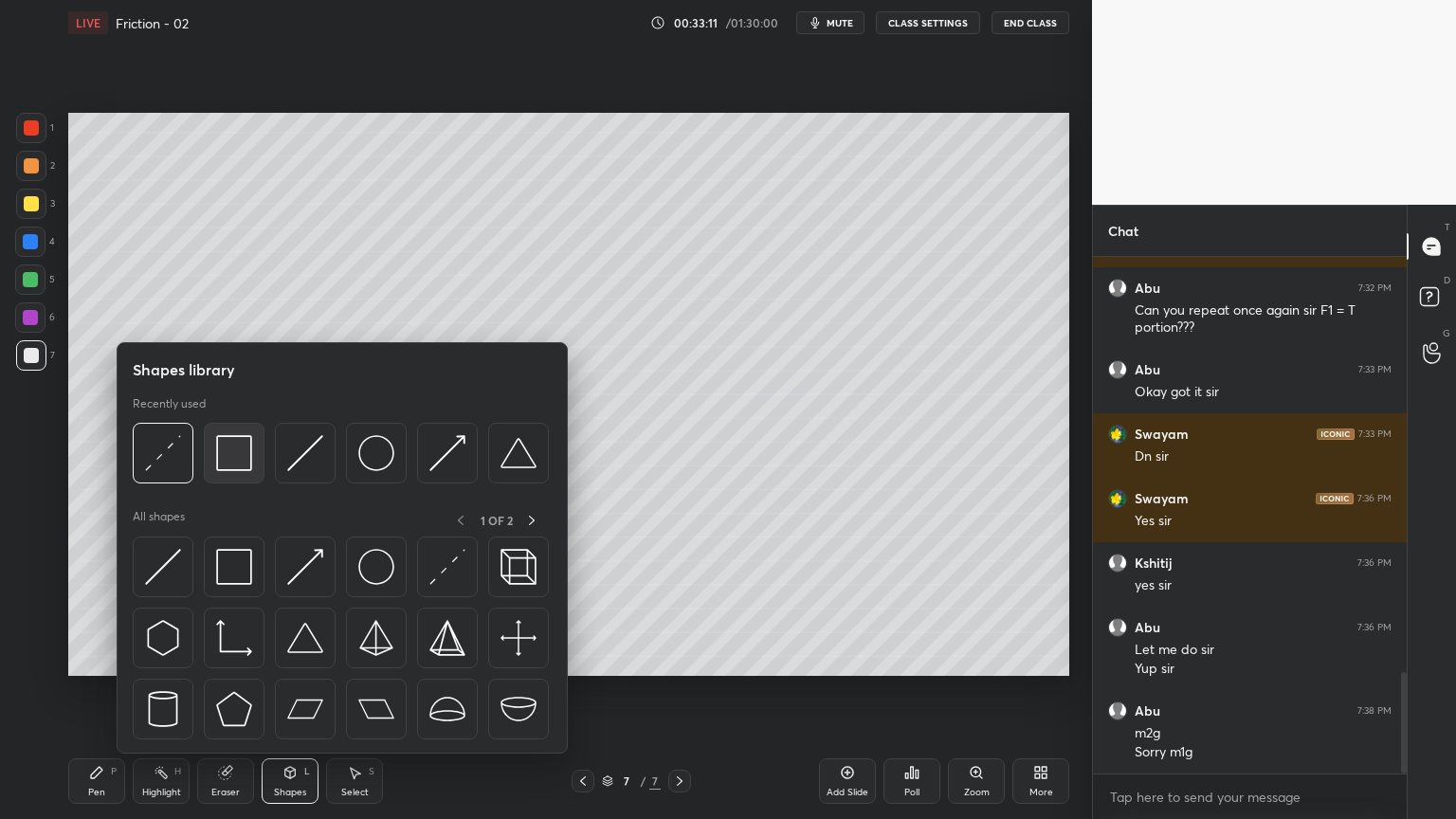 click at bounding box center [234, 453] 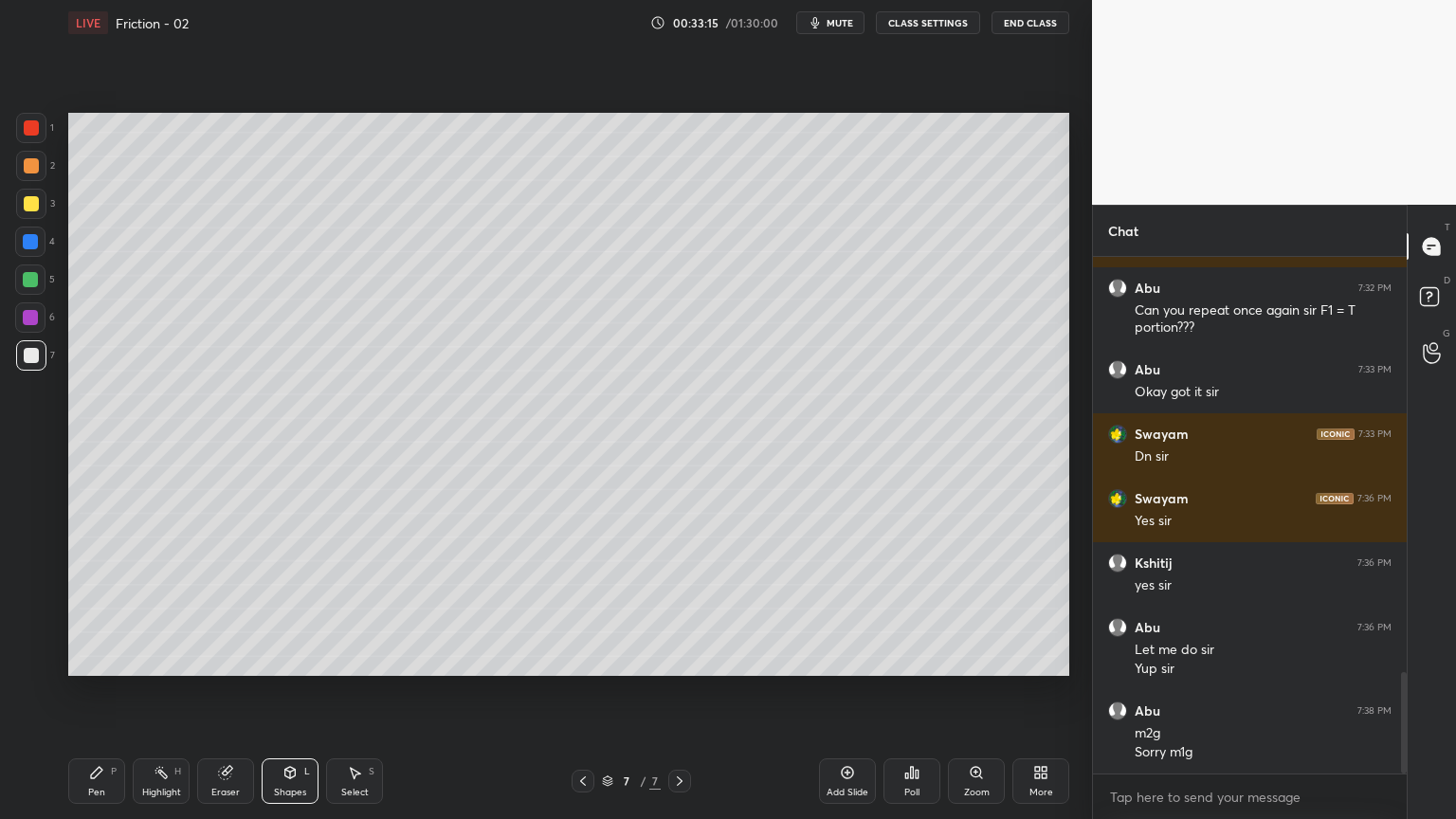 click on "Pen P" at bounding box center (97, 781) 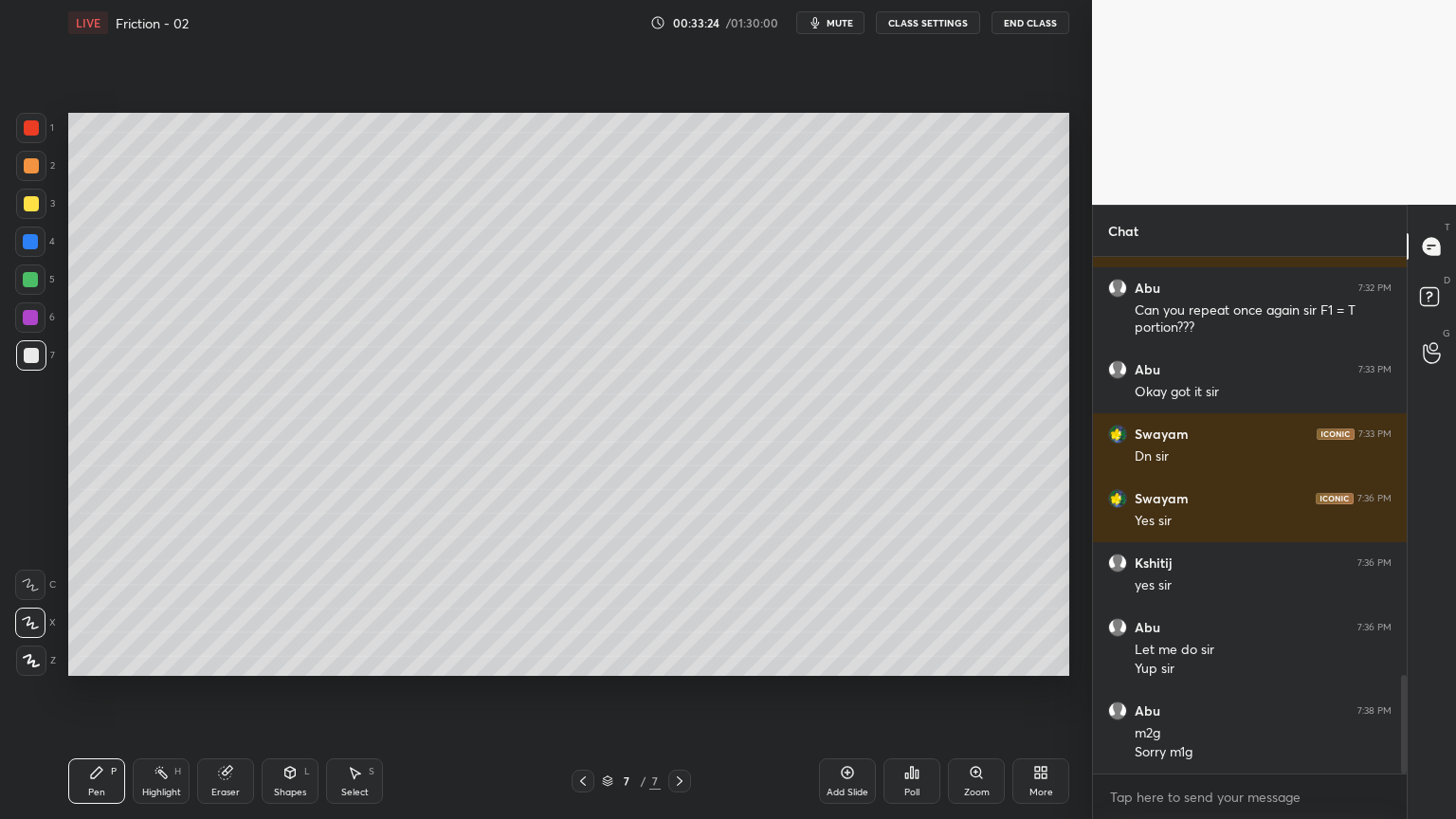 scroll, scrollTop: 2187, scrollLeft: 0, axis: vertical 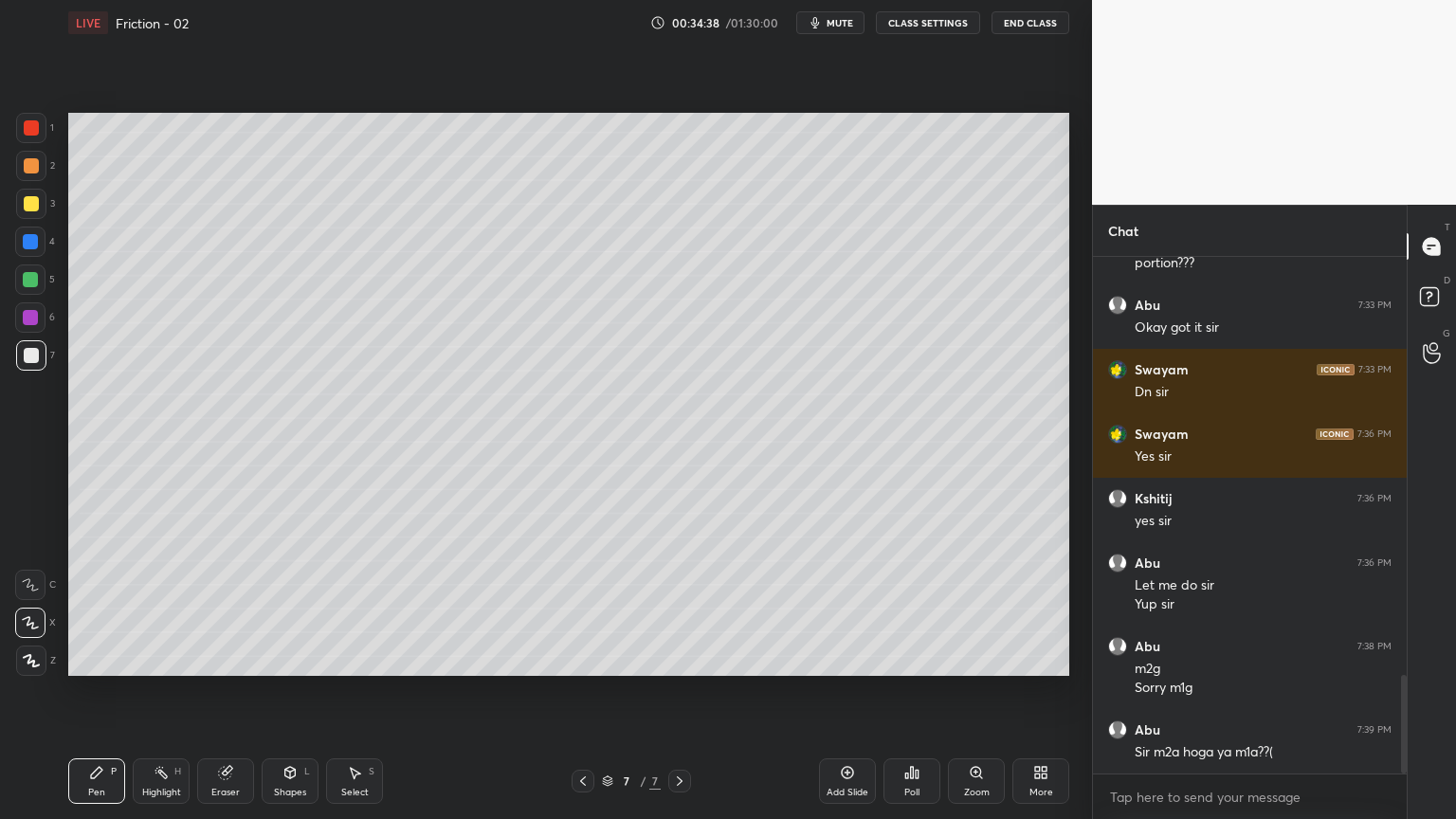 click on "Add Slide" at bounding box center [847, 792] 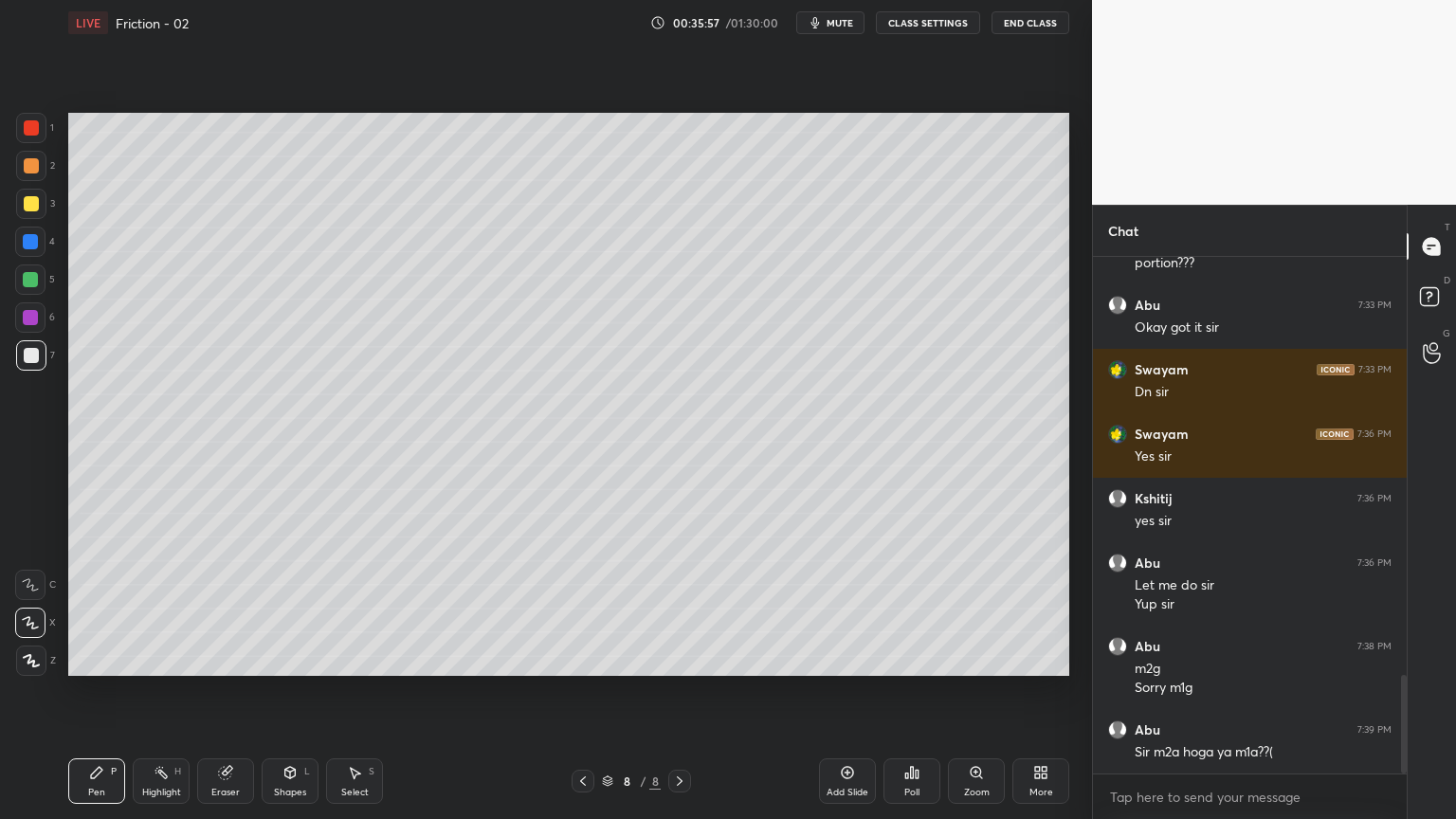 click on "Shapes" at bounding box center [290, 792] 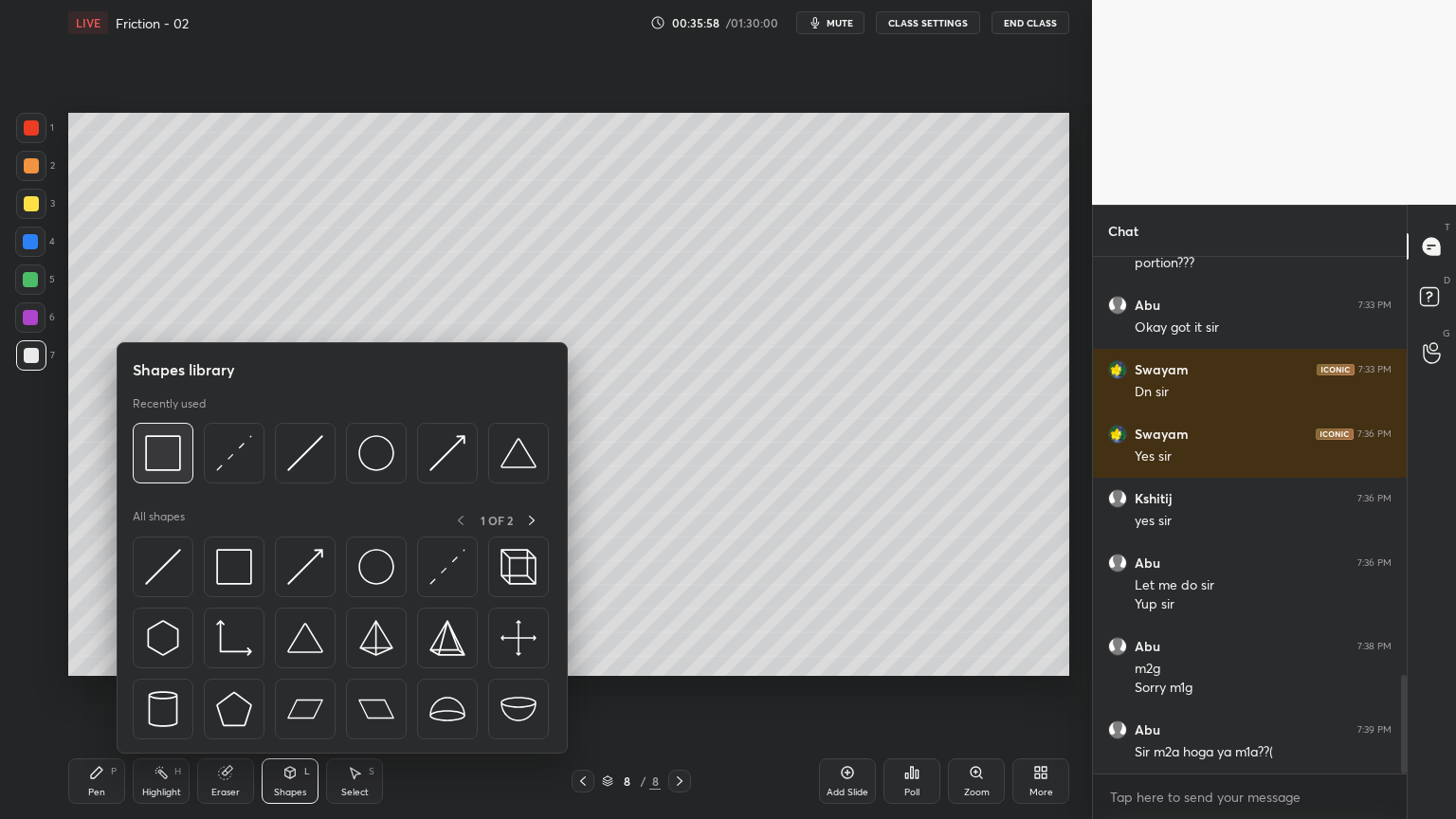 click at bounding box center (163, 453) 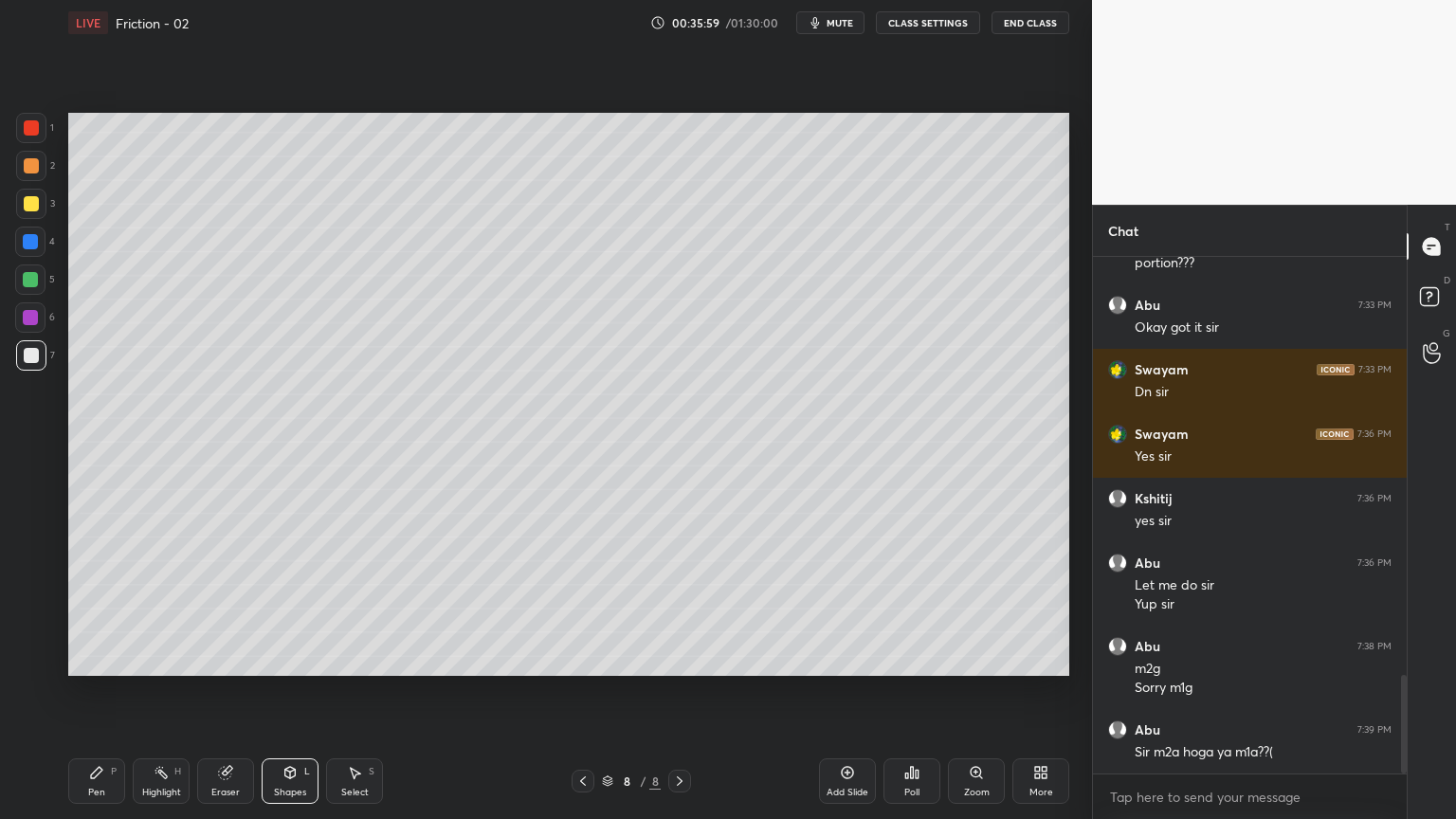 click at bounding box center [30, 280] 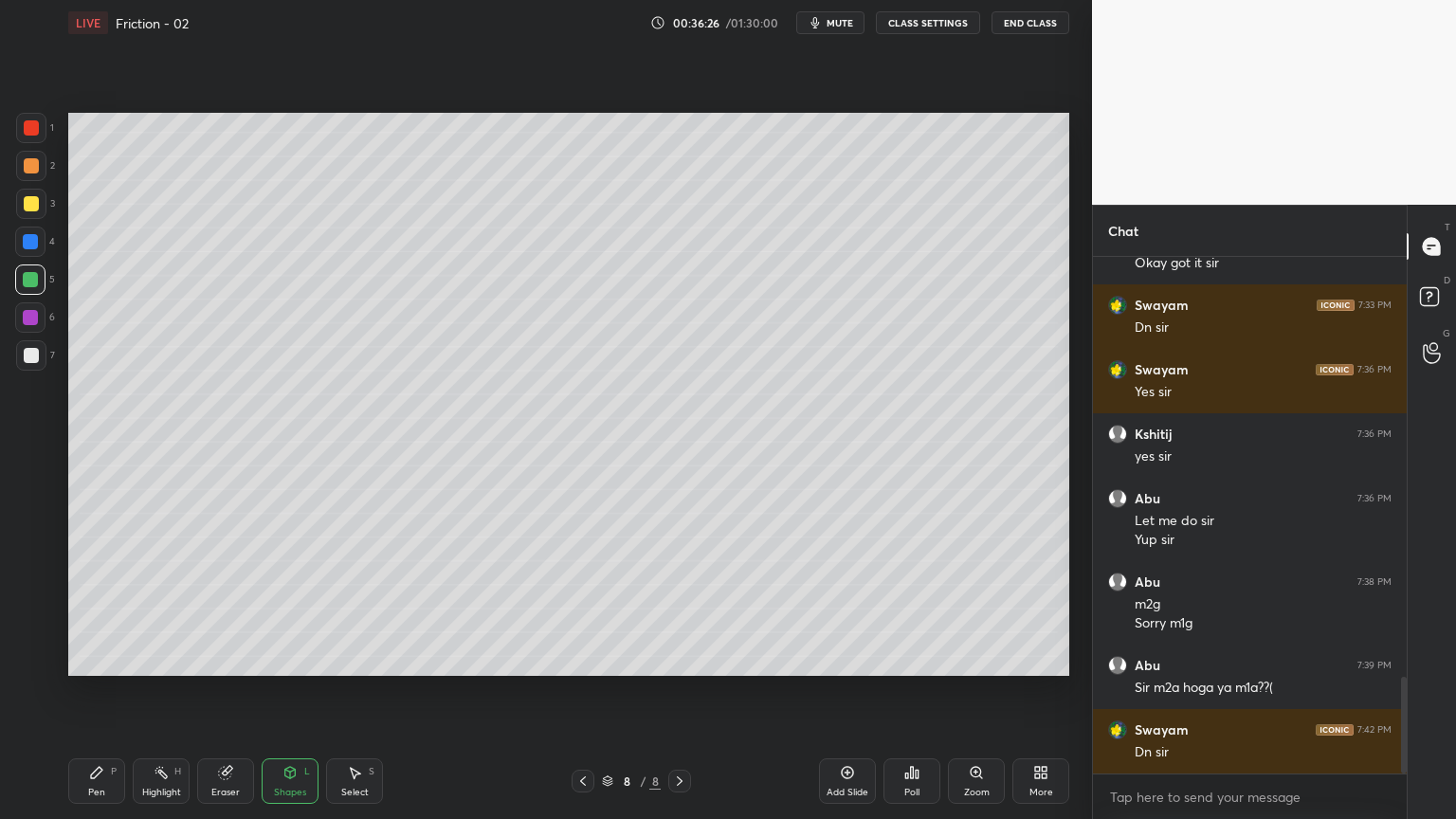 scroll, scrollTop: 2316, scrollLeft: 0, axis: vertical 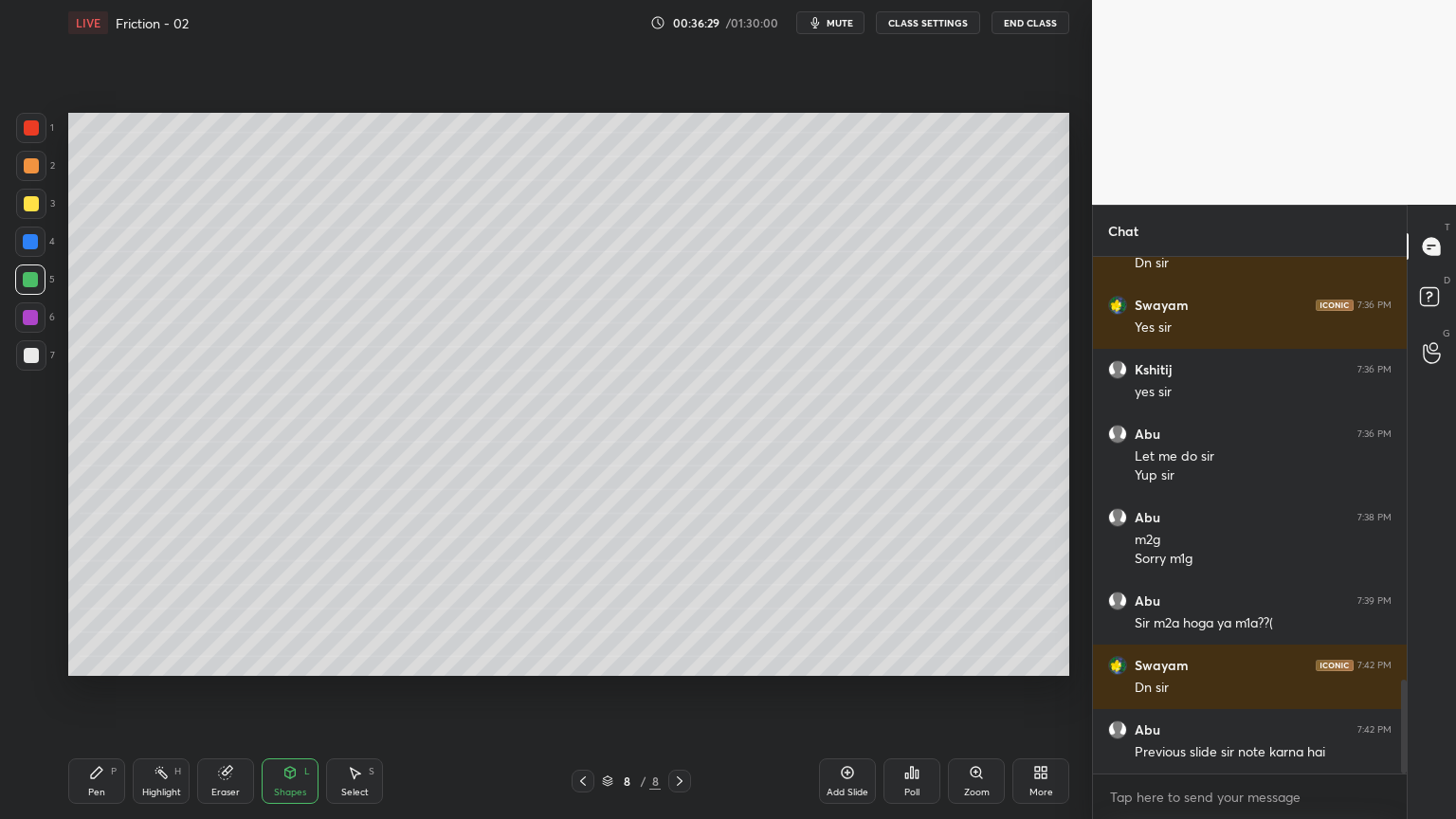 click 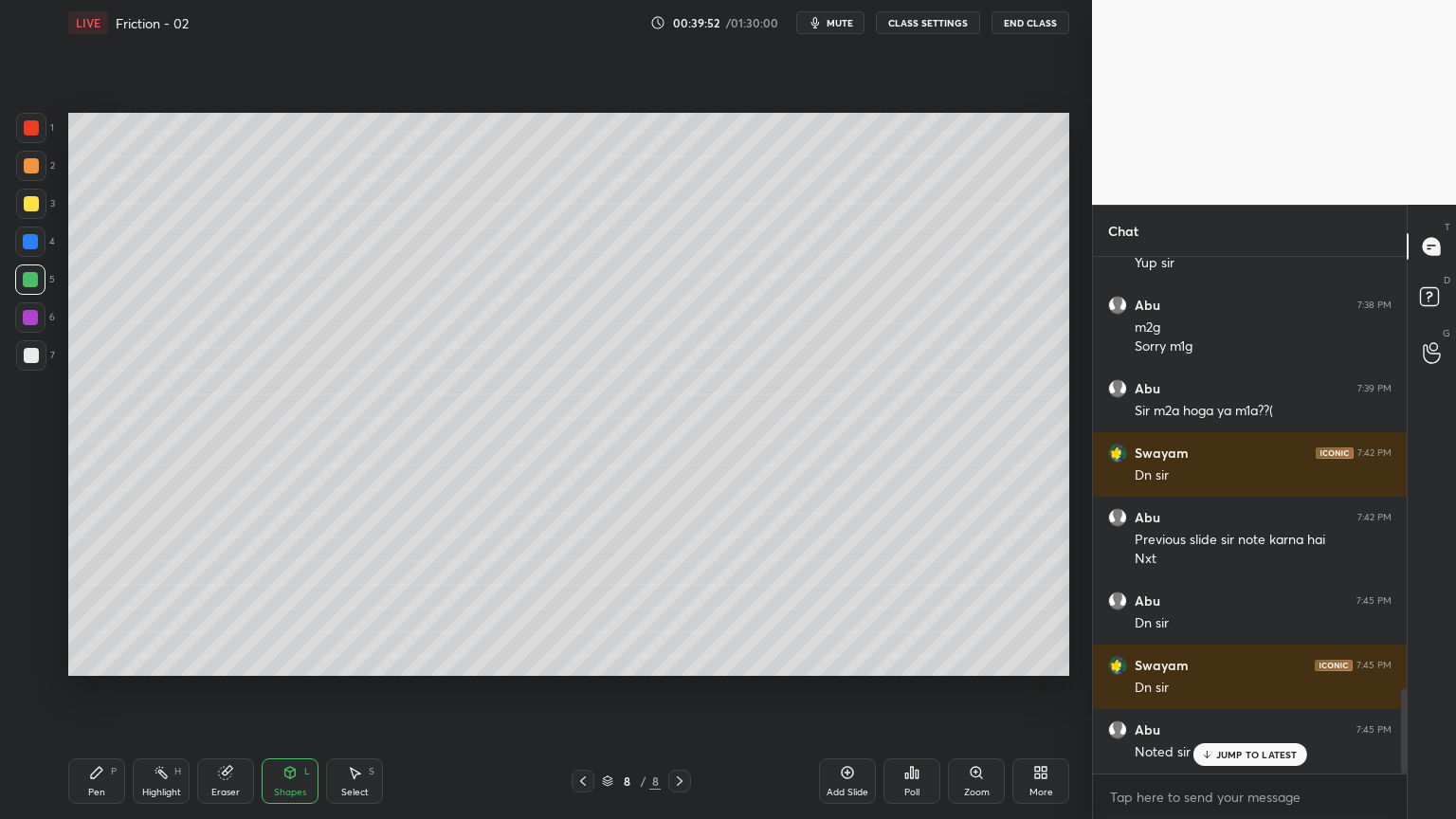 scroll, scrollTop: 2609, scrollLeft: 0, axis: vertical 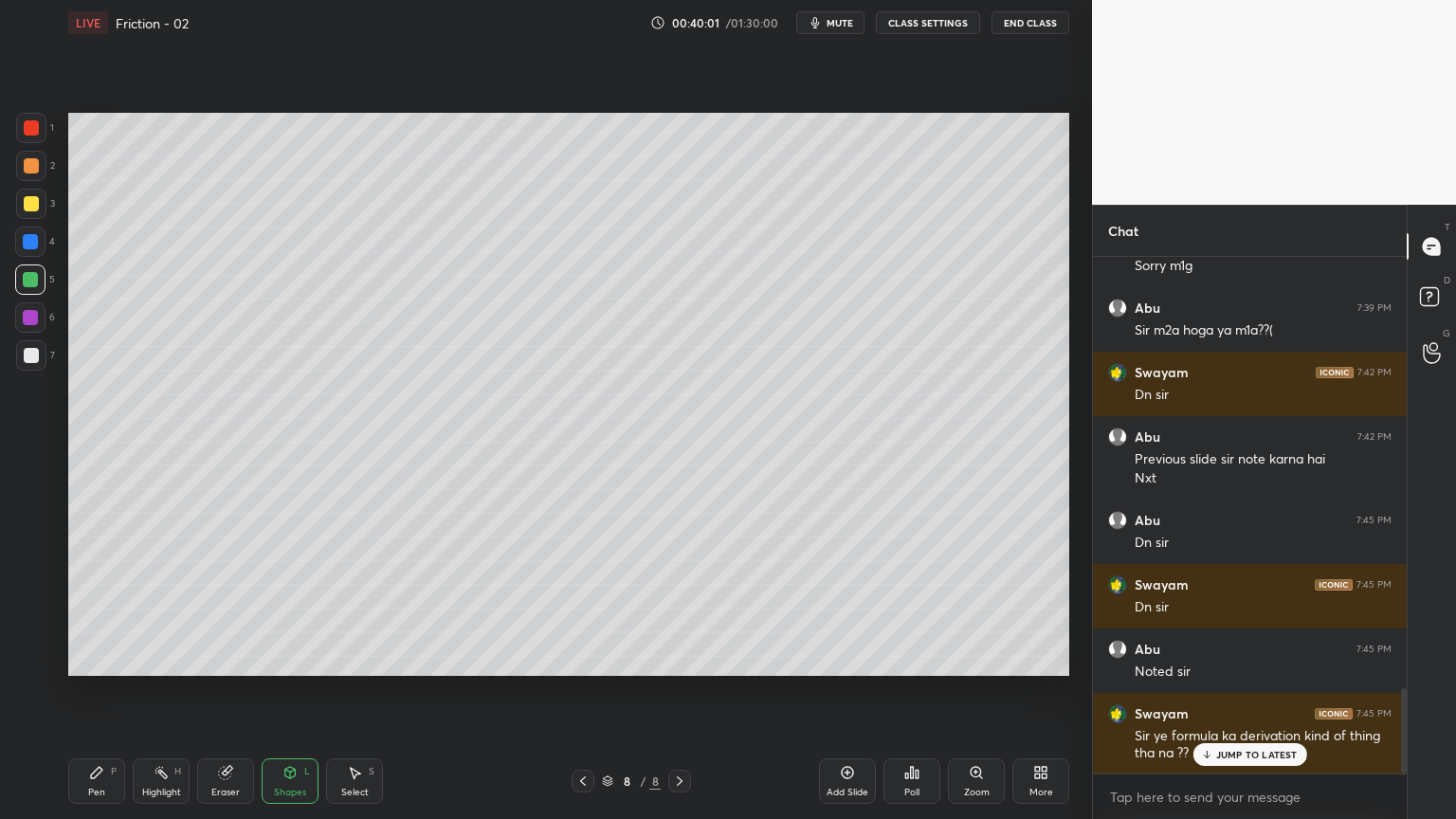 click 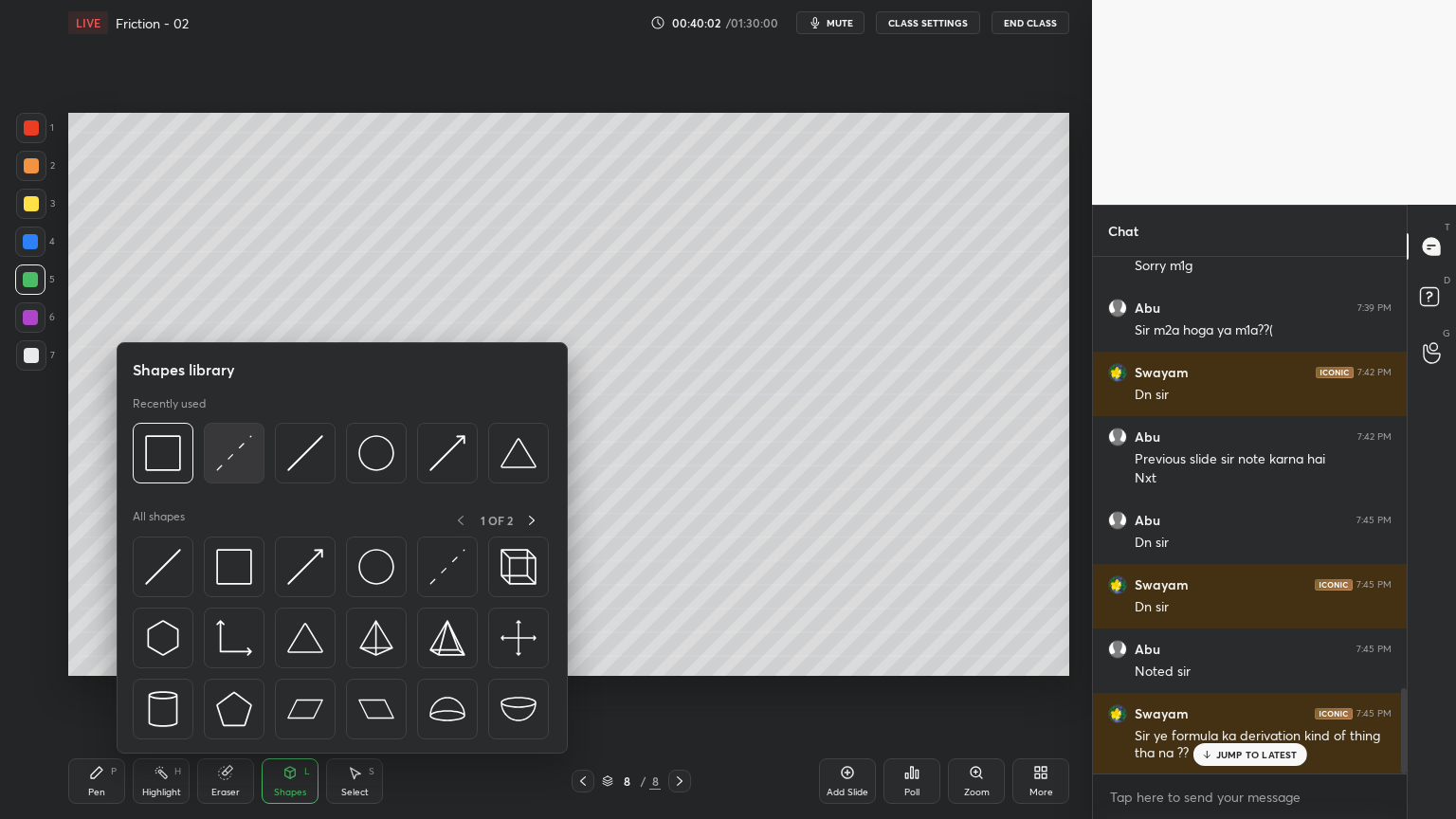 click at bounding box center [234, 453] 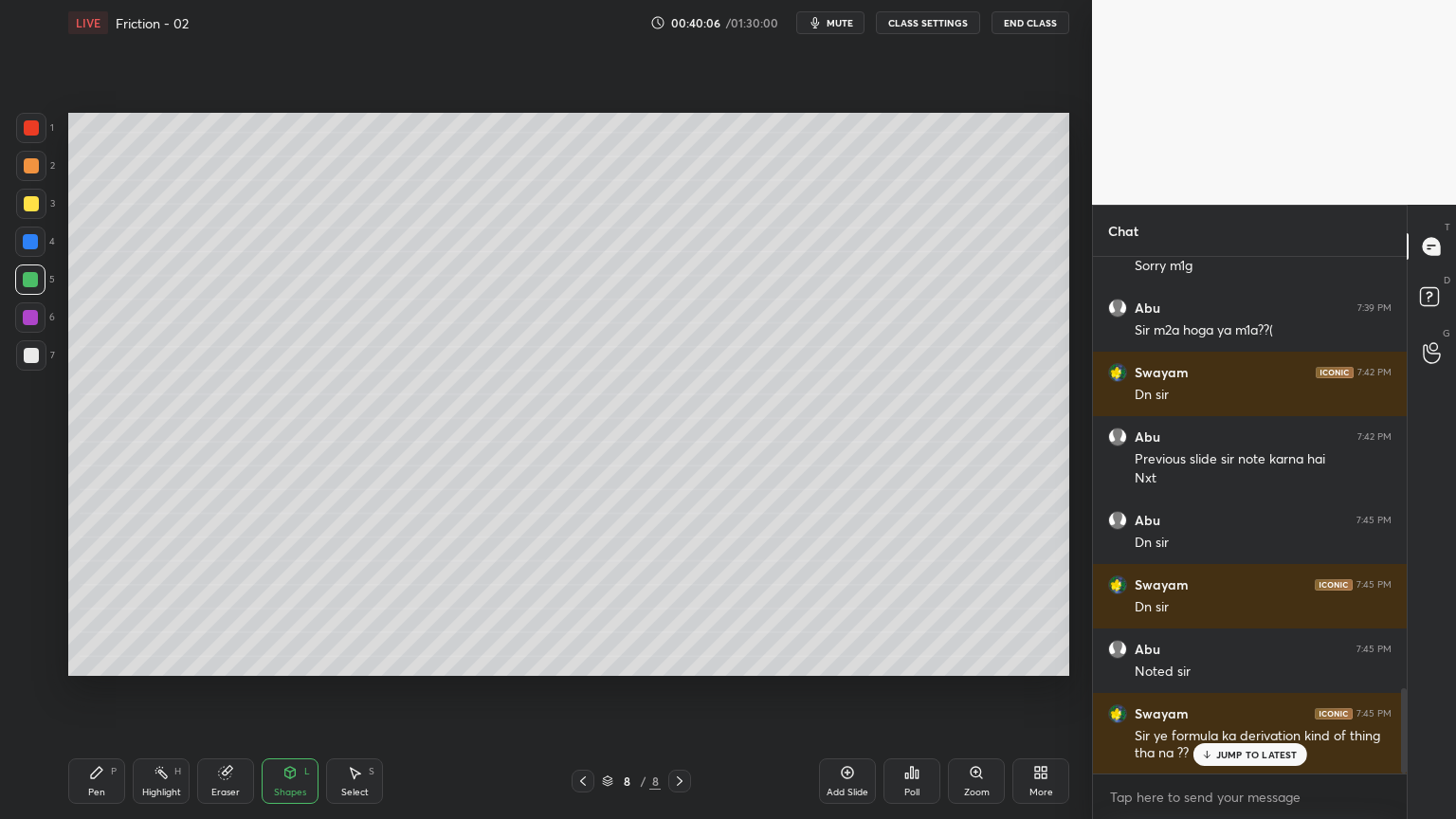 click on "Pen P" at bounding box center (97, 781) 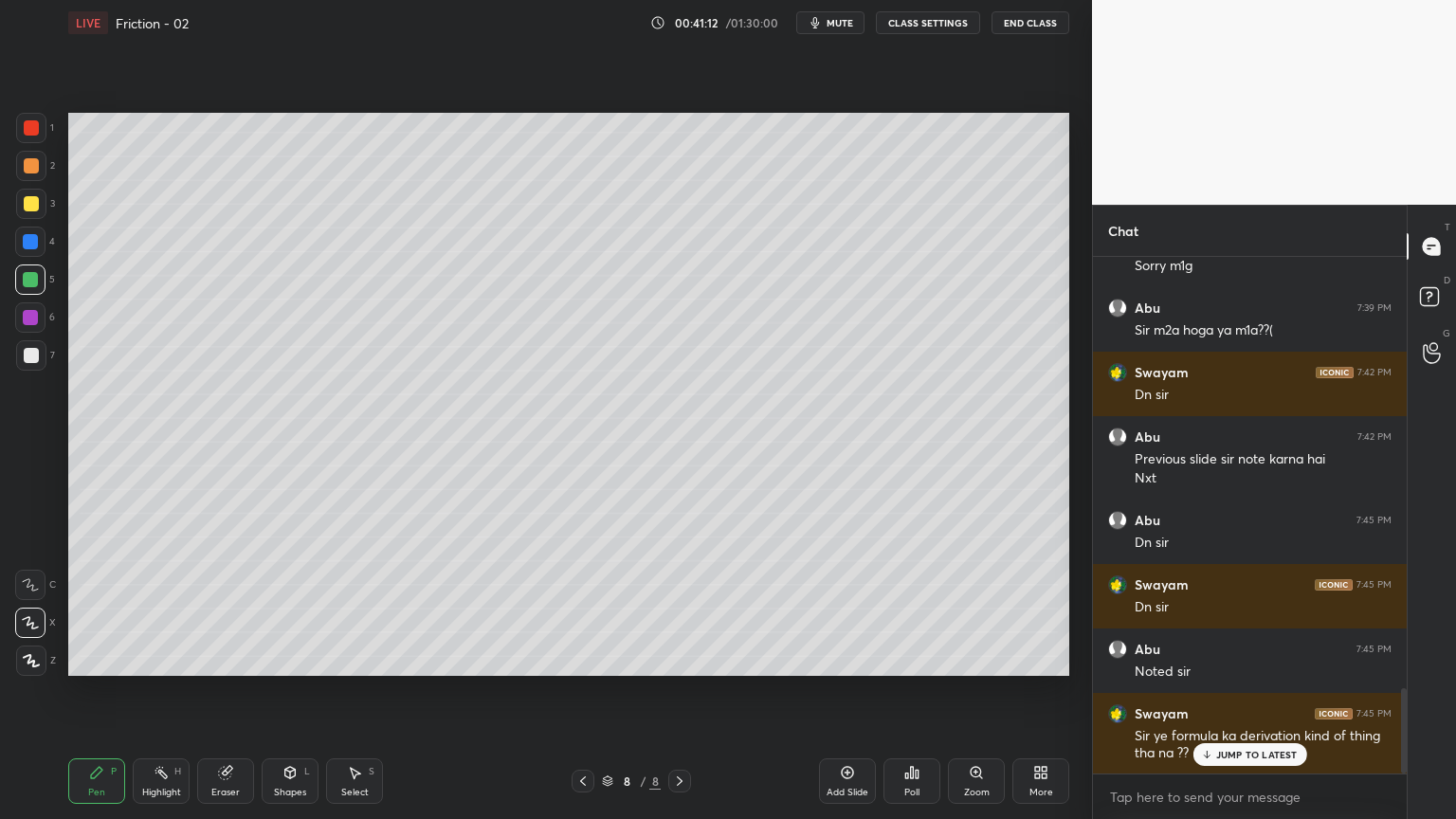 scroll, scrollTop: 2673, scrollLeft: 0, axis: vertical 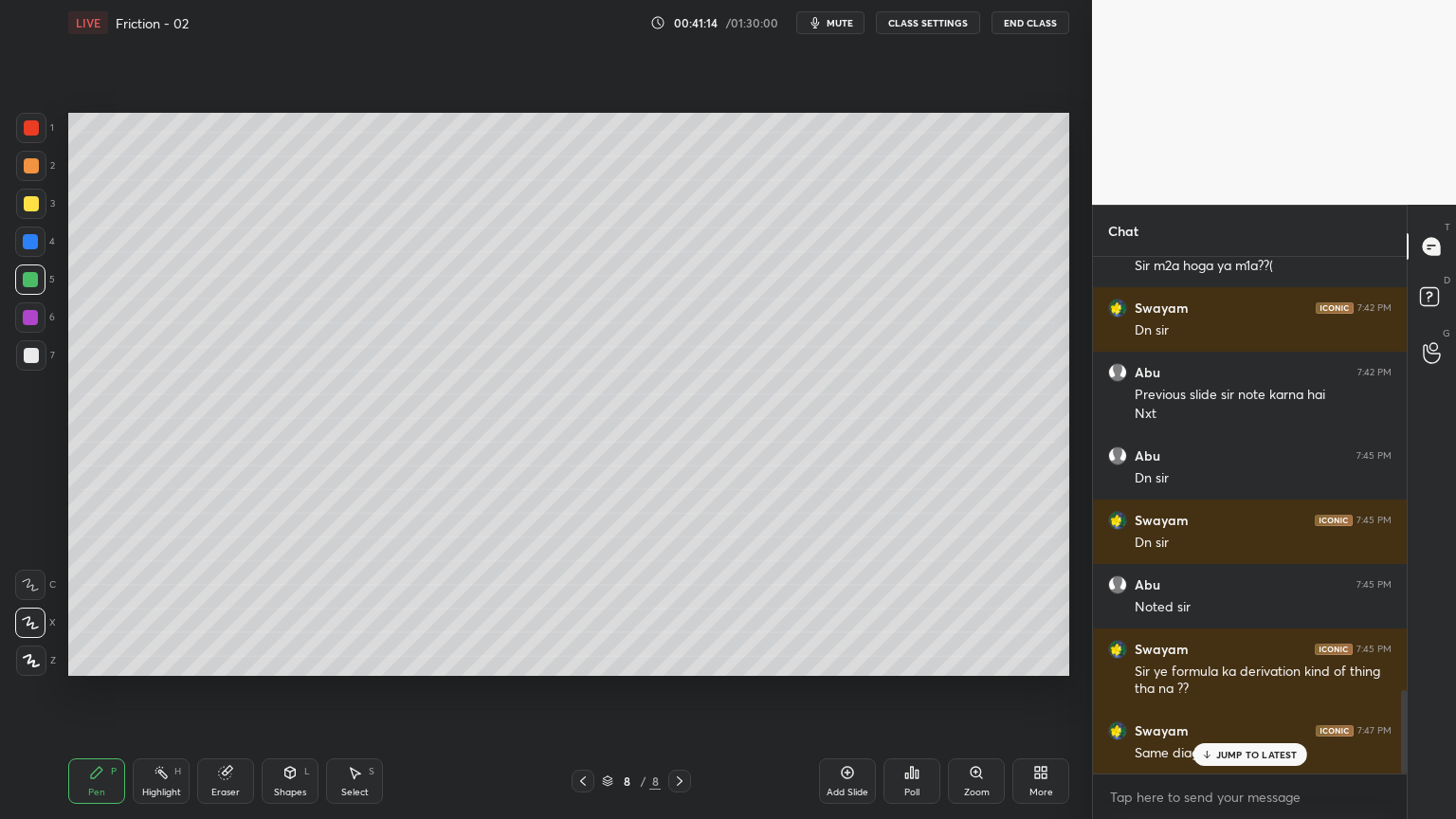 click at bounding box center (31, 355) 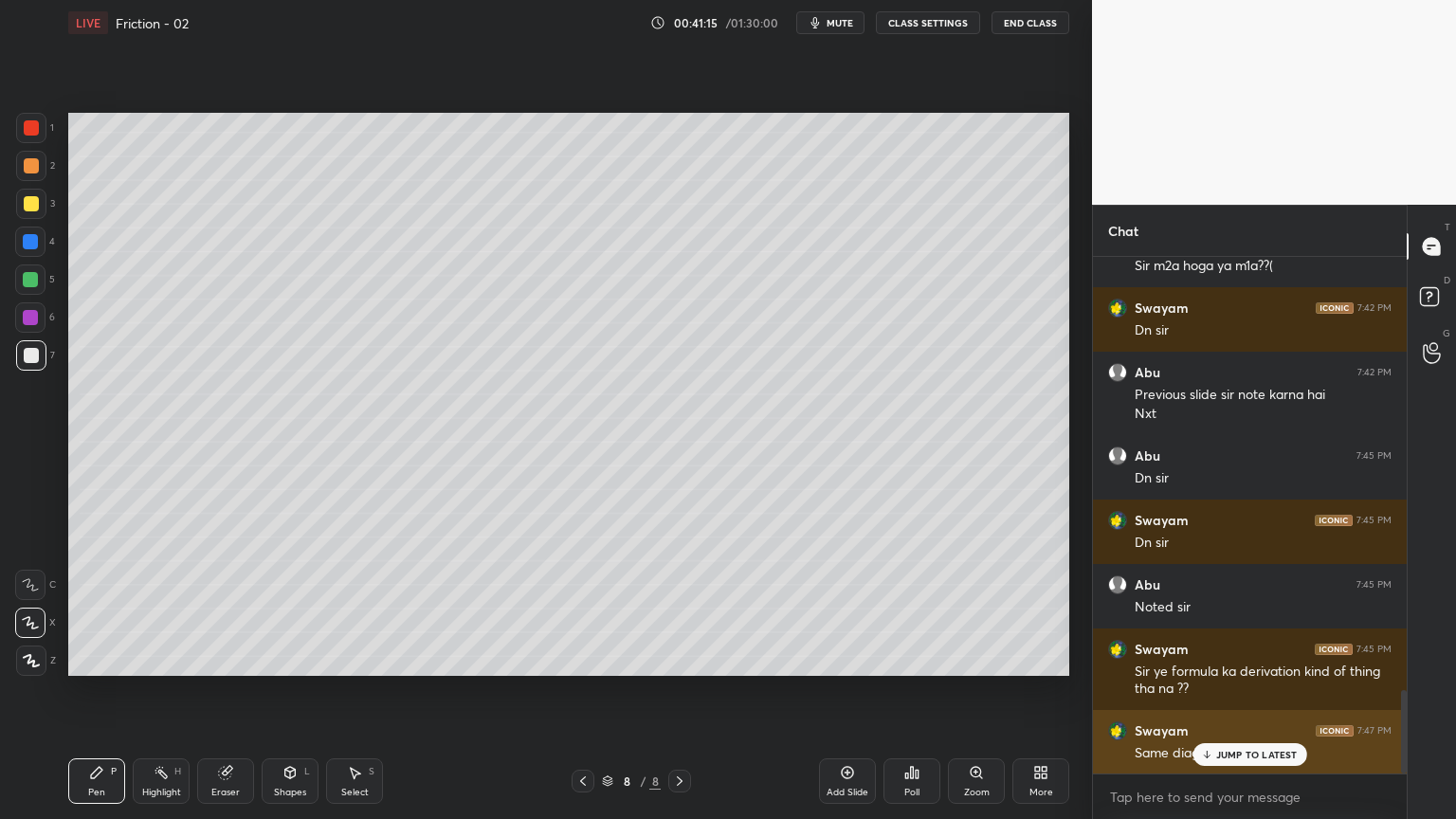 click on "JUMP TO LATEST" at bounding box center (1257, 755) 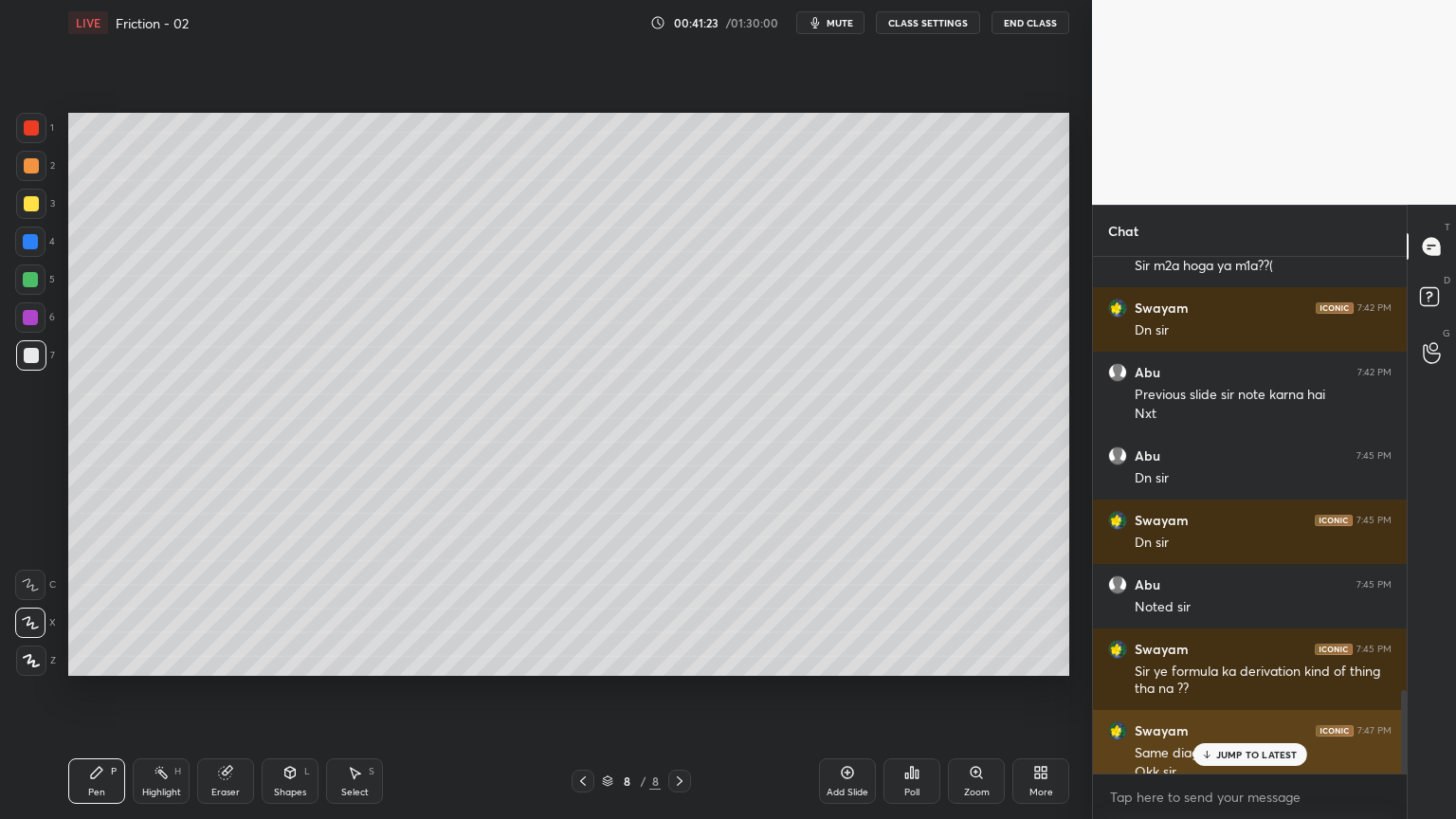 scroll, scrollTop: 2692, scrollLeft: 0, axis: vertical 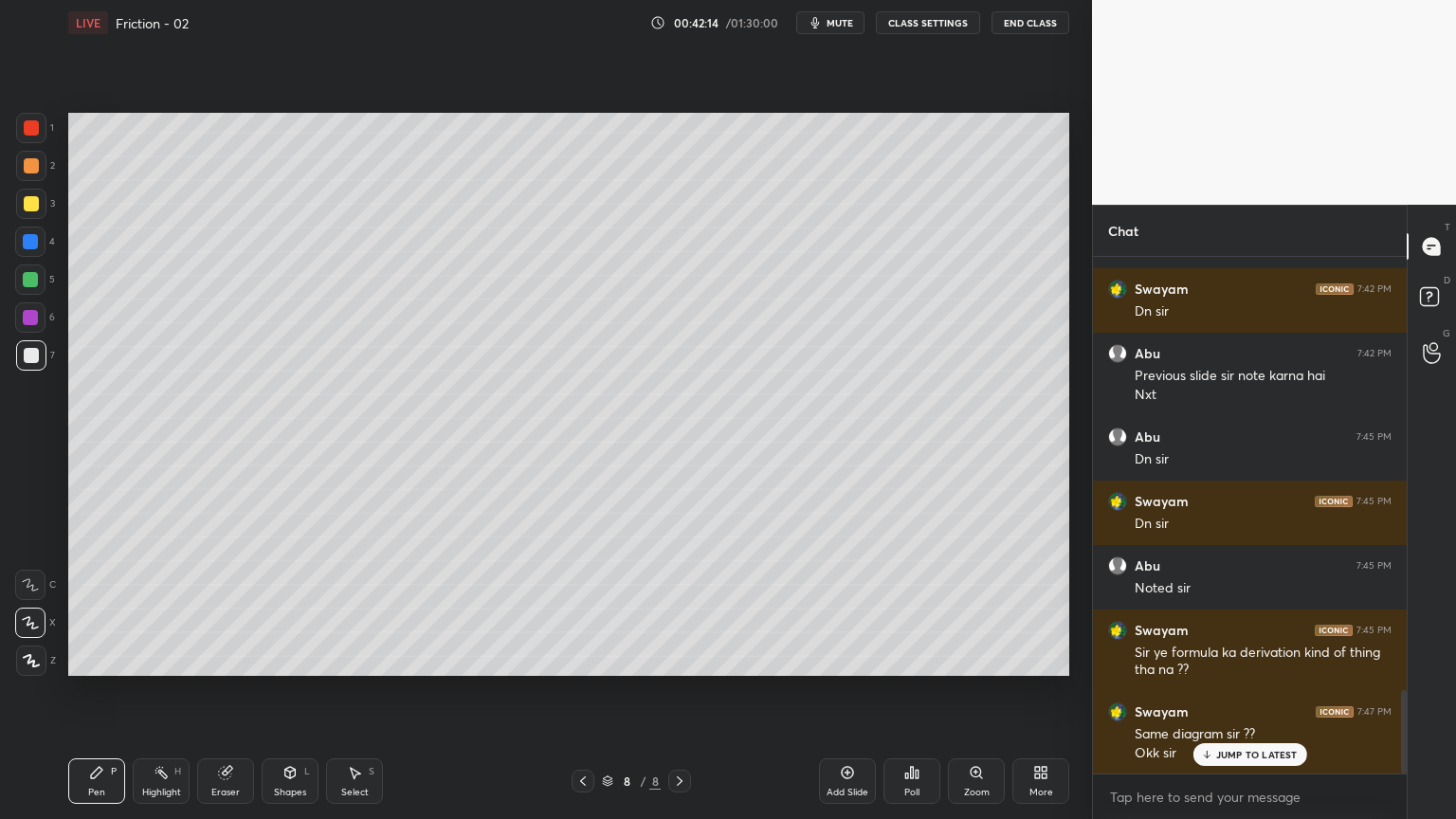 click on "Shapes" at bounding box center [290, 792] 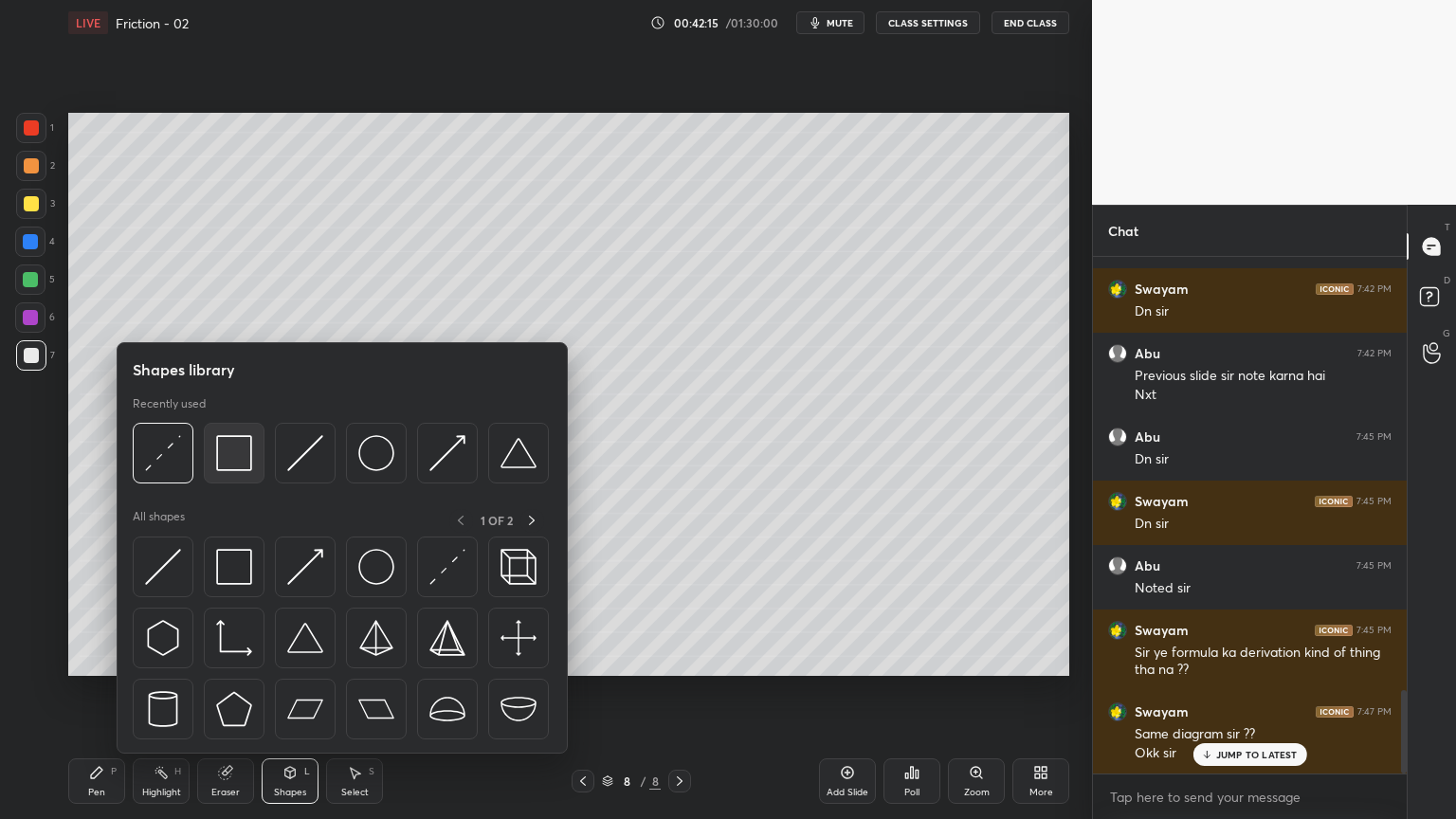 click at bounding box center (234, 453) 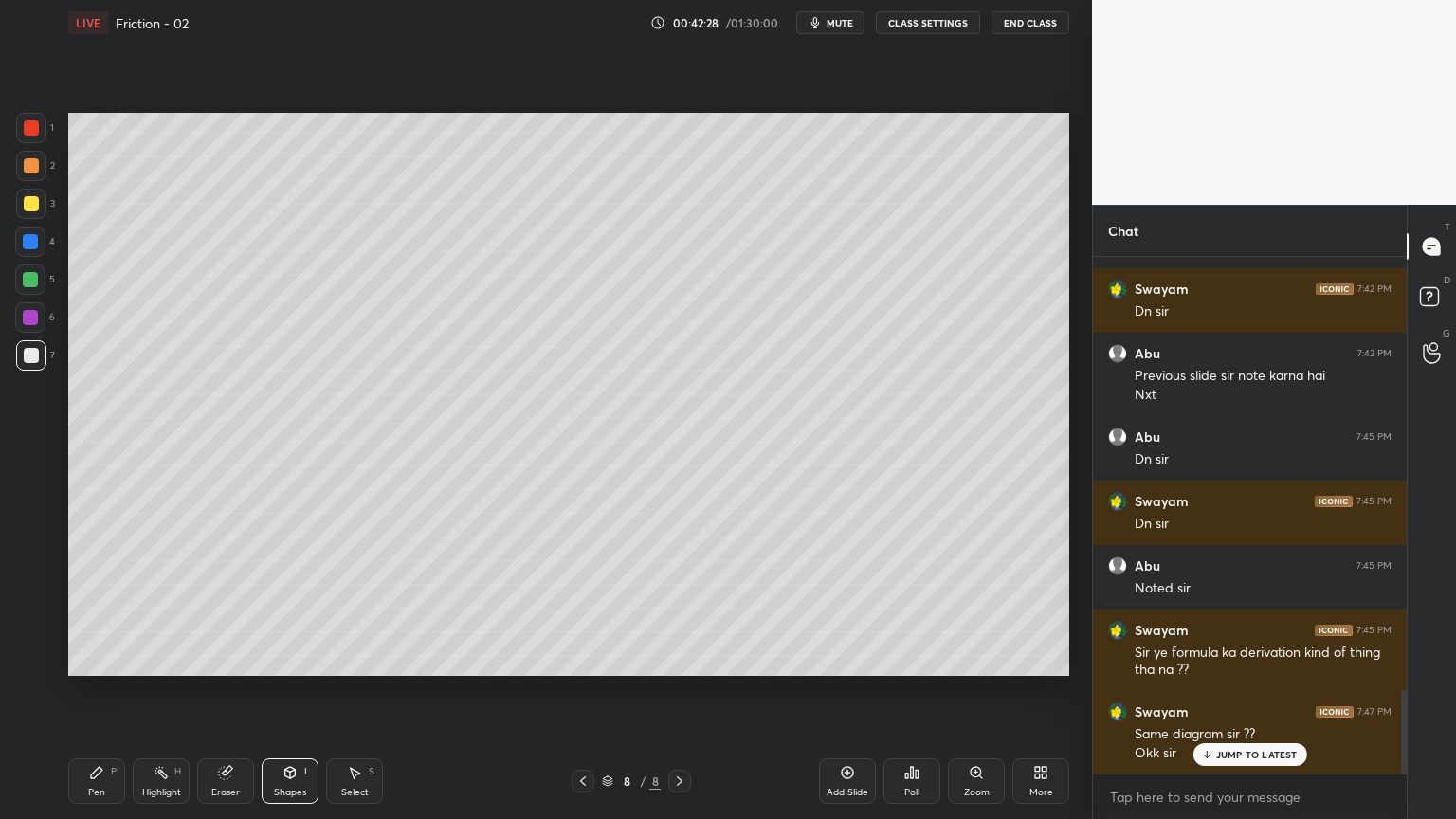scroll, scrollTop: 2757, scrollLeft: 0, axis: vertical 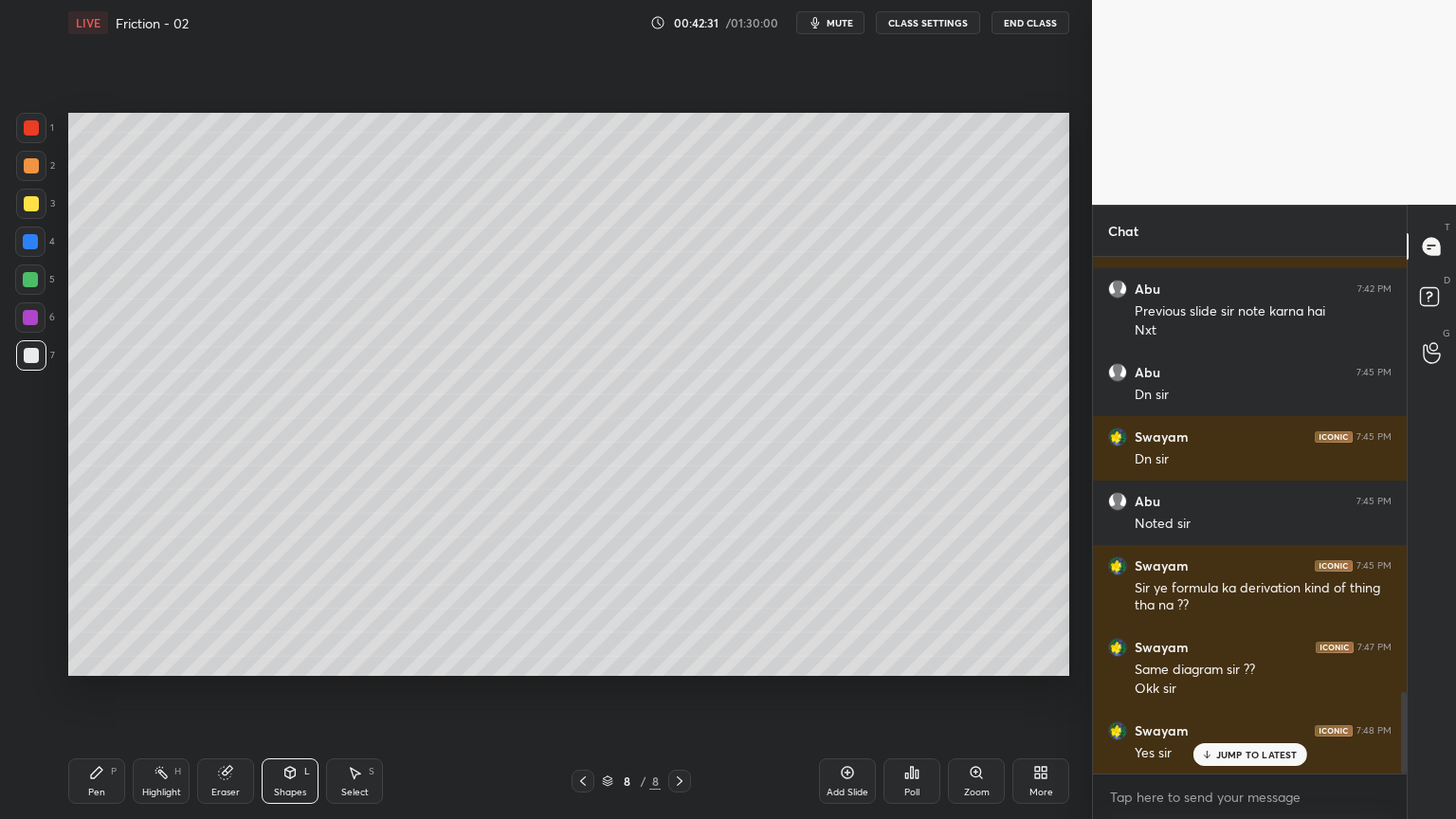 click on "Pen P" at bounding box center [97, 781] 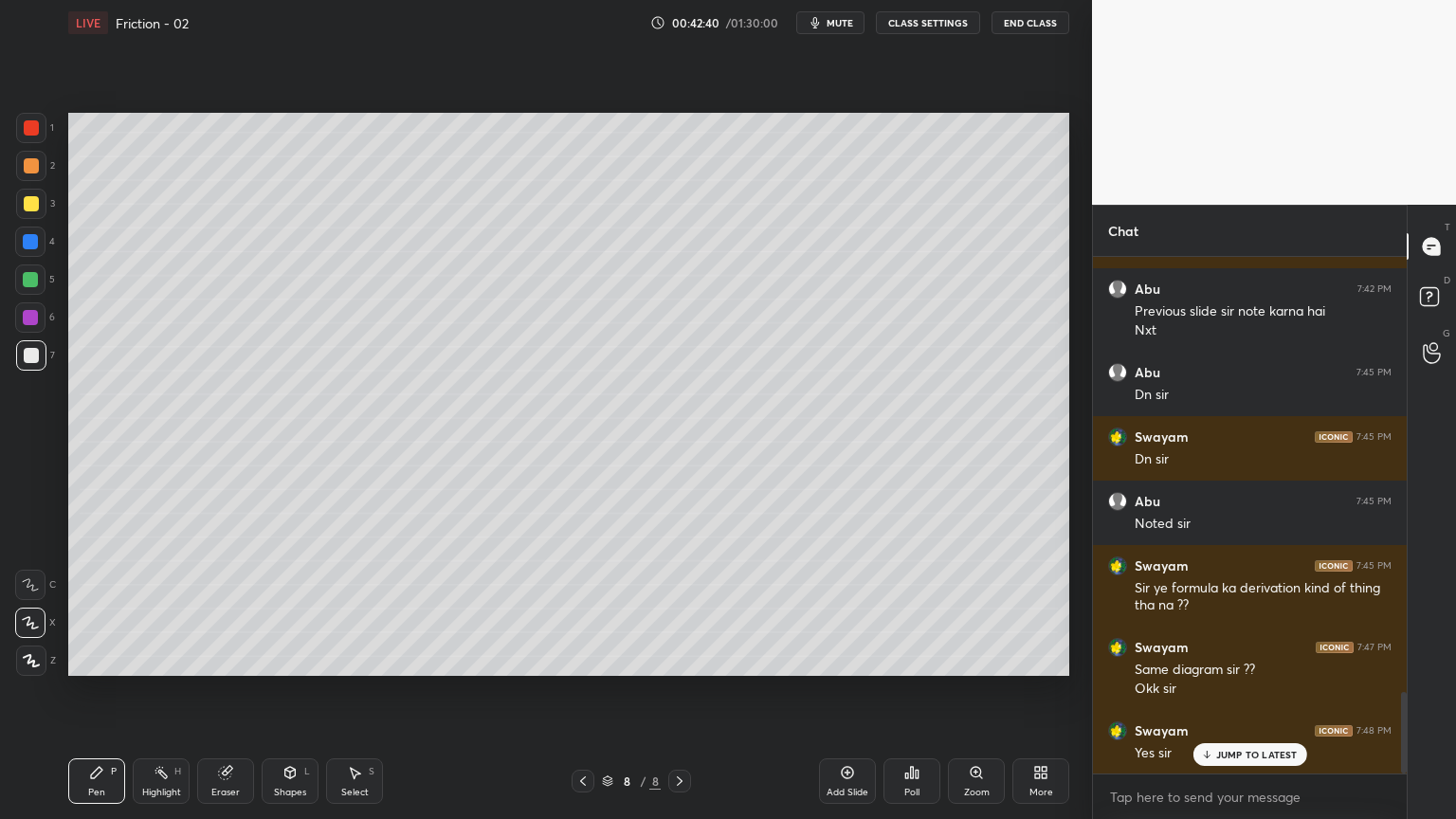 click on "Add Slide" at bounding box center [847, 781] 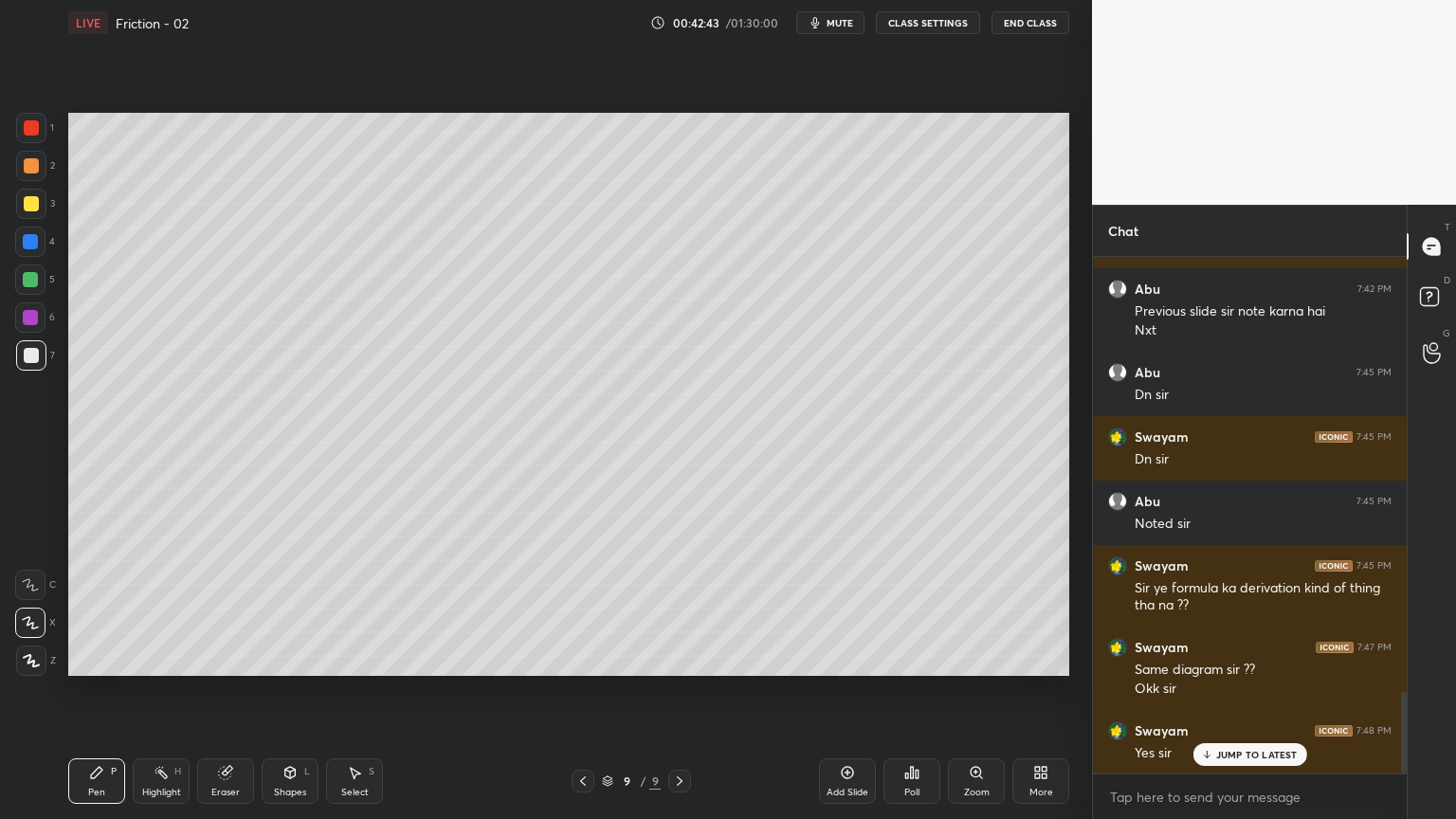 click at bounding box center [31, 204] 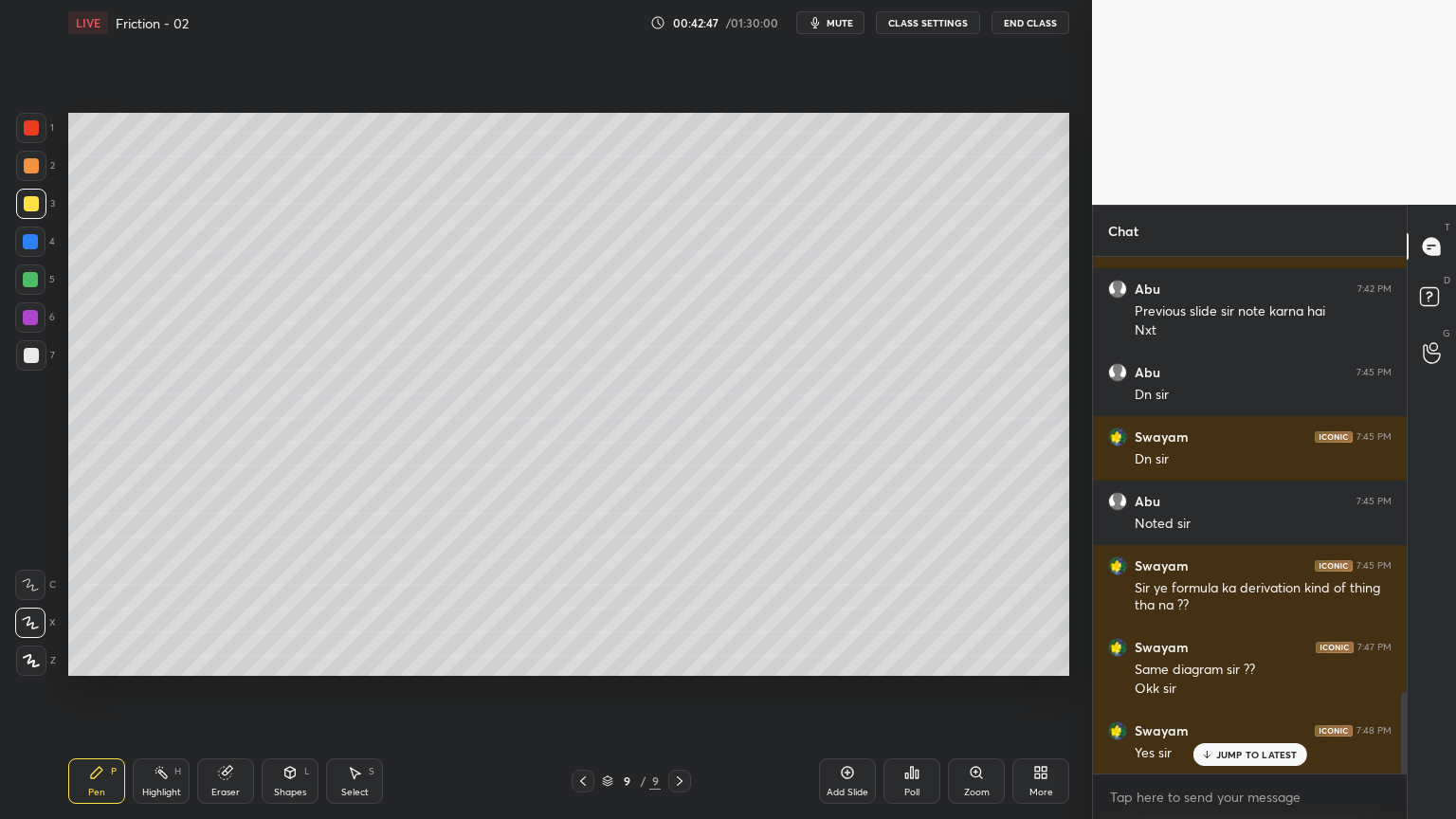 click on "Shapes L" at bounding box center (290, 781) 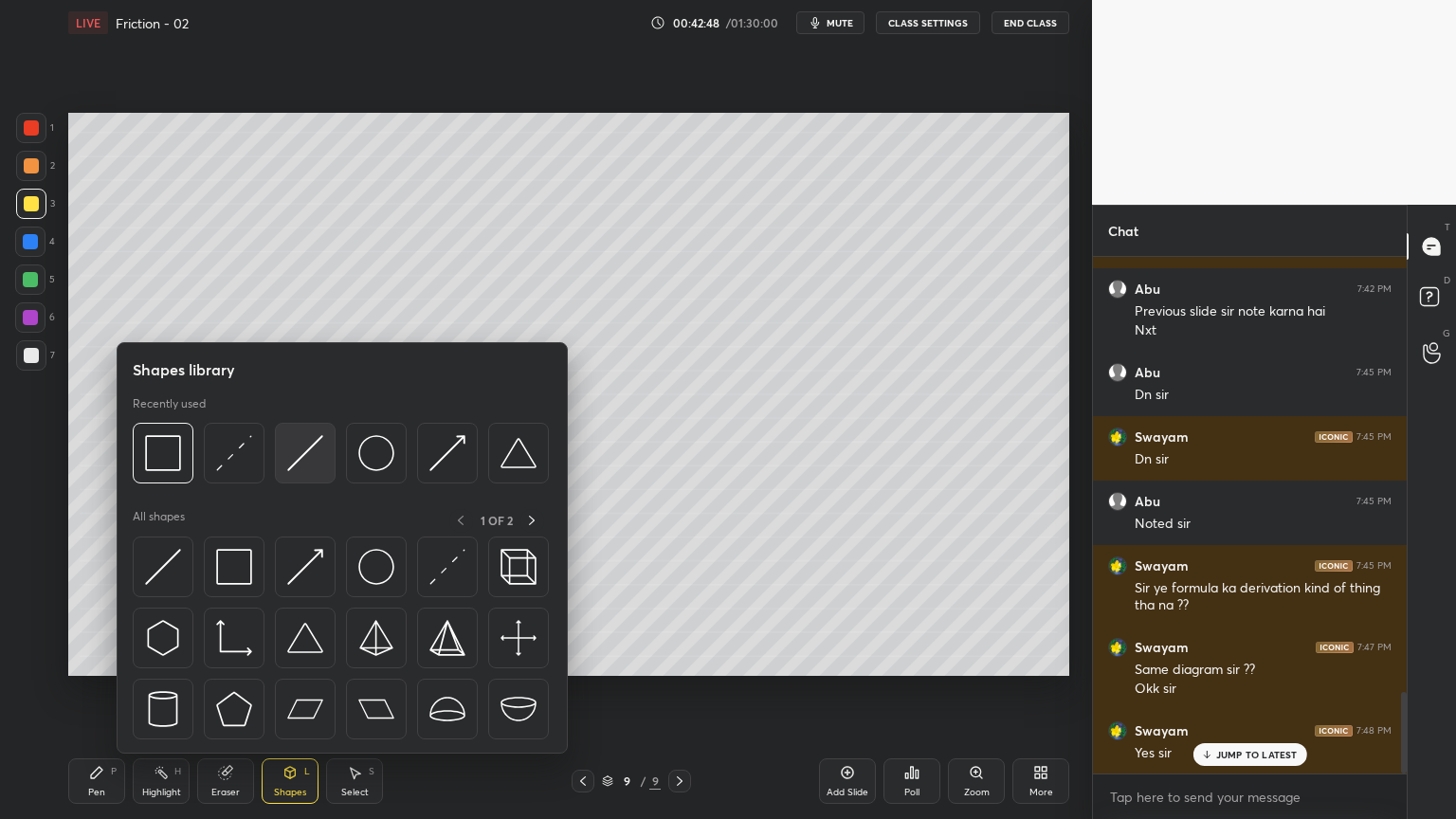 click at bounding box center (305, 453) 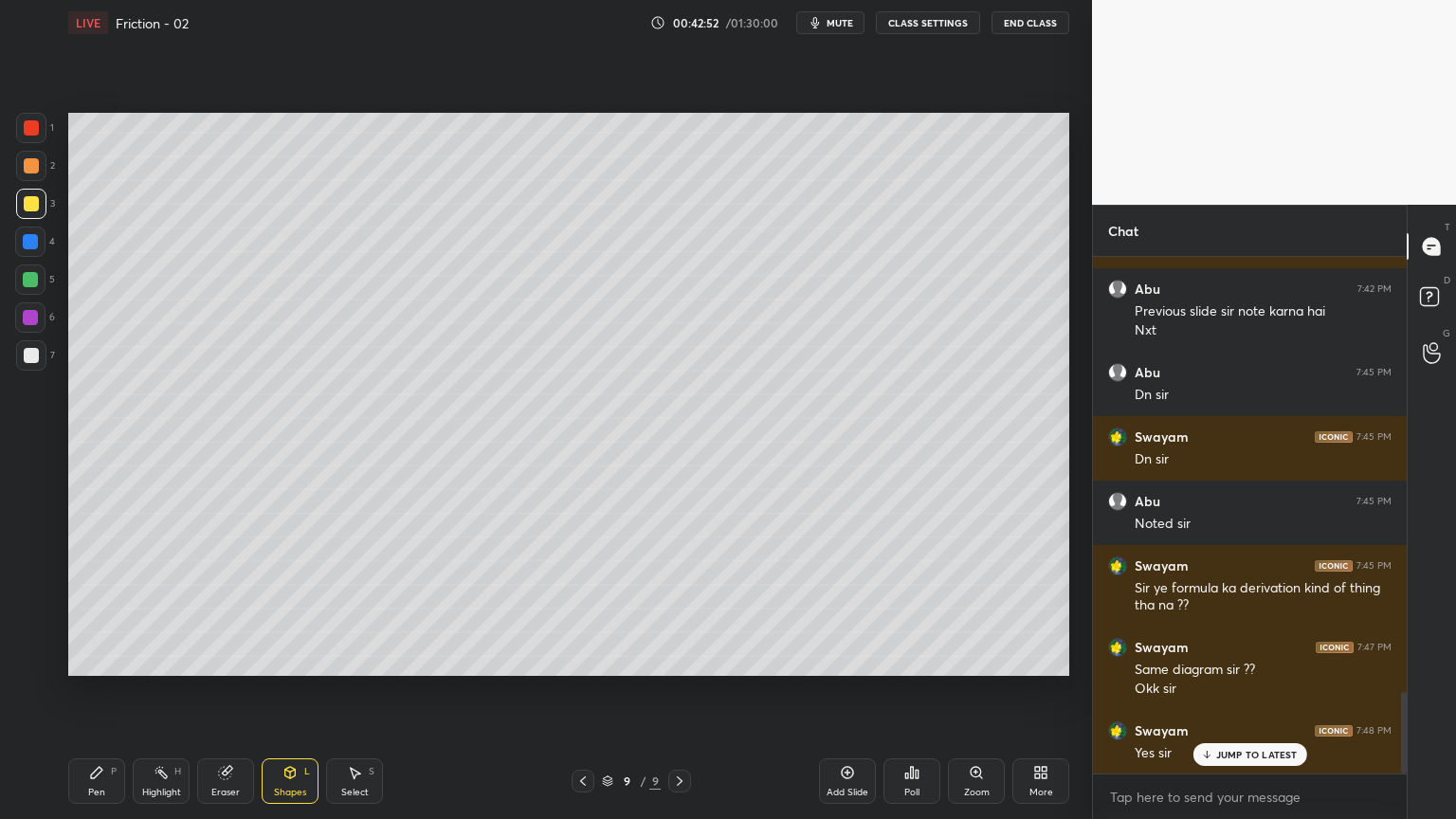 click on "Shapes" at bounding box center [290, 792] 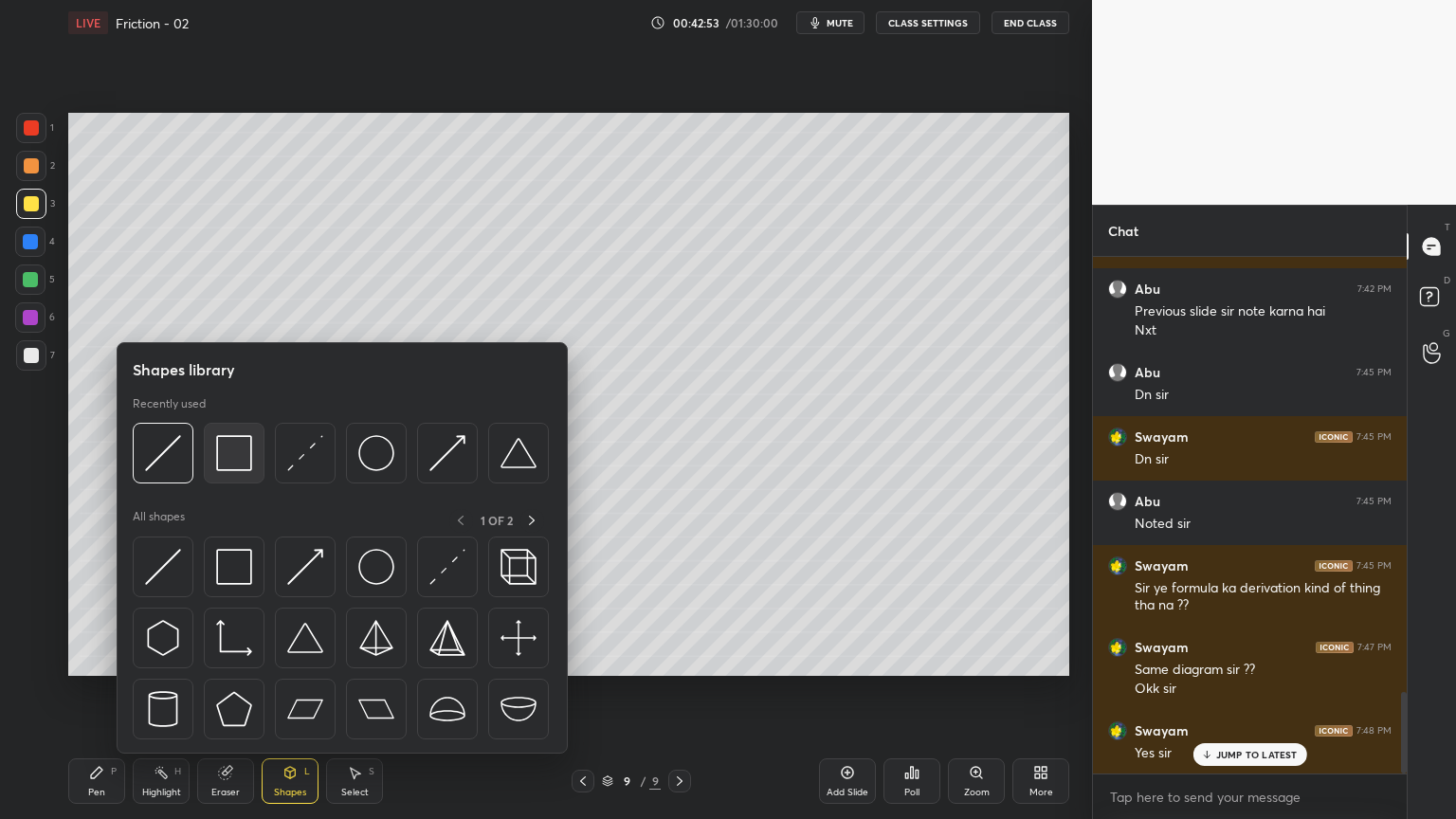 click at bounding box center (234, 453) 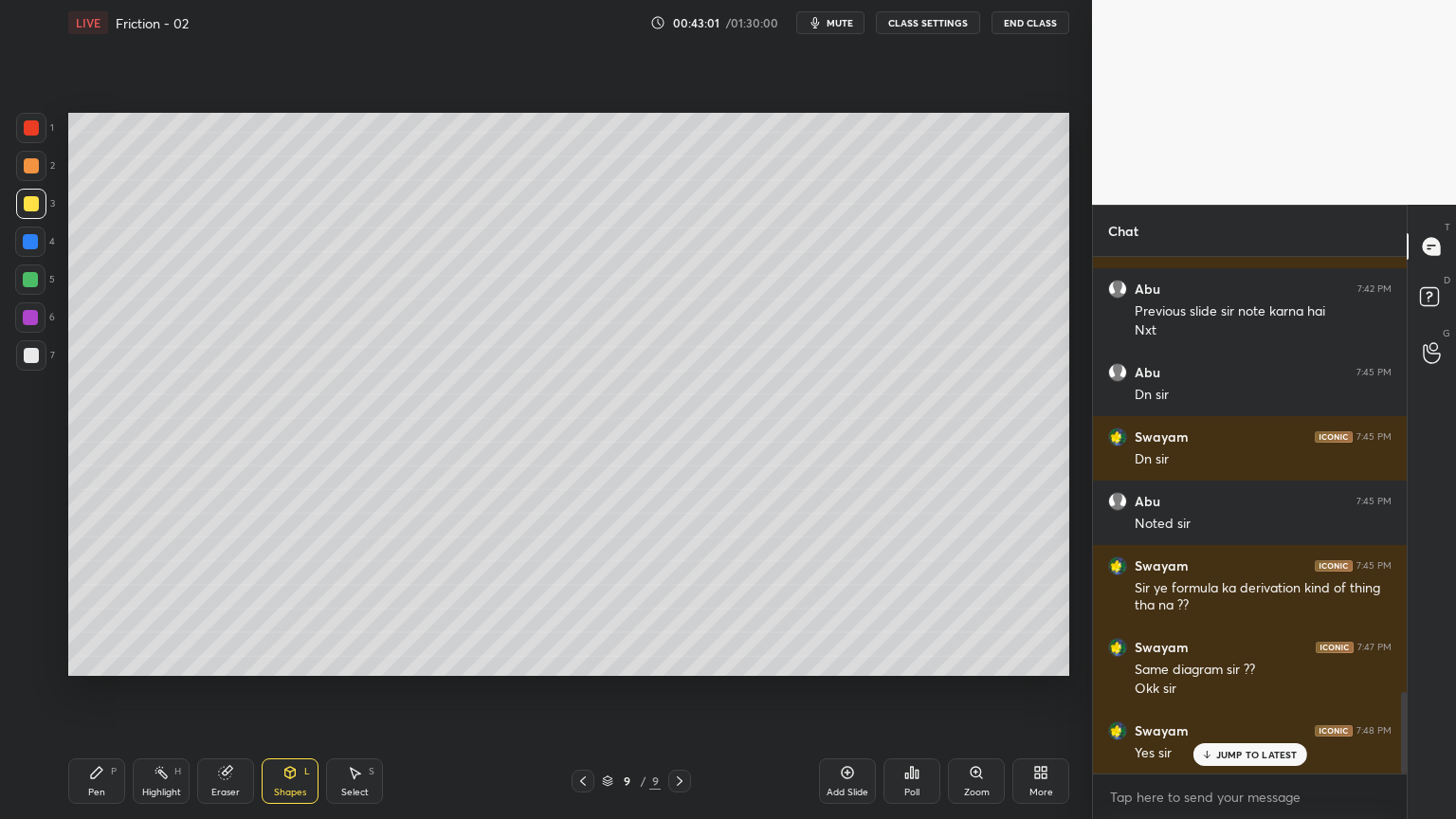 click on "Pen P" at bounding box center [97, 781] 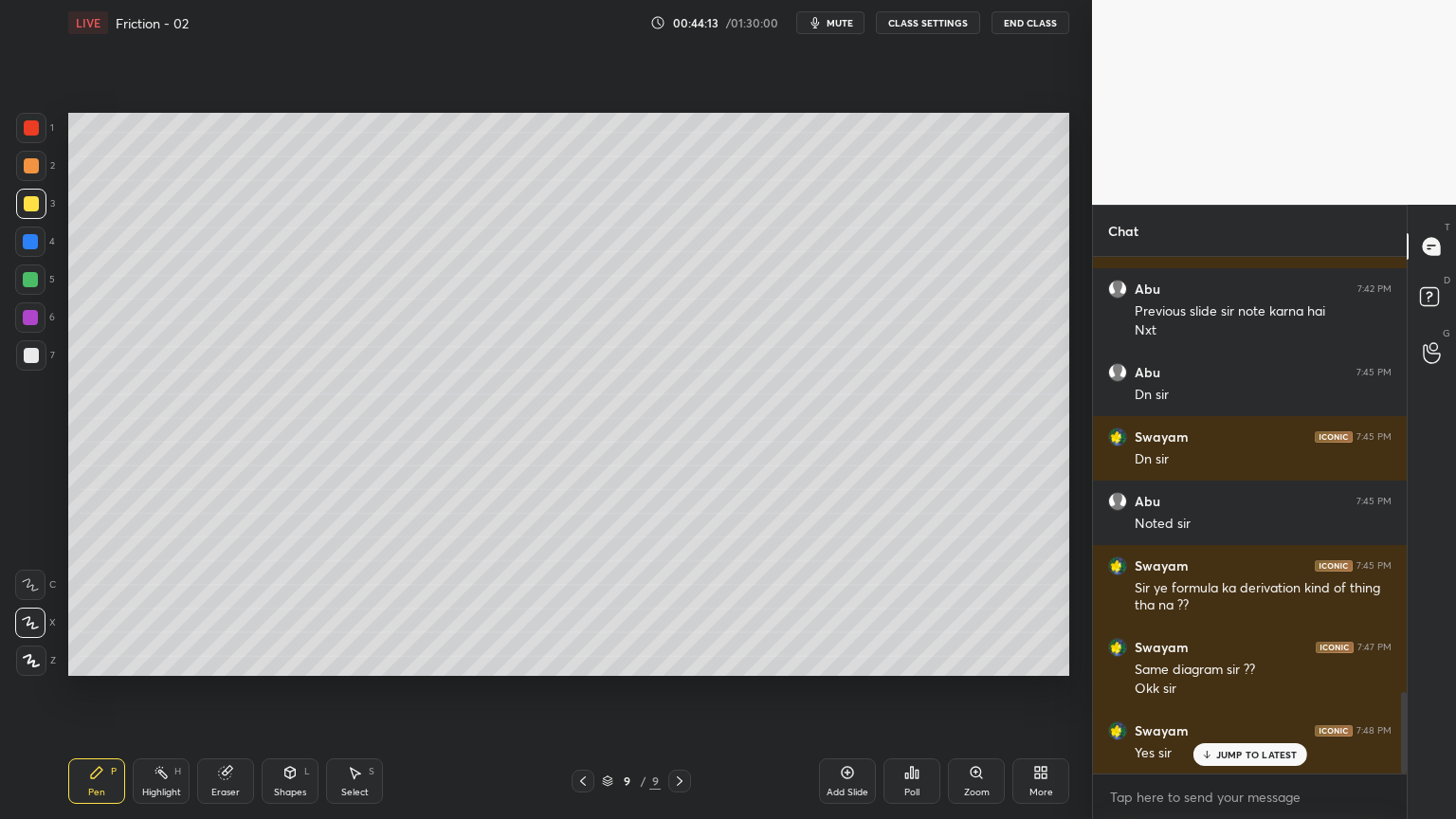 click at bounding box center [31, 355] 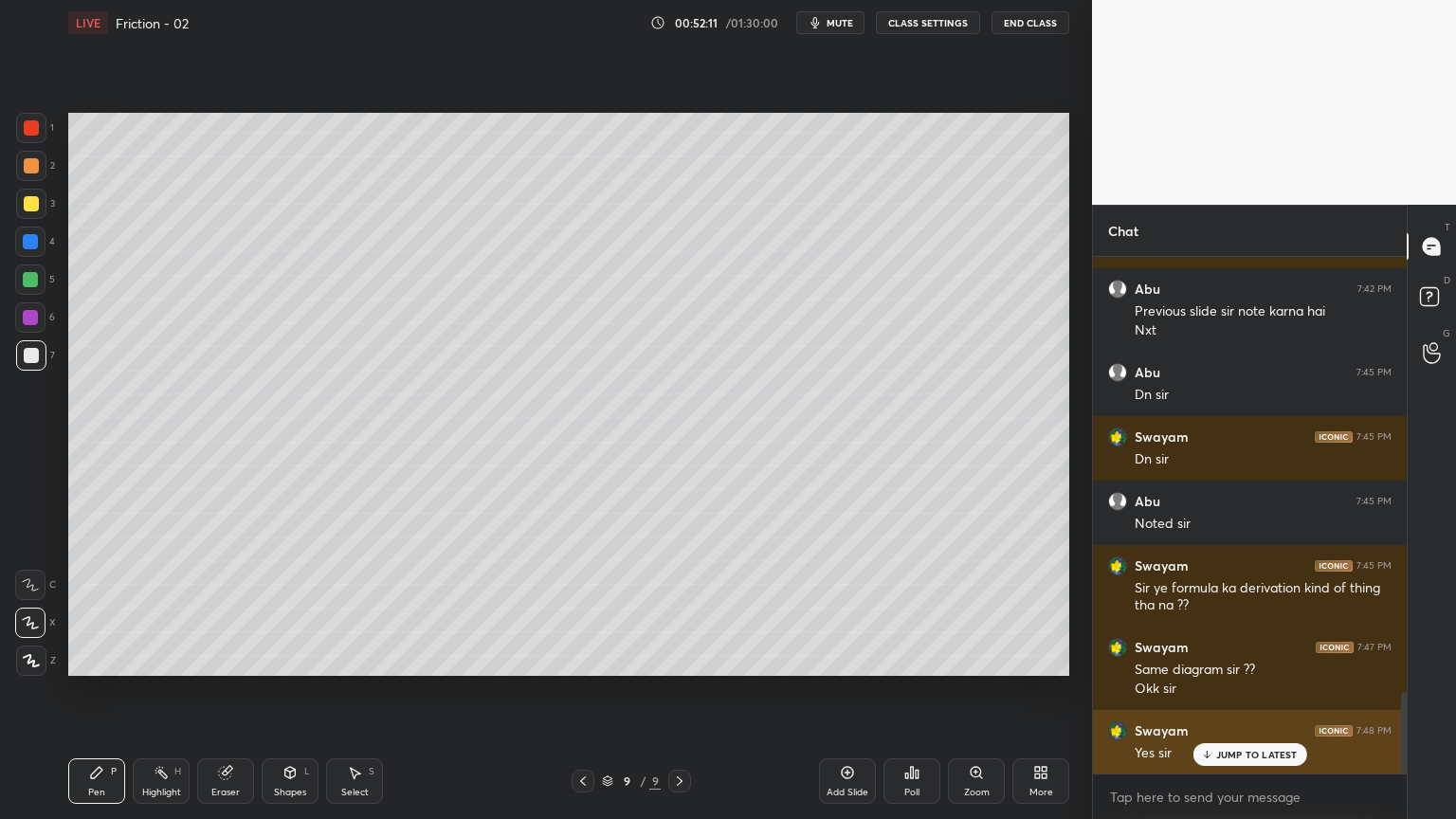 click on "JUMP TO LATEST" at bounding box center (1257, 755) 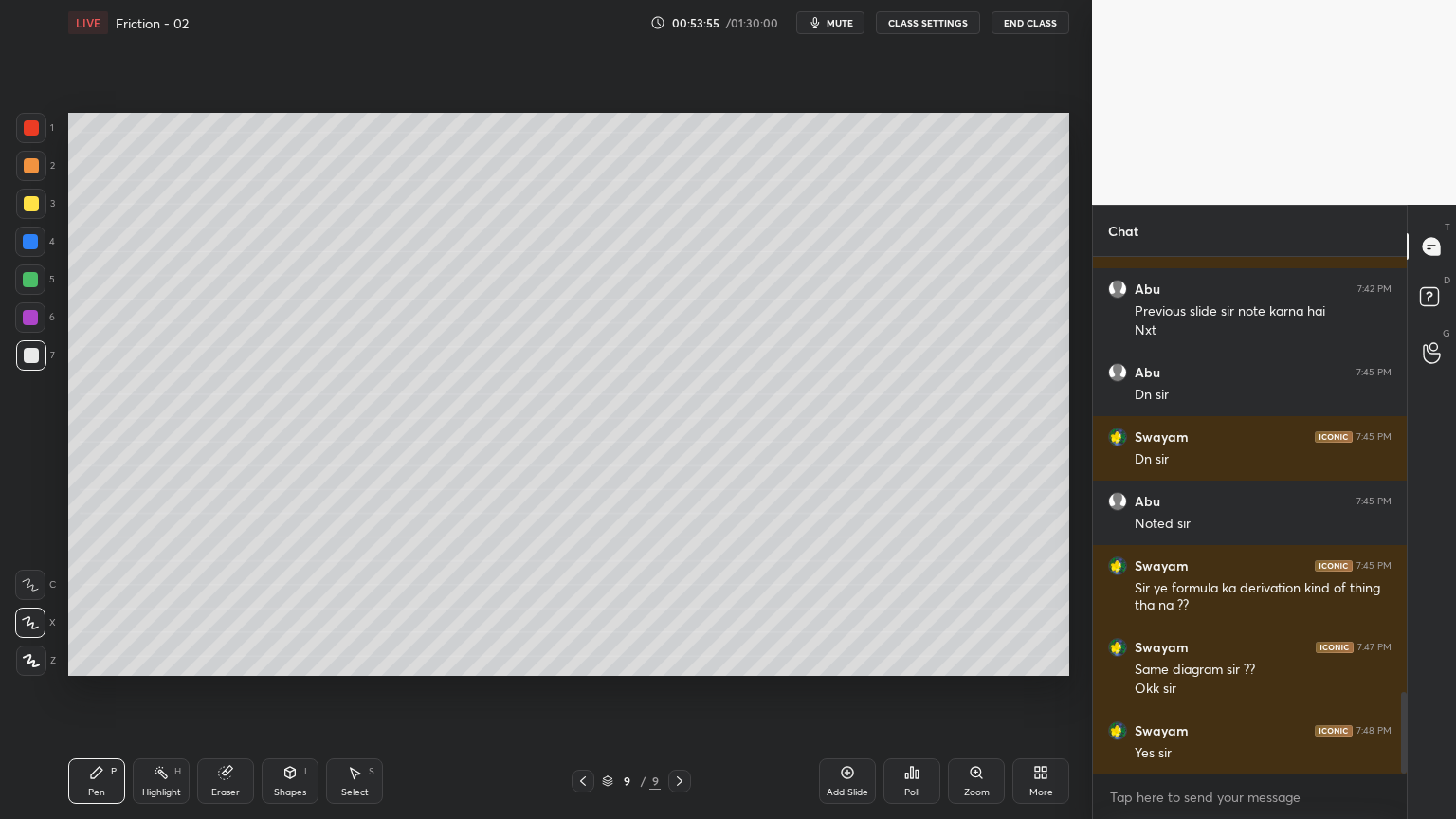 click at bounding box center (30, 280) 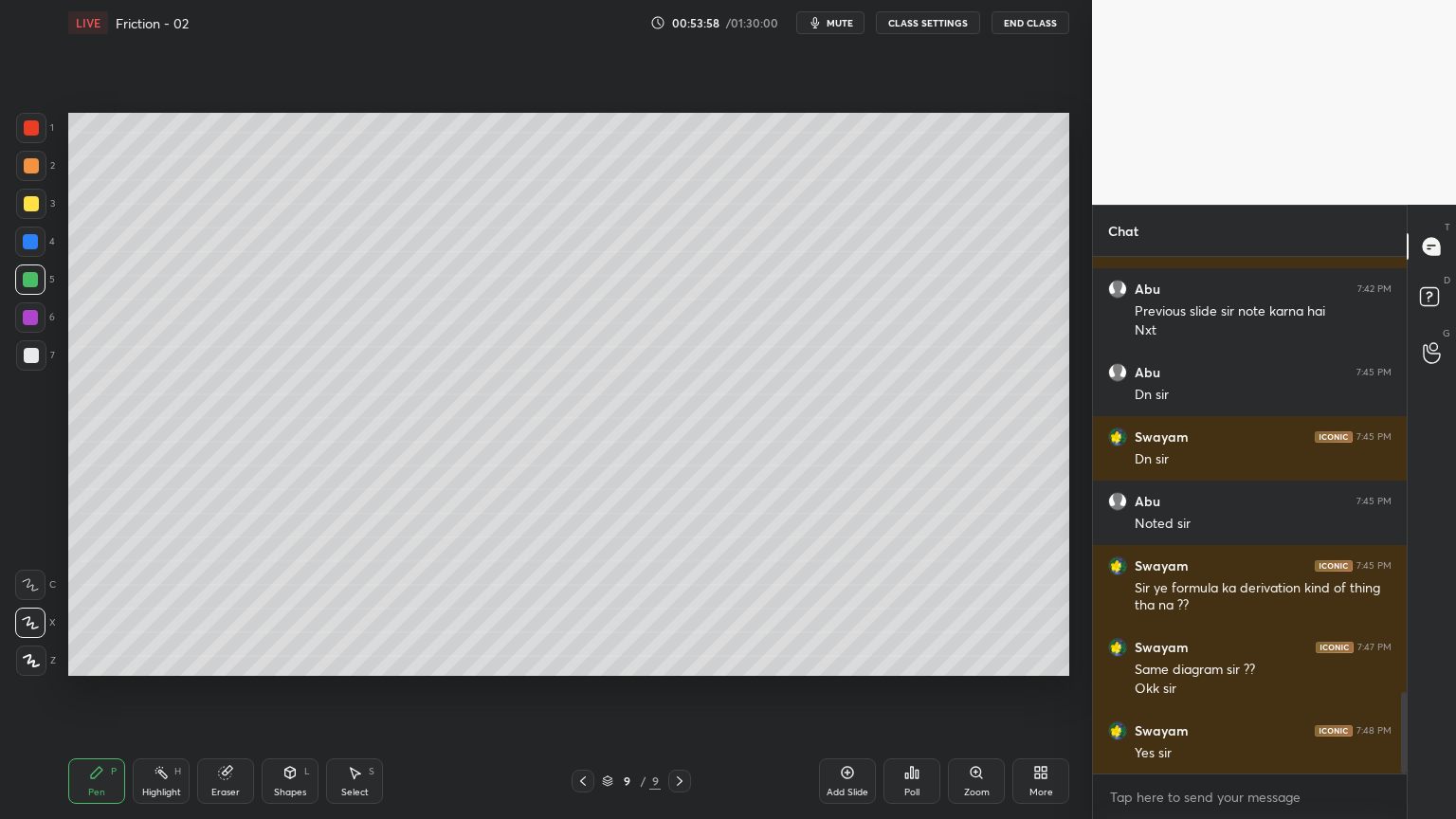 click on "Add Slide" at bounding box center [847, 792] 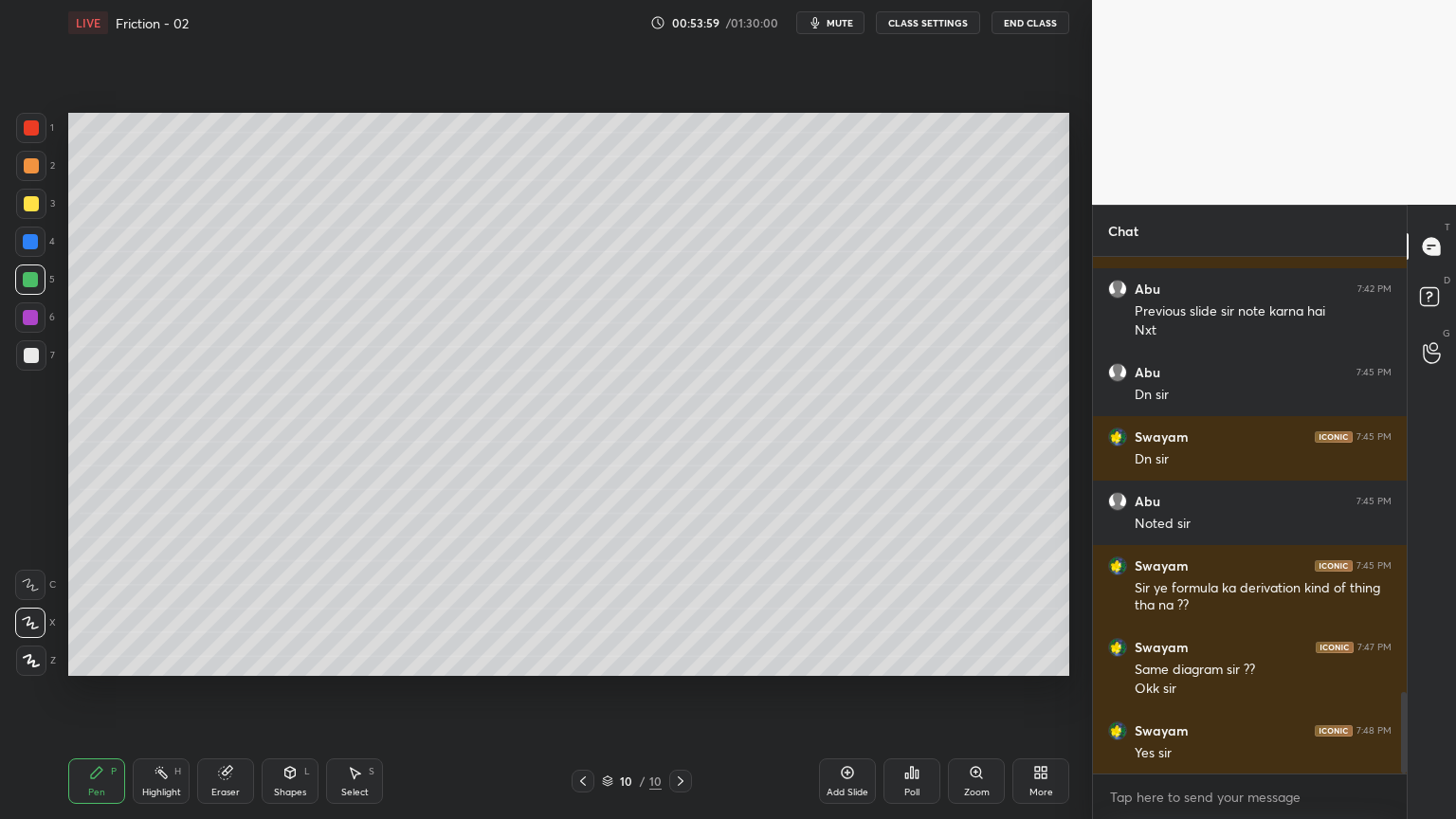 click 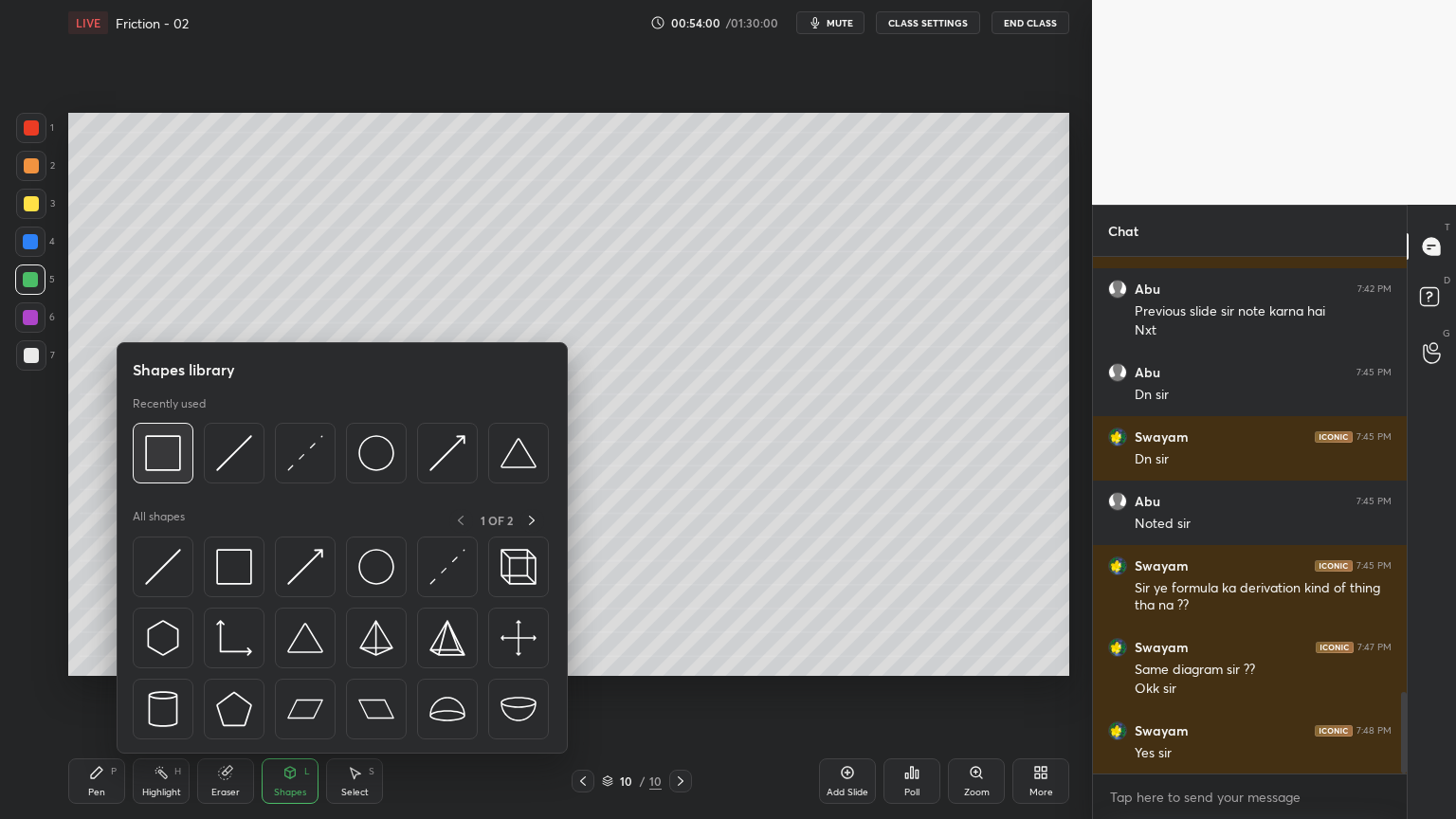 click at bounding box center (163, 453) 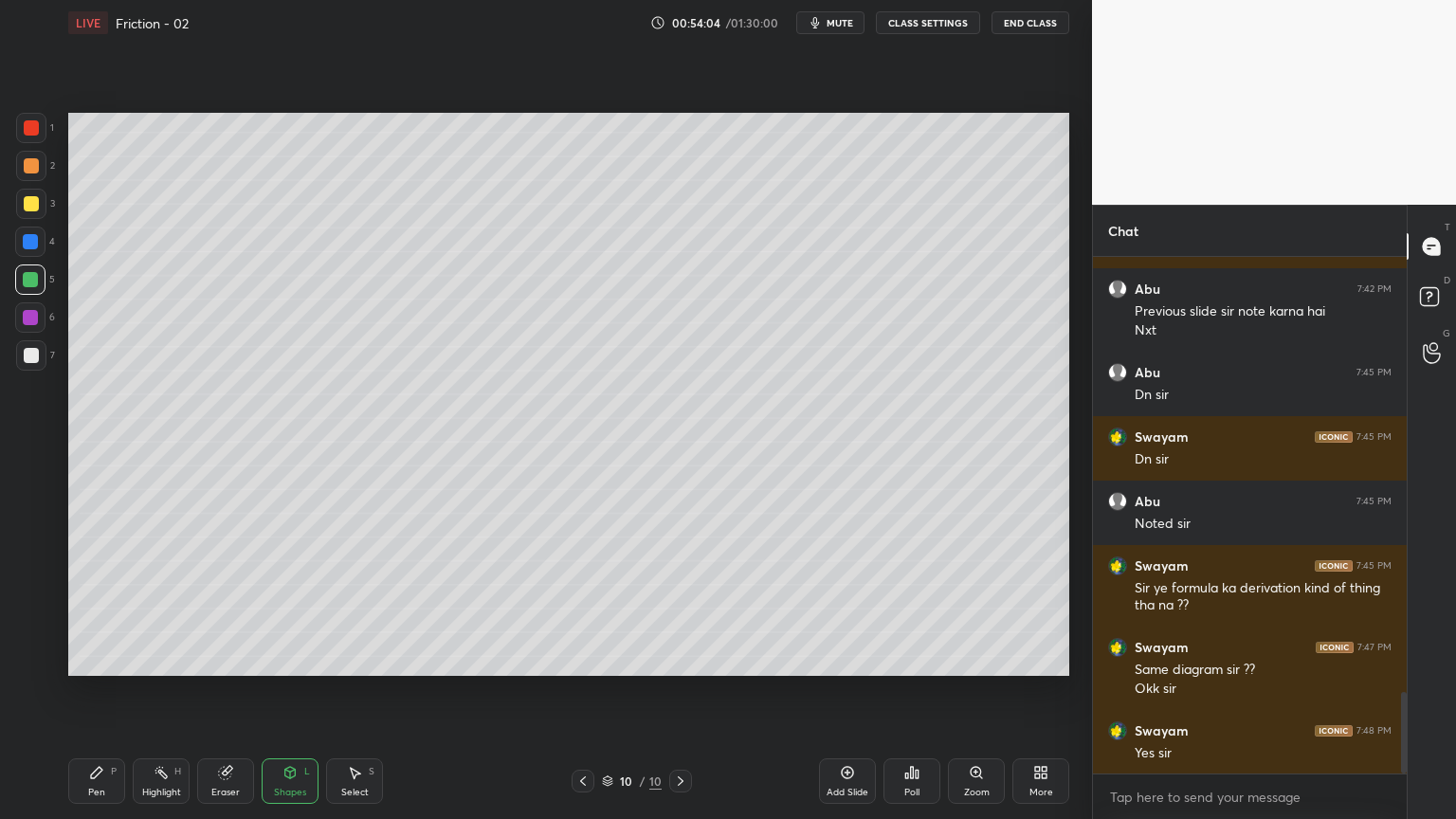 click on "Pen P" at bounding box center (97, 781) 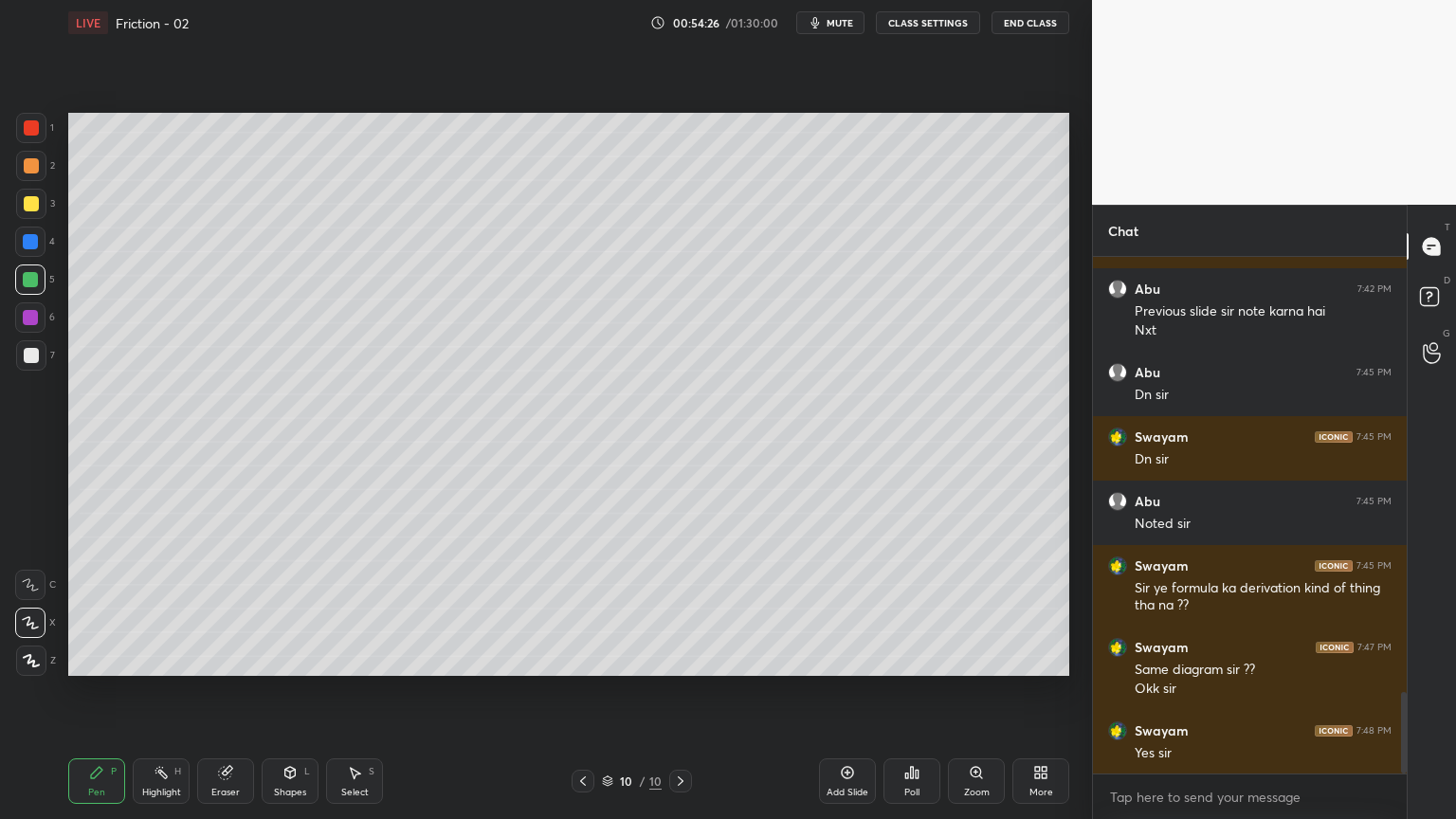 click 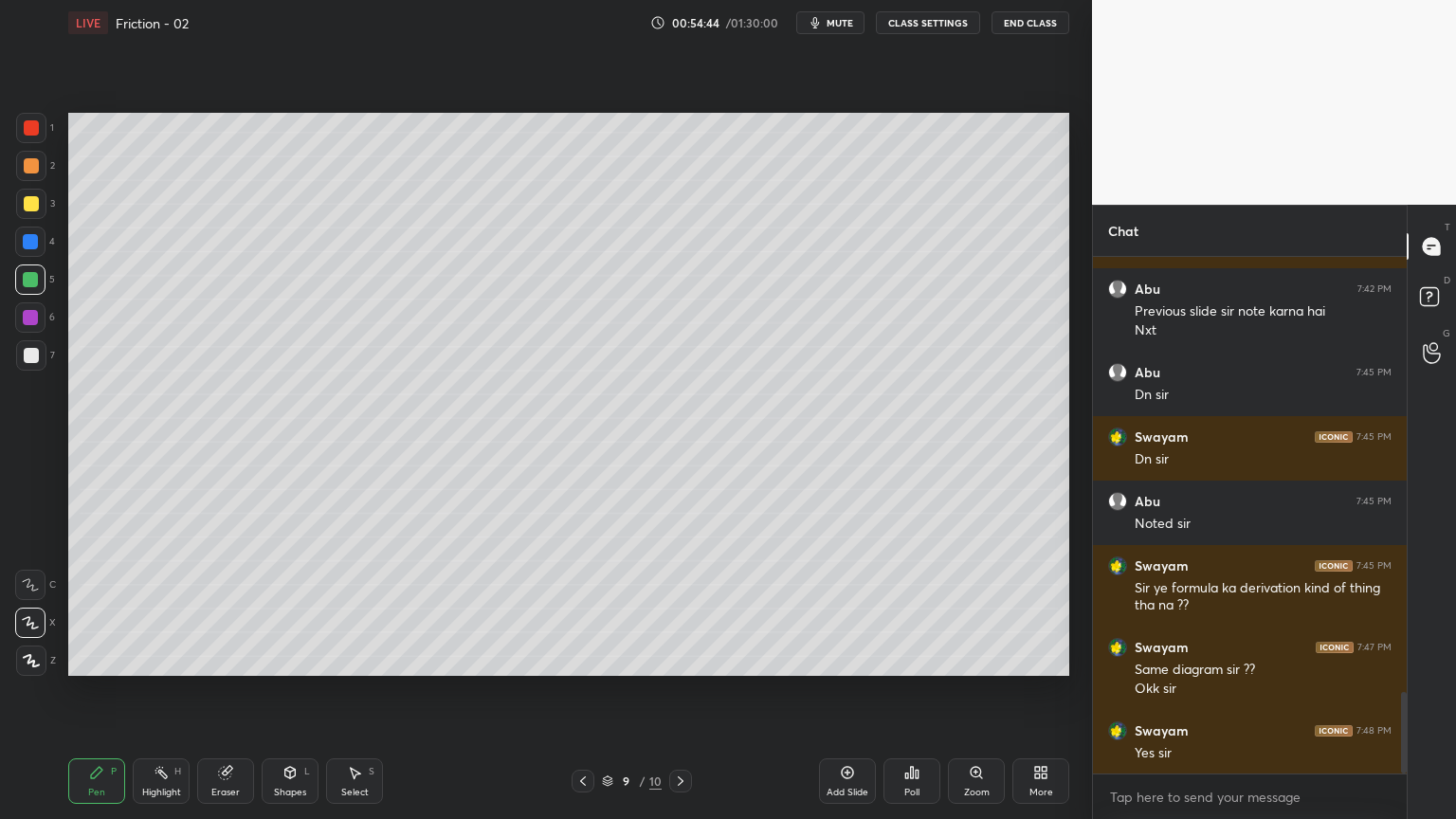 click 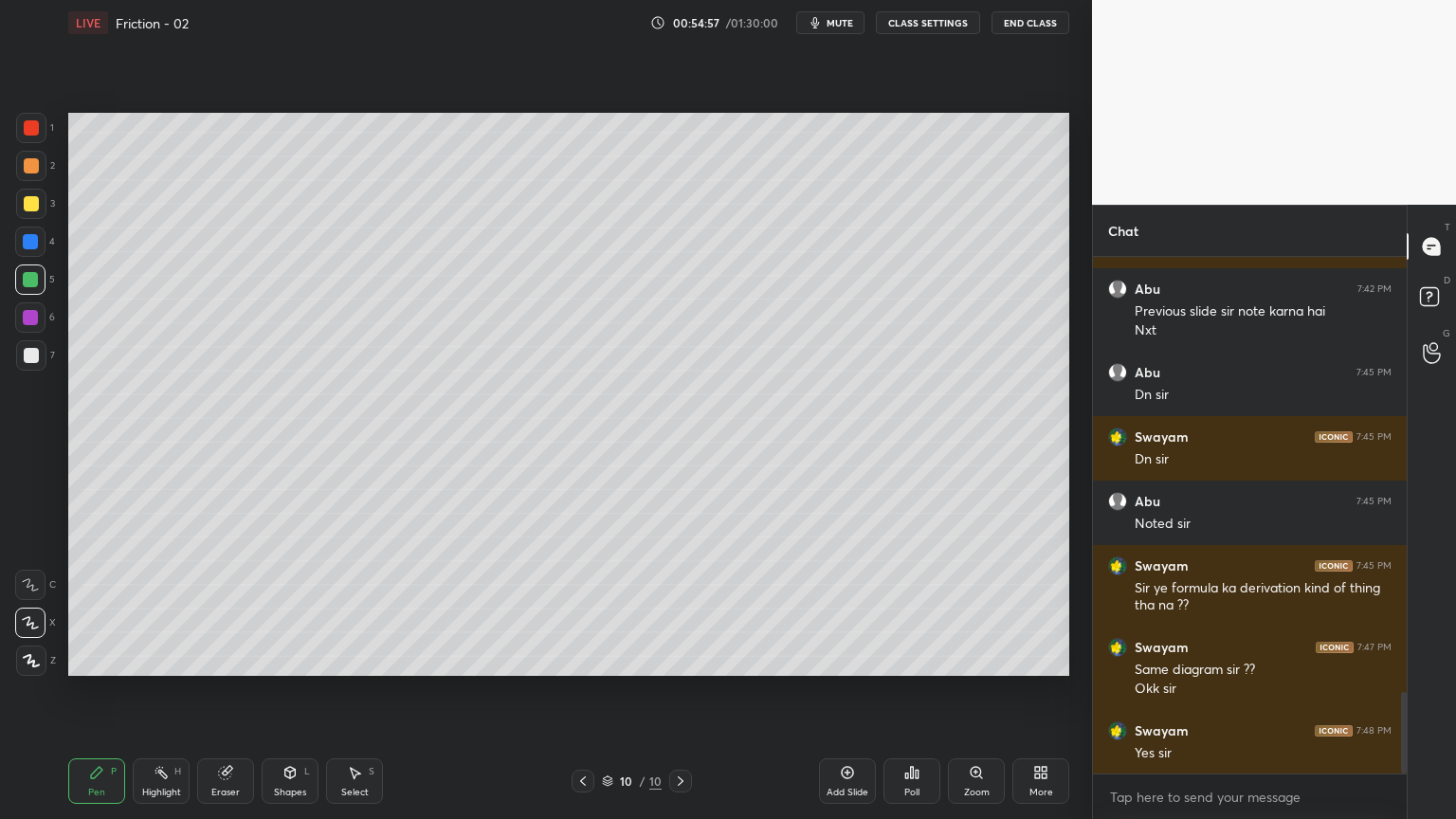 click 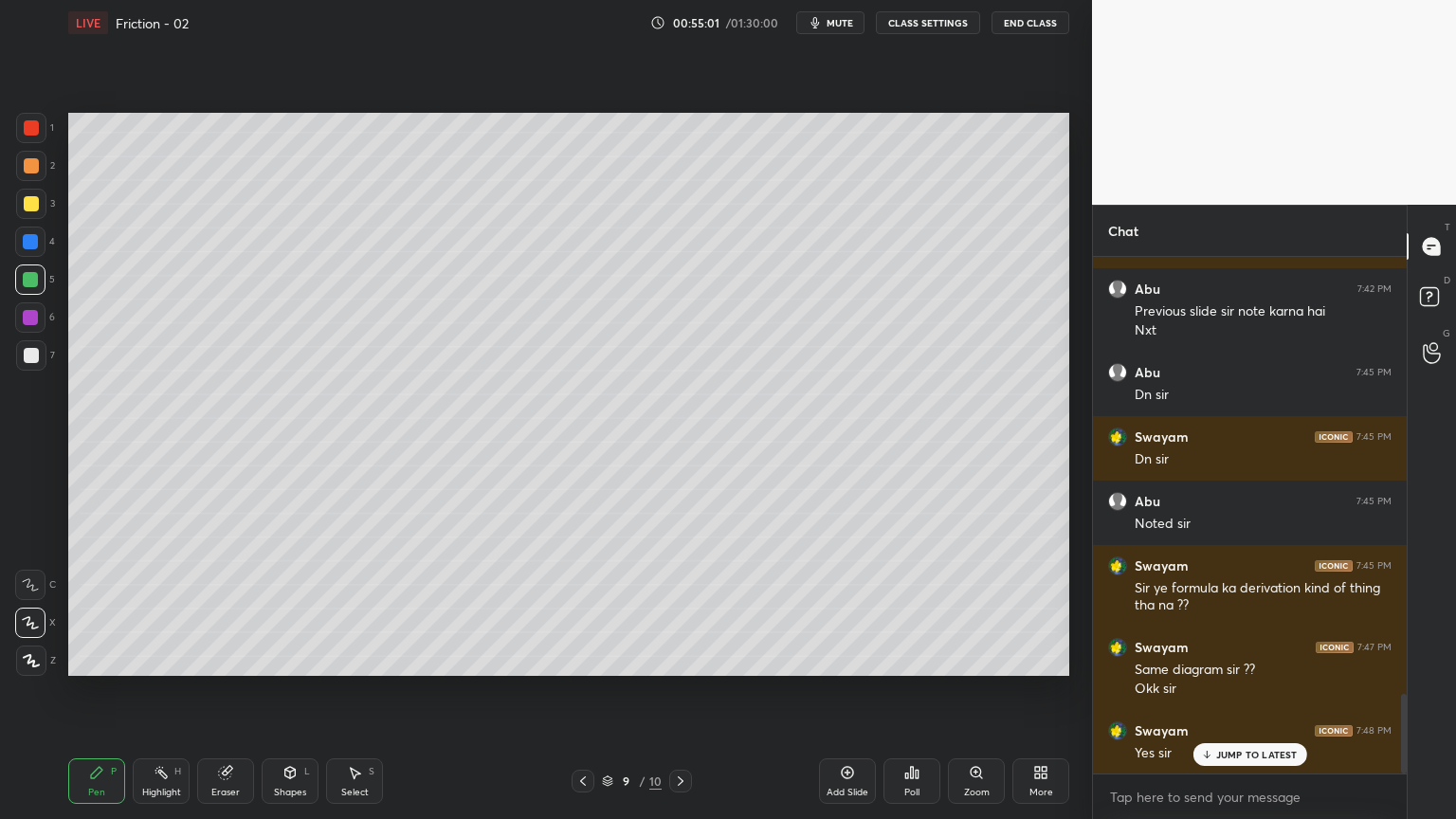 scroll, scrollTop: 2821, scrollLeft: 0, axis: vertical 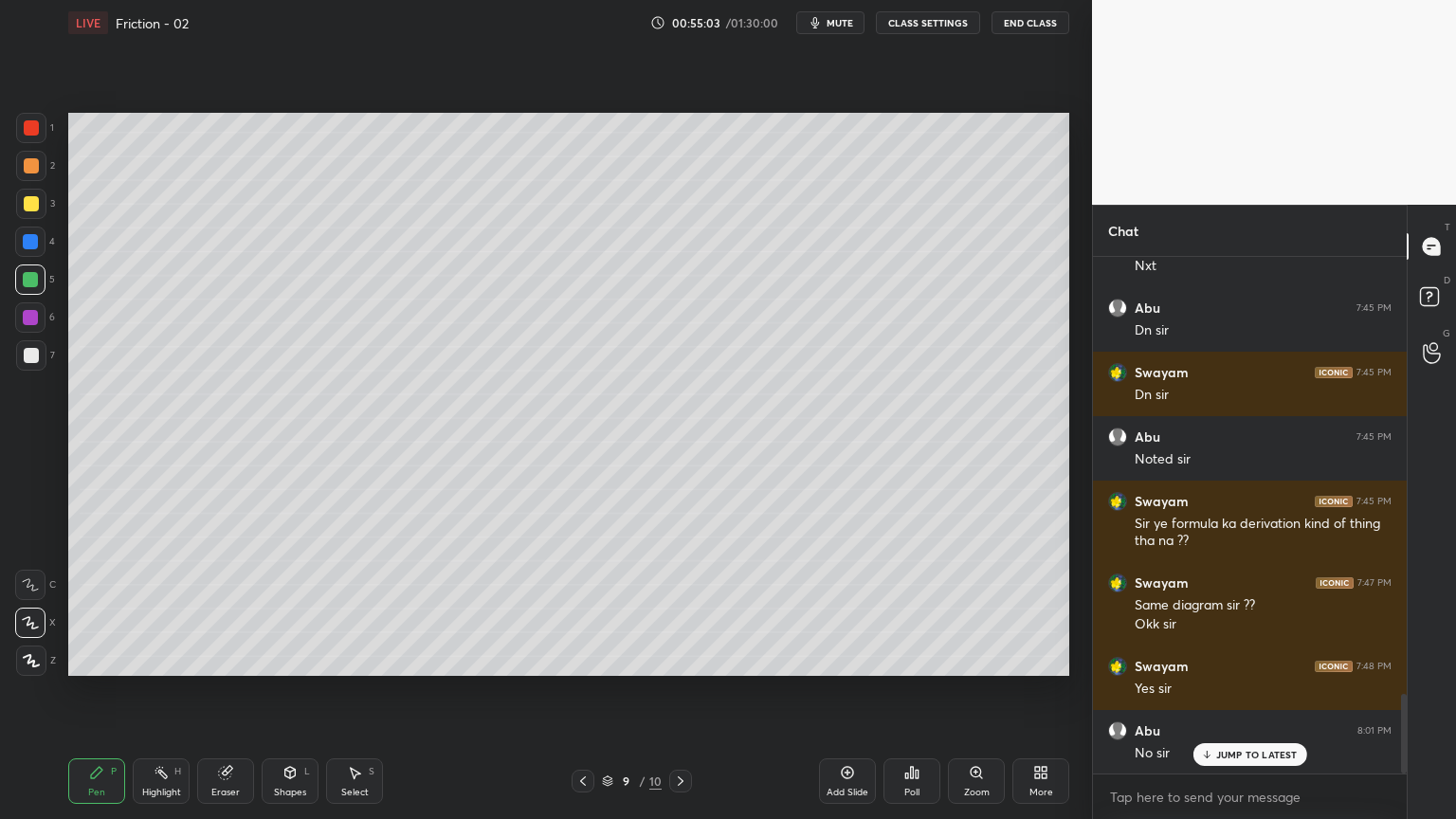 click 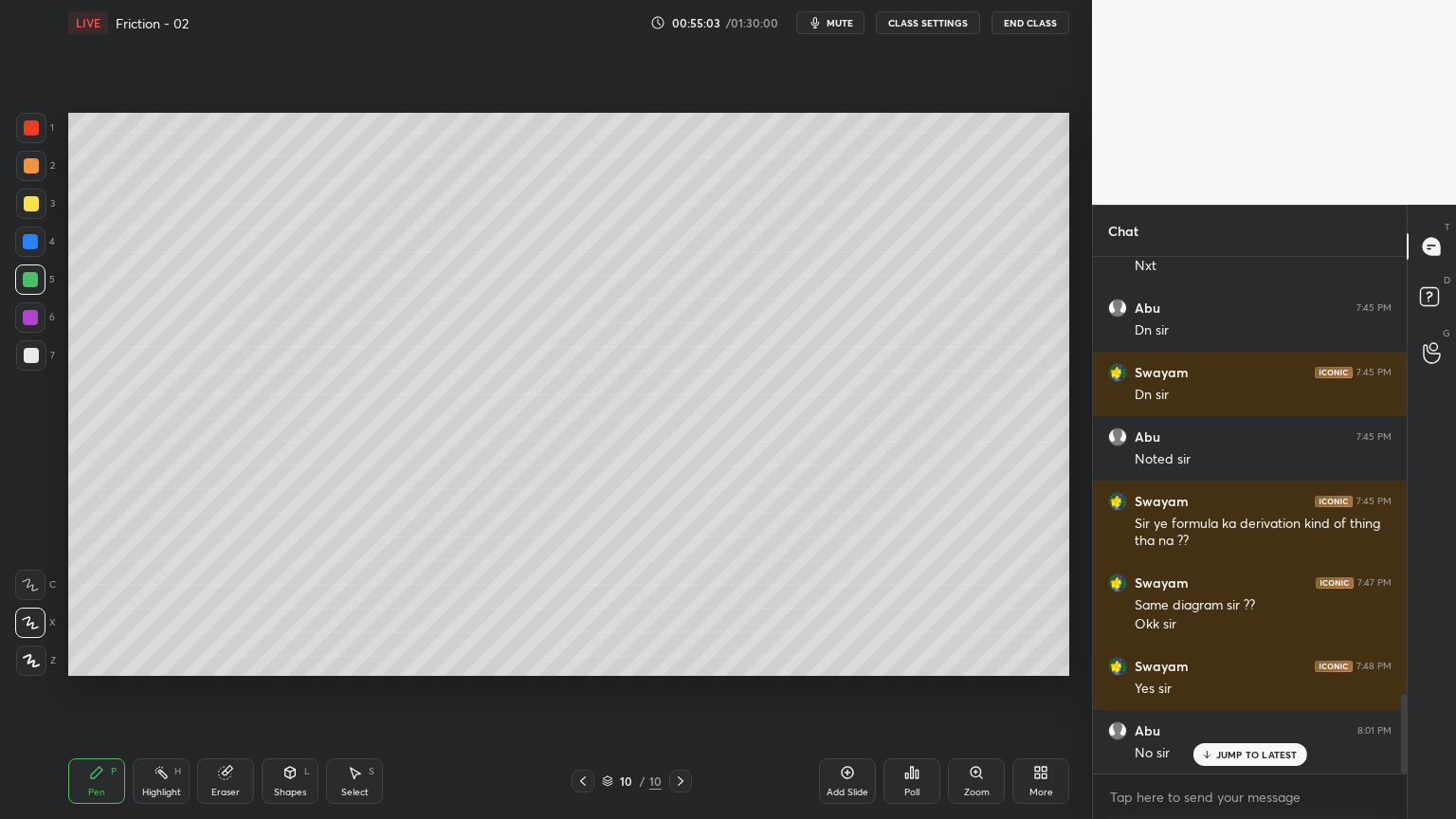 click on "Select S" at bounding box center [355, 781] 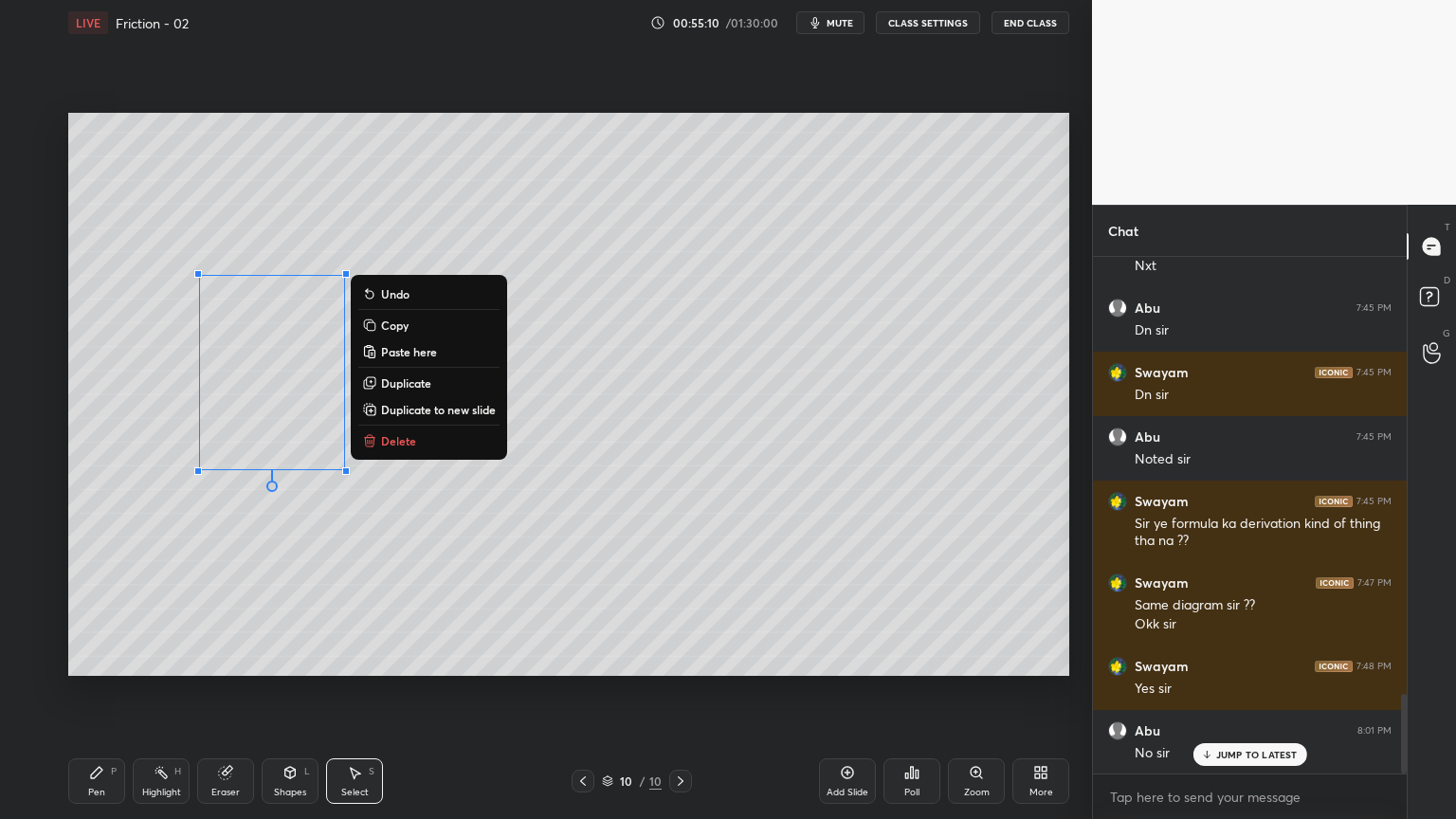 click on "Shapes L" at bounding box center [290, 781] 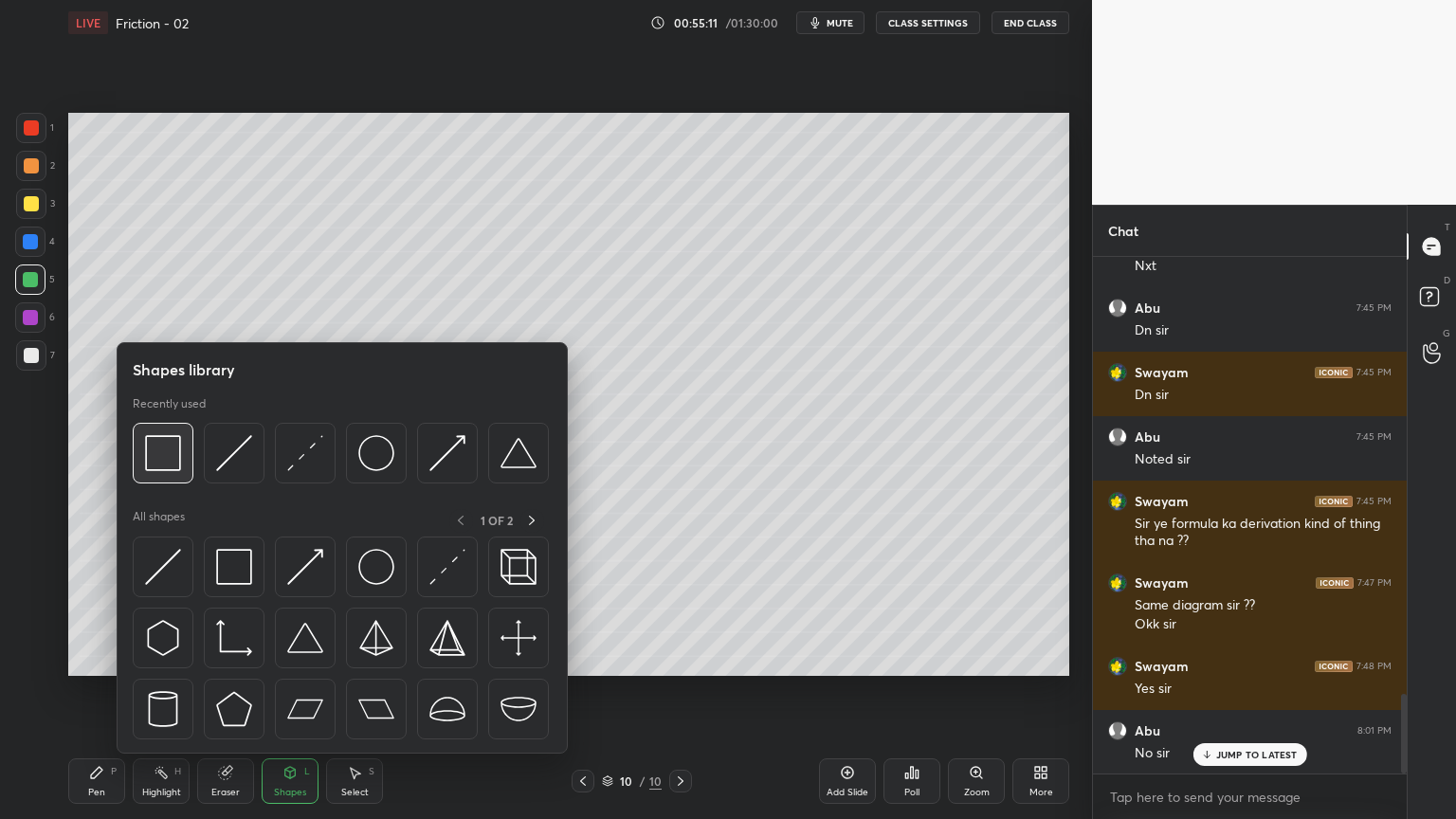 click at bounding box center (163, 453) 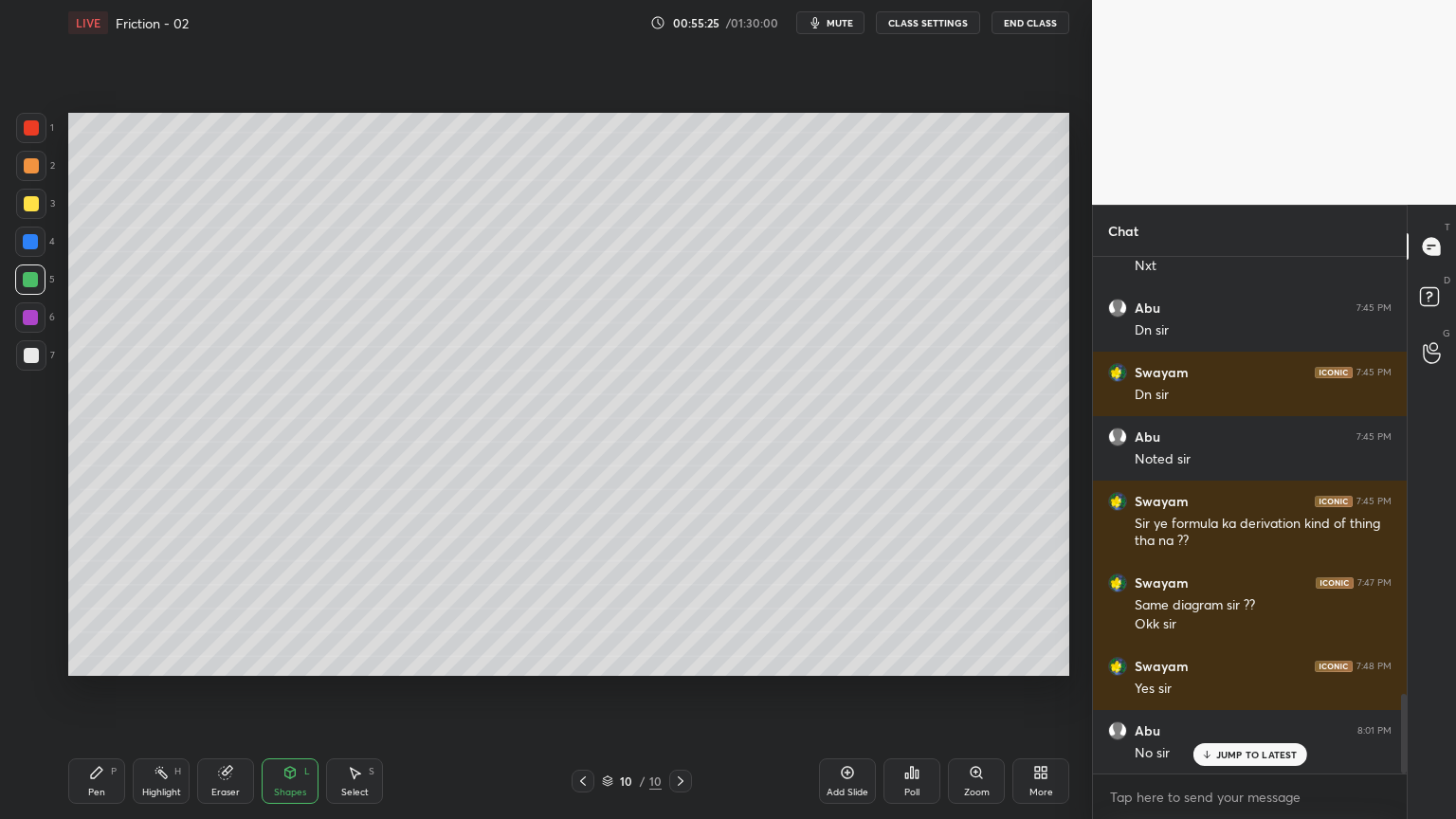 click on "Pen P" at bounding box center [97, 781] 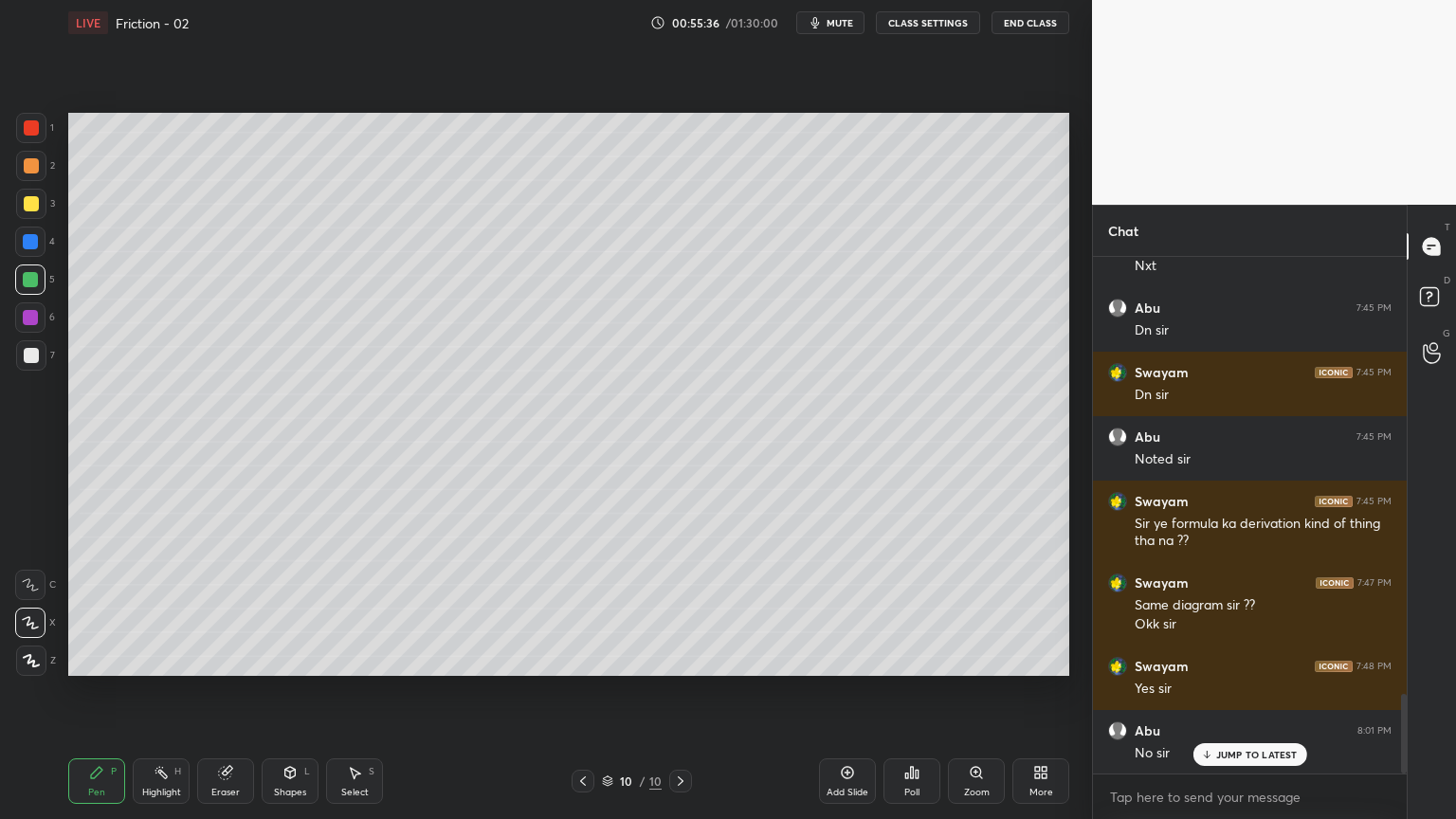 click 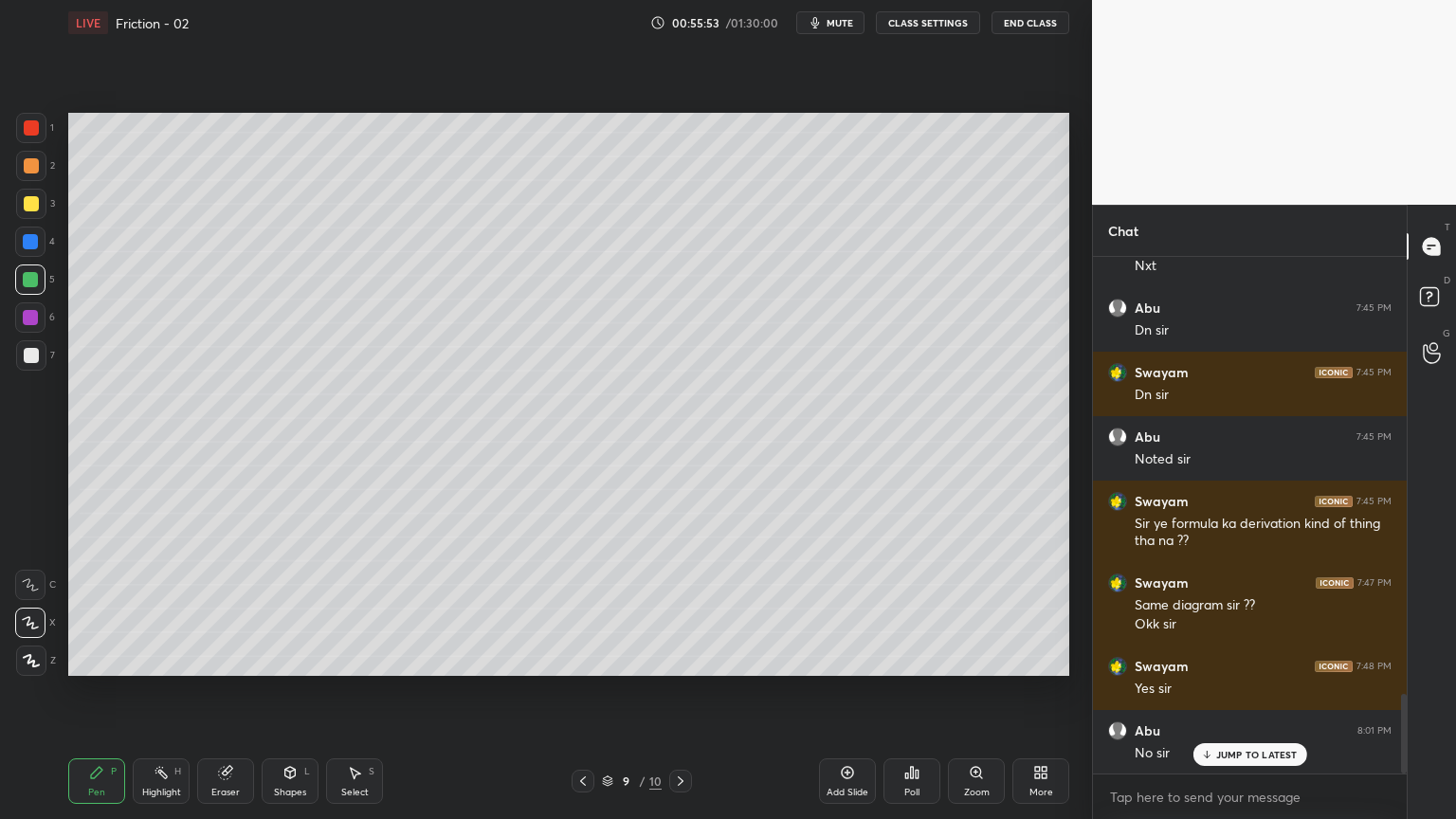 click 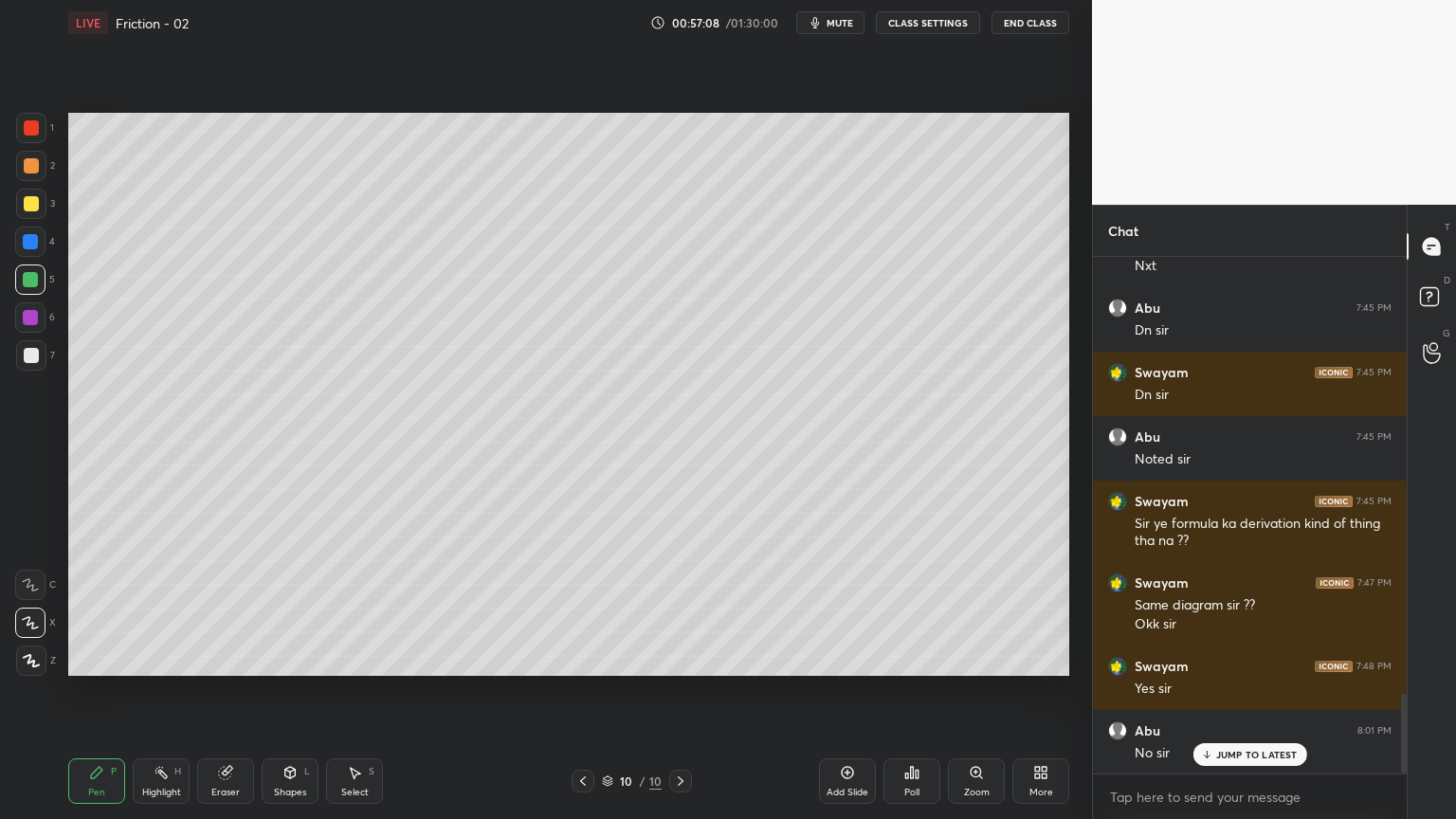 scroll, scrollTop: 2885, scrollLeft: 0, axis: vertical 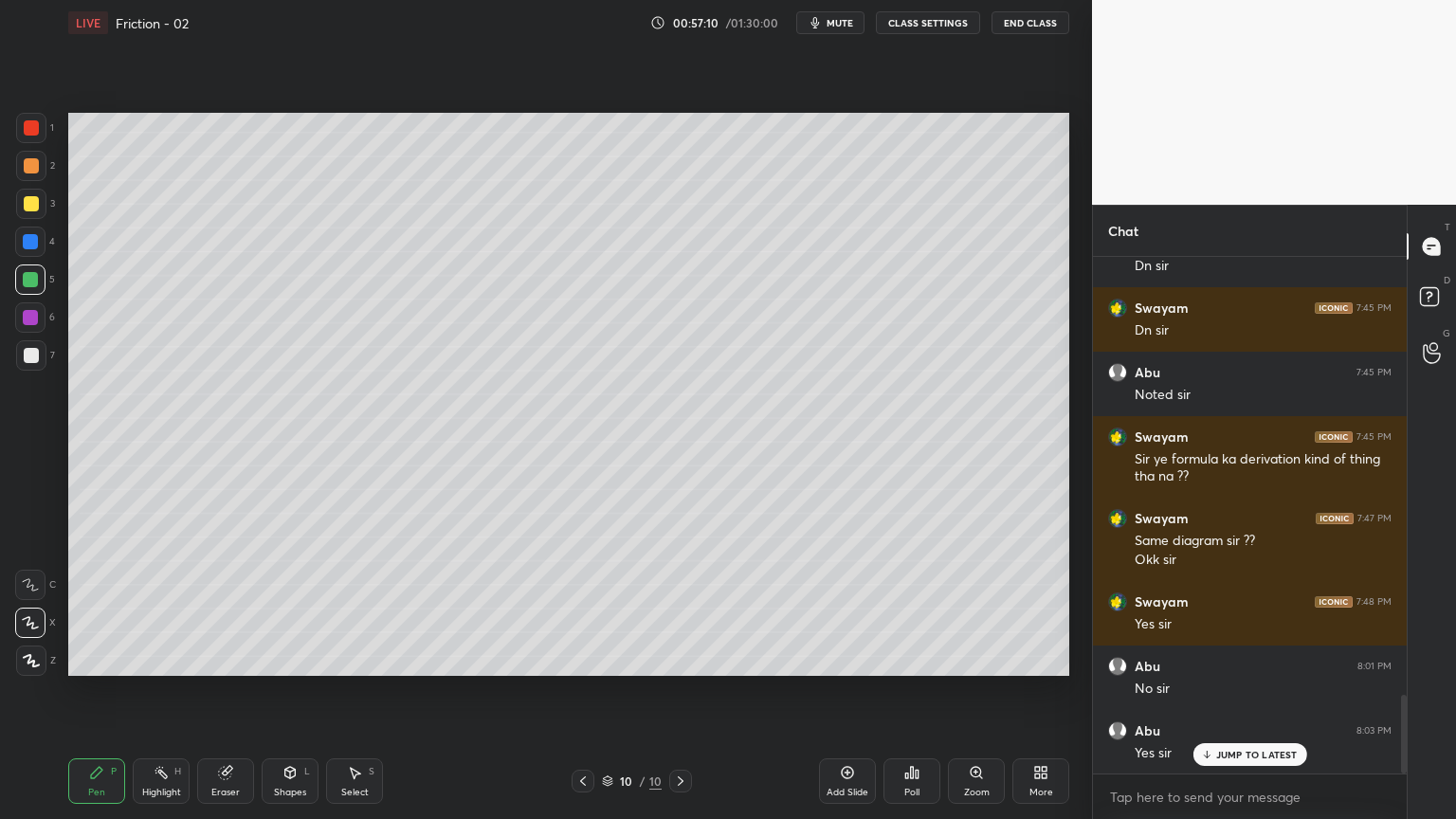 click on "Highlight" at bounding box center (161, 792) 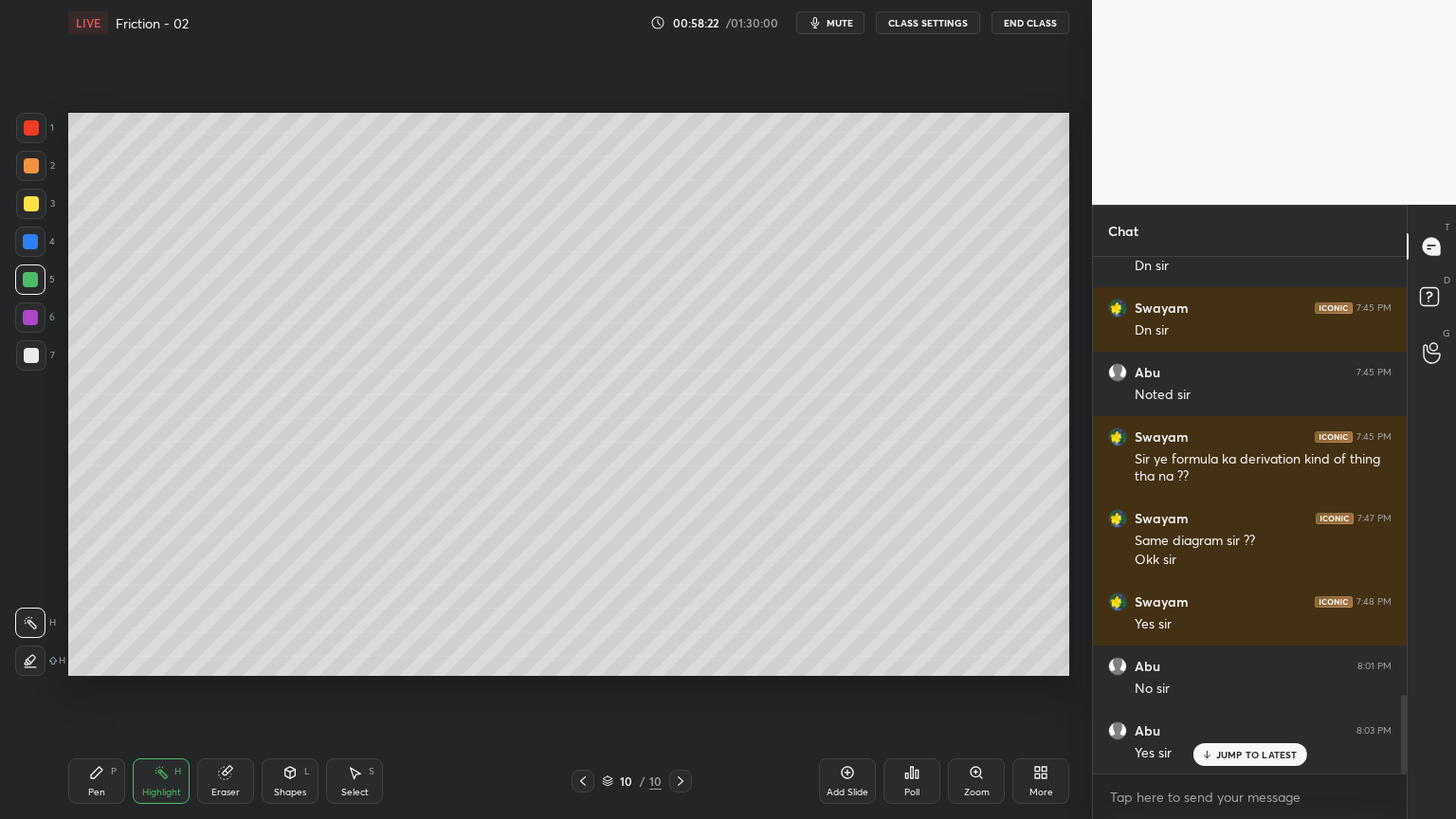 click 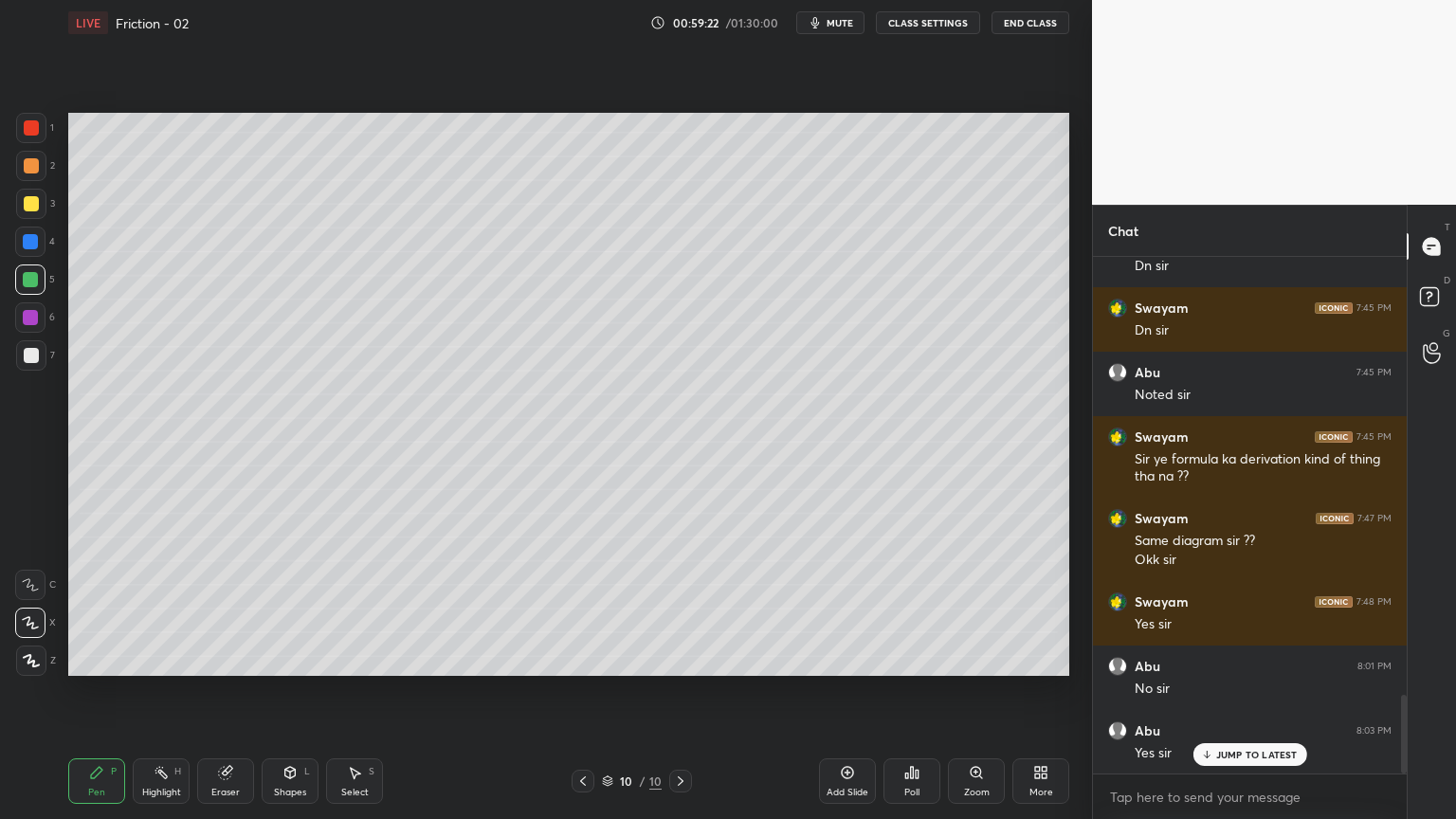 click on "Shapes L" at bounding box center [290, 781] 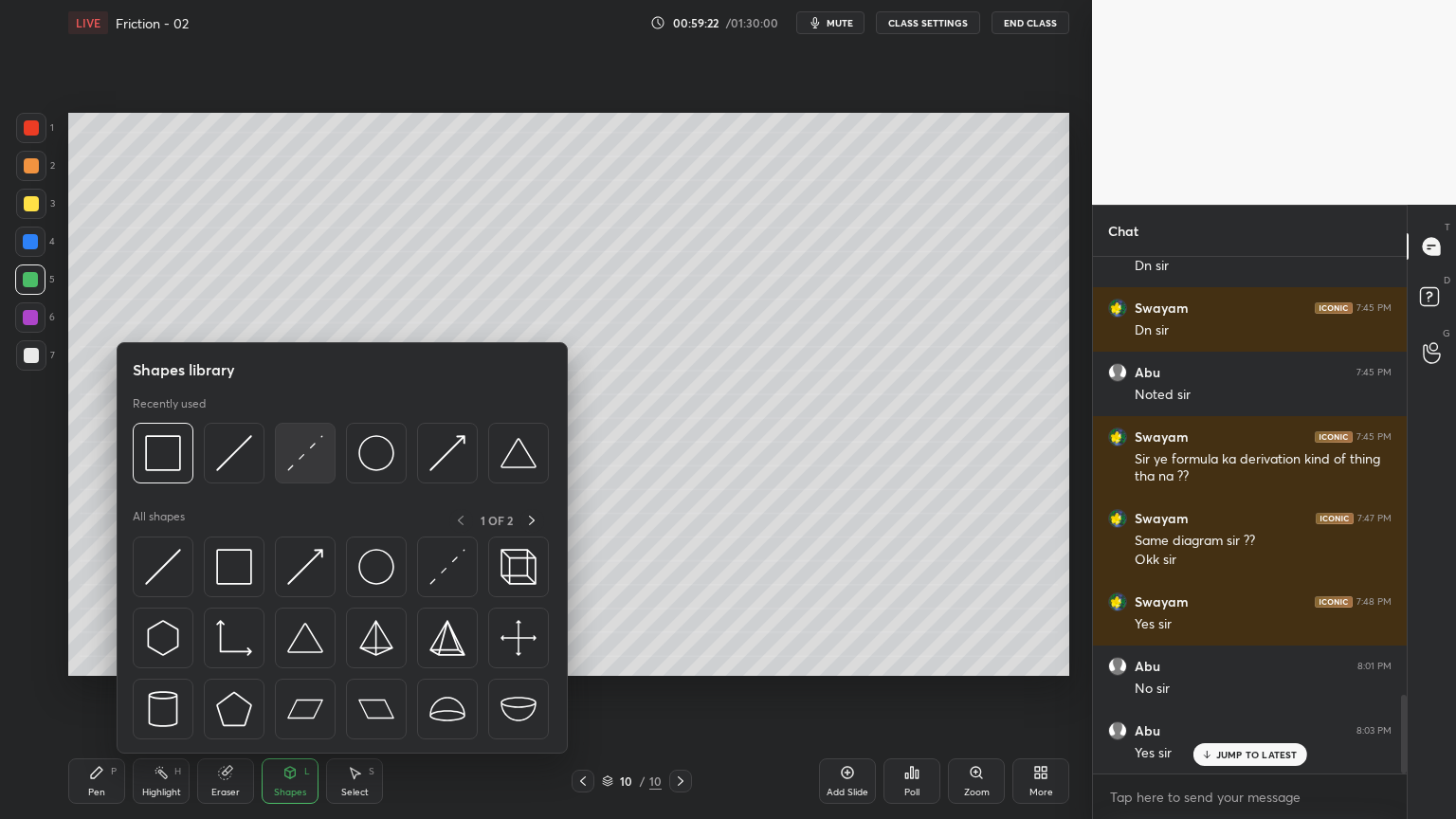 click at bounding box center [305, 453] 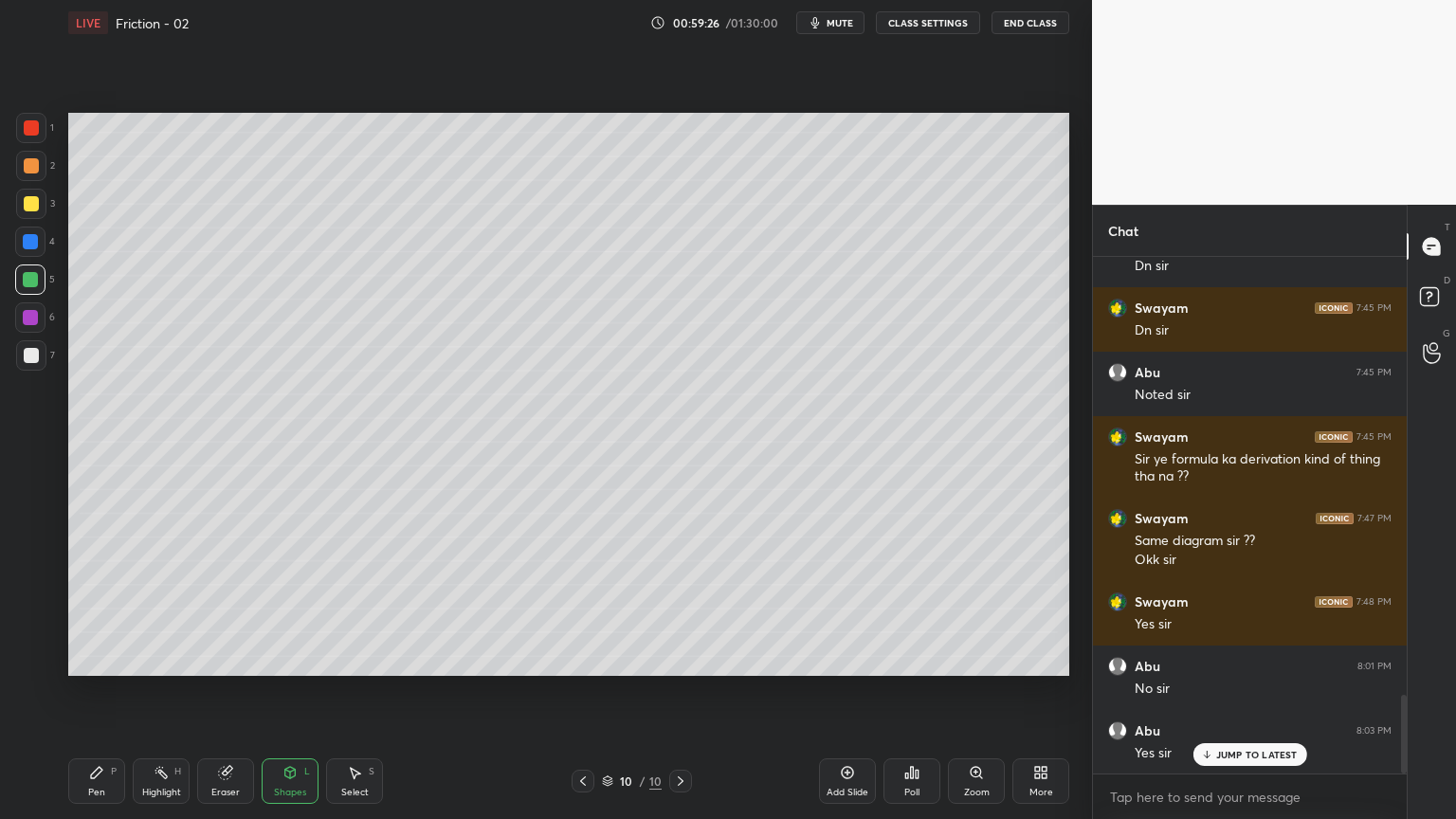 click on "Pen P" at bounding box center [97, 781] 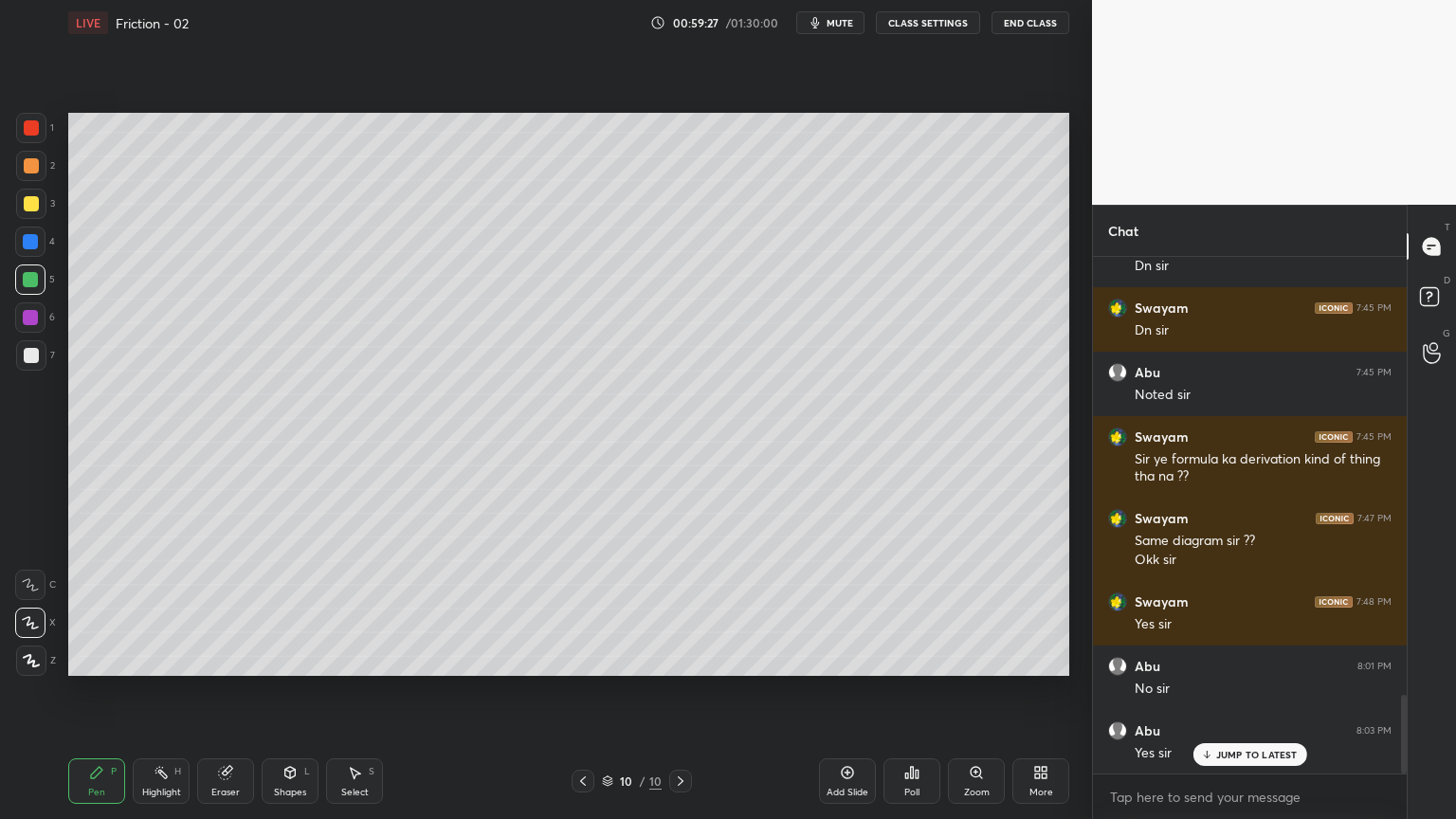 click on "Shapes" at bounding box center (290, 792) 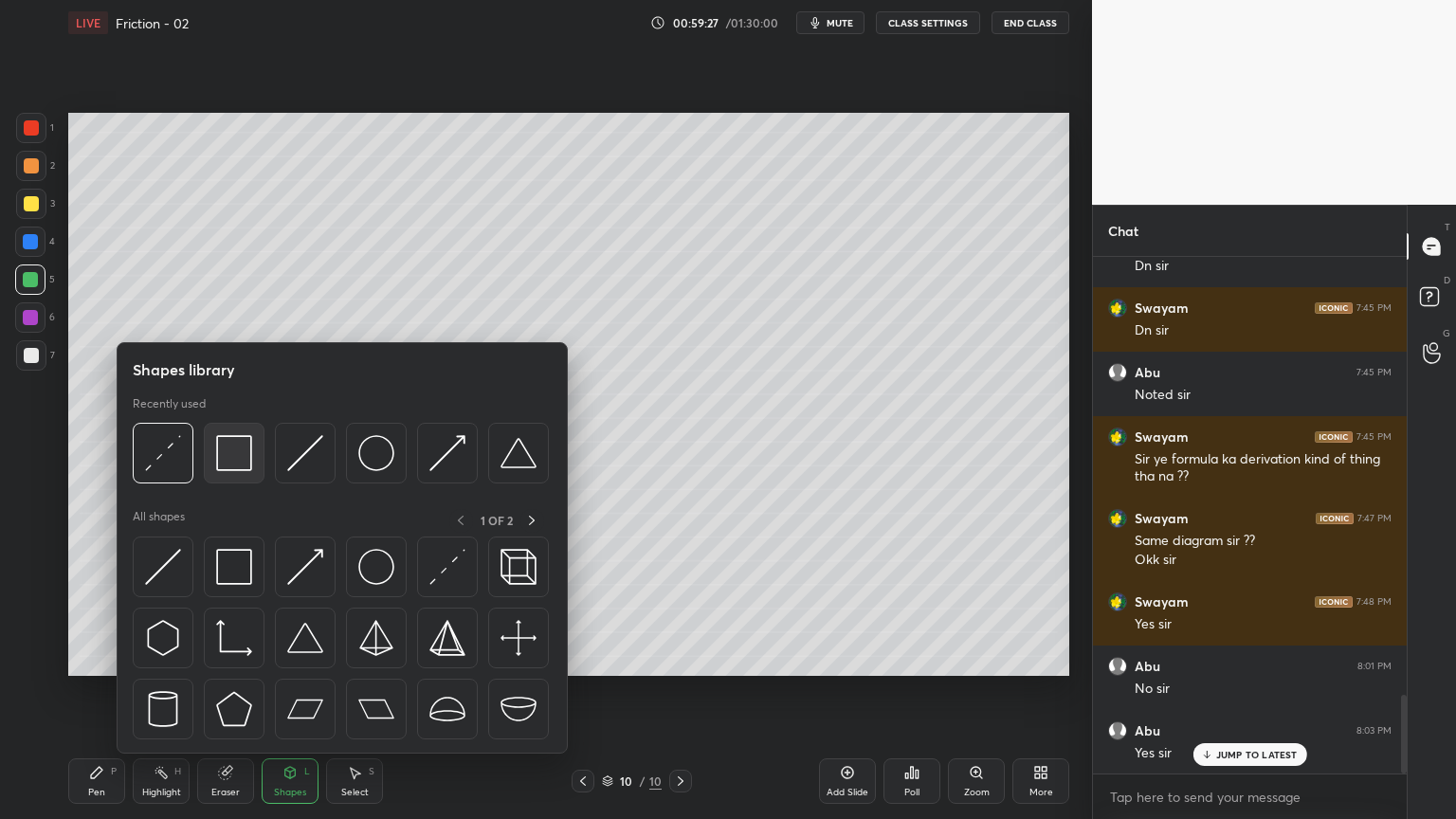 click at bounding box center [234, 453] 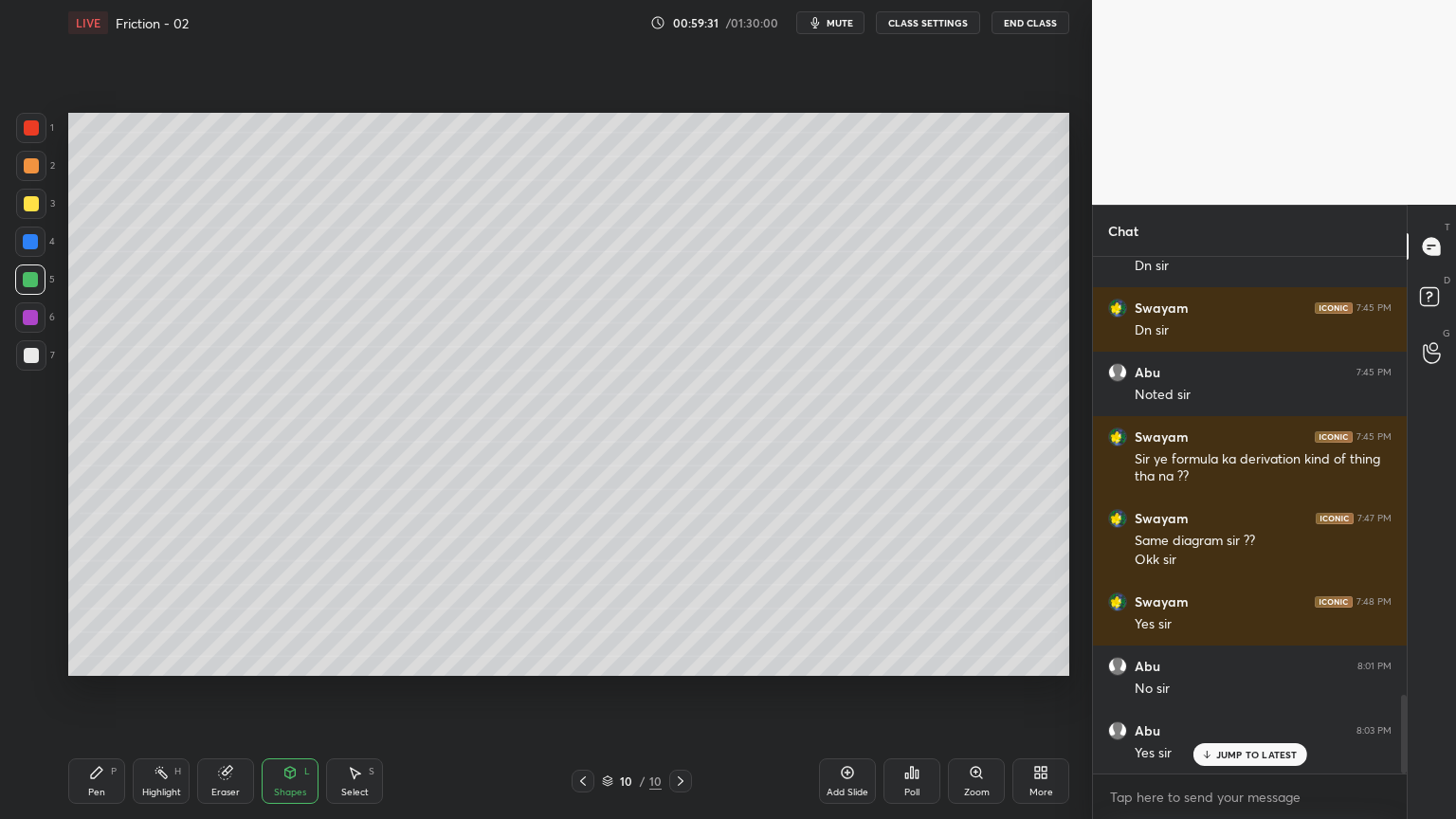 click on "Pen P" at bounding box center (97, 781) 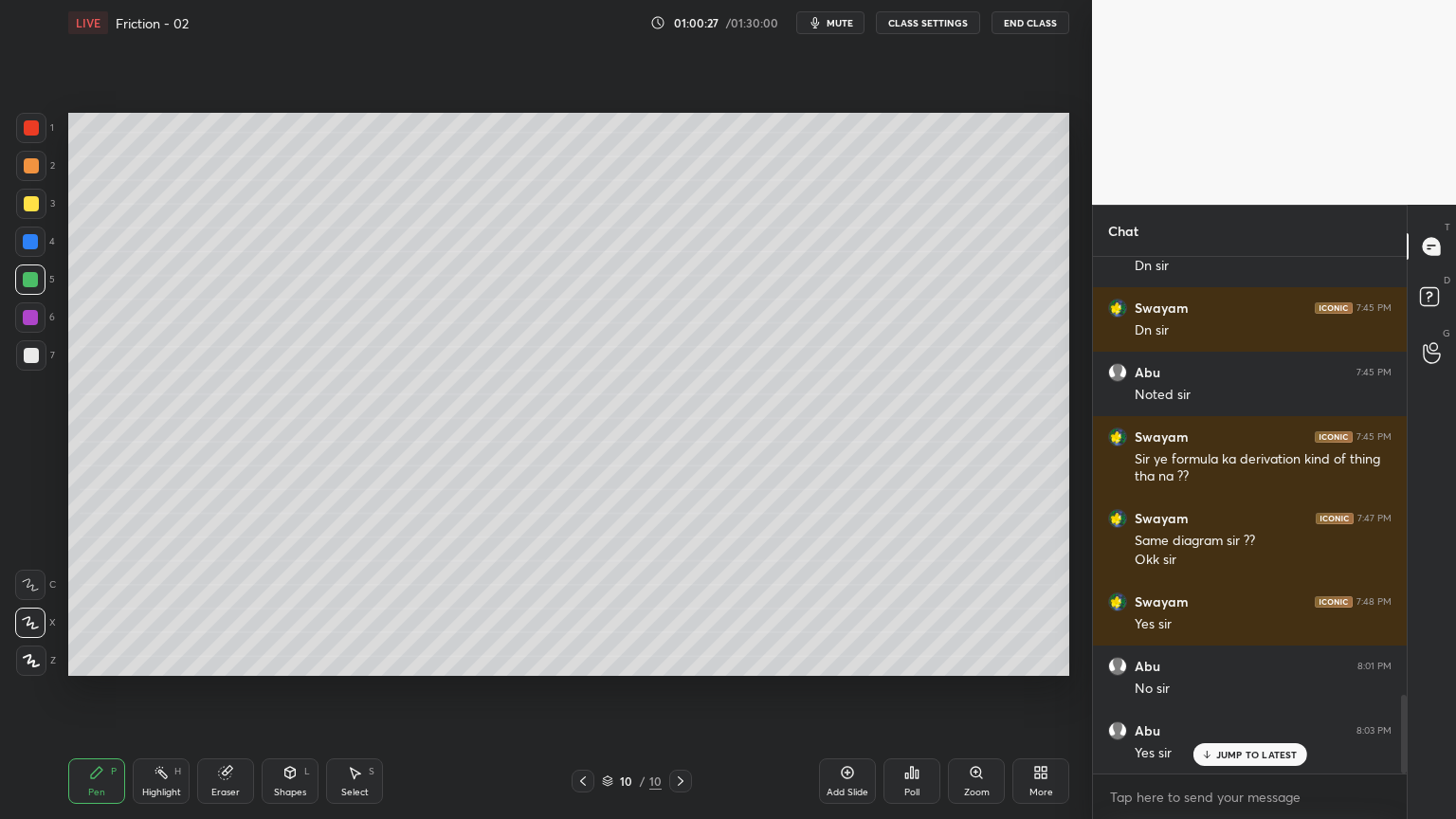 click on "Shapes L" at bounding box center [290, 781] 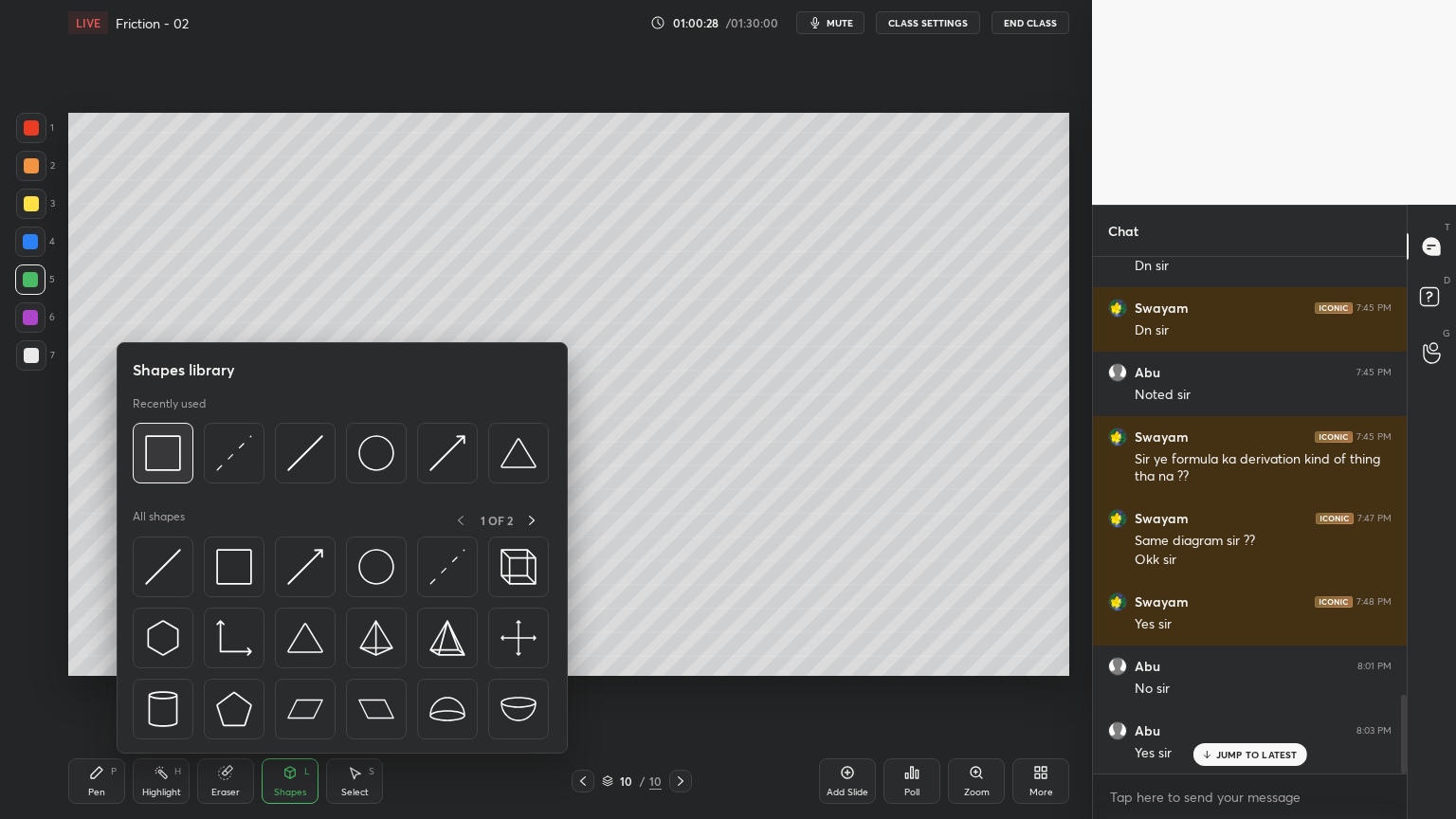 click at bounding box center (163, 453) 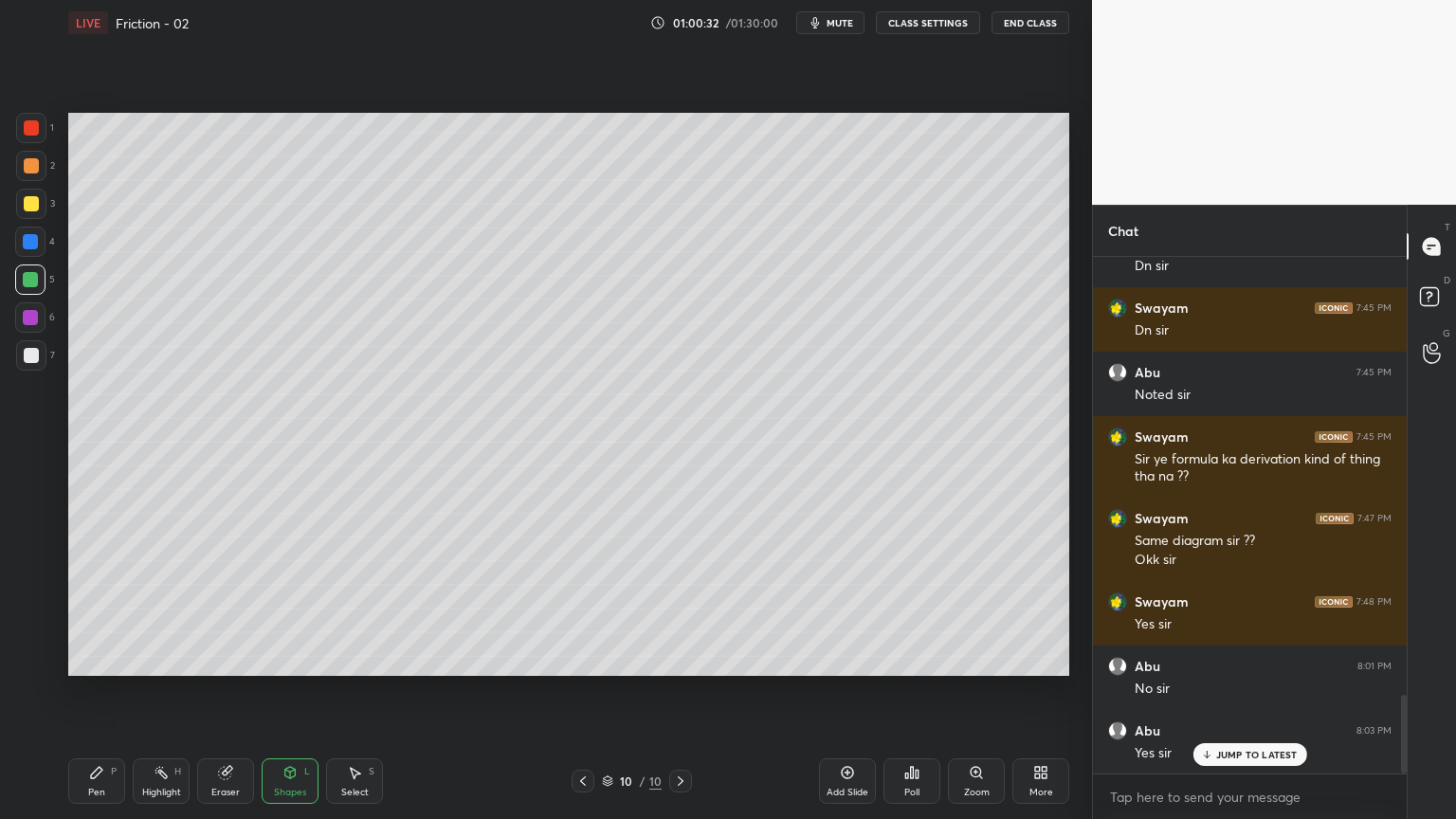 click on "Pen P" at bounding box center (97, 781) 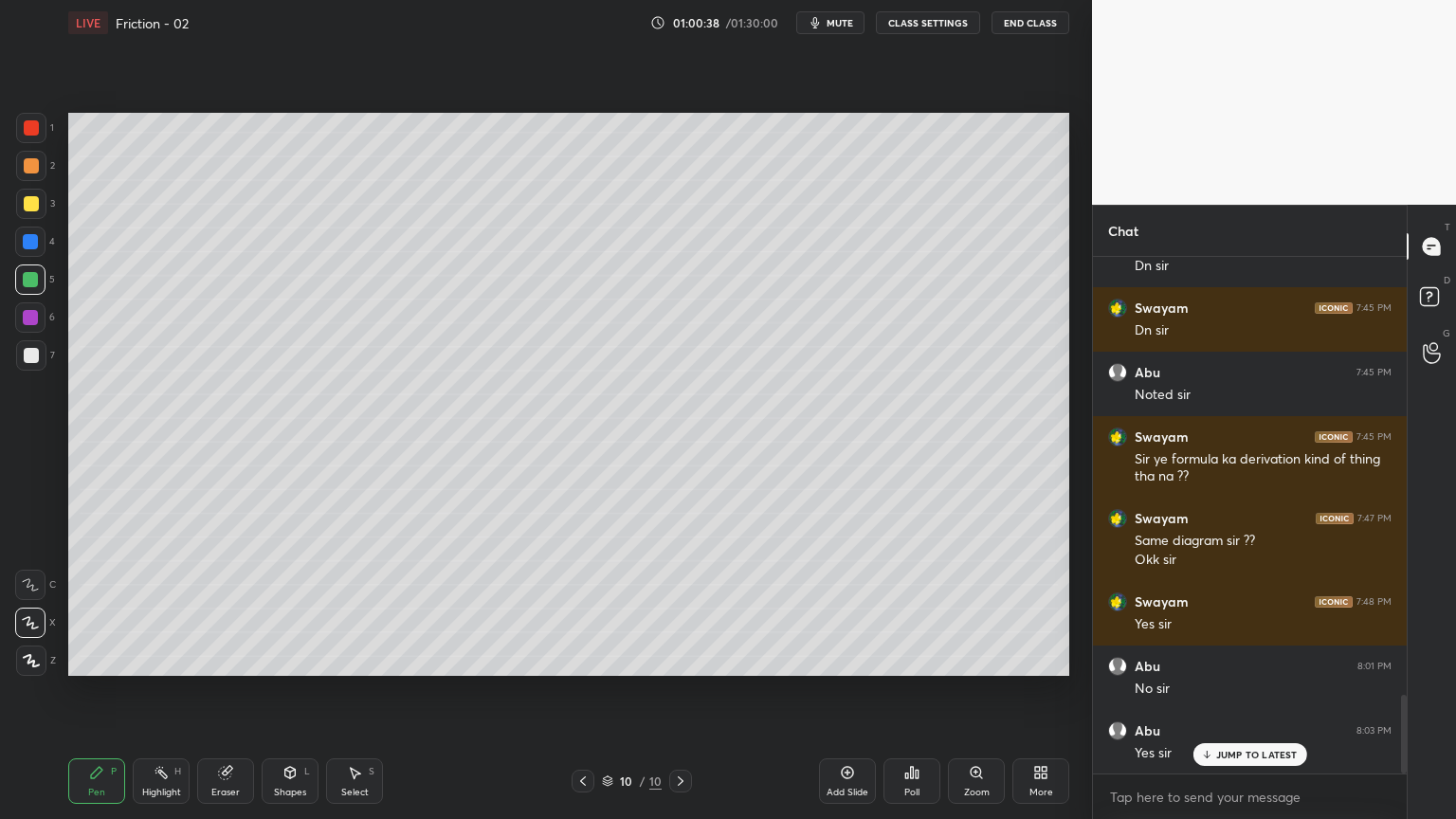 click at bounding box center [31, 355] 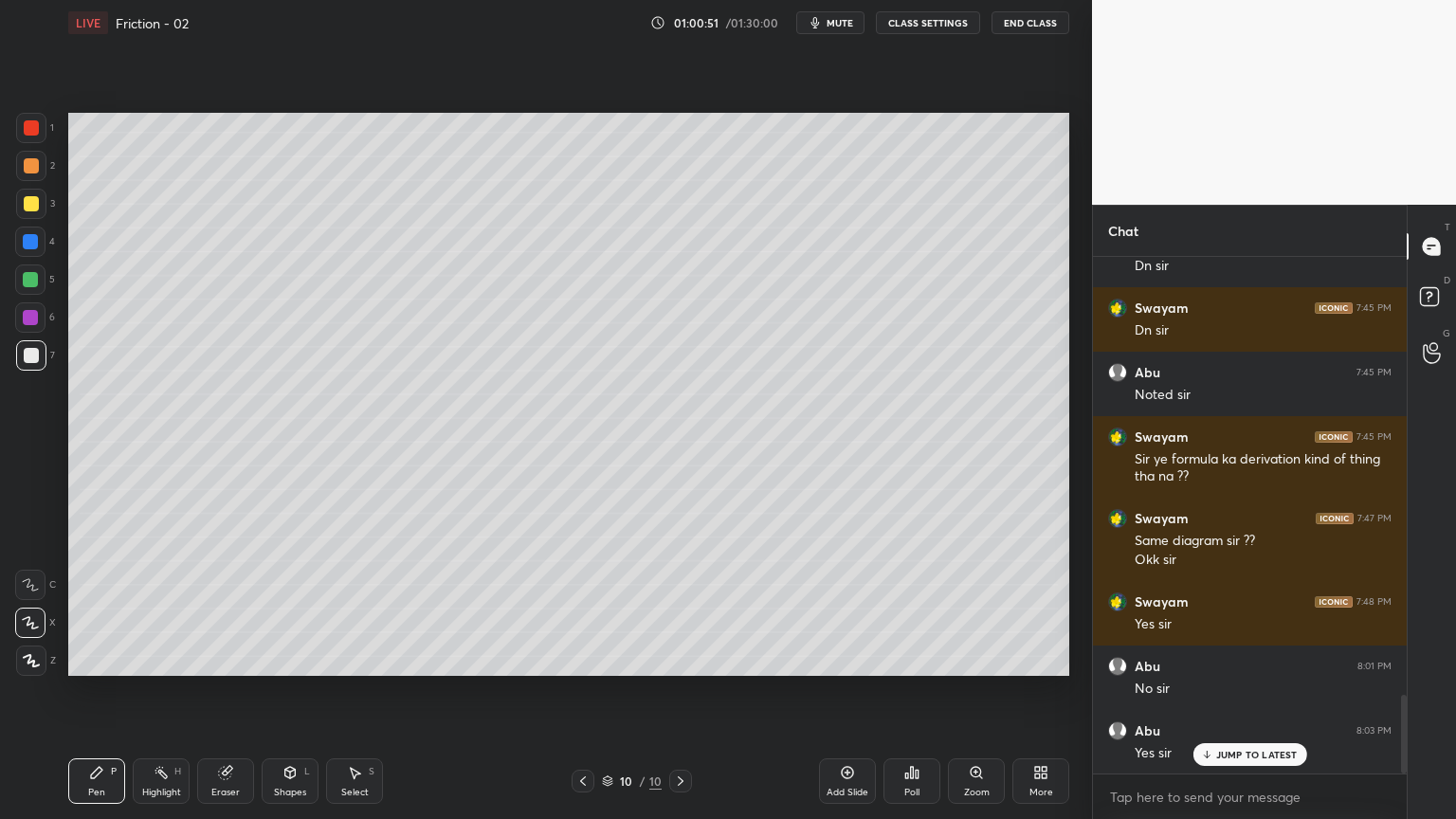 scroll, scrollTop: 2950, scrollLeft: 0, axis: vertical 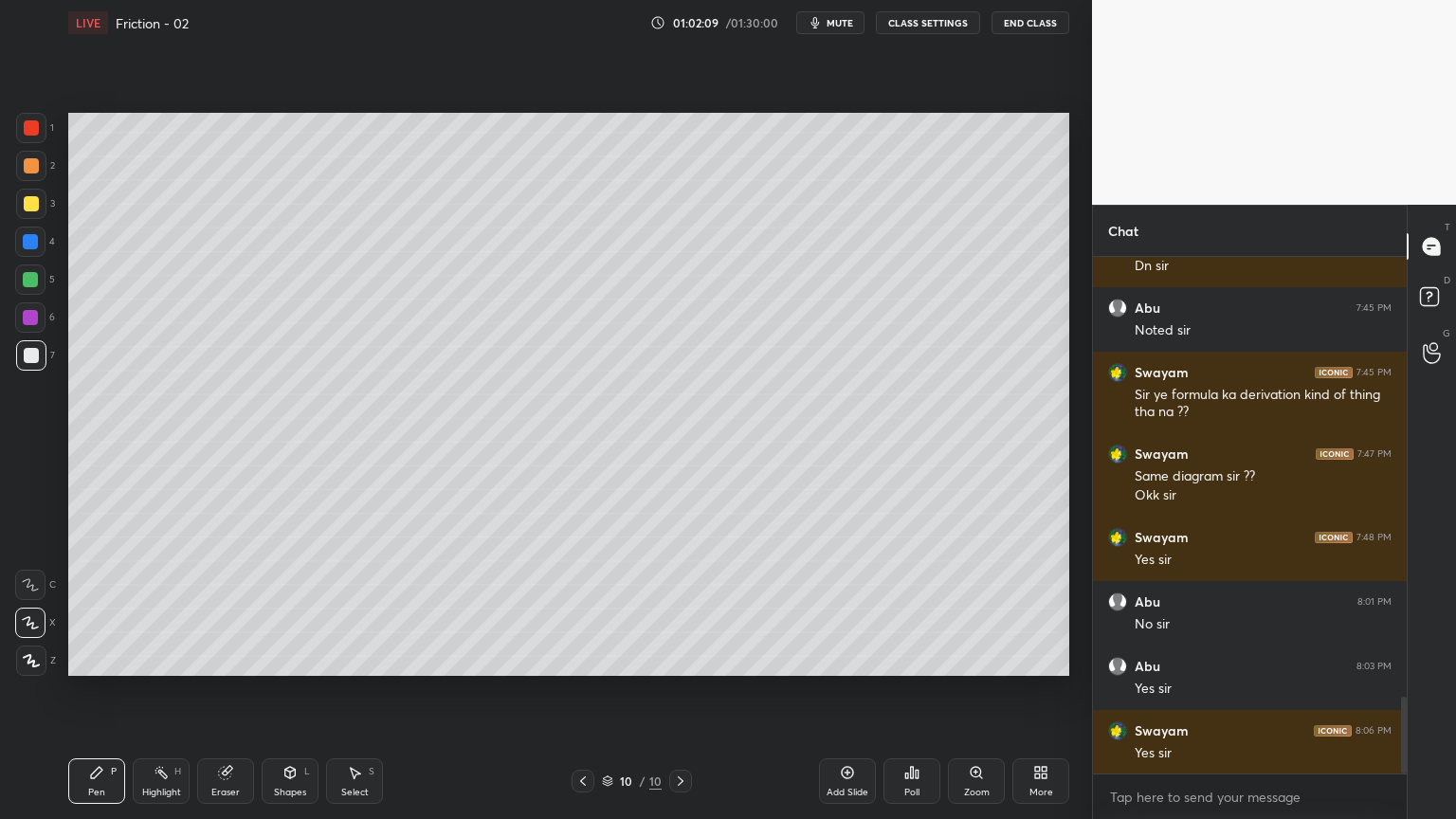 click on "Add Slide" at bounding box center [847, 781] 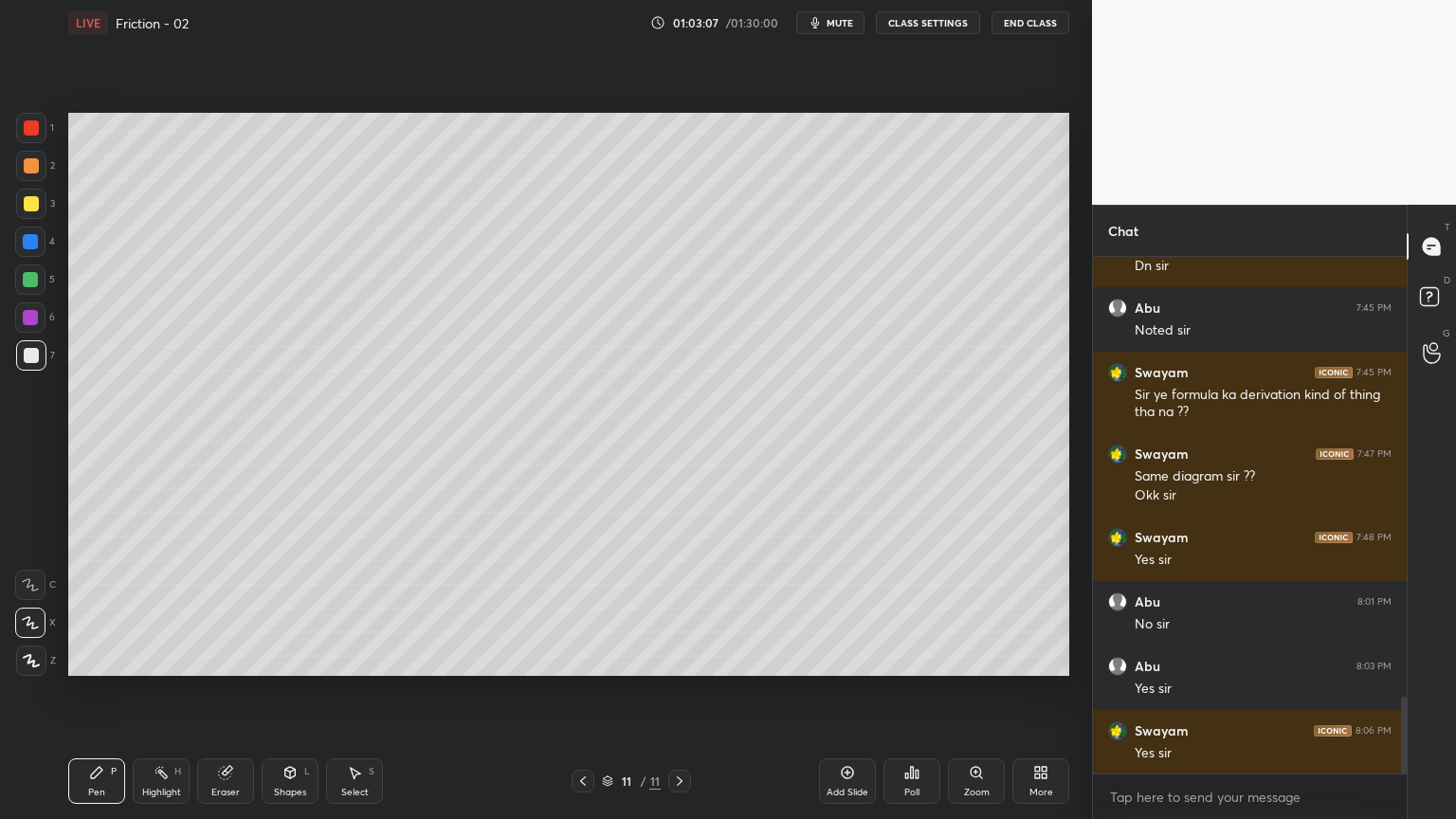 click 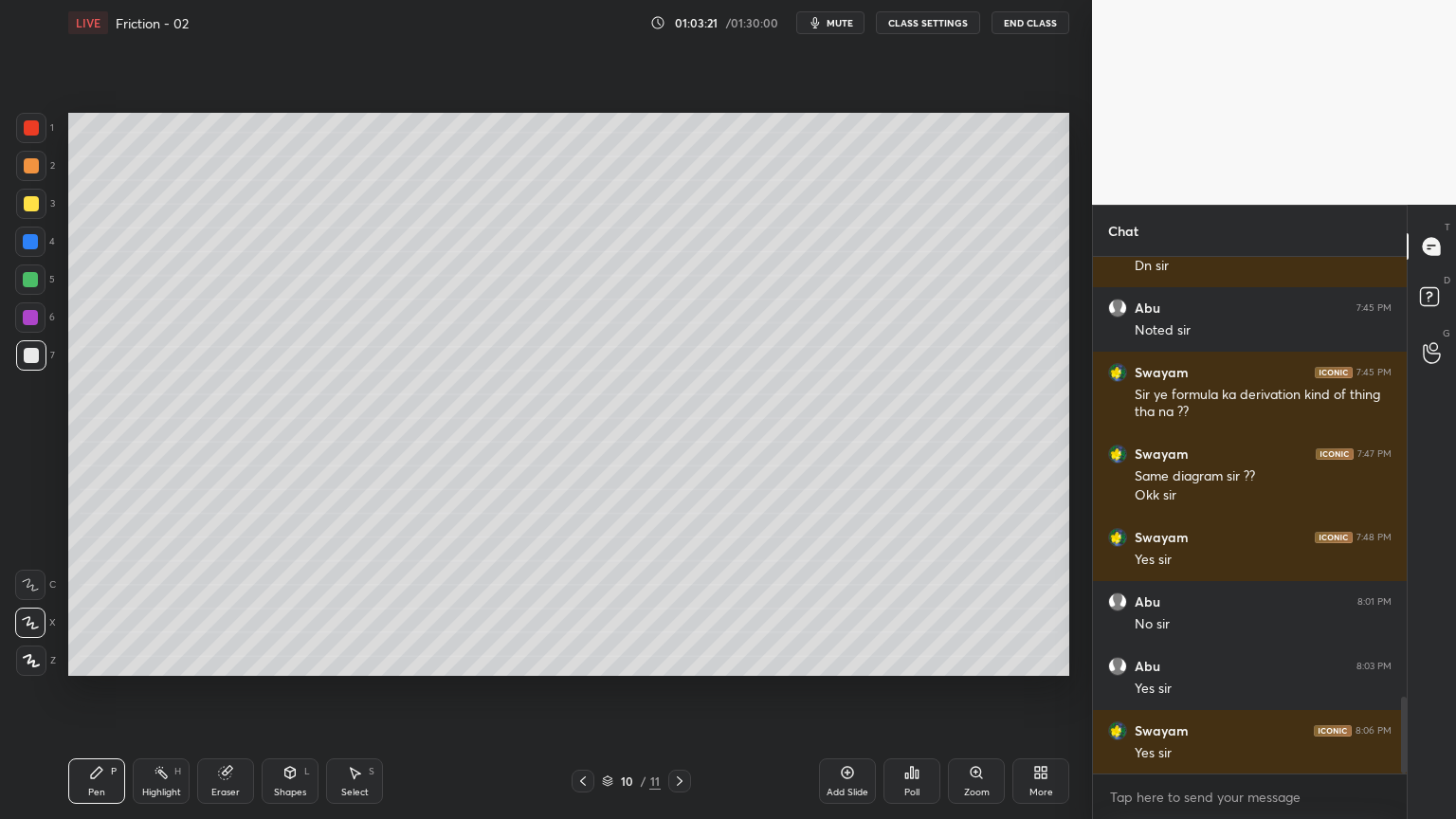 click 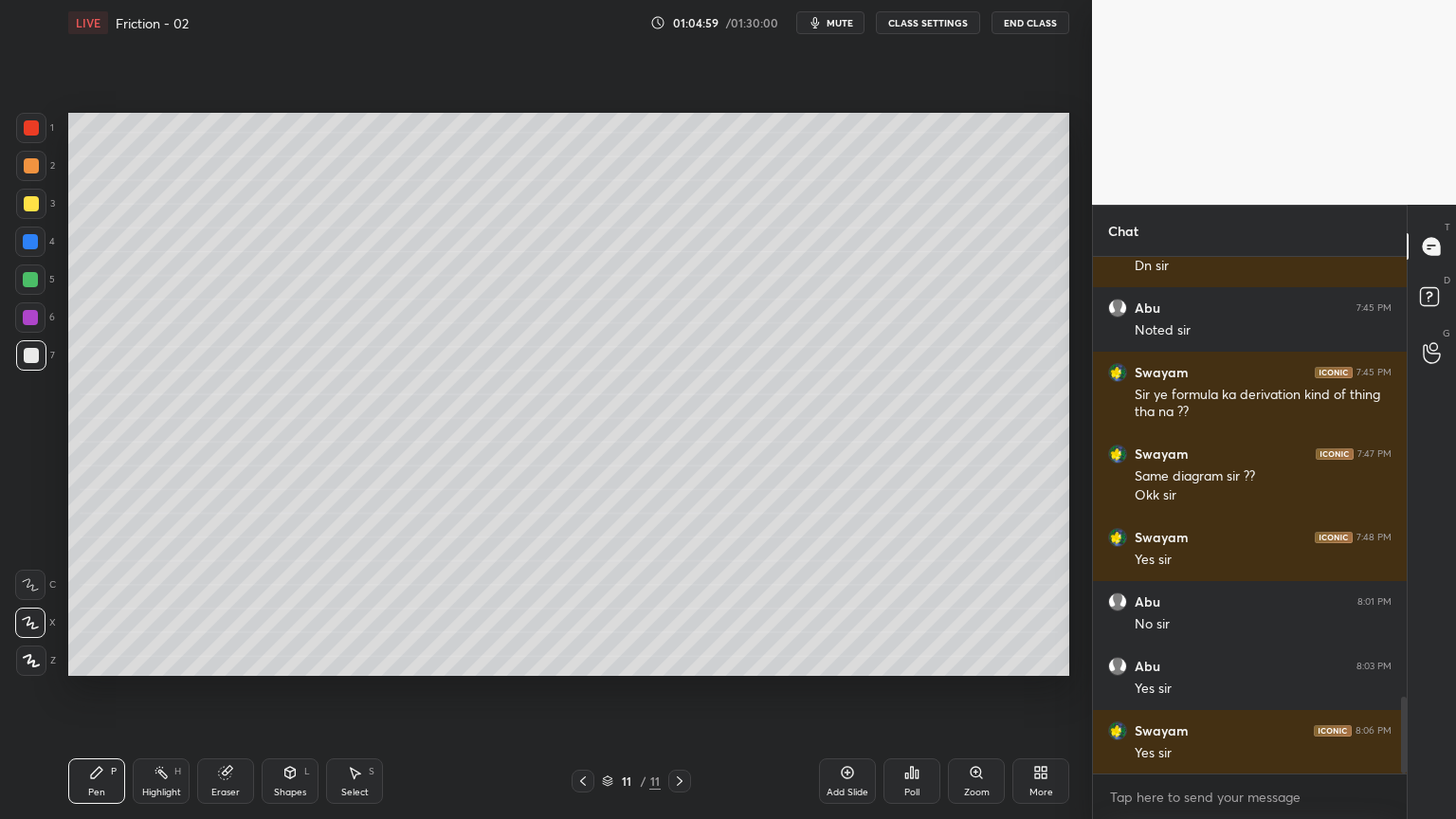 click at bounding box center [583, 781] 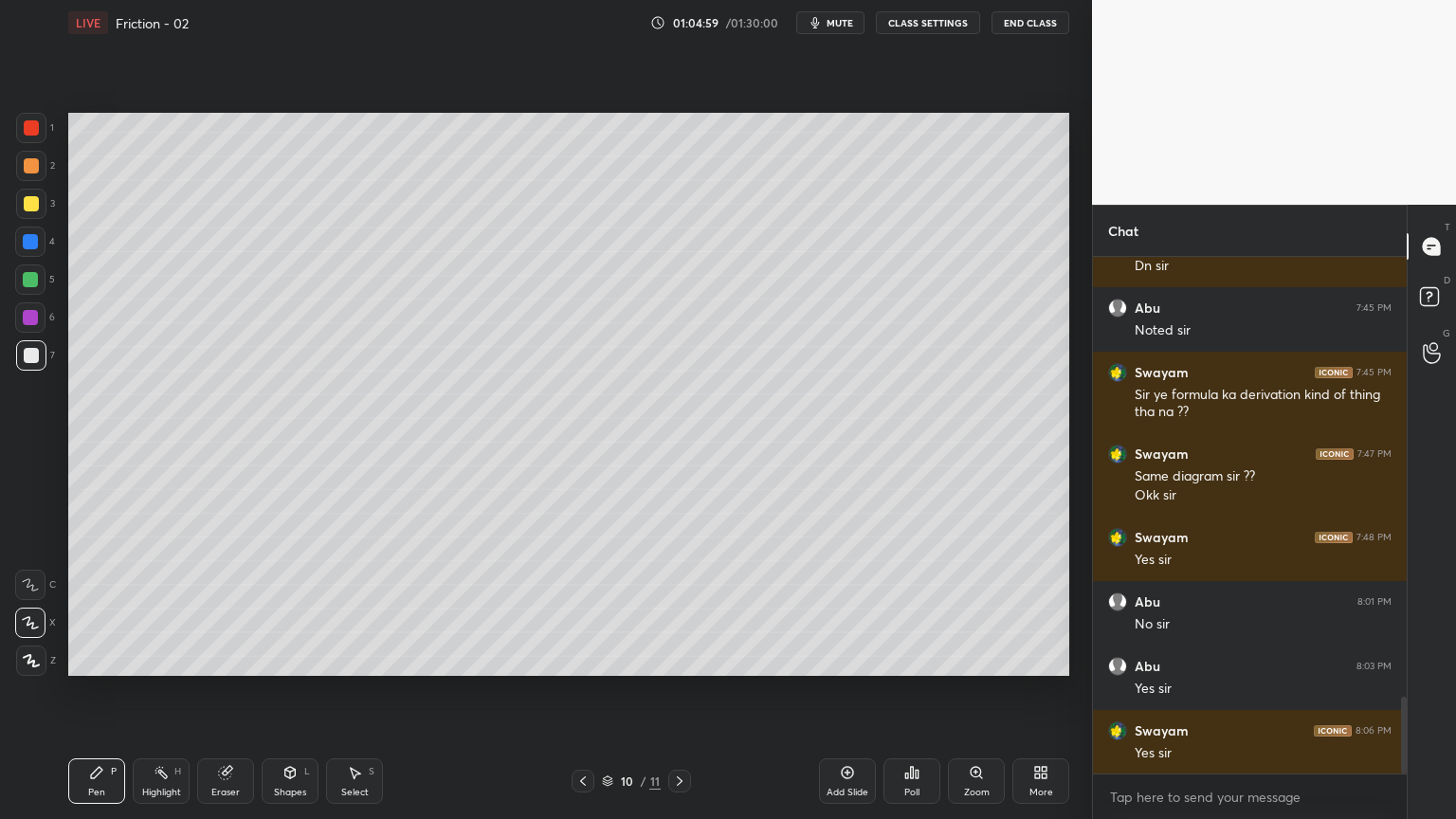 click at bounding box center [583, 781] 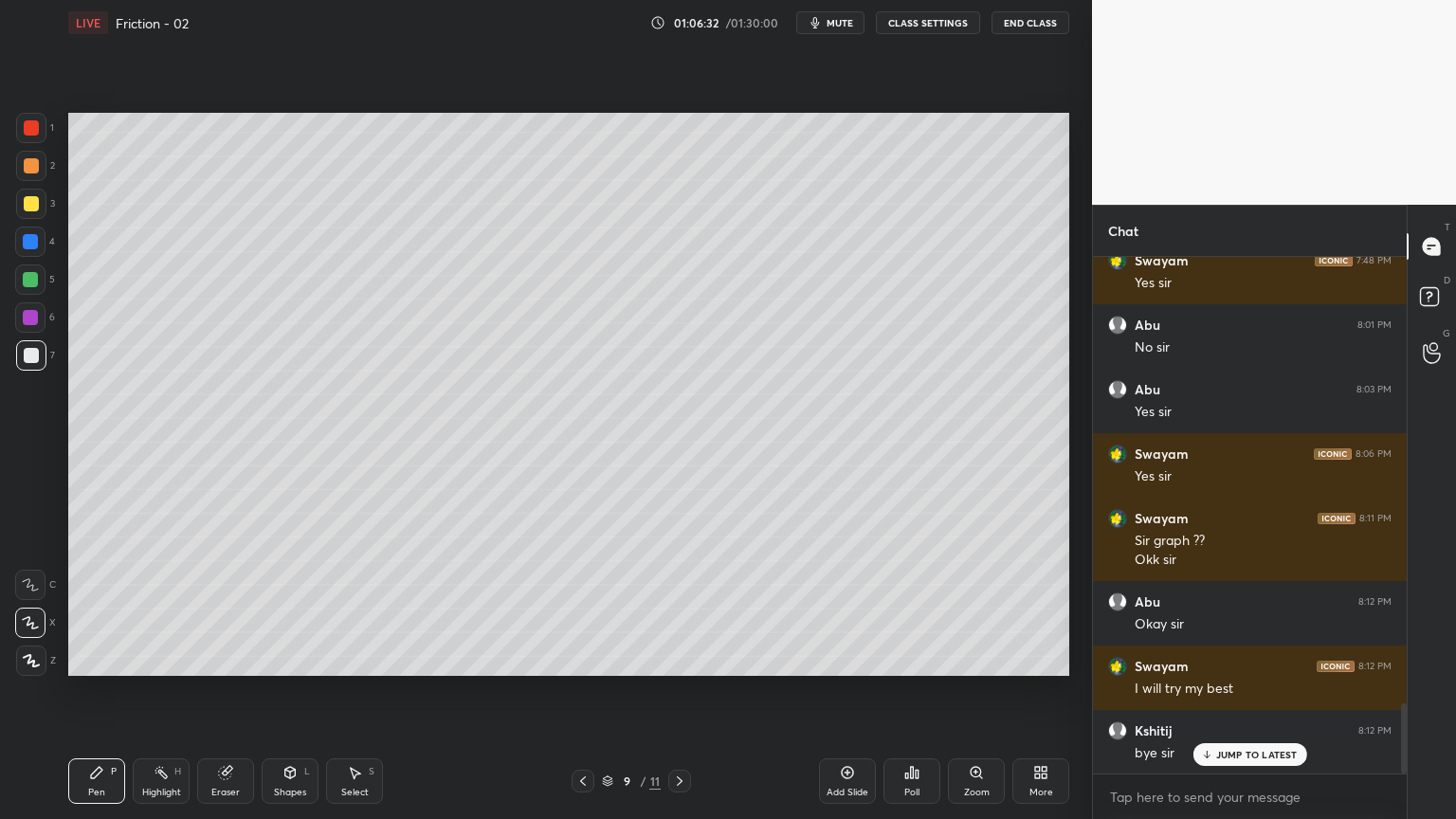 scroll, scrollTop: 3291, scrollLeft: 0, axis: vertical 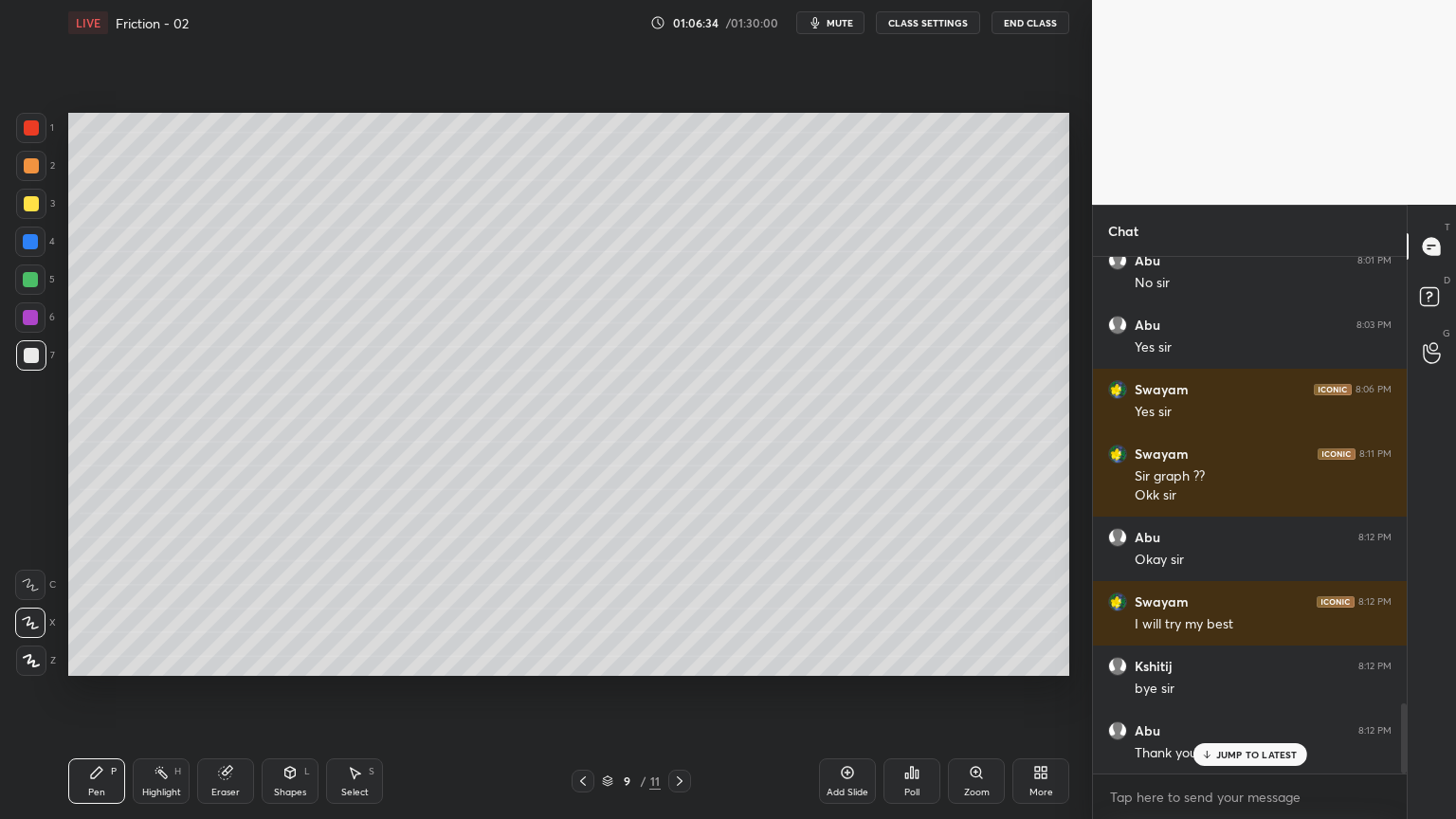 click on "End Class" at bounding box center [1030, 23] 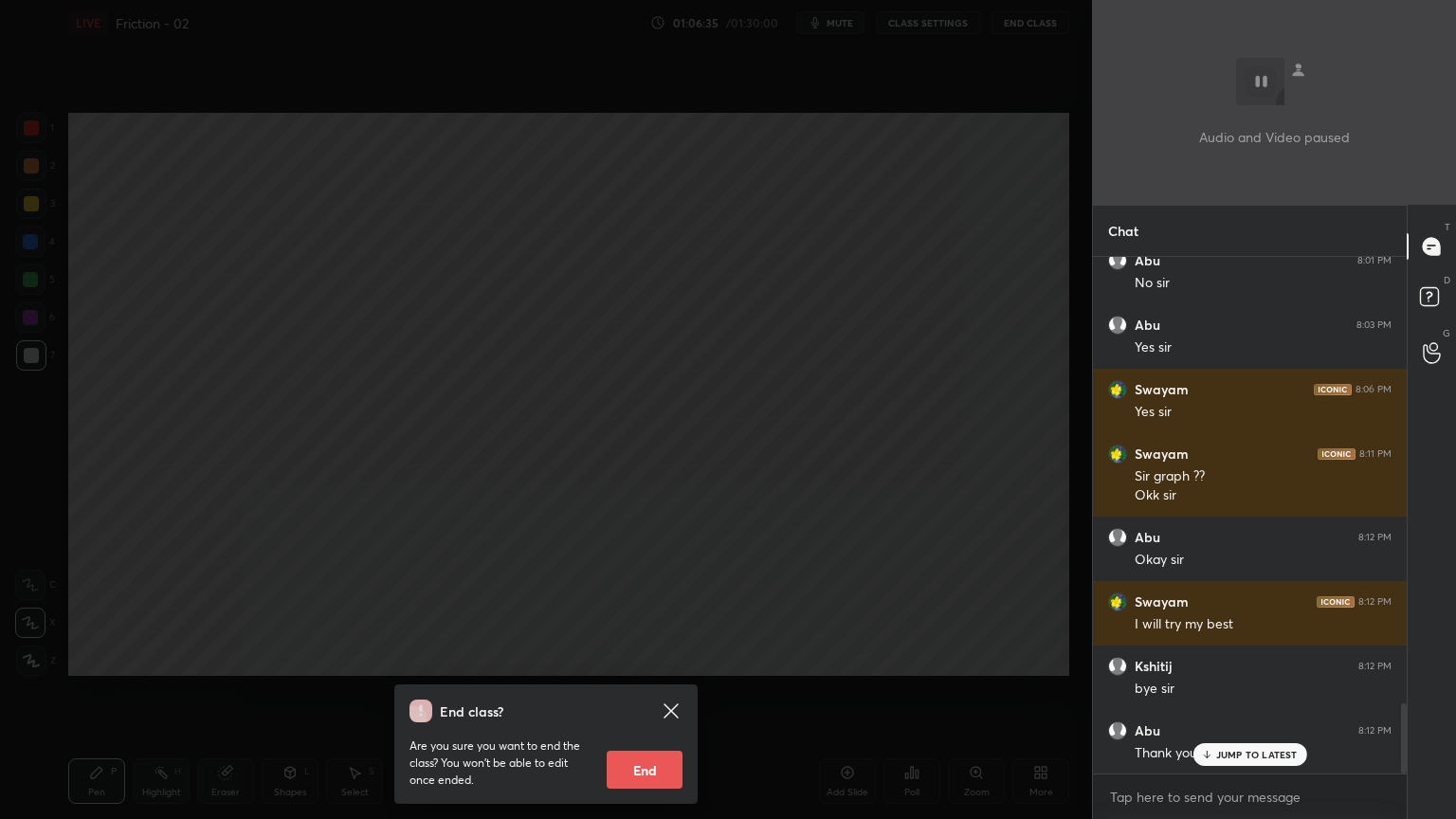 scroll, scrollTop: 3356, scrollLeft: 0, axis: vertical 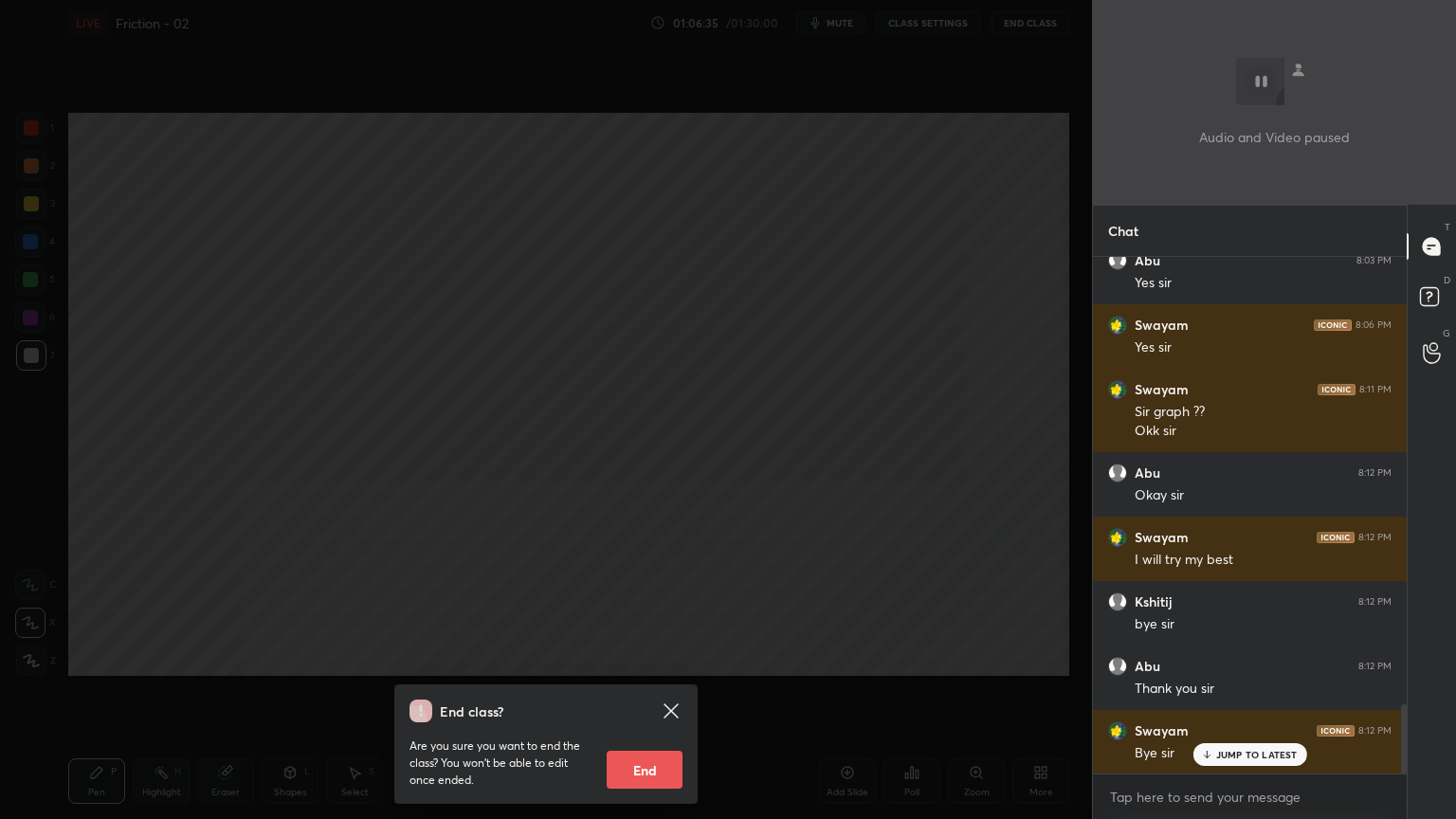click on "End" at bounding box center (645, 770) 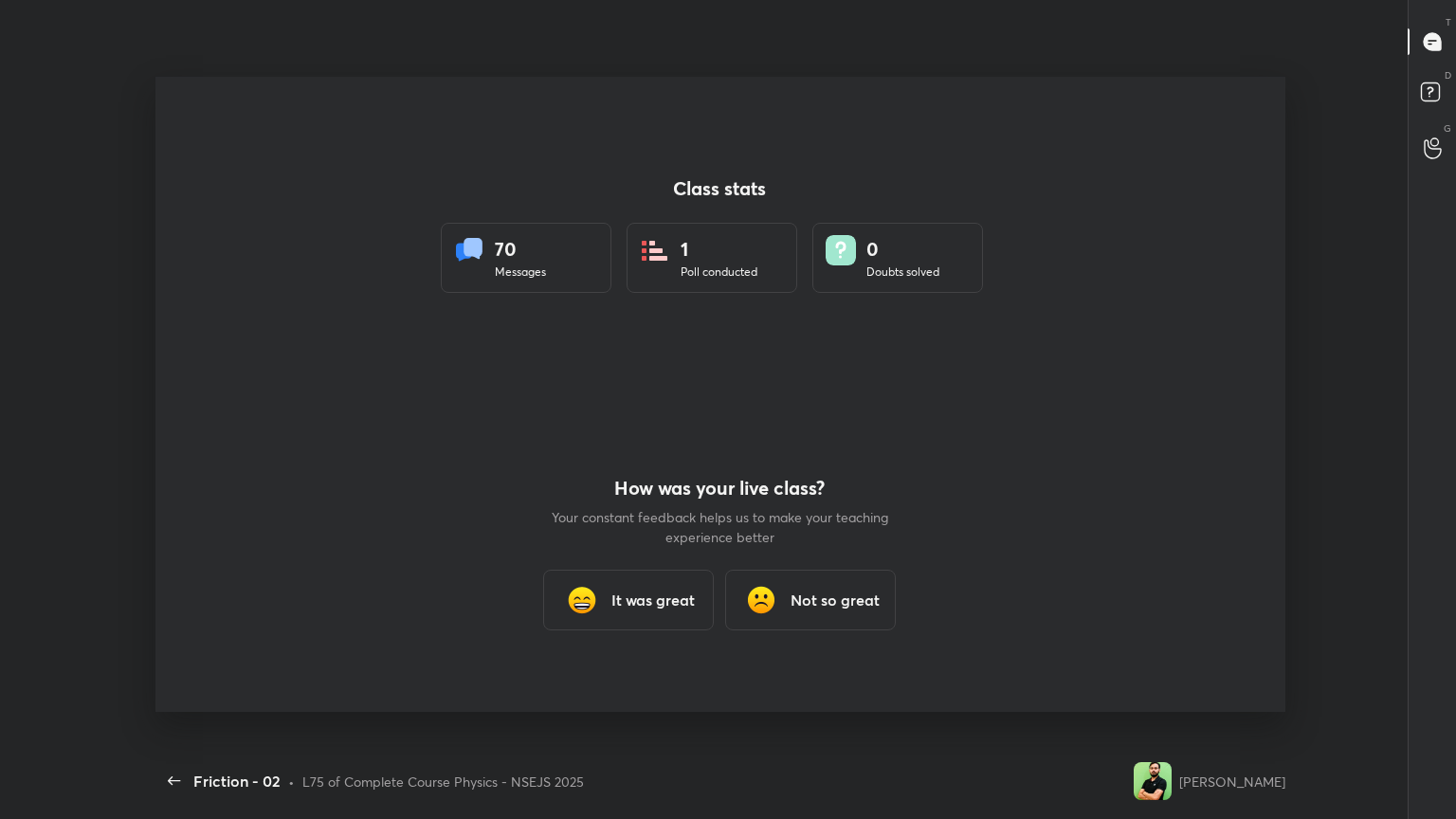 scroll, scrollTop: 94094, scrollLeft: 93472, axis: both 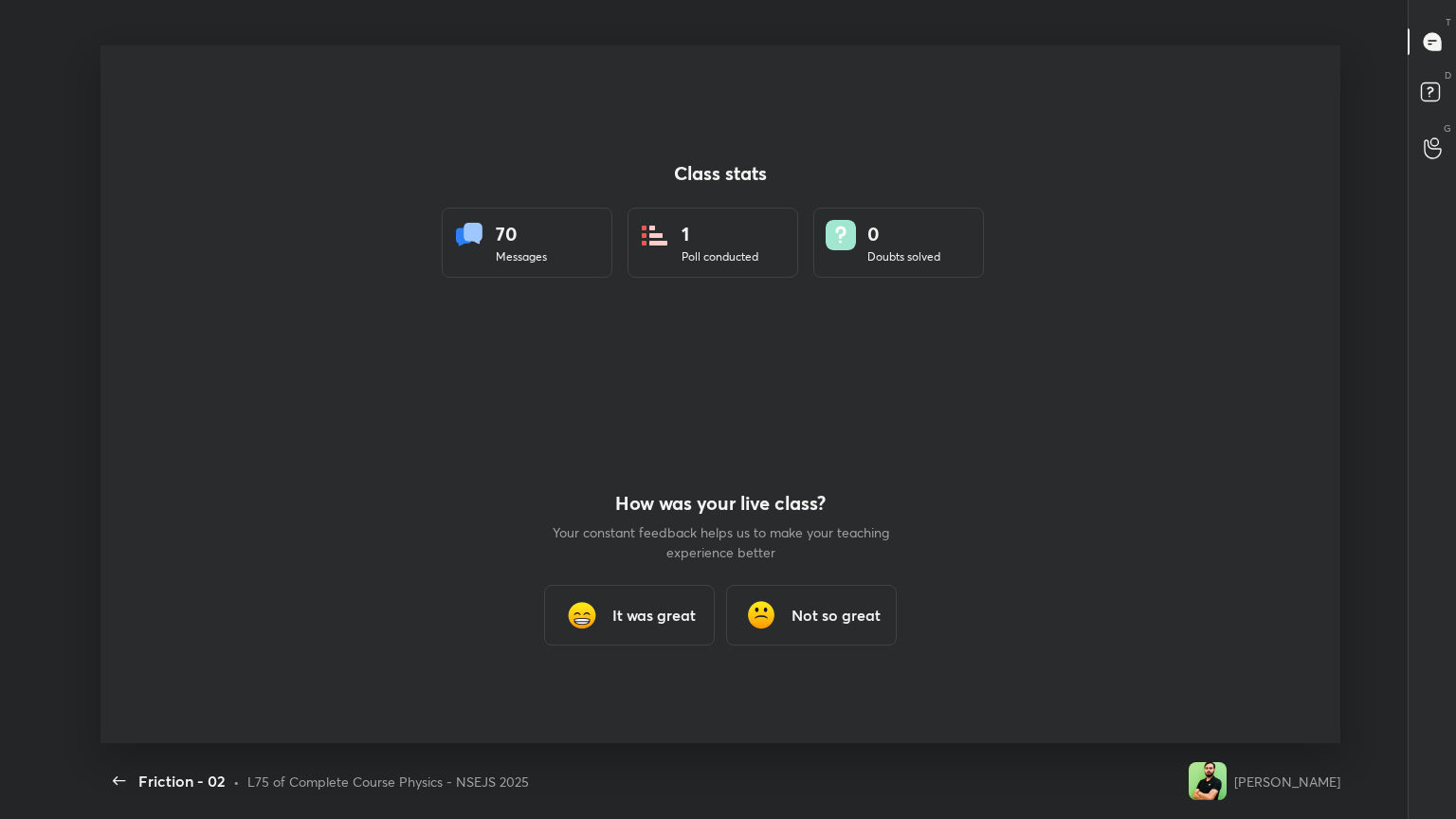 type 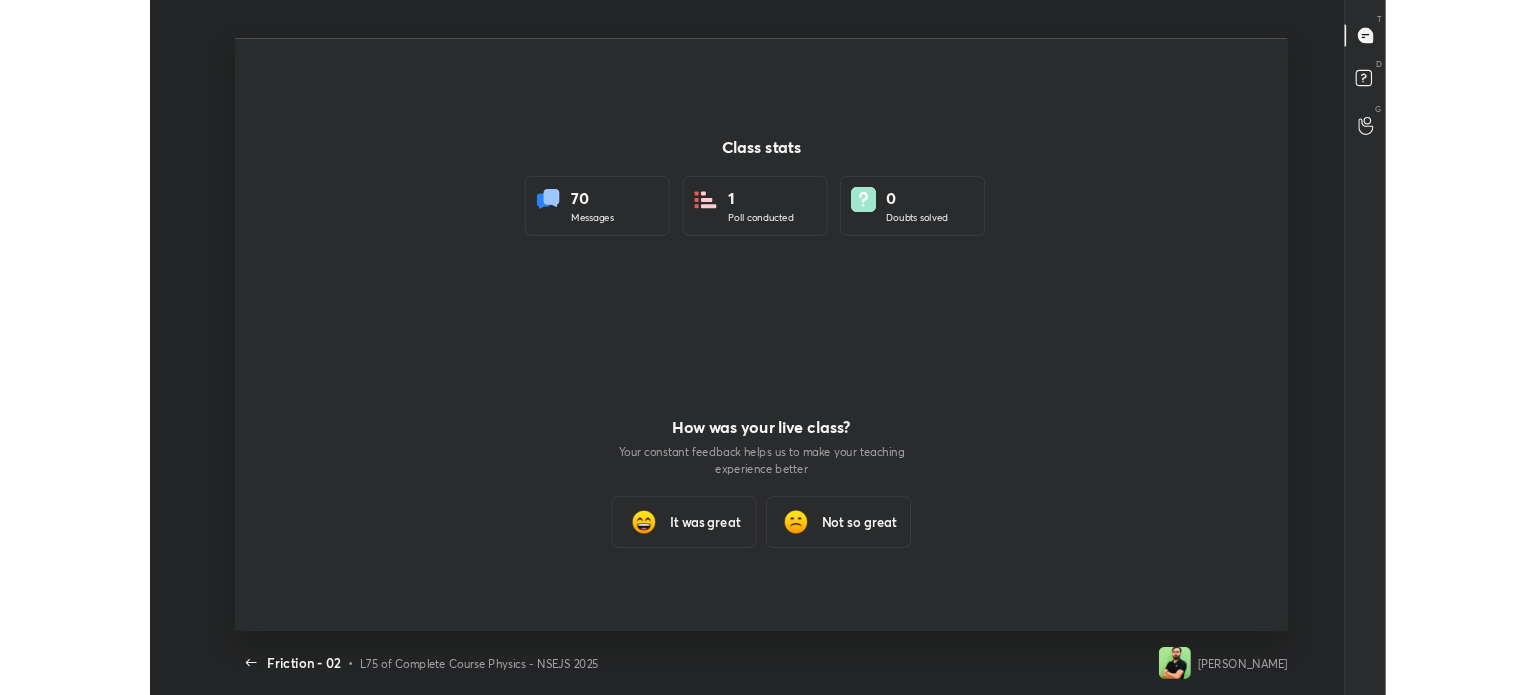 scroll, scrollTop: 567, scrollLeft: 1520, axis: both 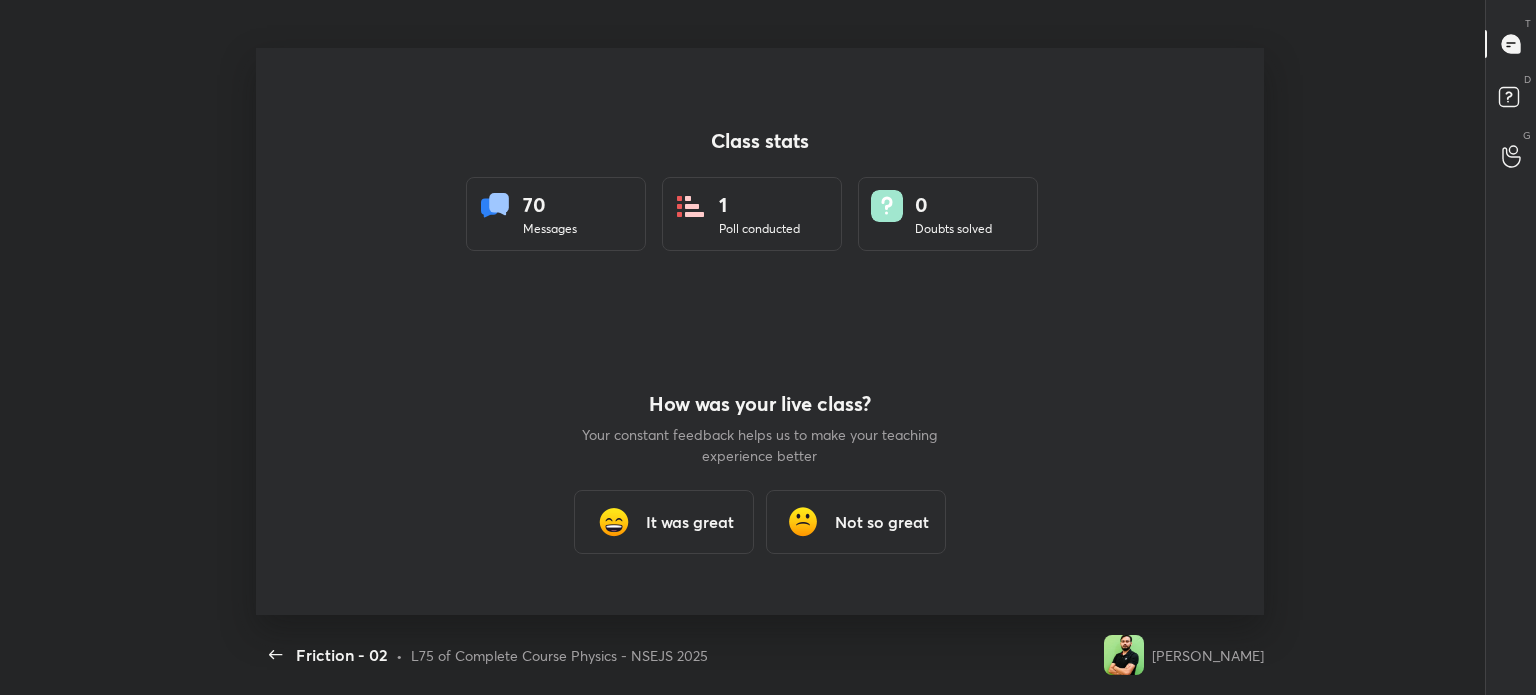 type on "x" 